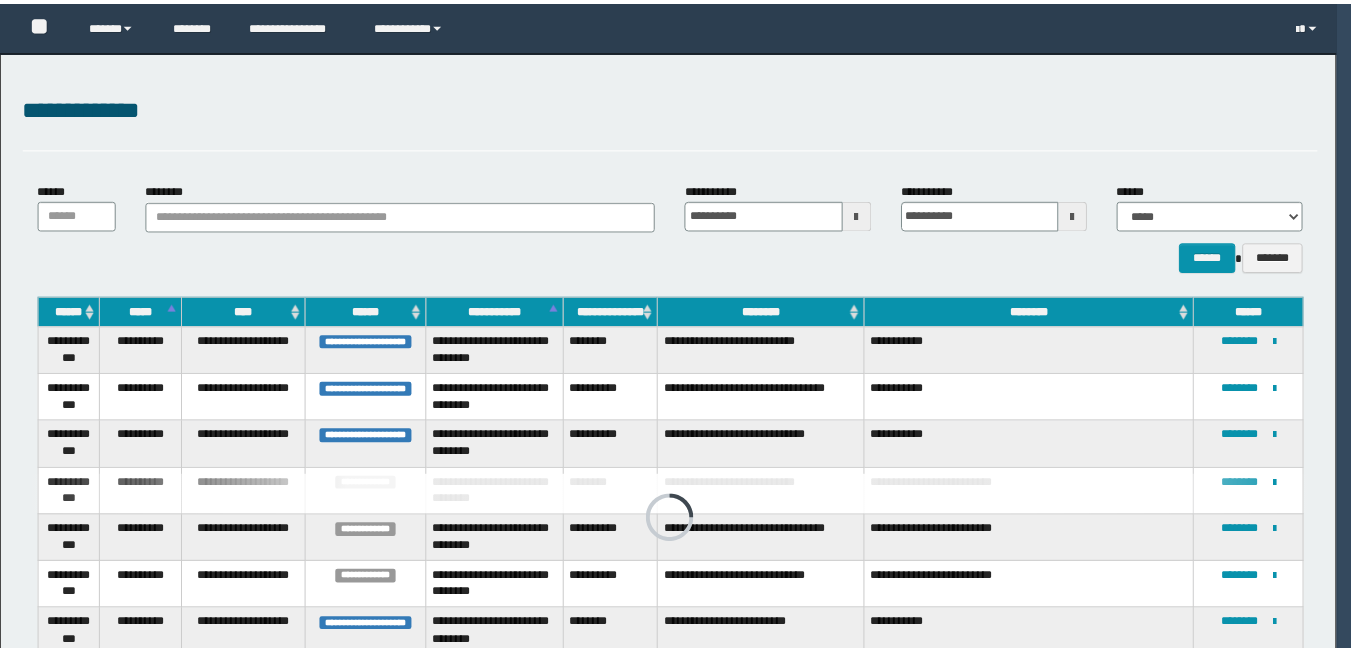 scroll, scrollTop: 0, scrollLeft: 0, axis: both 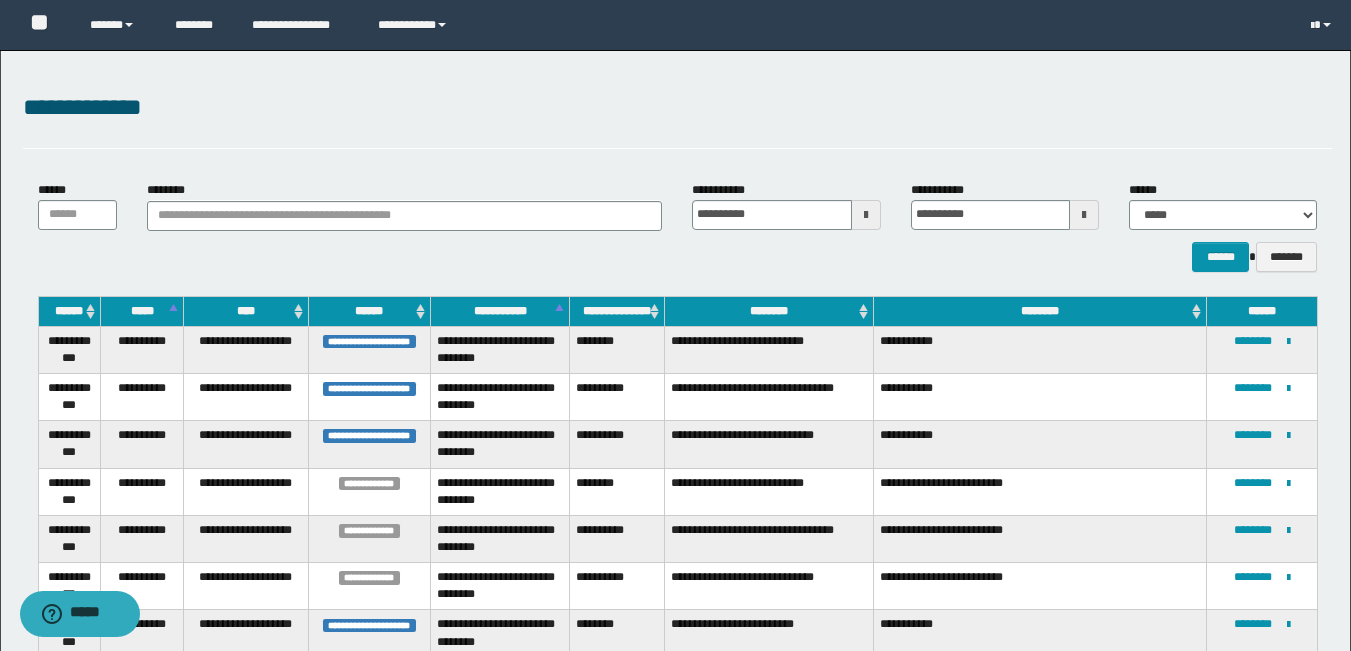 click on "**********" at bounding box center (677, 108) 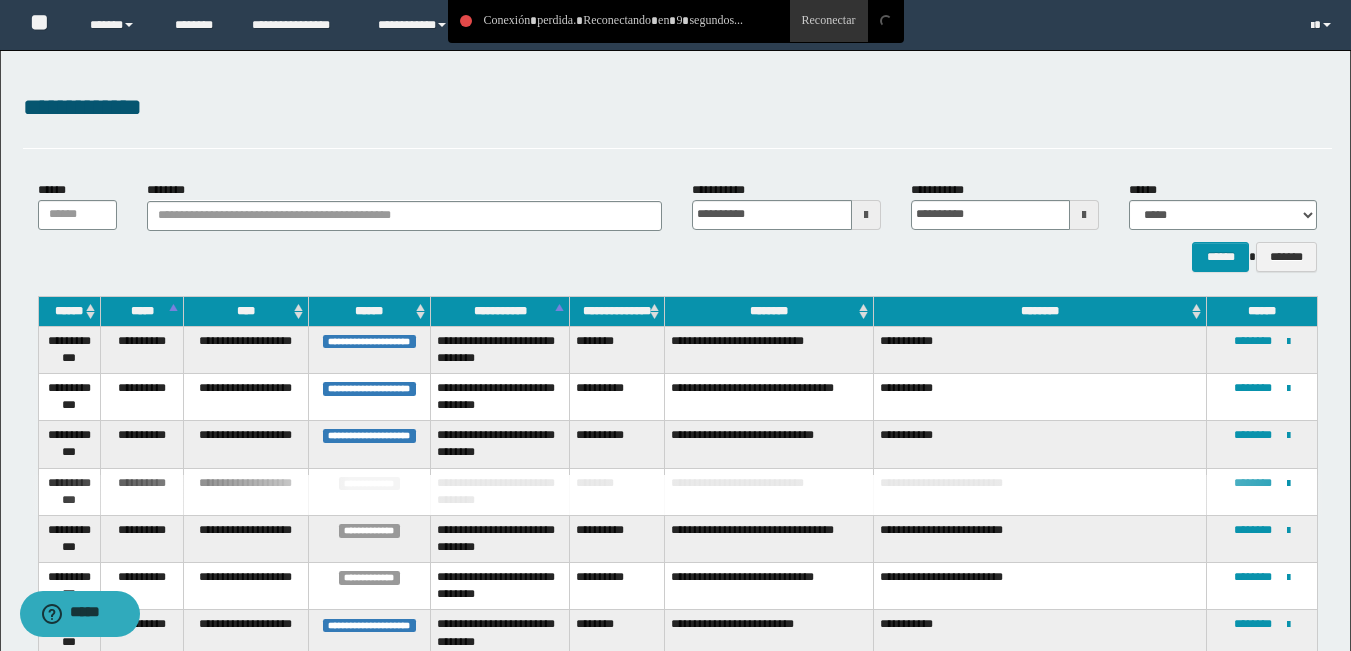 click on "**********" at bounding box center [677, 108] 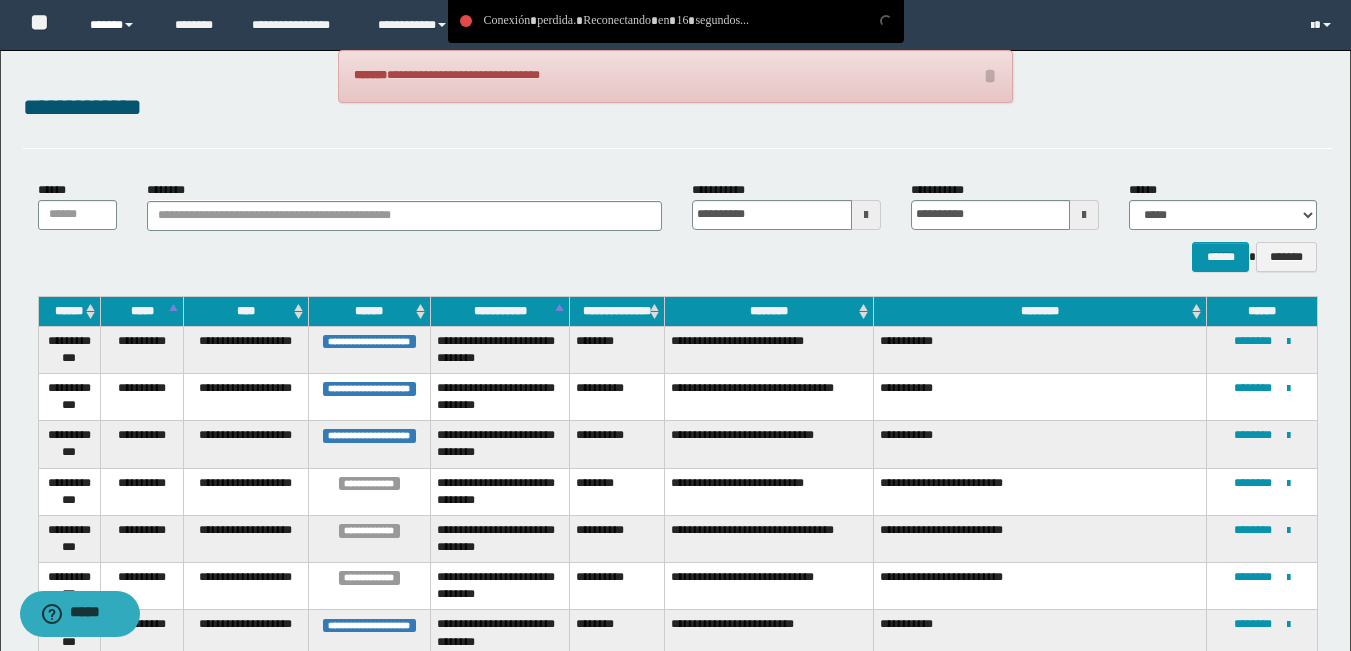 click on "******" at bounding box center [117, 25] 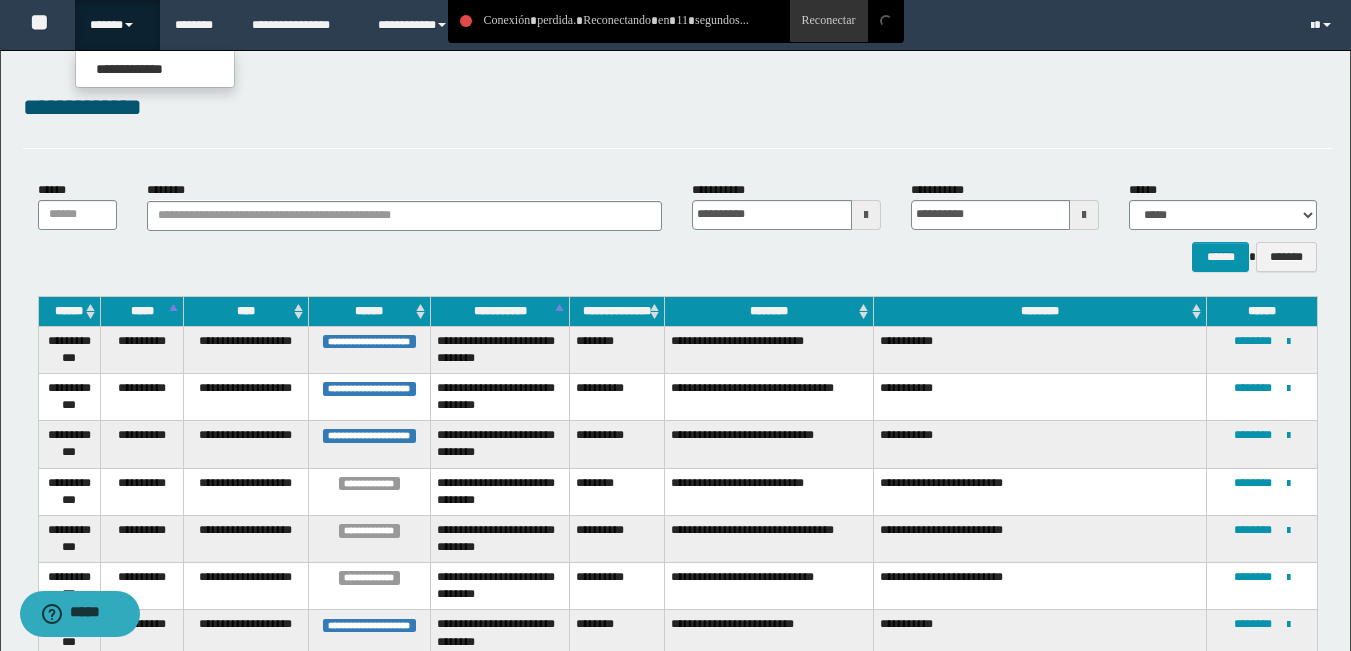 click on "**********" at bounding box center [675, 417] 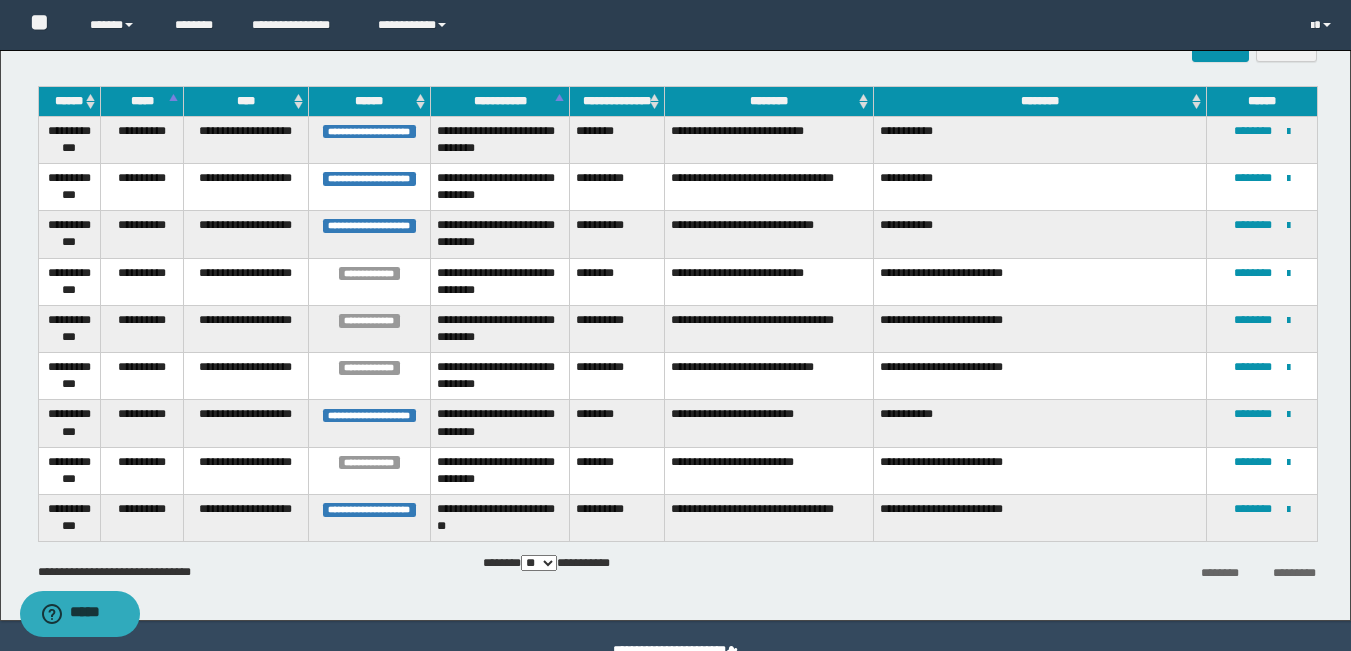 scroll, scrollTop: 0, scrollLeft: 0, axis: both 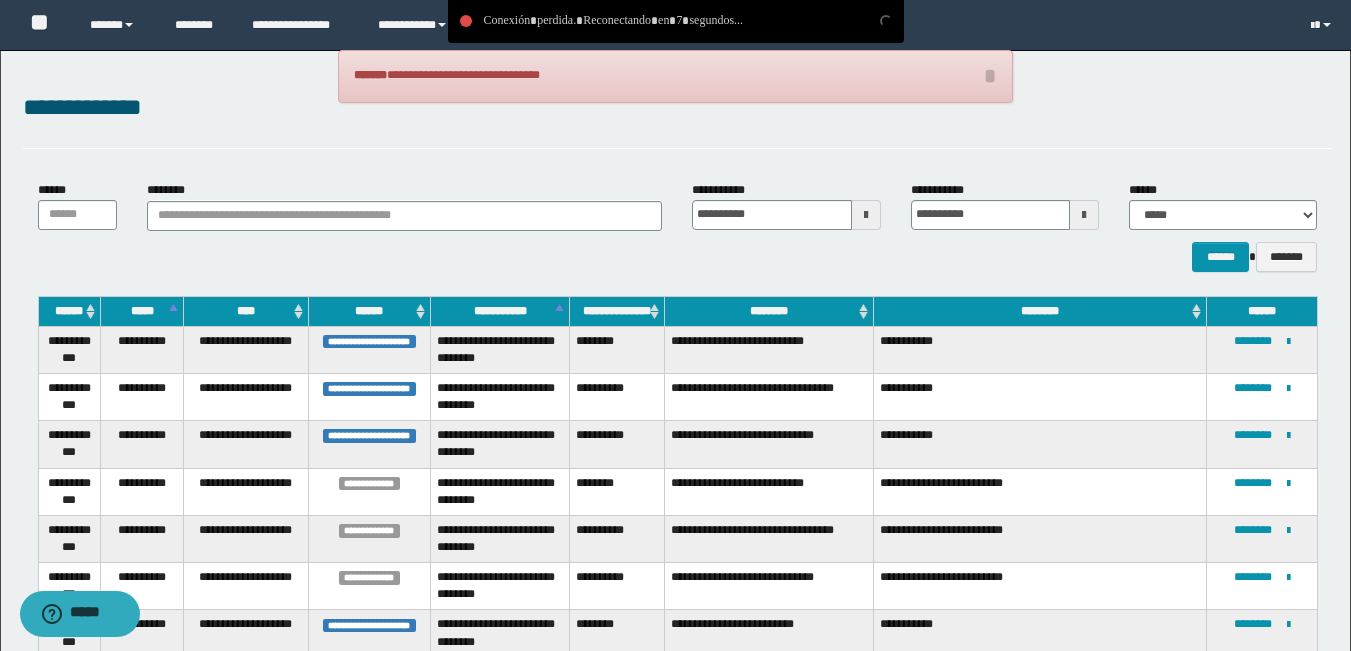 click on "**********" at bounding box center (677, 108) 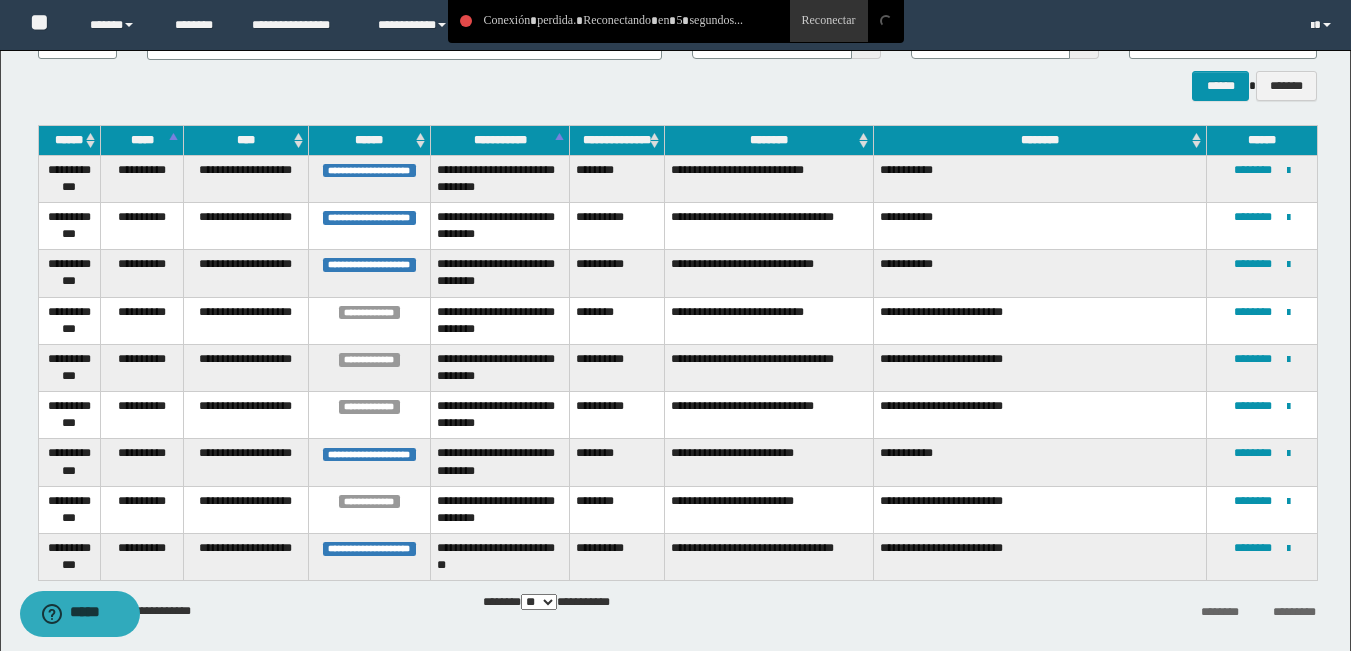 scroll, scrollTop: 258, scrollLeft: 0, axis: vertical 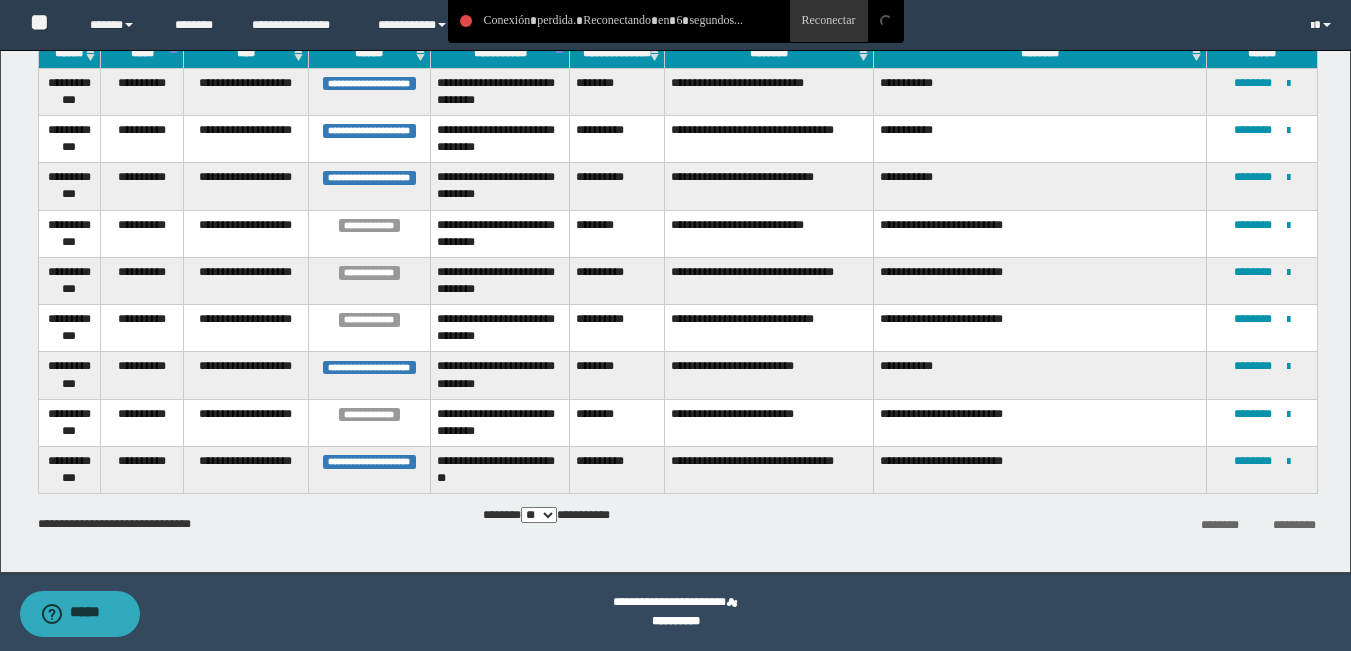 click on "**********" at bounding box center (677, 524) 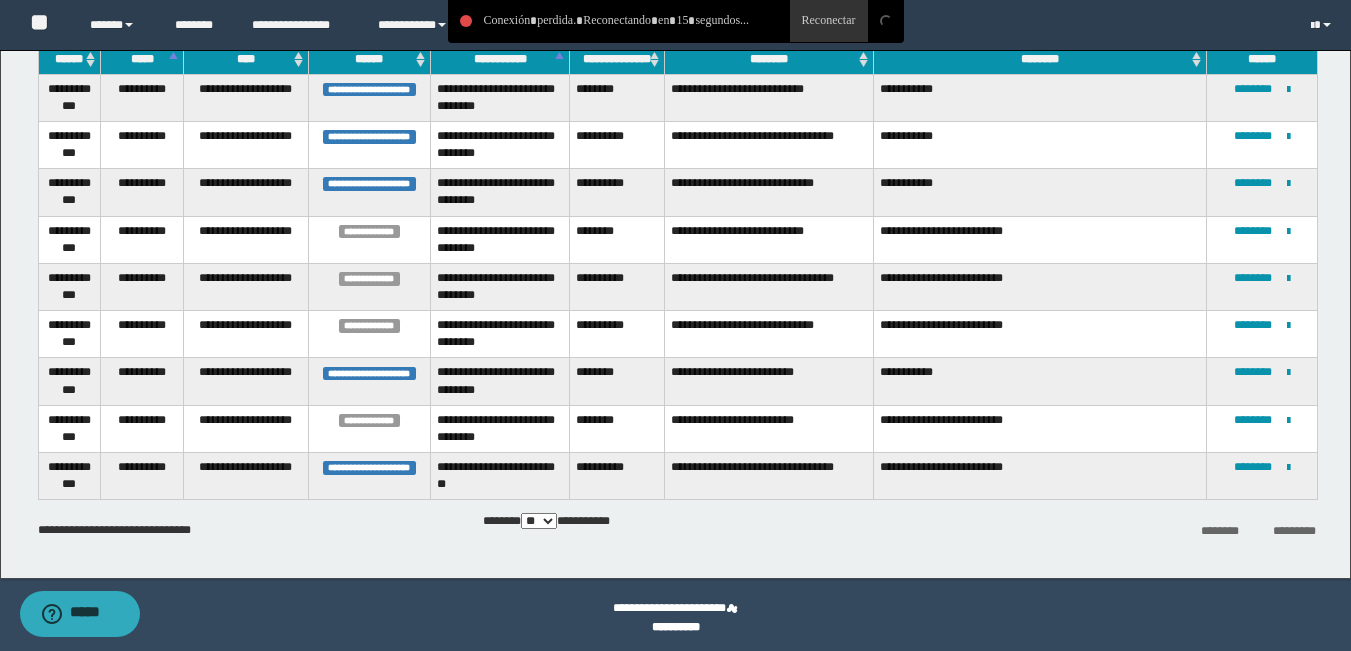 scroll, scrollTop: 258, scrollLeft: 0, axis: vertical 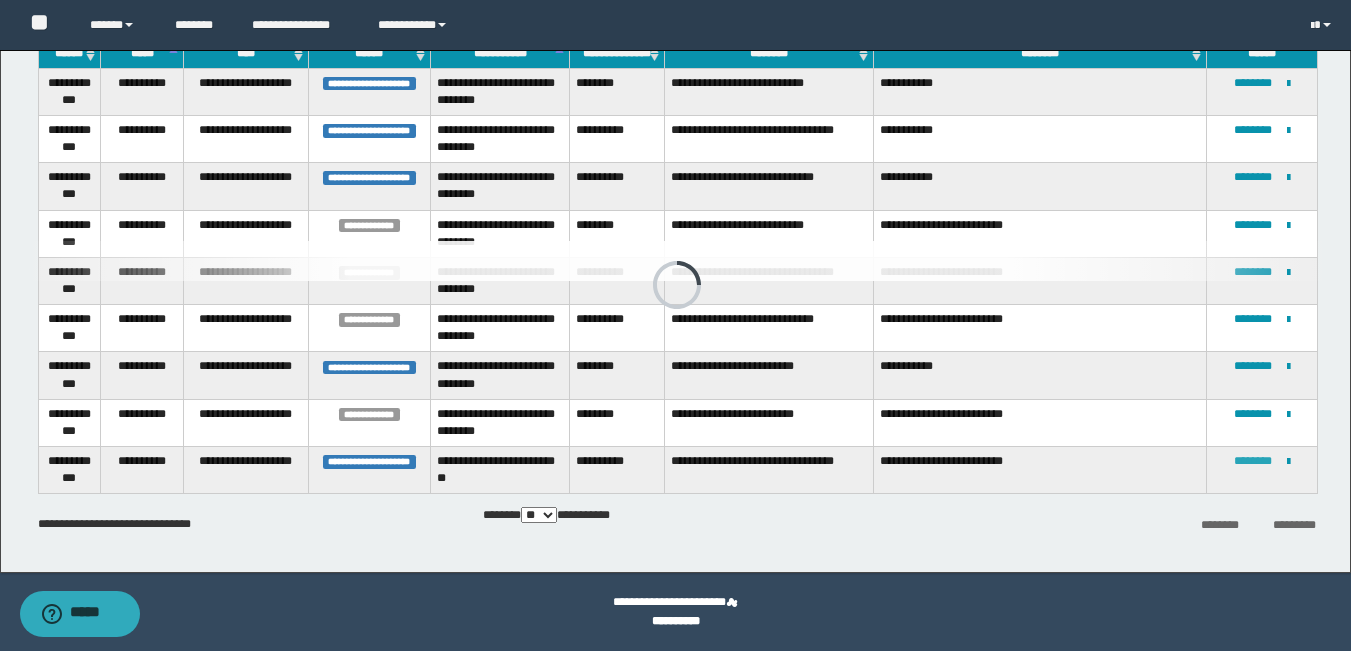 click on "********" at bounding box center (1253, 461) 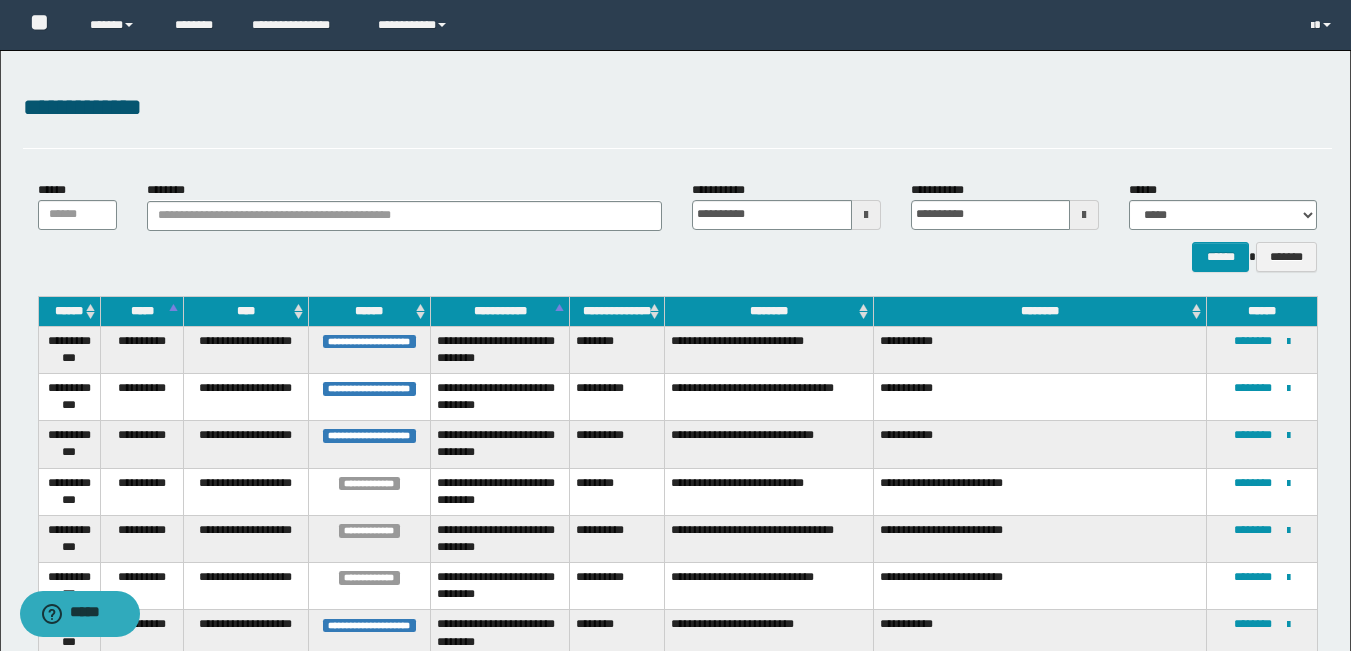scroll, scrollTop: 258, scrollLeft: 0, axis: vertical 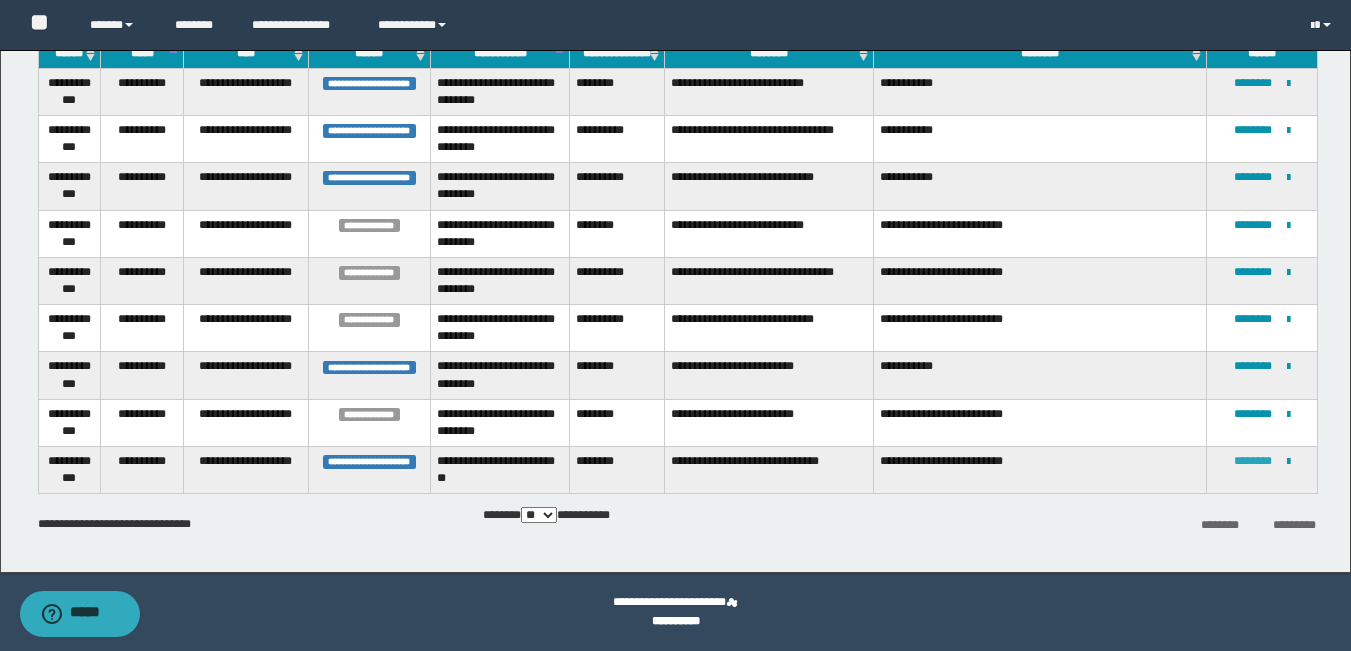 click on "********" at bounding box center (1253, 461) 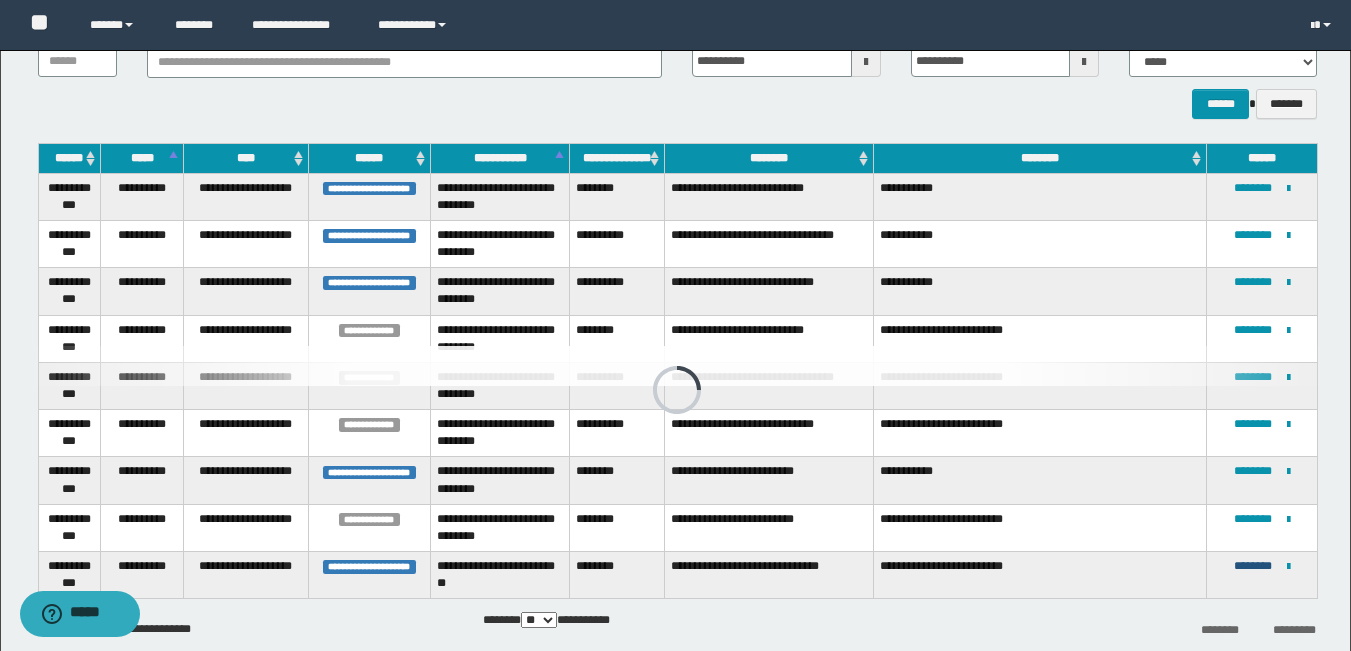 scroll, scrollTop: 258, scrollLeft: 0, axis: vertical 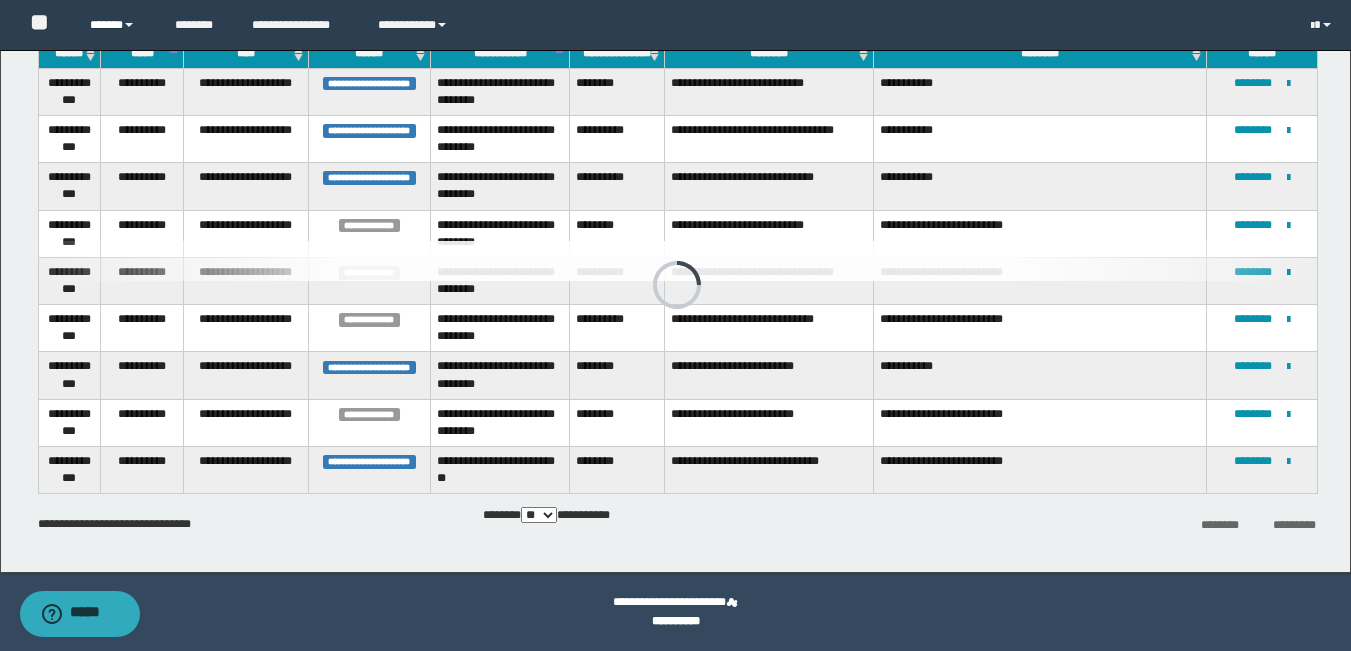 click on "******" at bounding box center (117, 25) 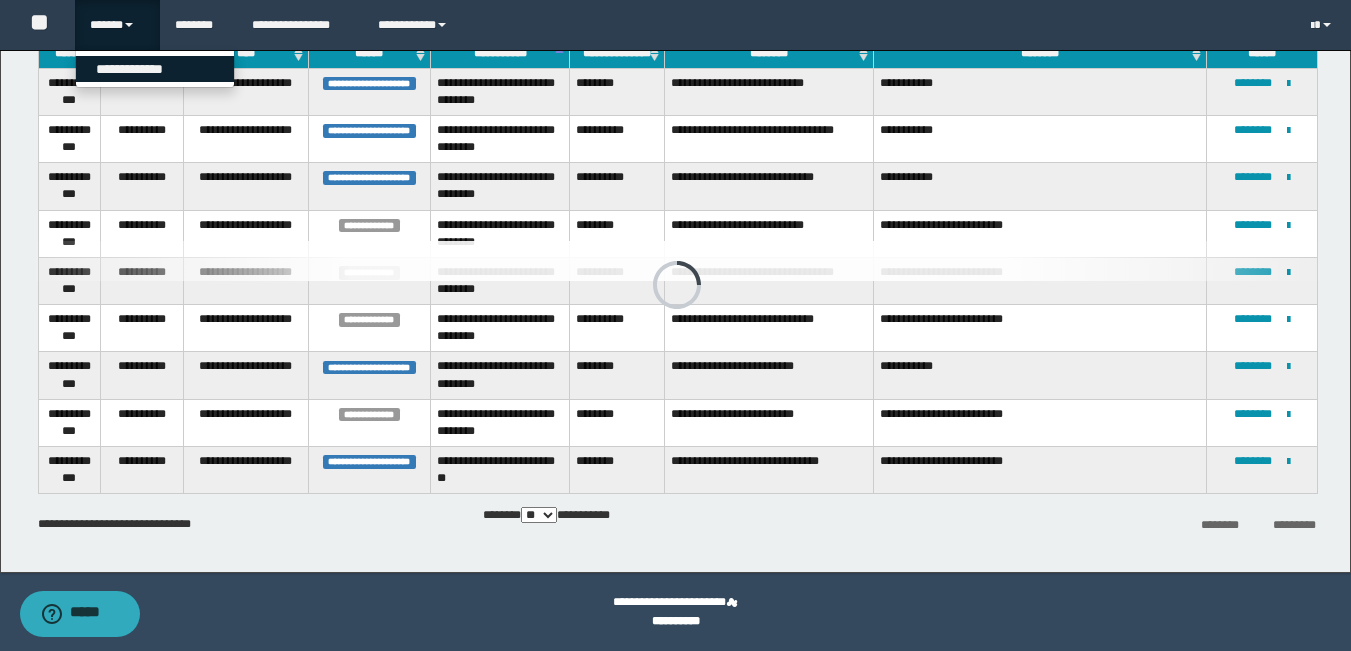 click on "**********" at bounding box center [155, 69] 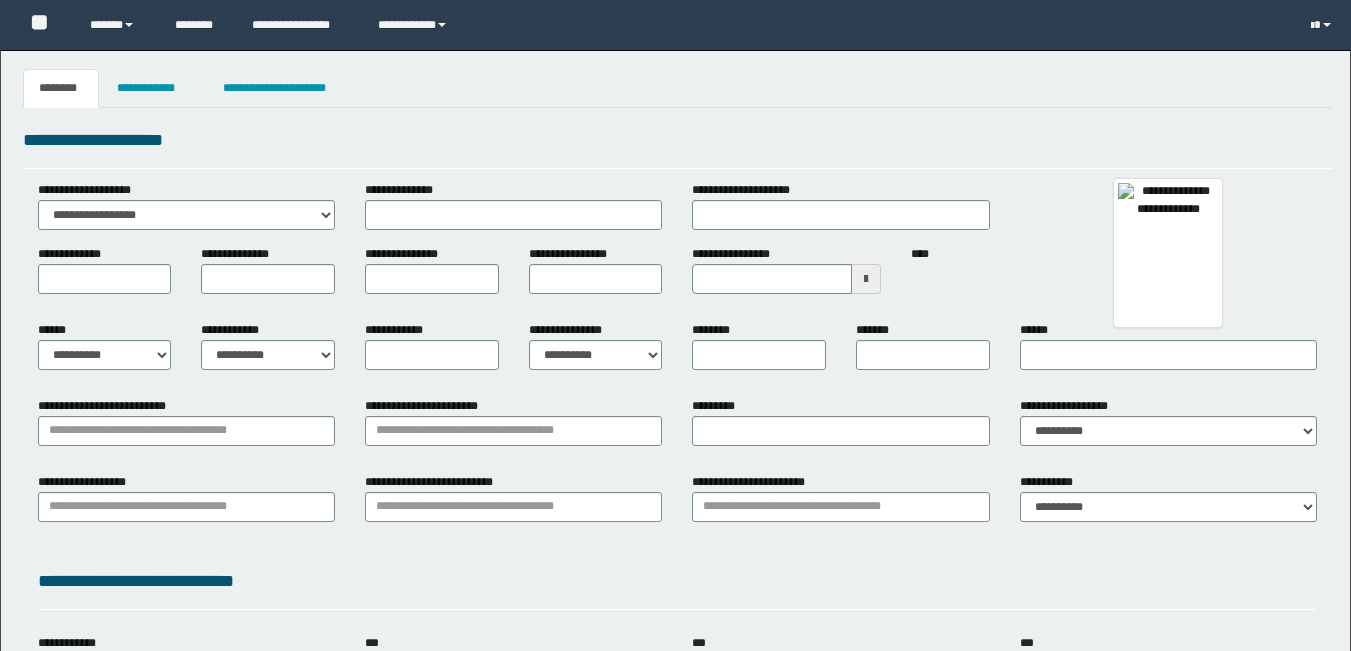 type 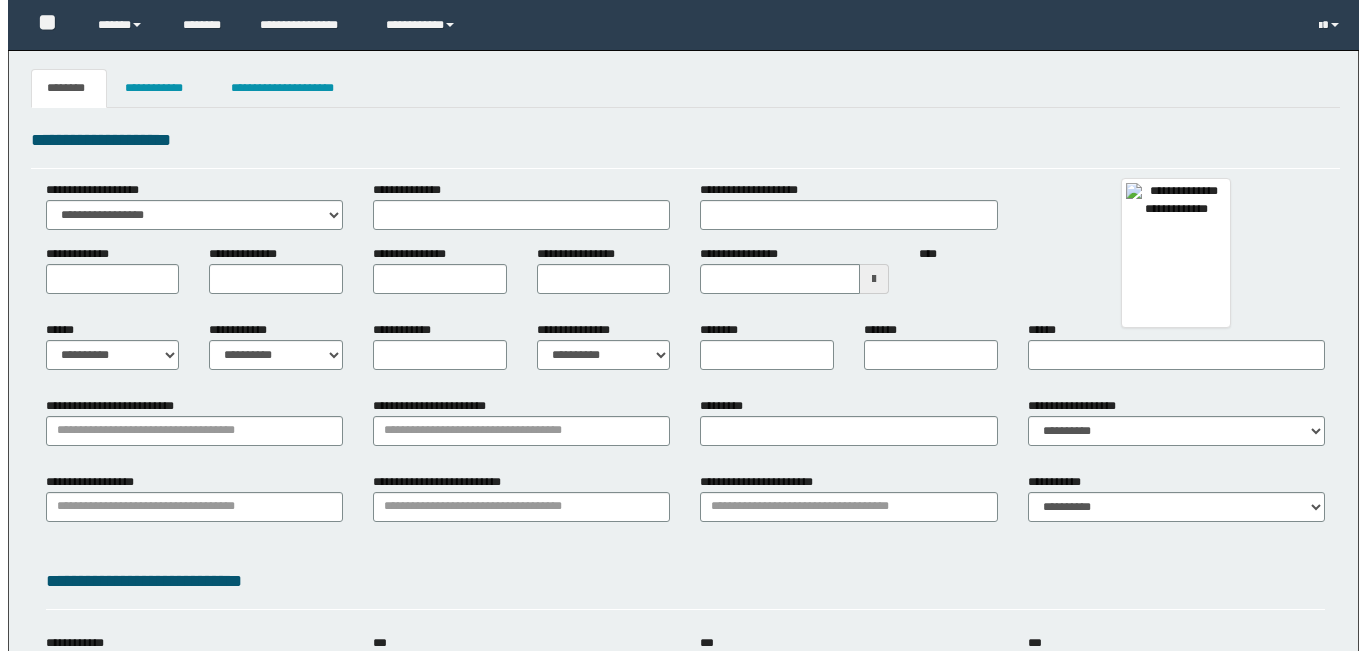 scroll, scrollTop: 0, scrollLeft: 0, axis: both 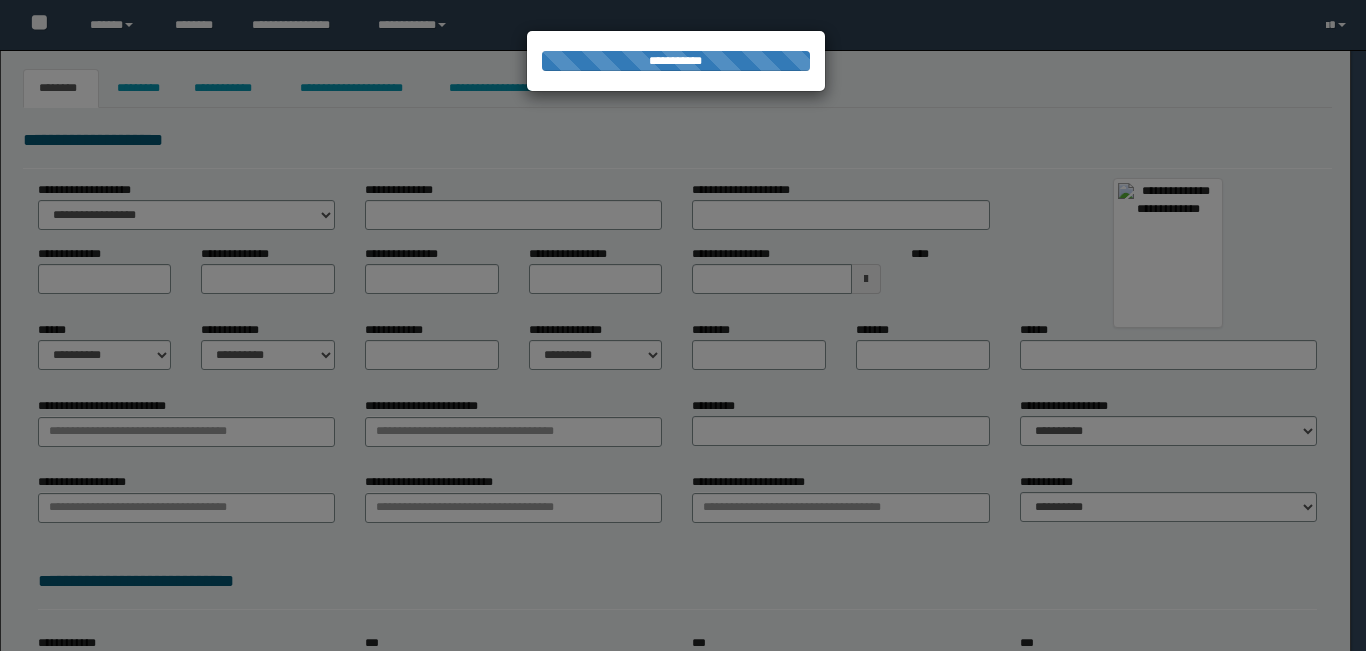 type on "**********" 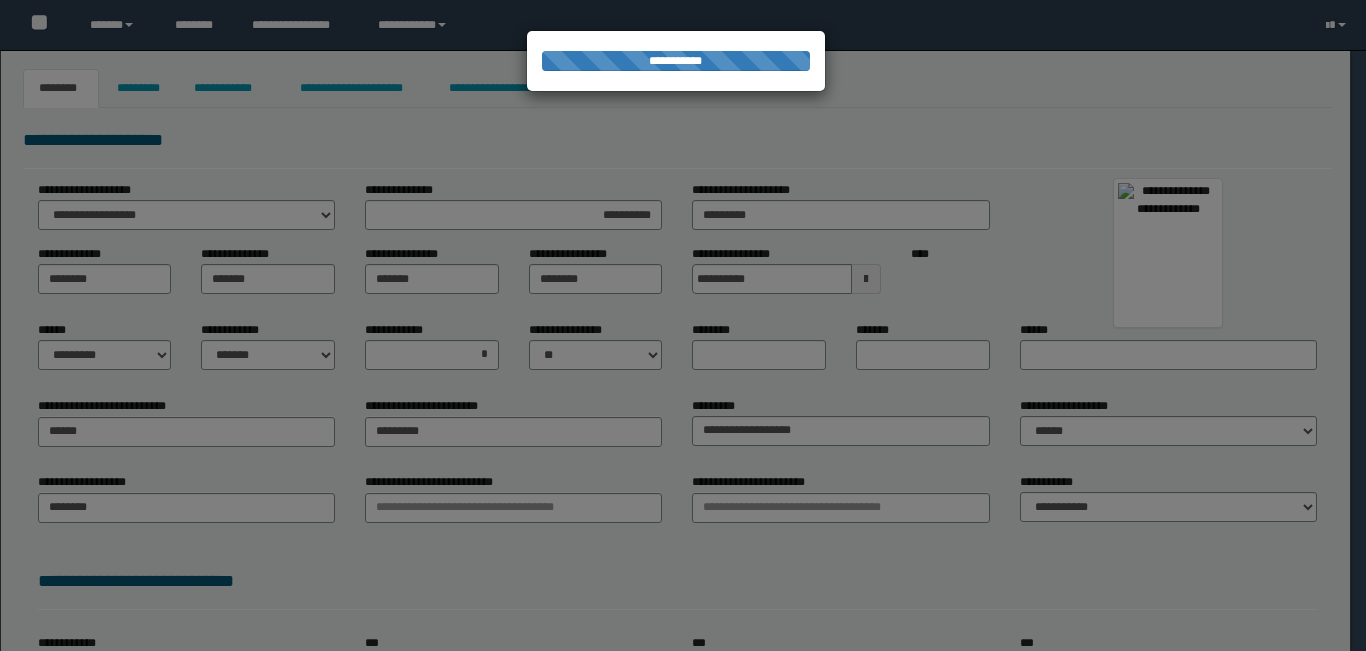 type on "******" 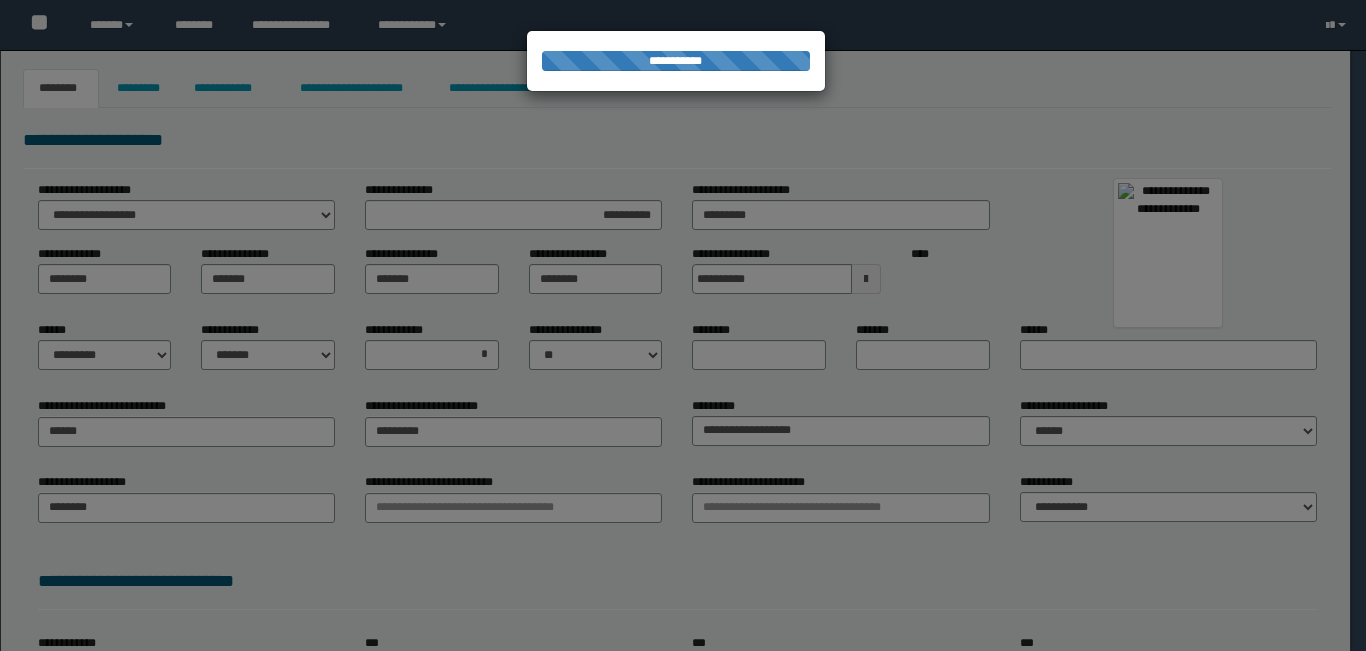 type on "*********" 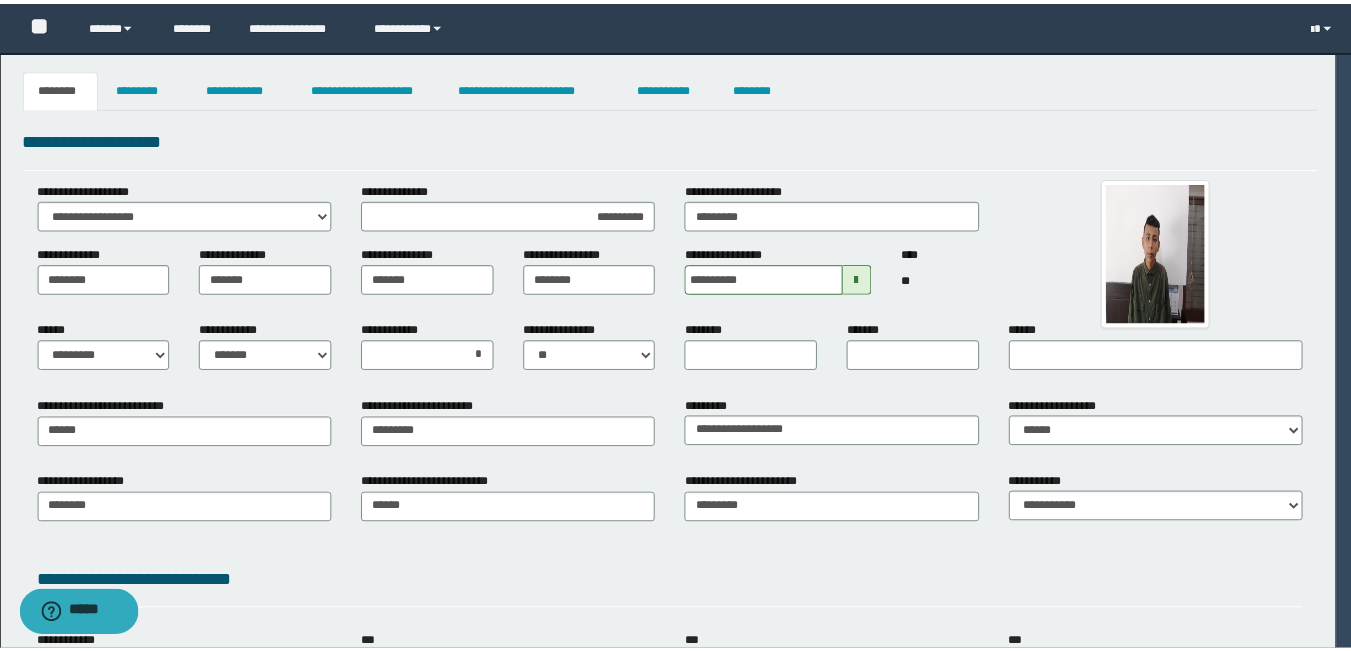scroll, scrollTop: 0, scrollLeft: 0, axis: both 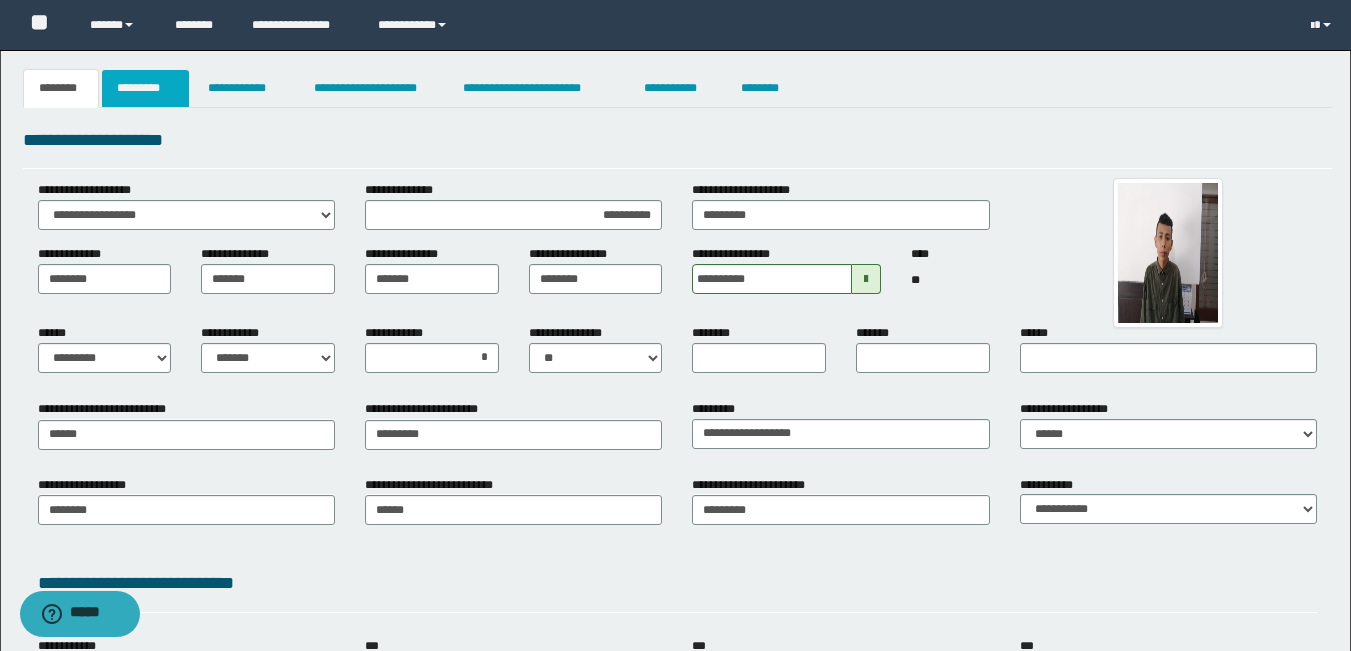 click on "*********" at bounding box center [145, 88] 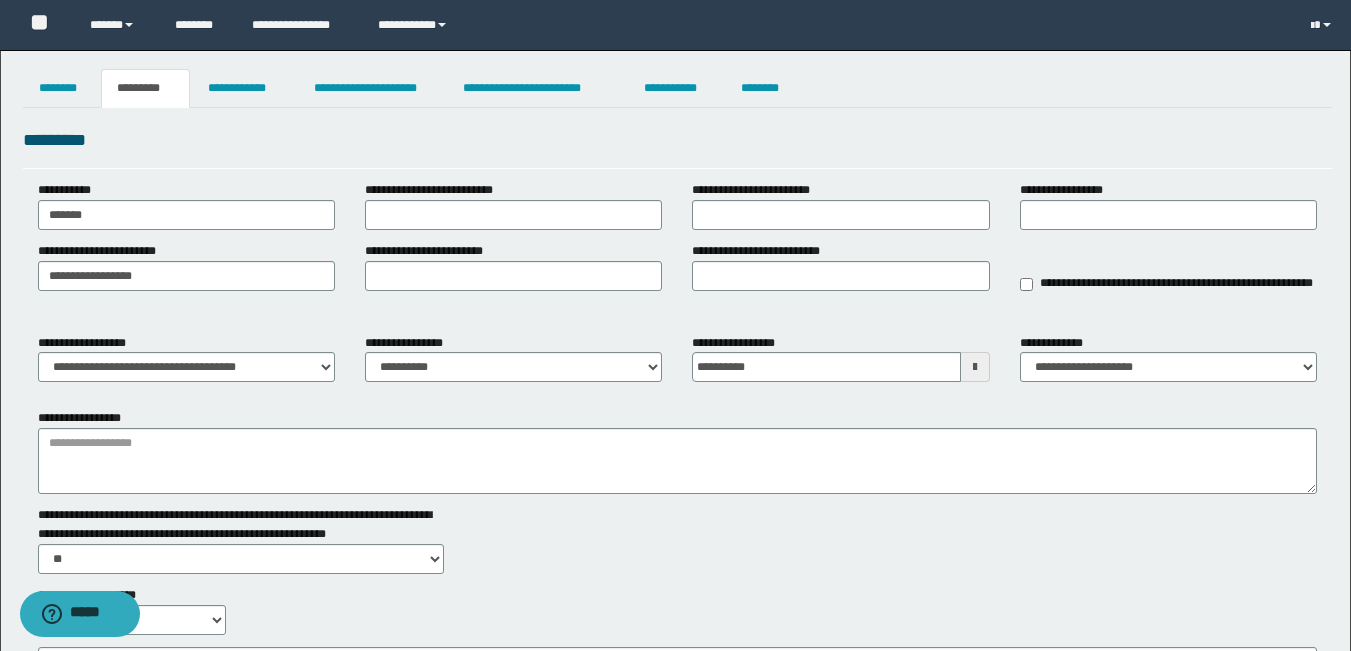 click on "**********" at bounding box center [409, 343] 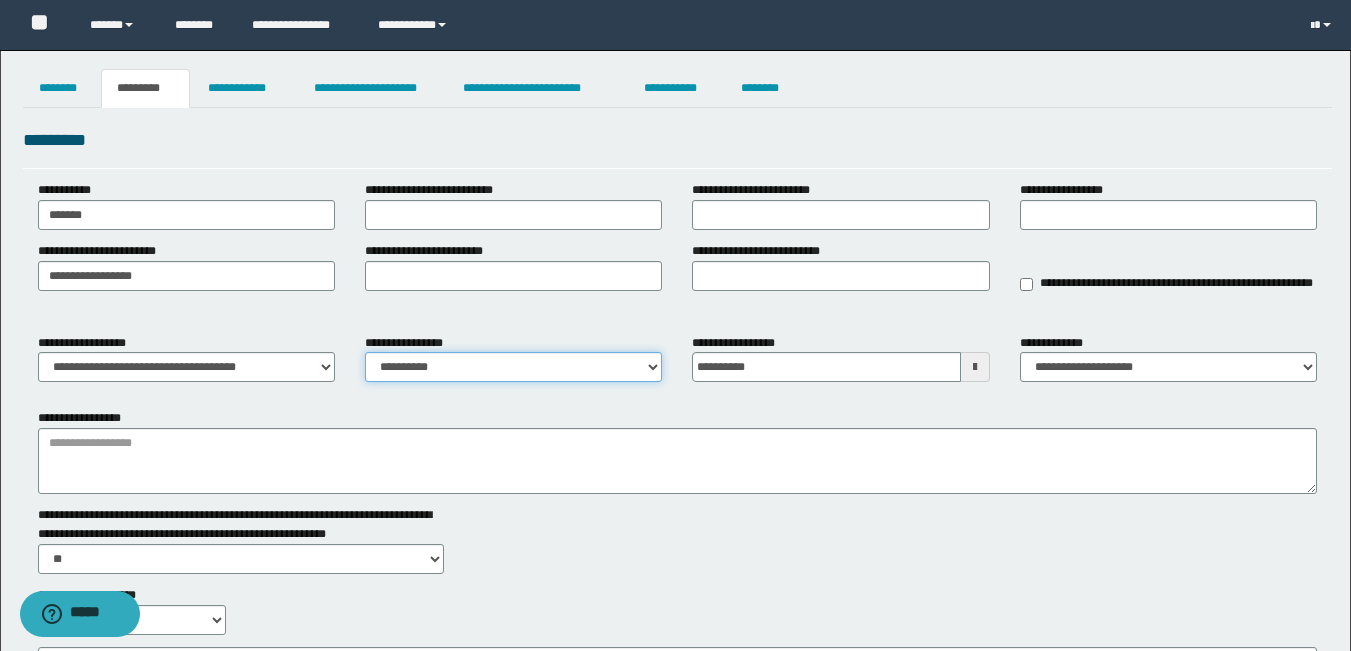 click on "**********" at bounding box center (513, 367) 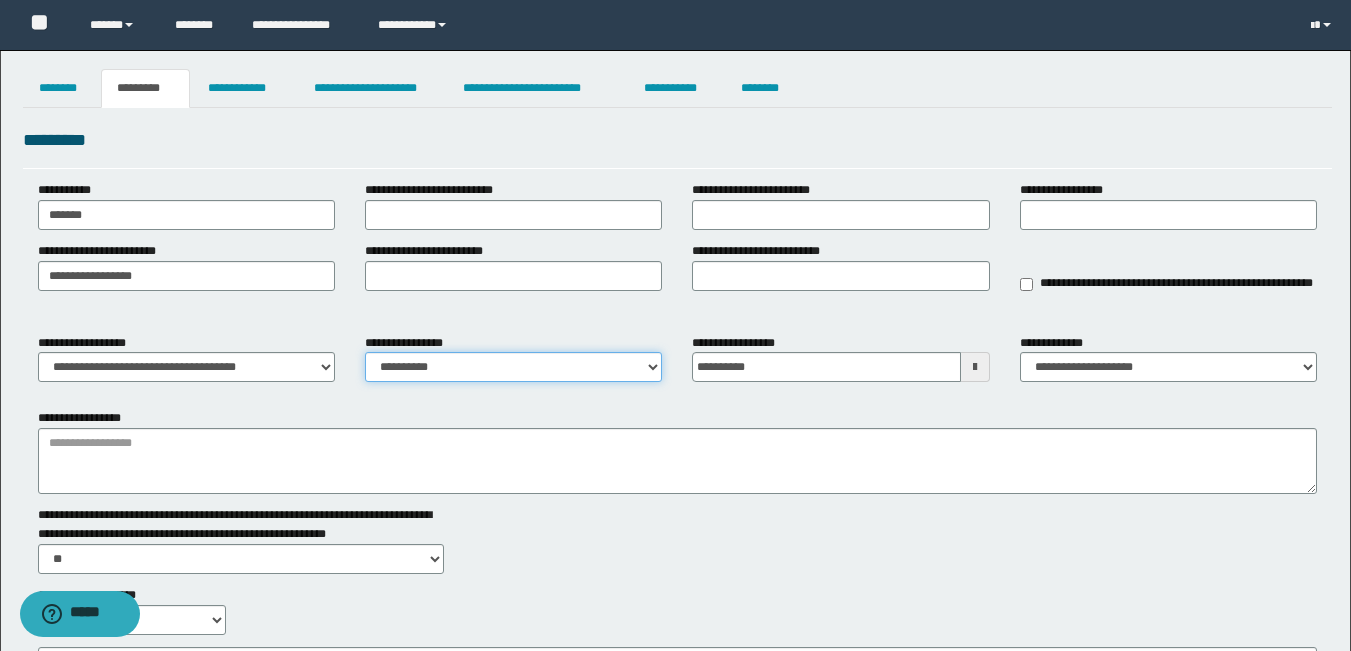 select on "****" 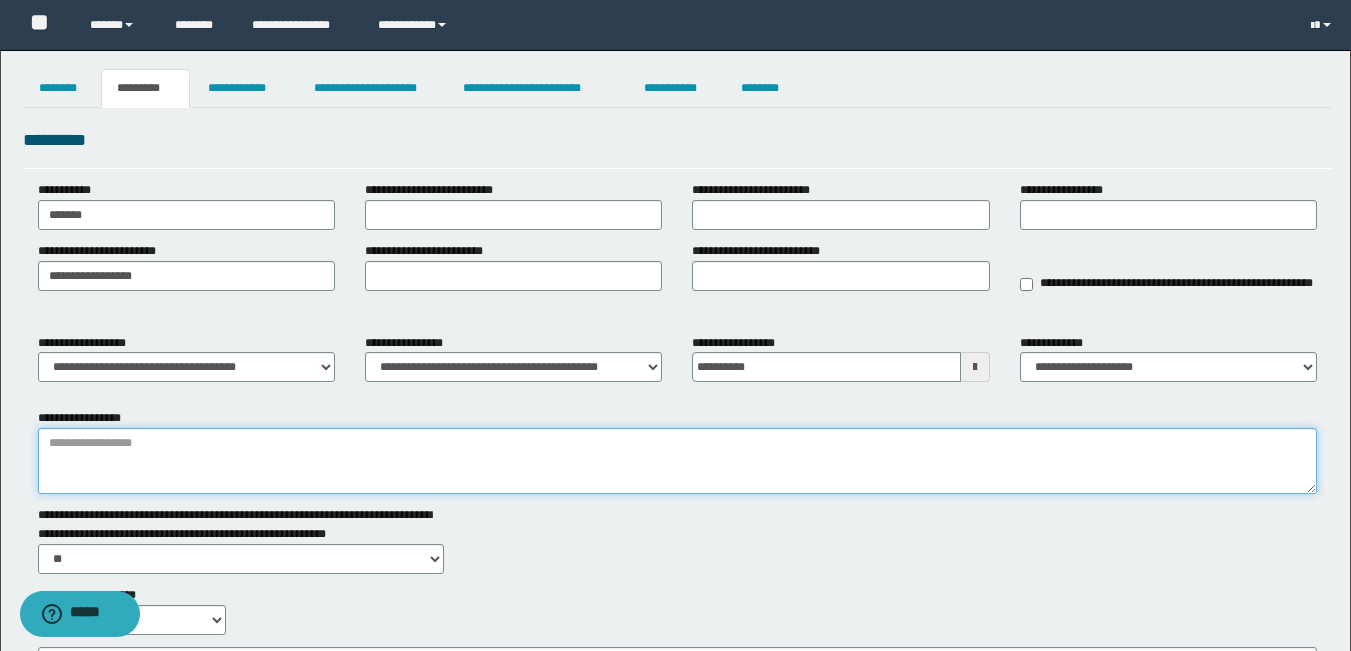 click on "**********" at bounding box center (677, 461) 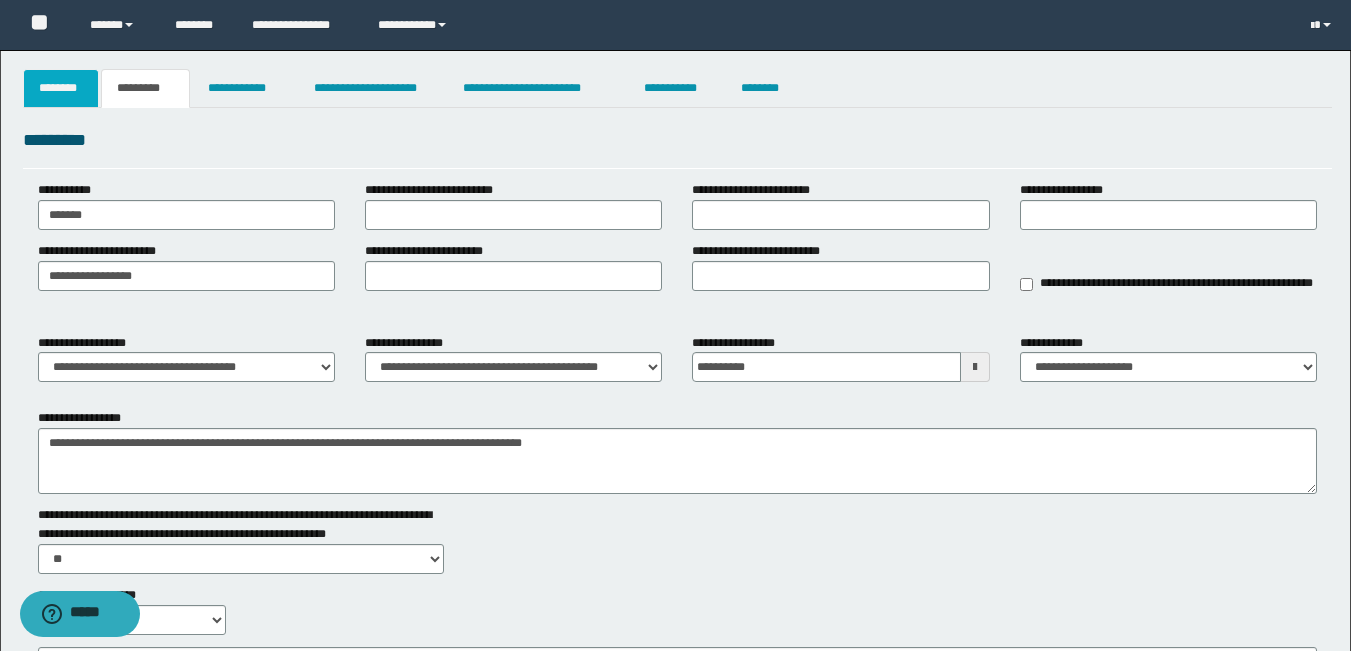 click on "********" at bounding box center (61, 88) 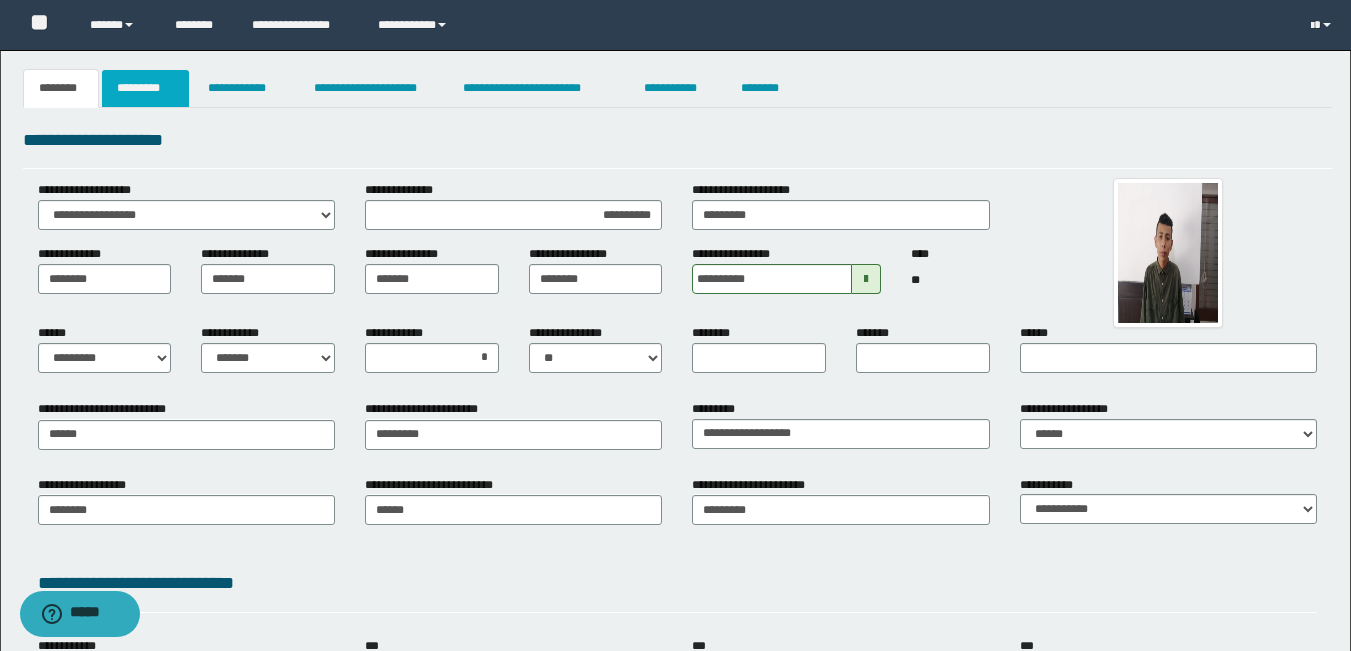 click on "*********" at bounding box center (145, 88) 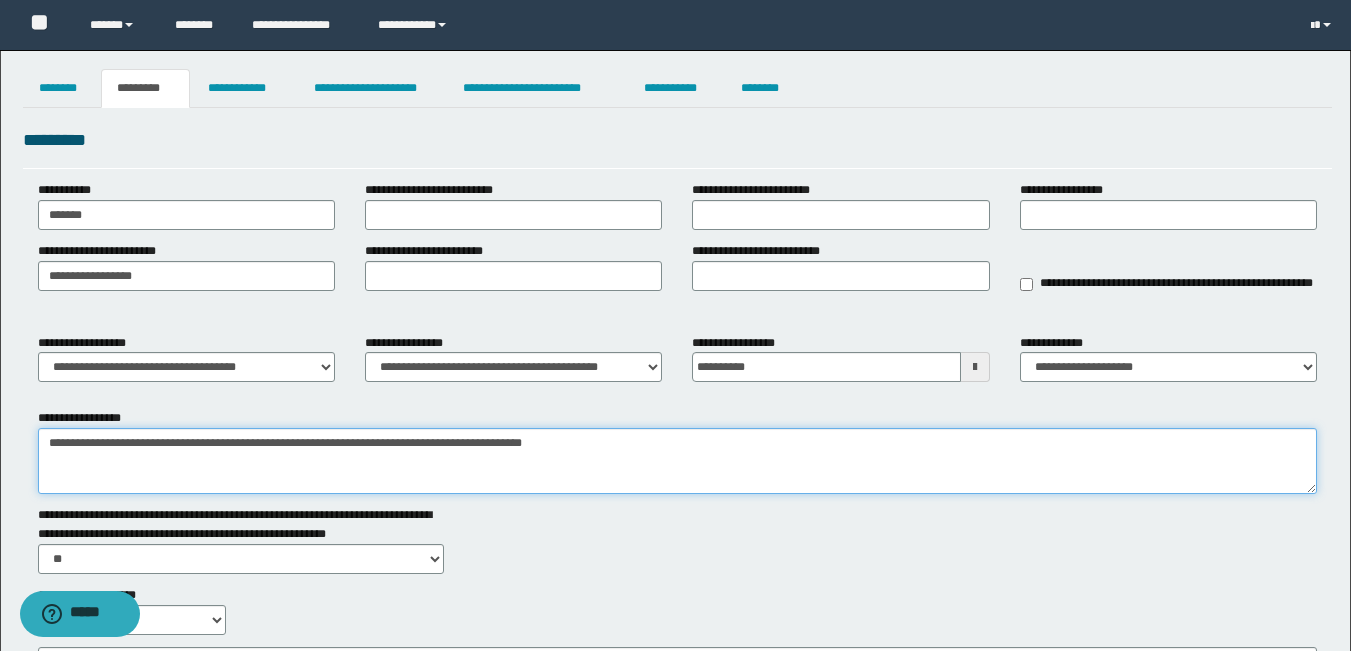 click on "**********" at bounding box center [677, 461] 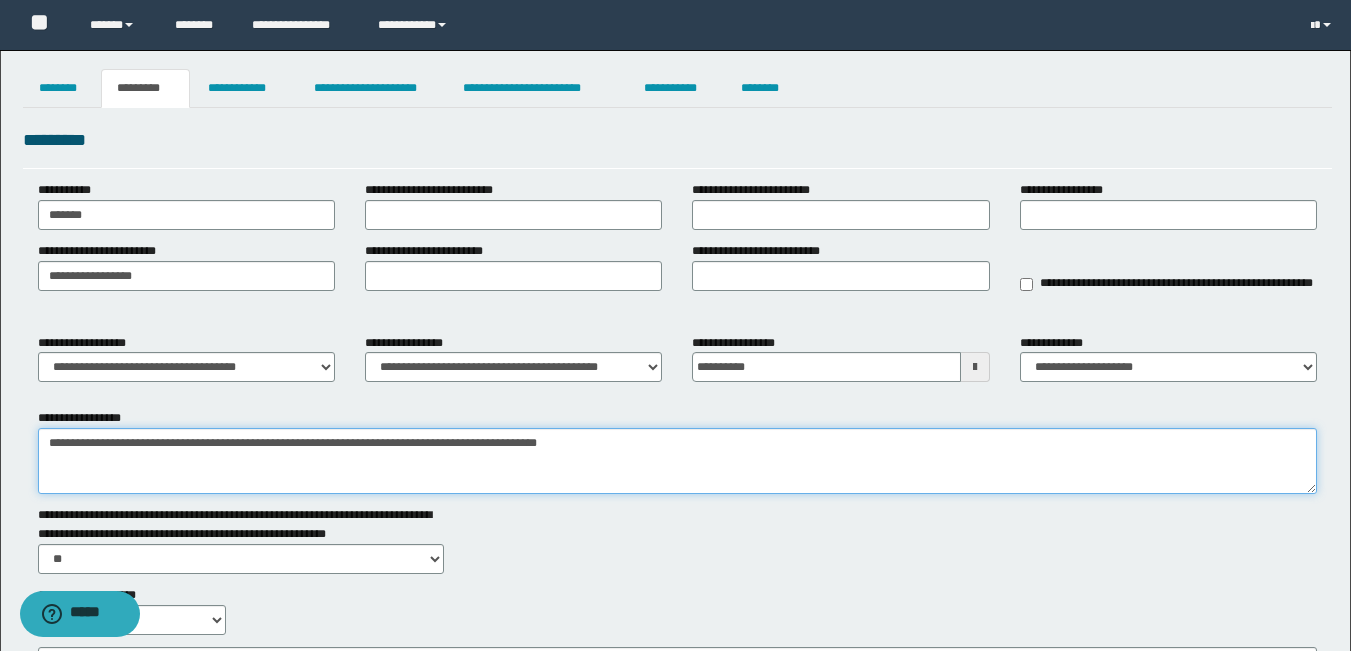click on "**********" at bounding box center [677, 461] 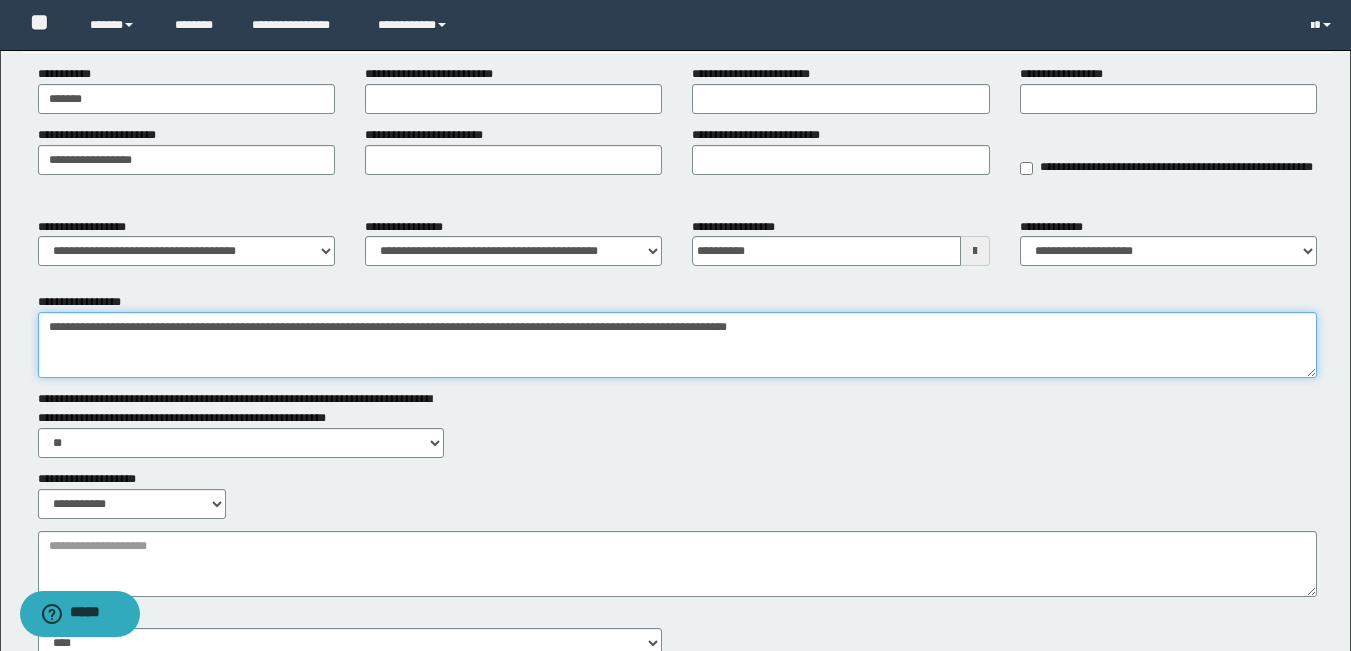scroll, scrollTop: 277, scrollLeft: 0, axis: vertical 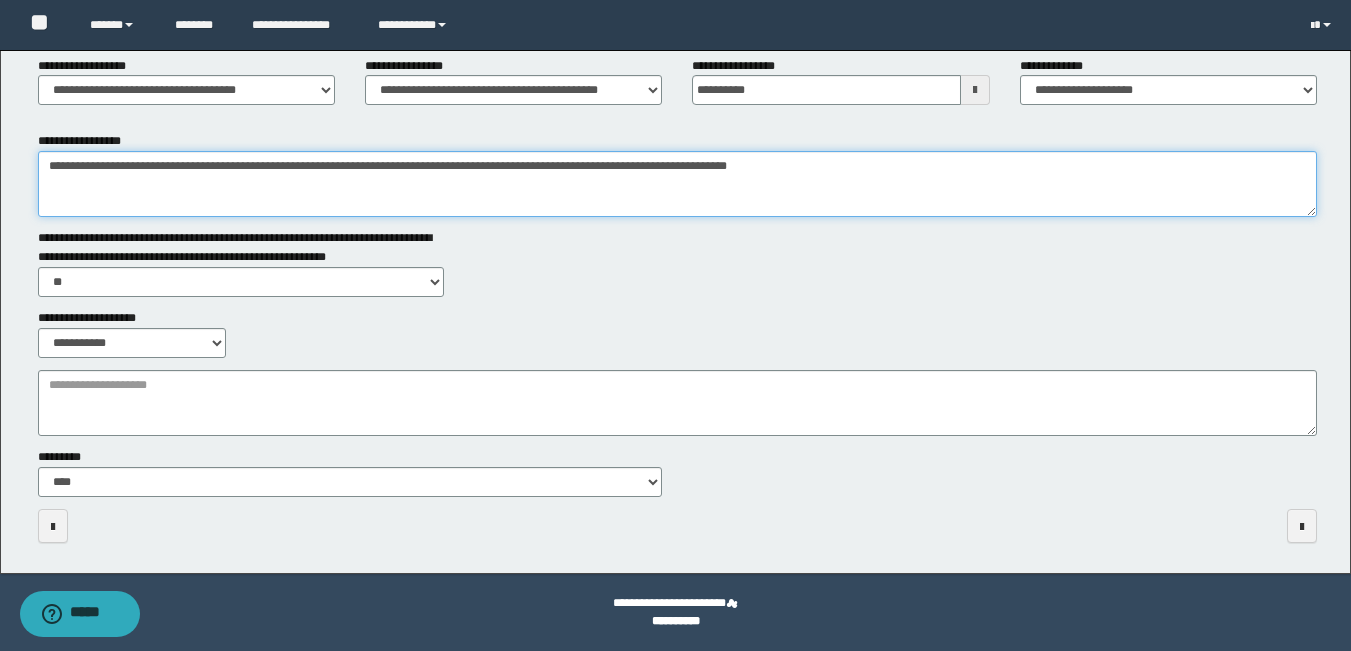 type on "**********" 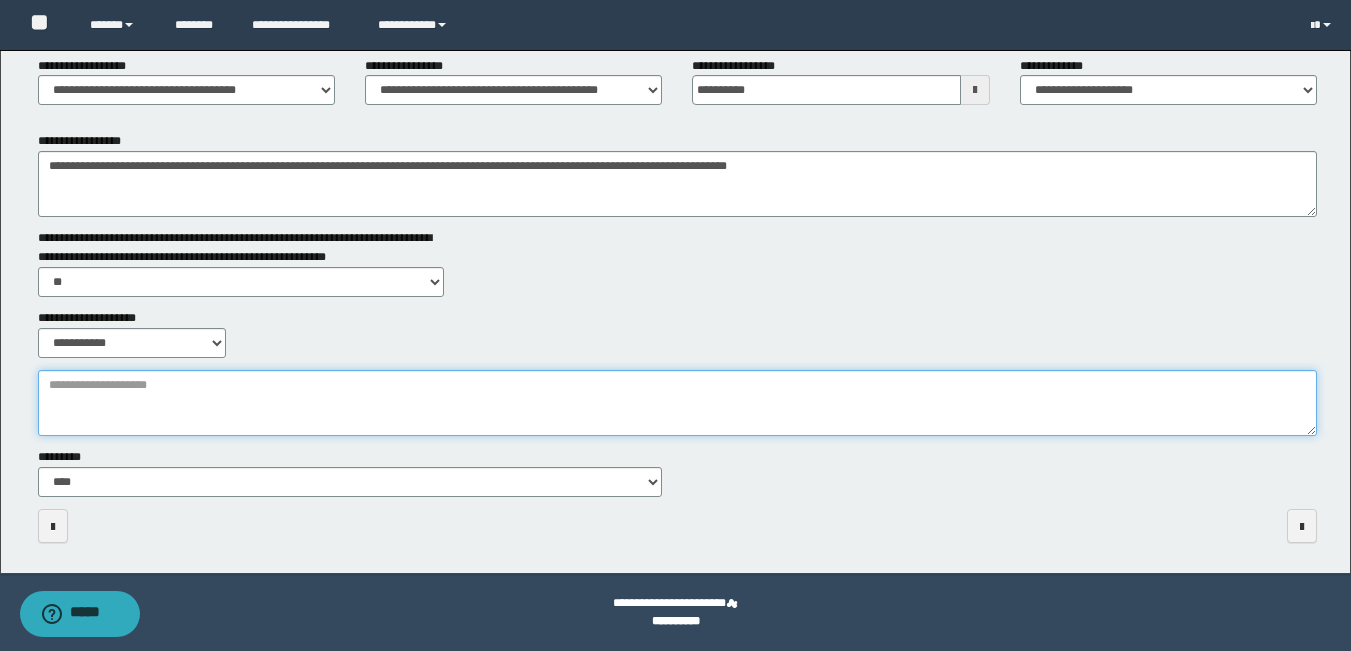 click on "**********" at bounding box center (677, 403) 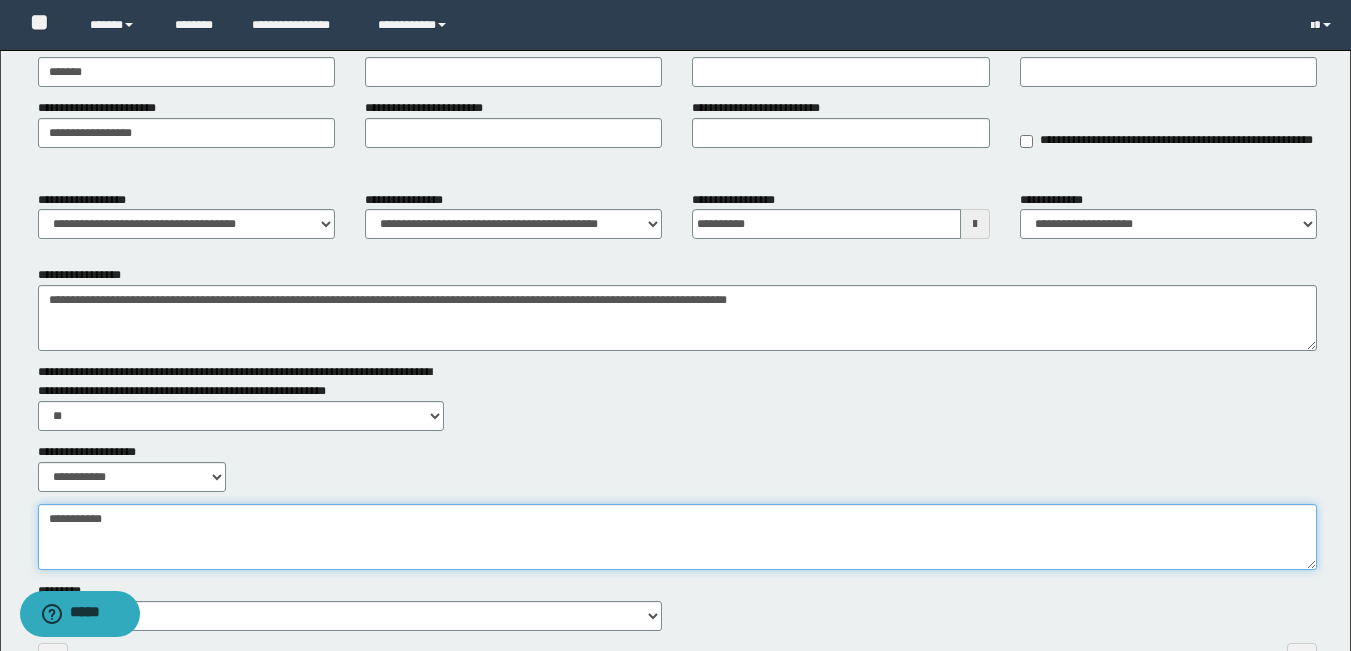 scroll, scrollTop: 0, scrollLeft: 0, axis: both 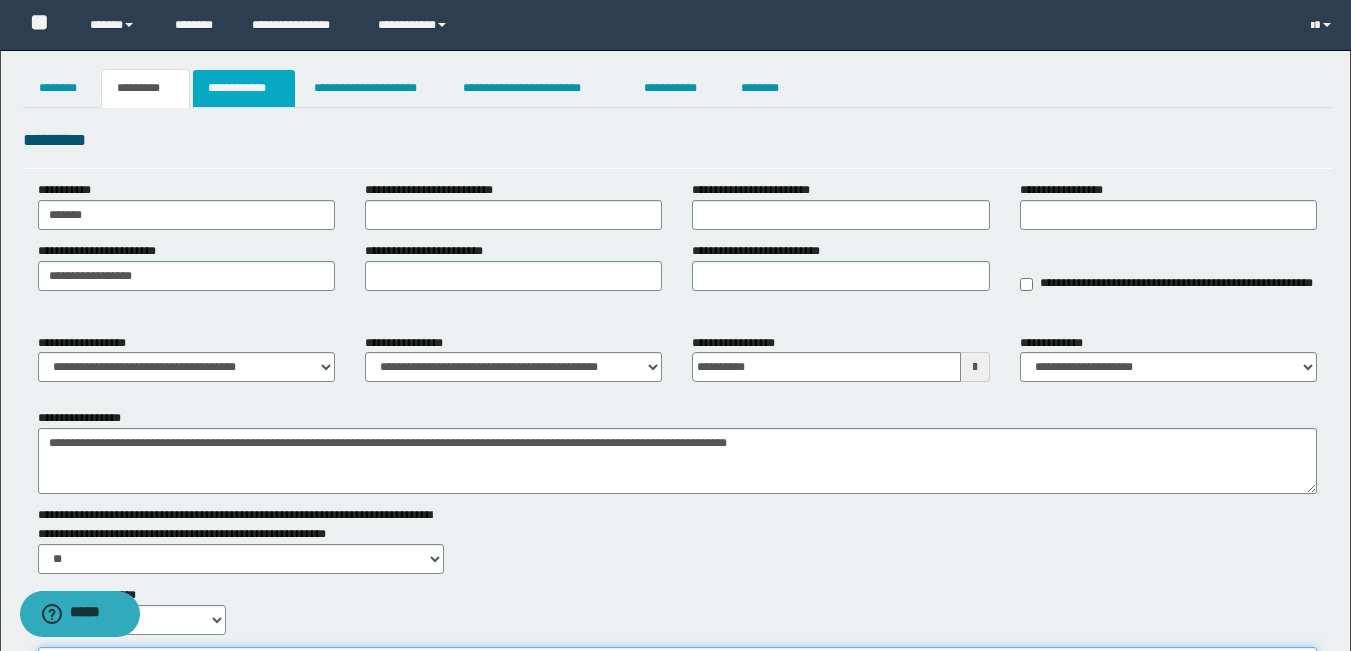 type on "**********" 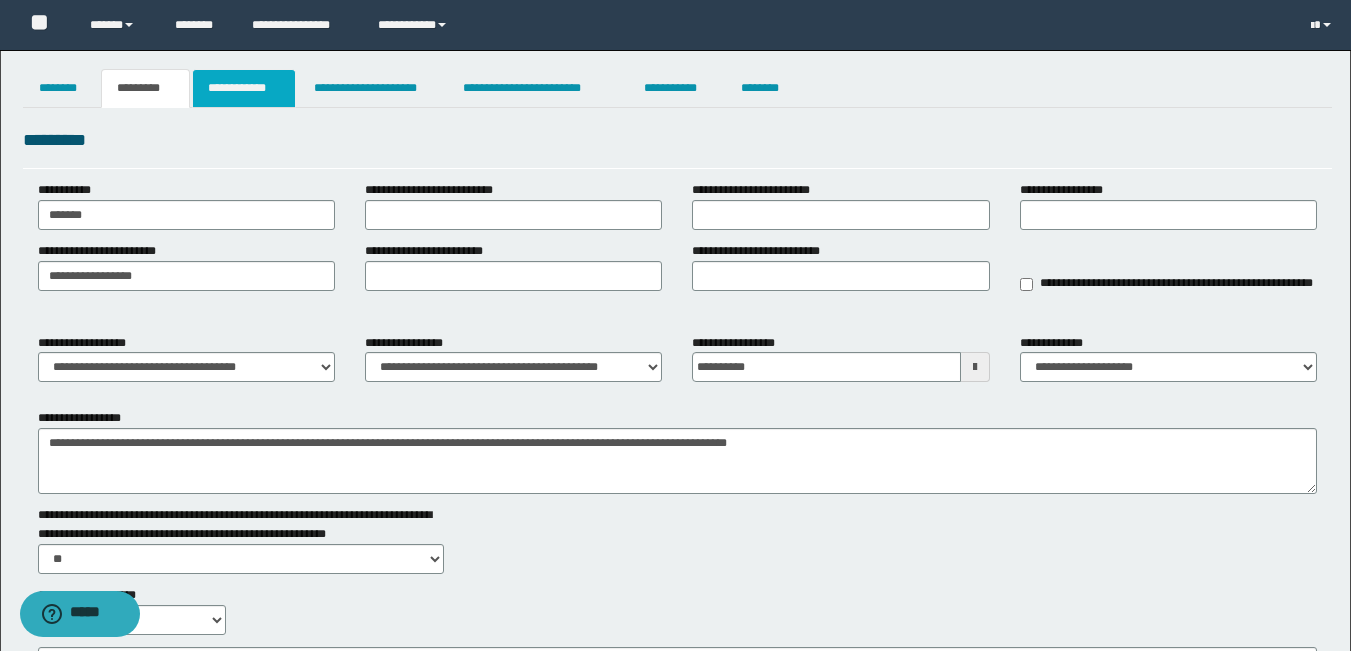 click on "**********" at bounding box center [244, 88] 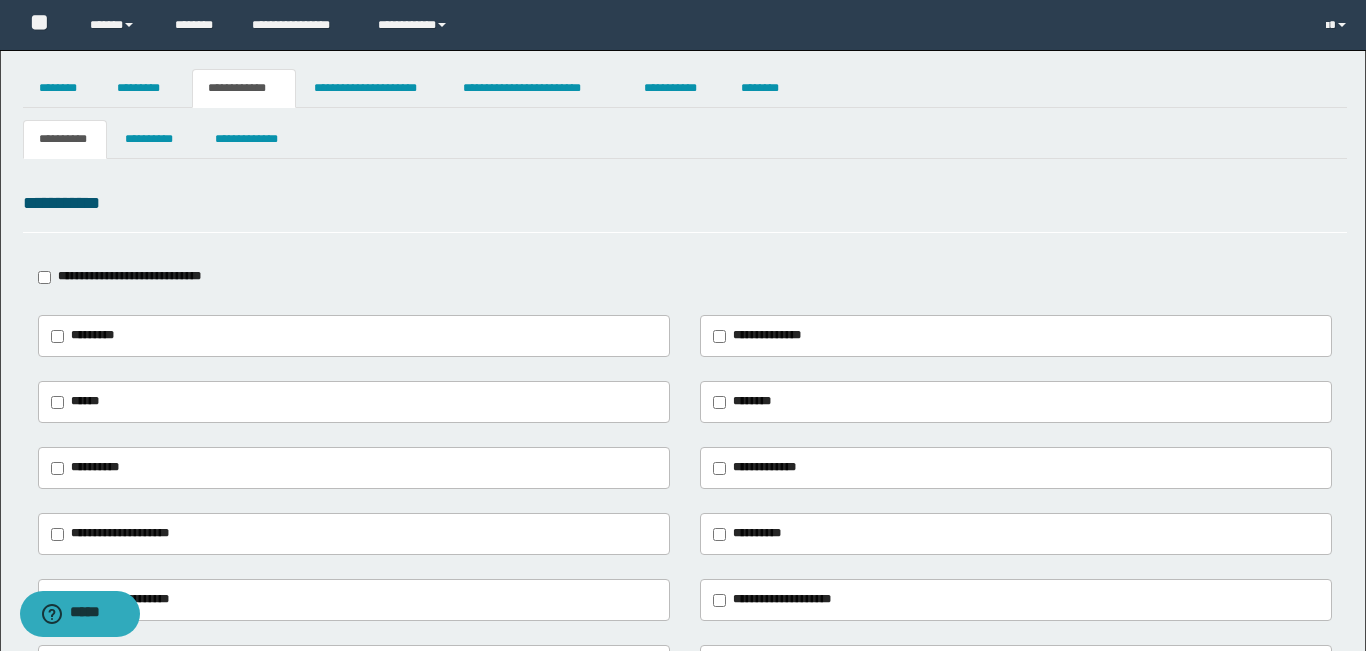type on "**********" 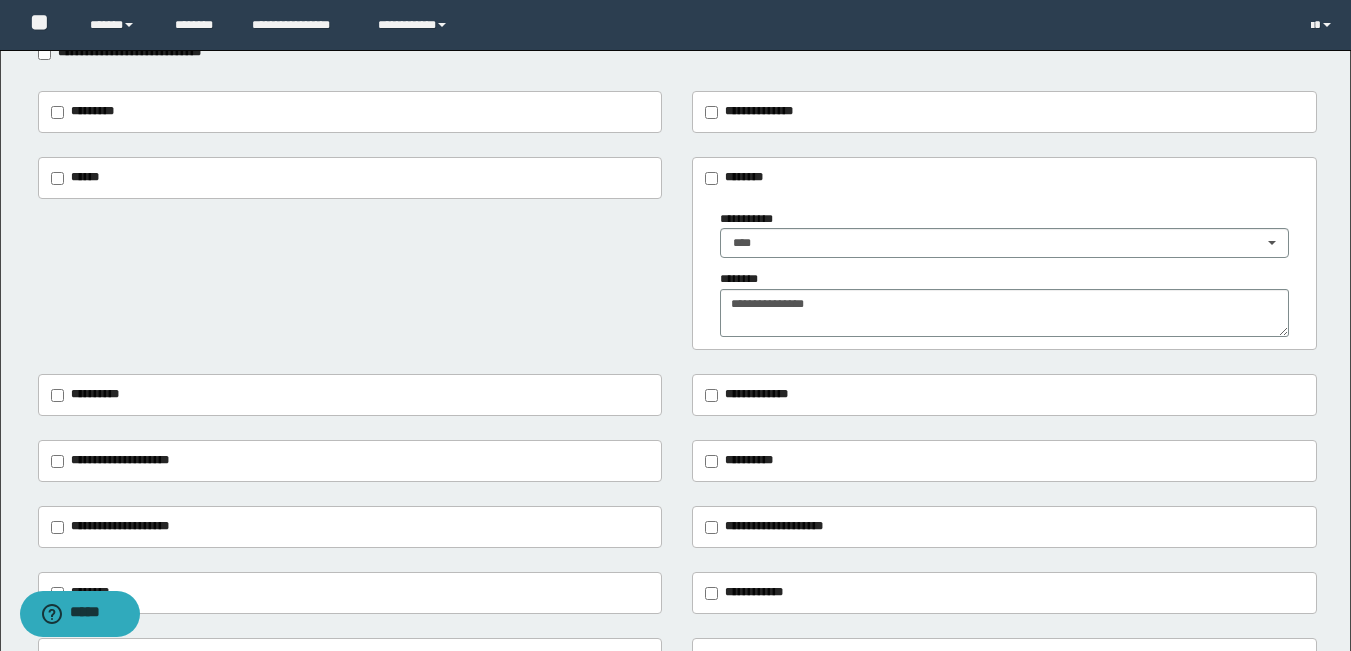 scroll, scrollTop: 0, scrollLeft: 0, axis: both 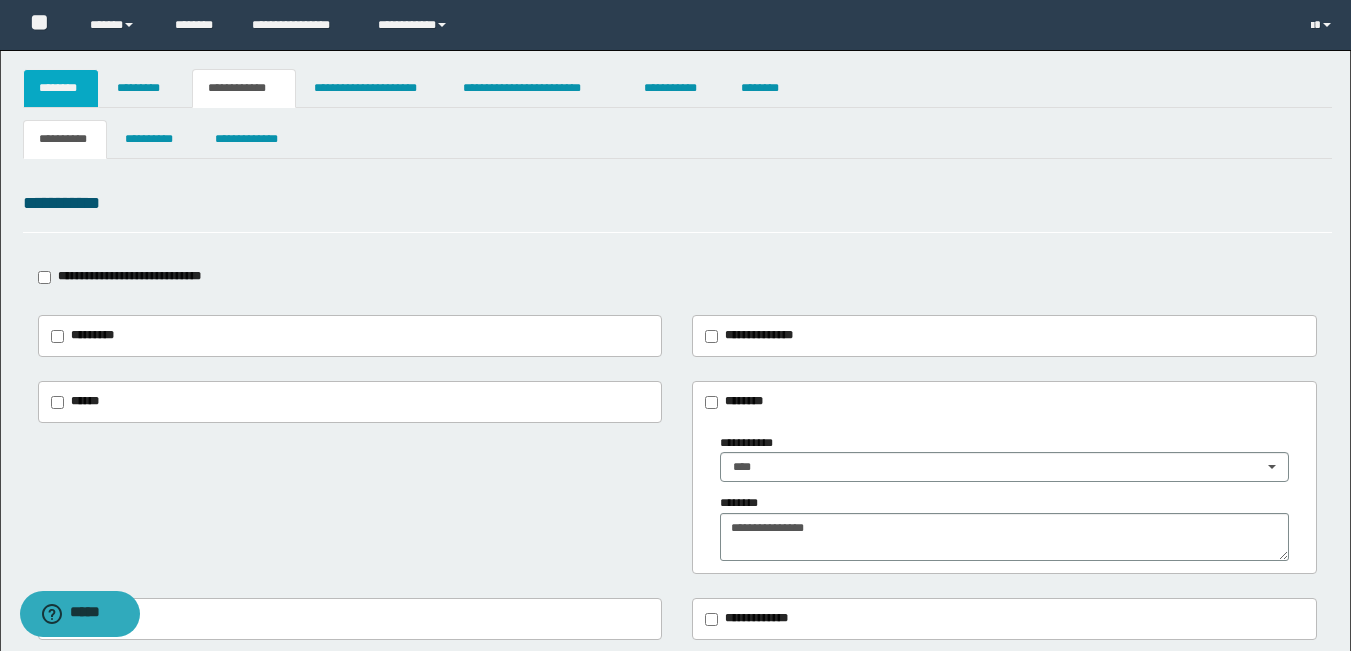 click on "********" at bounding box center (61, 88) 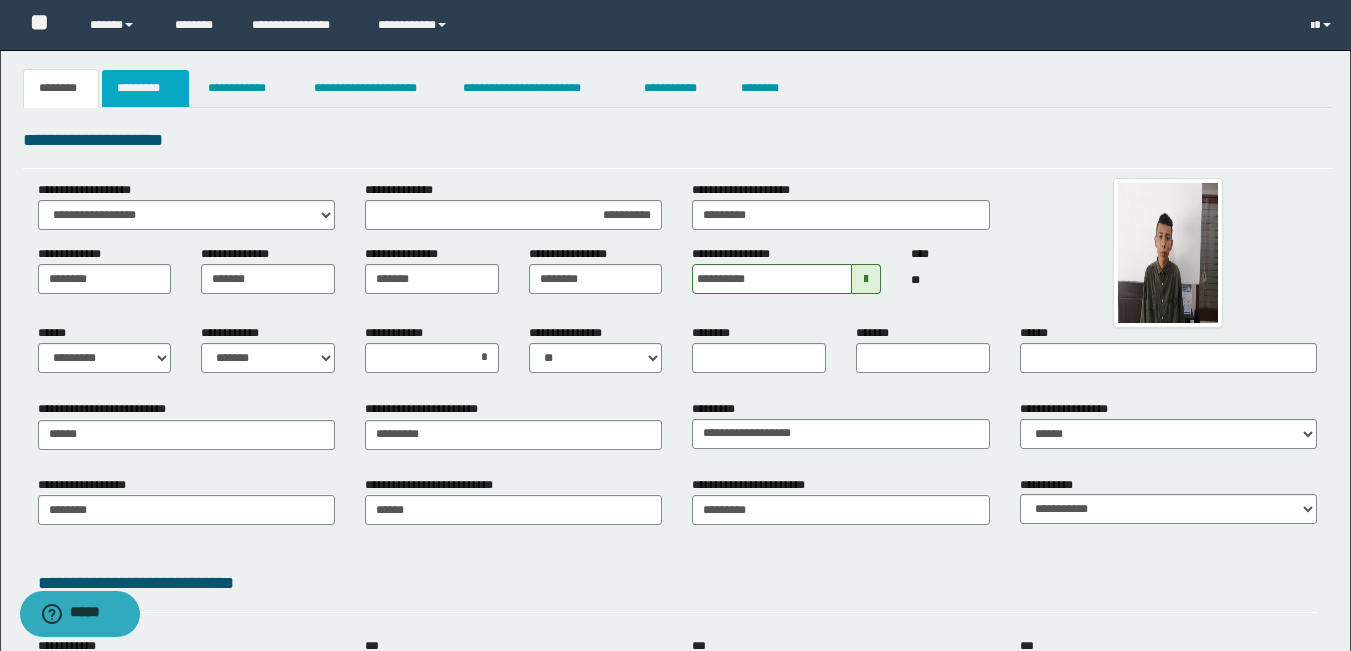 click on "*********" at bounding box center [145, 88] 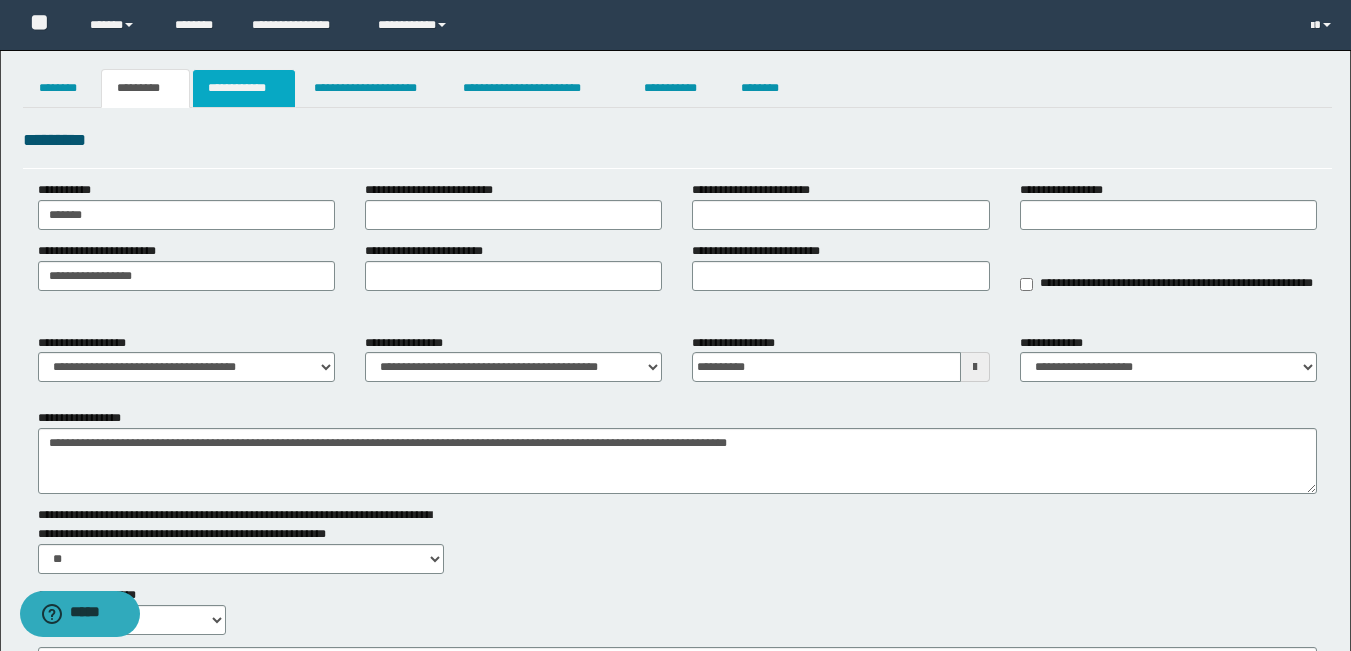 click on "**********" at bounding box center (244, 88) 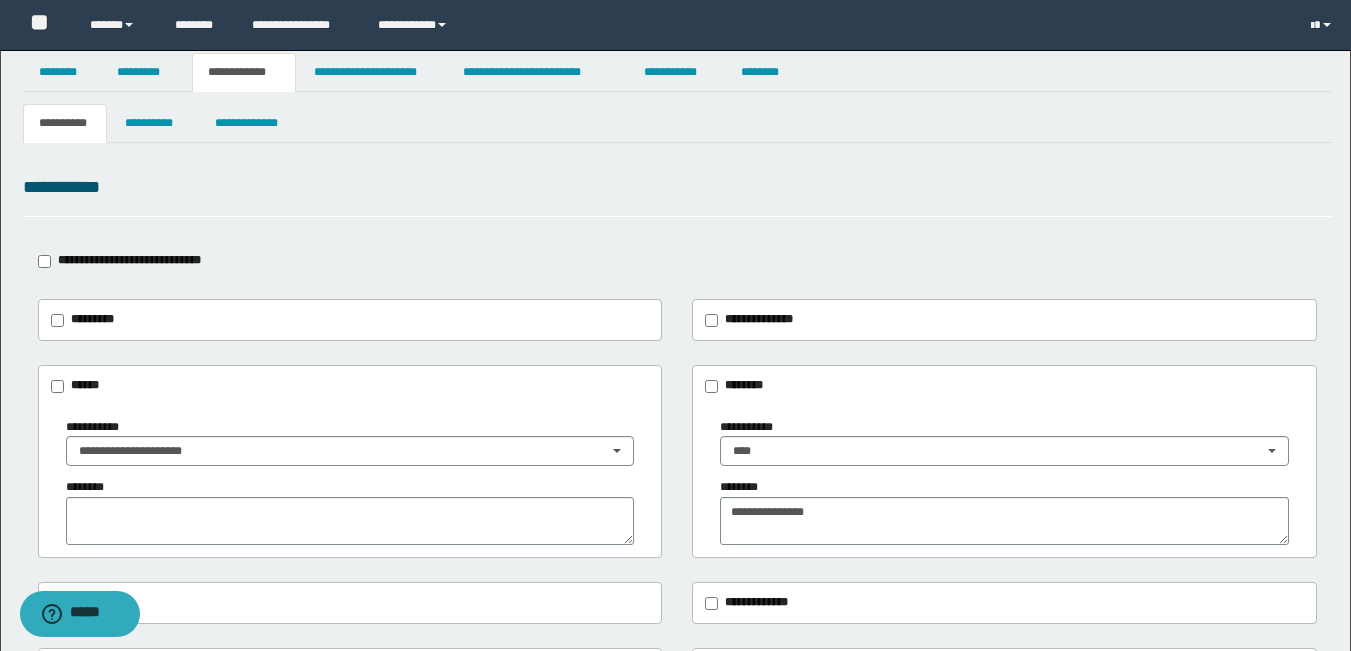 scroll, scrollTop: 300, scrollLeft: 0, axis: vertical 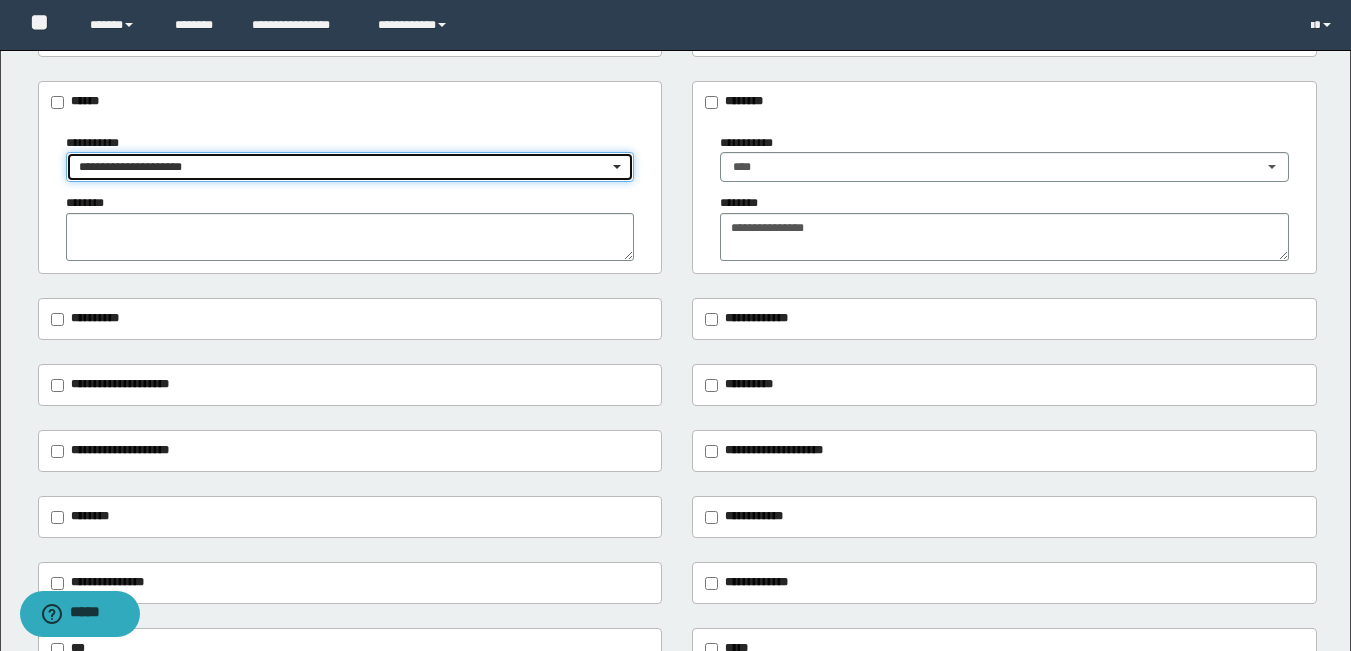 click on "**********" at bounding box center [344, 167] 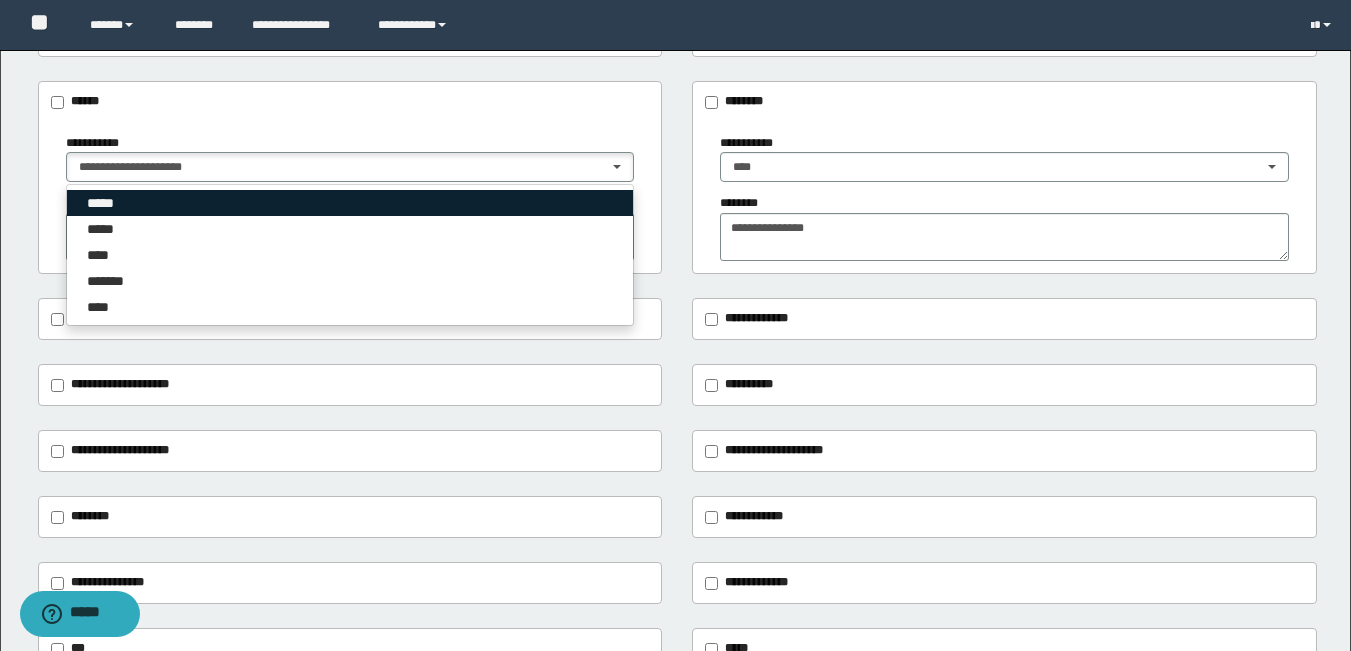 click on "*****" at bounding box center [104, 203] 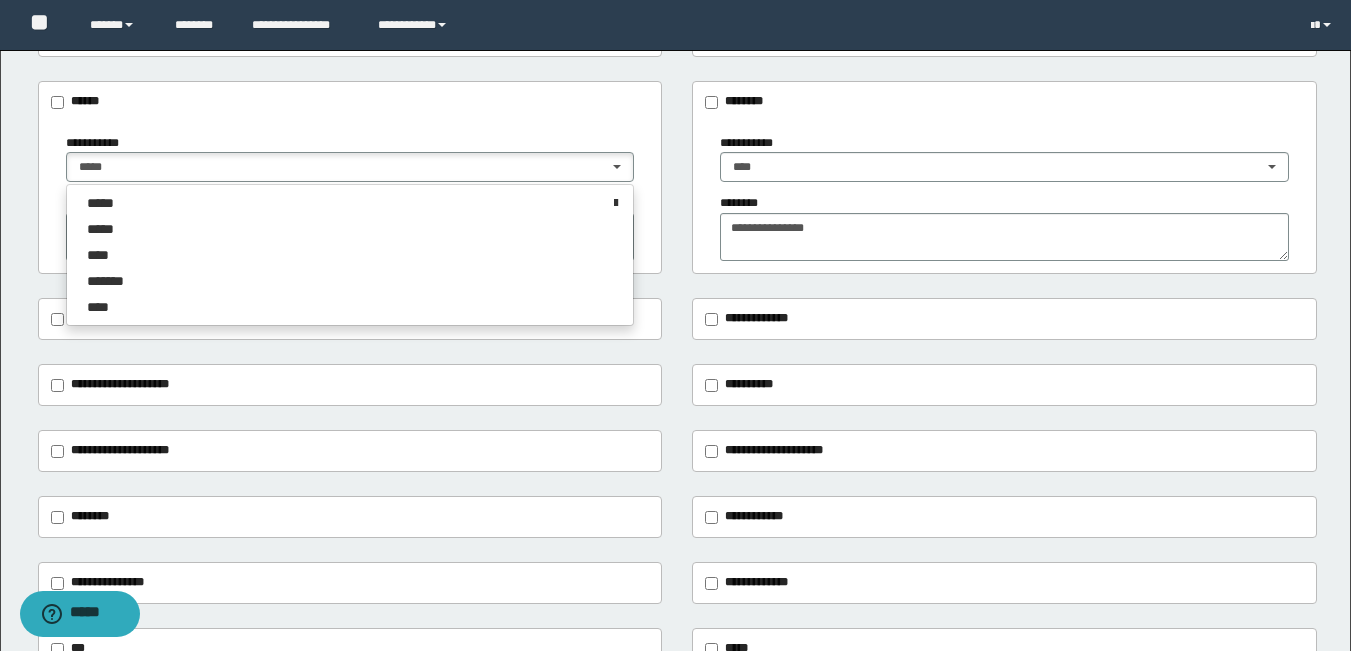 click on "**********" at bounding box center [675, 257] 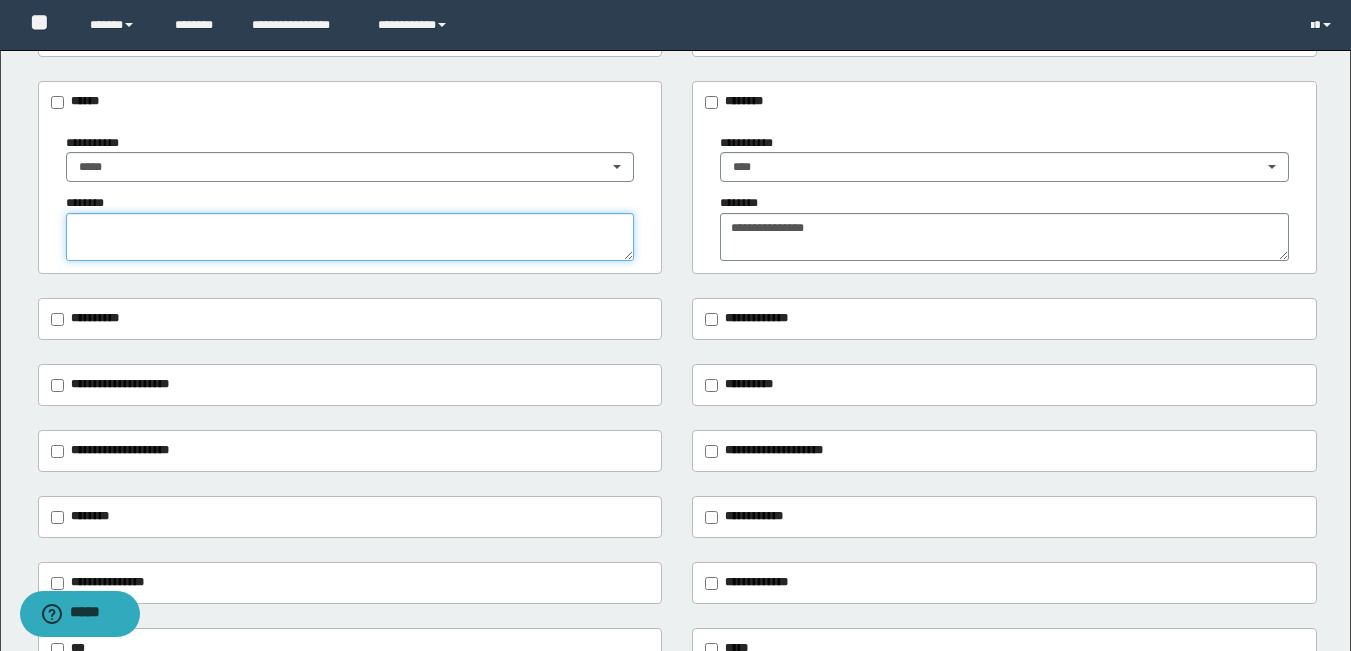 click at bounding box center [350, 237] 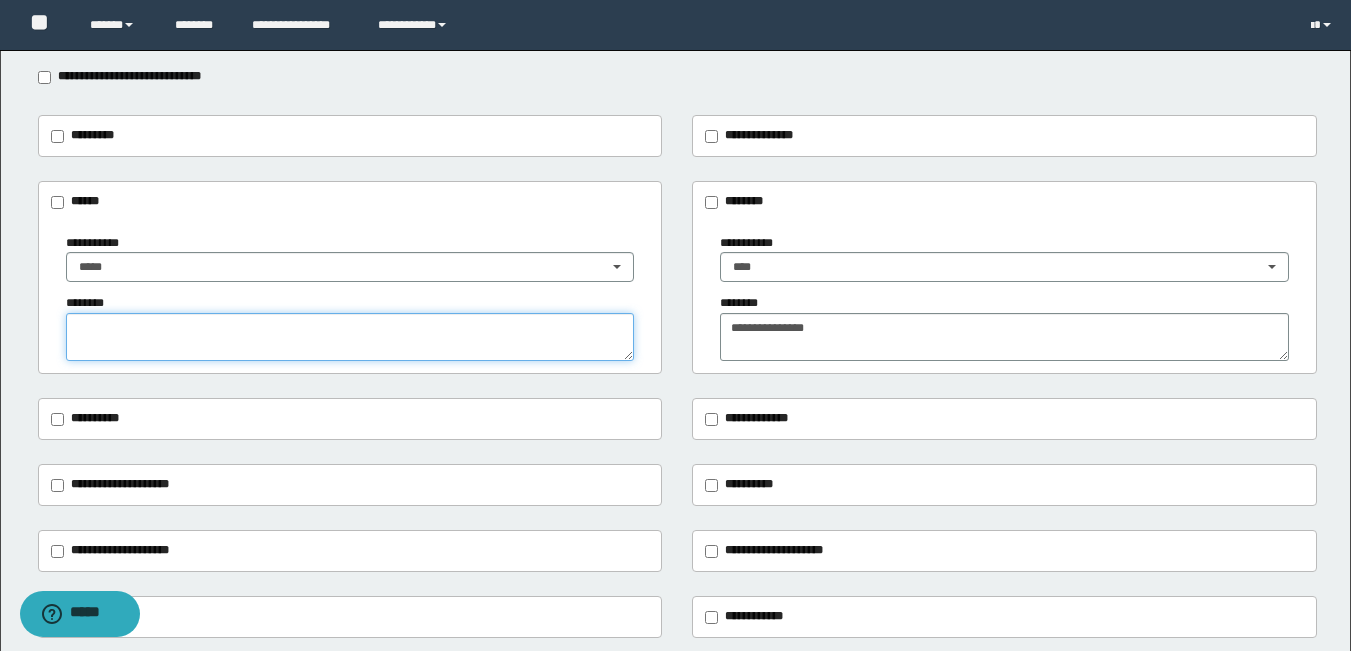 scroll, scrollTop: 0, scrollLeft: 0, axis: both 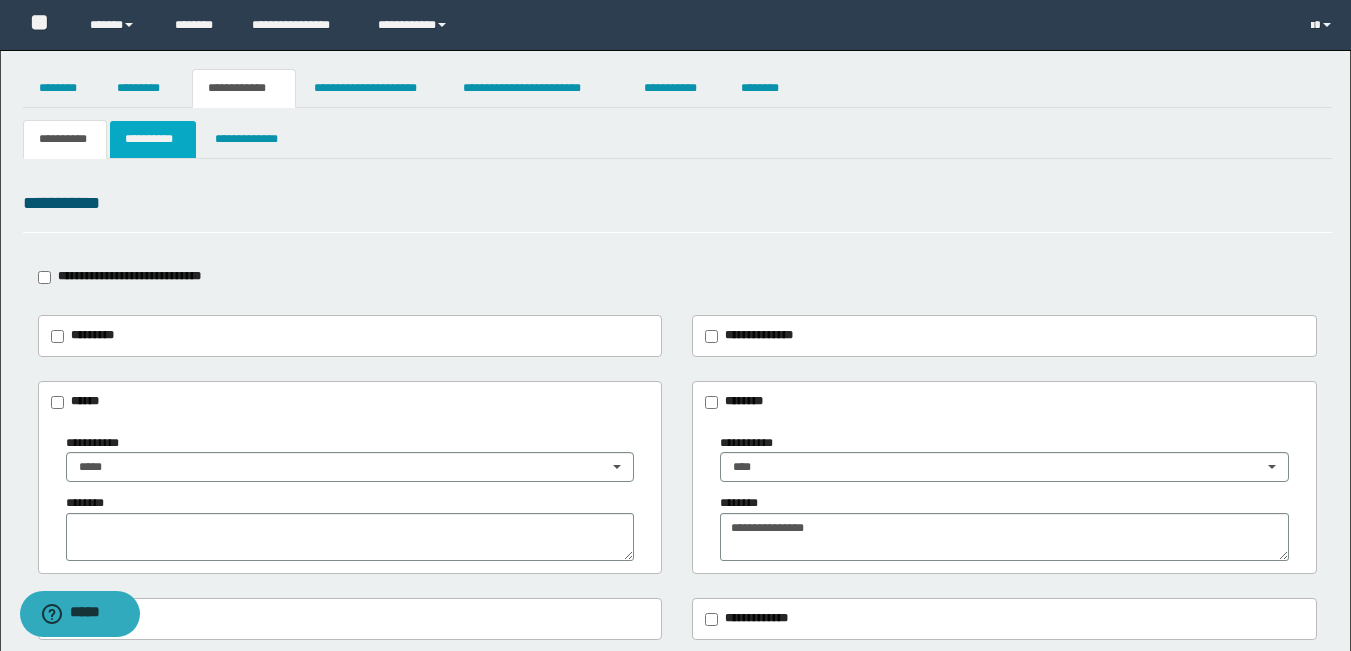 click on "**********" at bounding box center [153, 139] 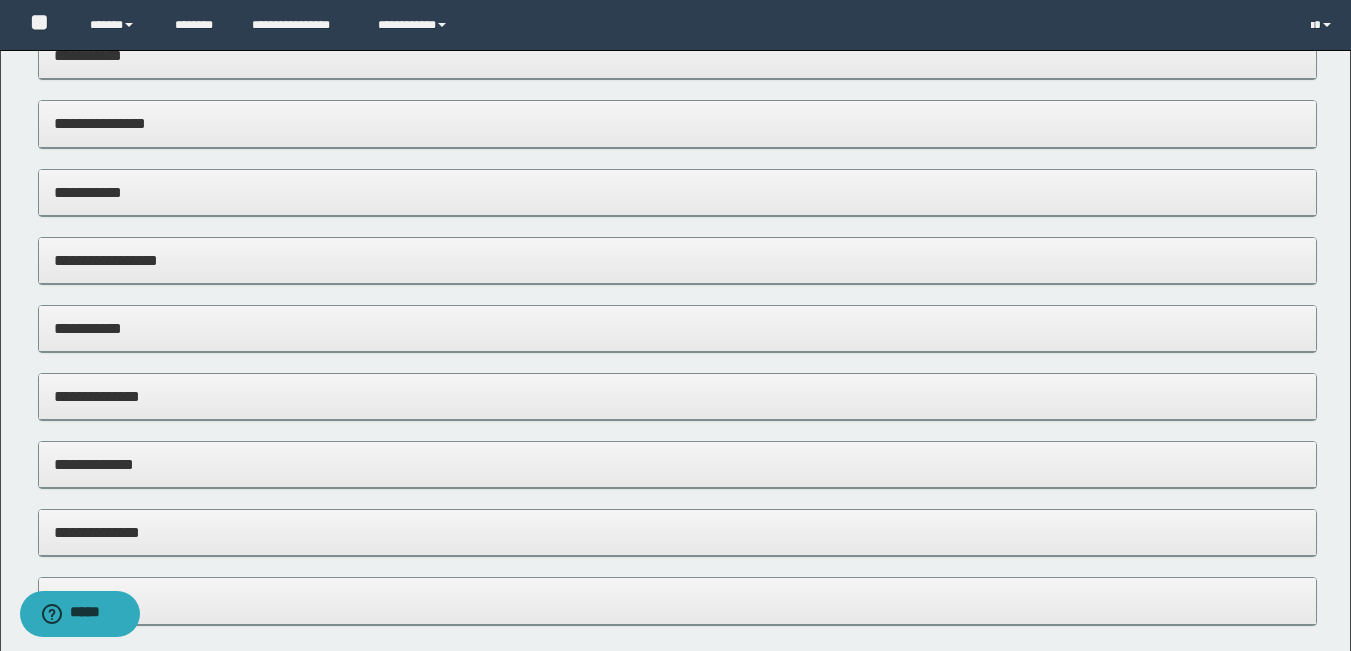 scroll, scrollTop: 300, scrollLeft: 0, axis: vertical 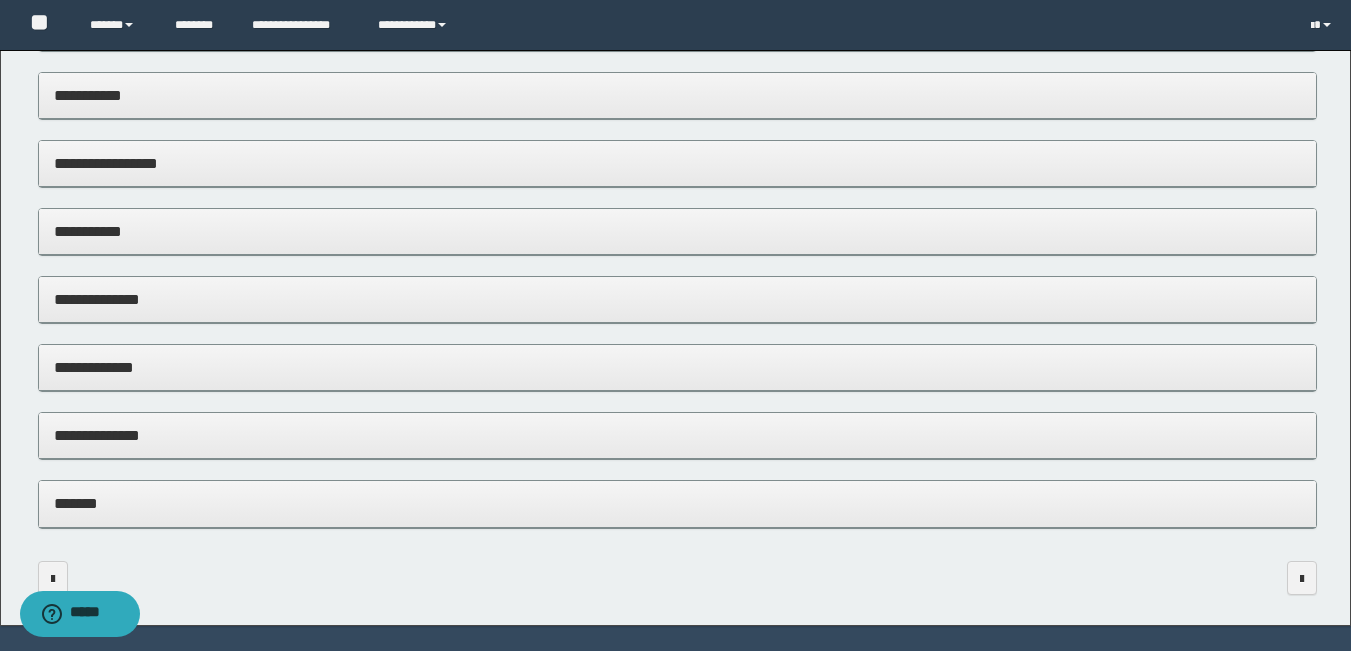 click on "*******" at bounding box center (677, 503) 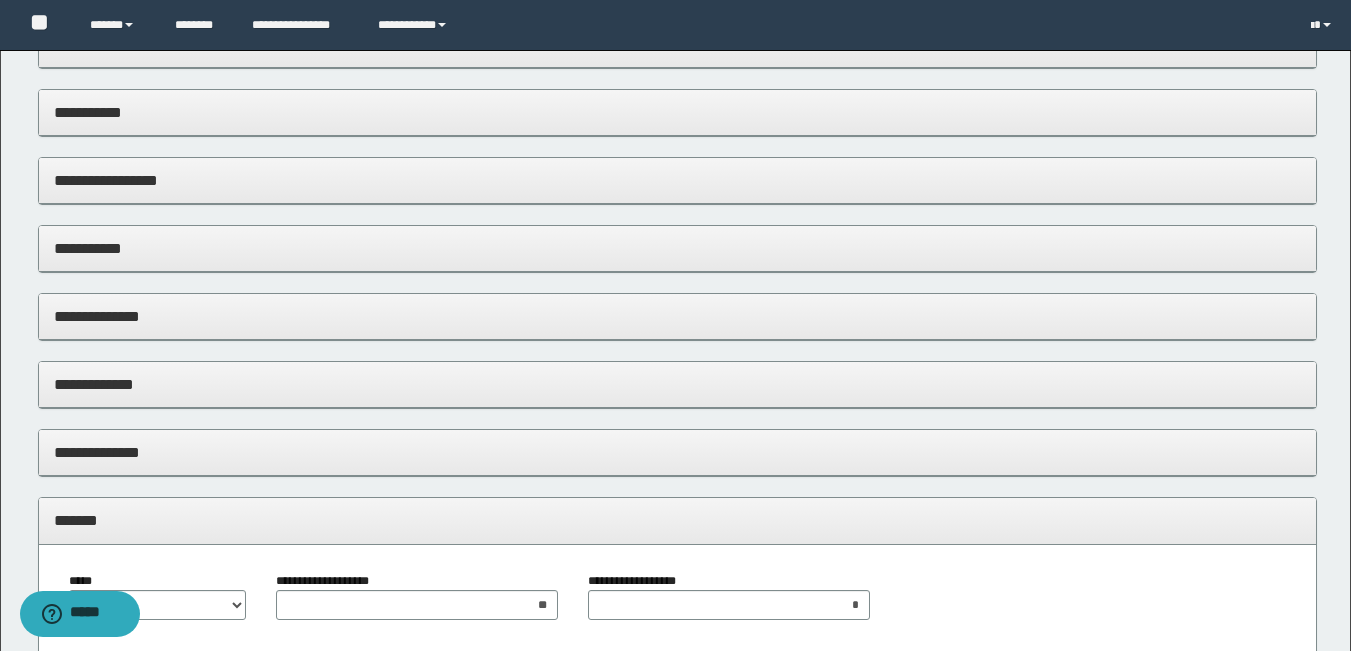 scroll, scrollTop: 0, scrollLeft: 0, axis: both 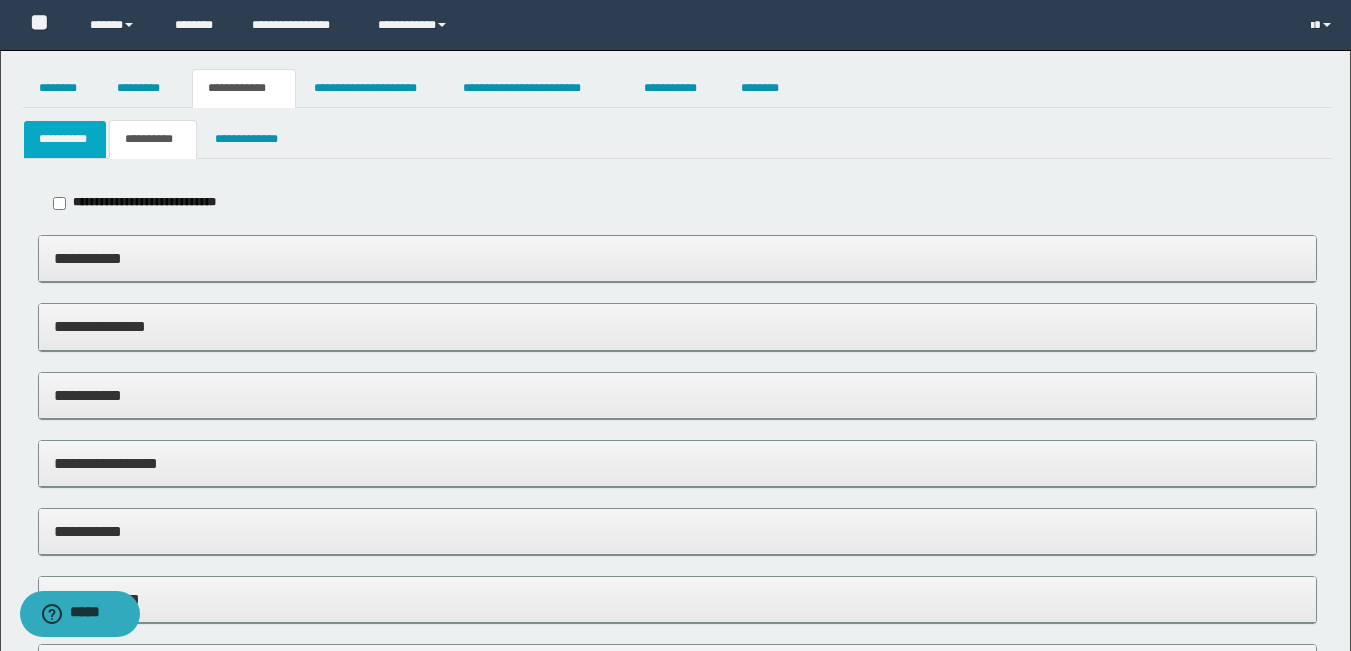 click on "**********" at bounding box center (65, 139) 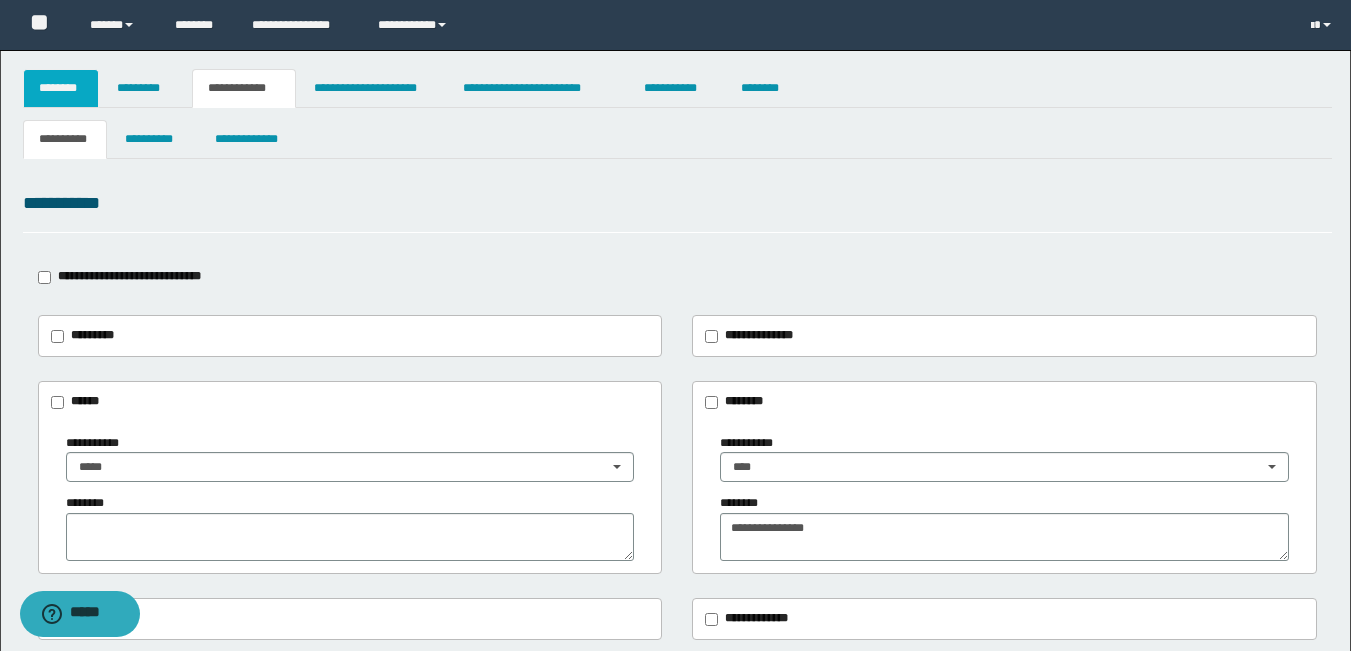 click on "********" at bounding box center [61, 88] 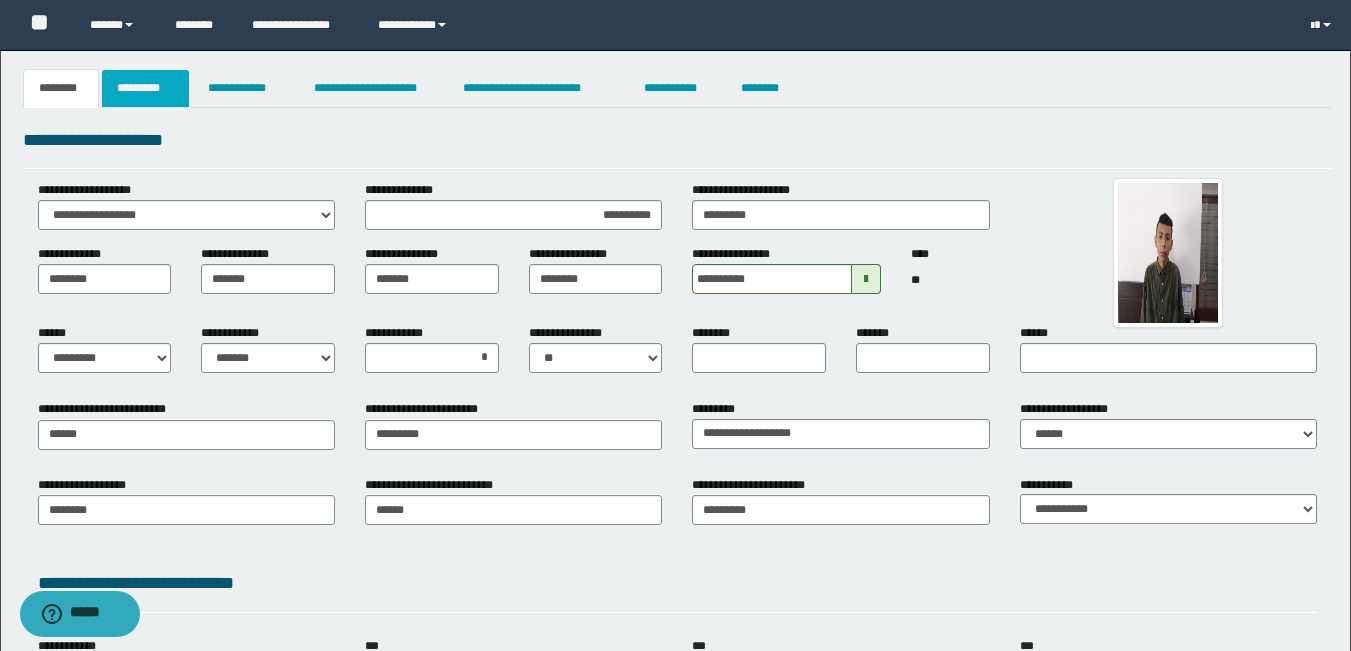 click on "*********" at bounding box center (145, 88) 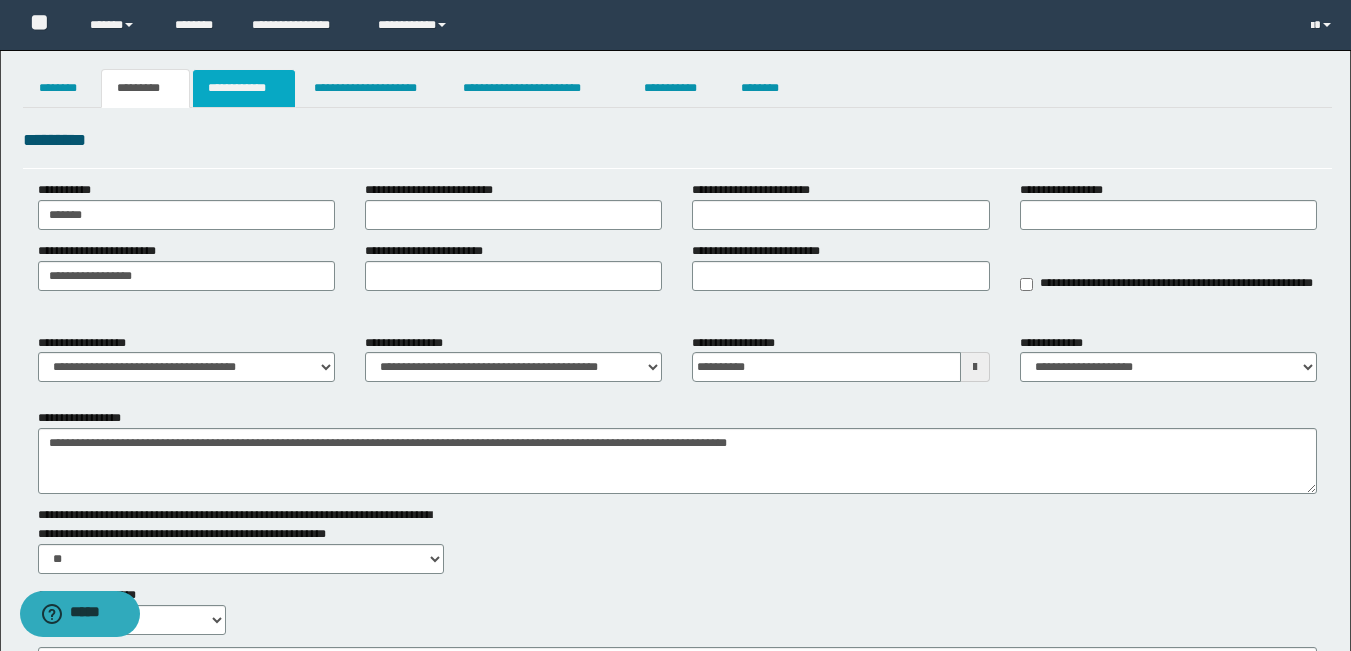 click on "**********" at bounding box center (244, 88) 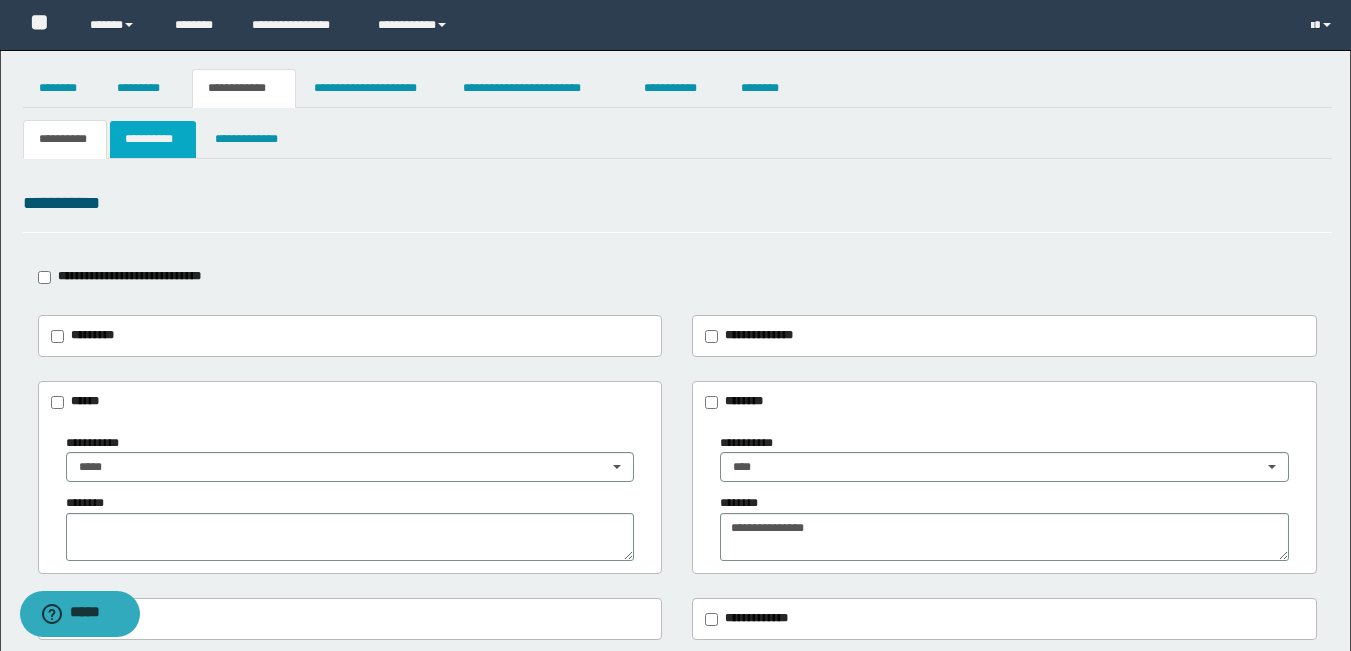 click on "**********" at bounding box center (153, 139) 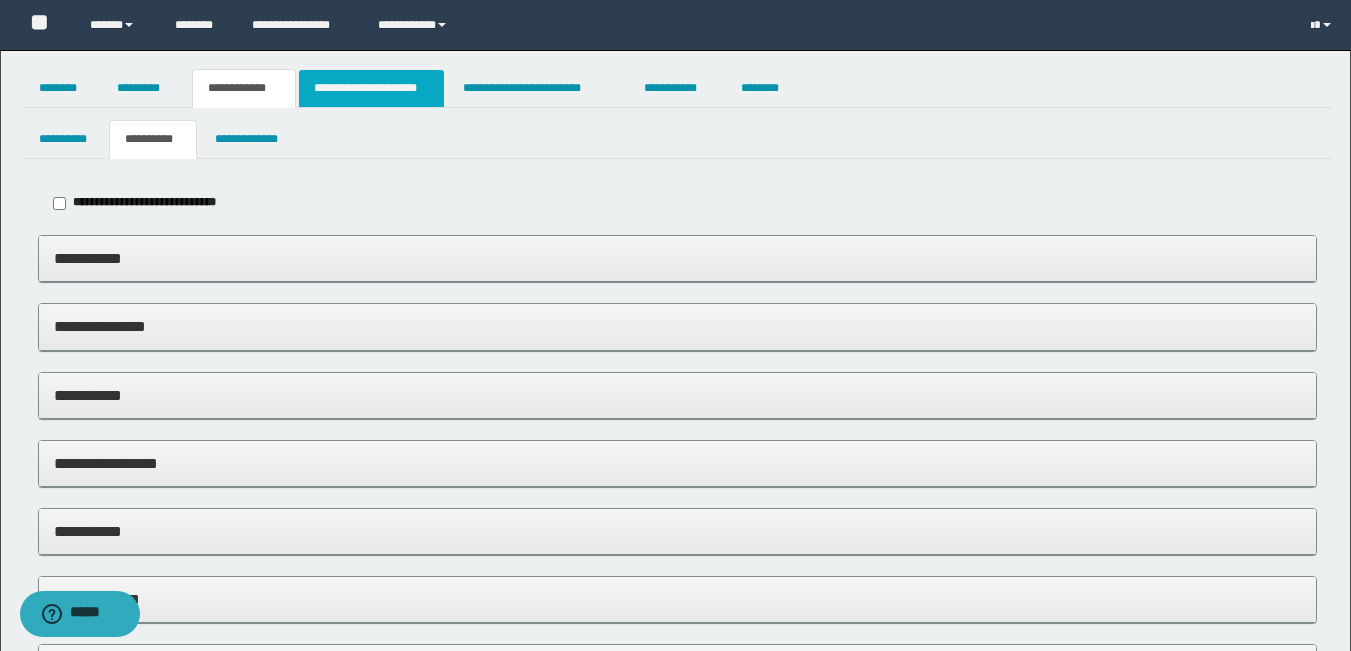 click on "**********" at bounding box center [371, 88] 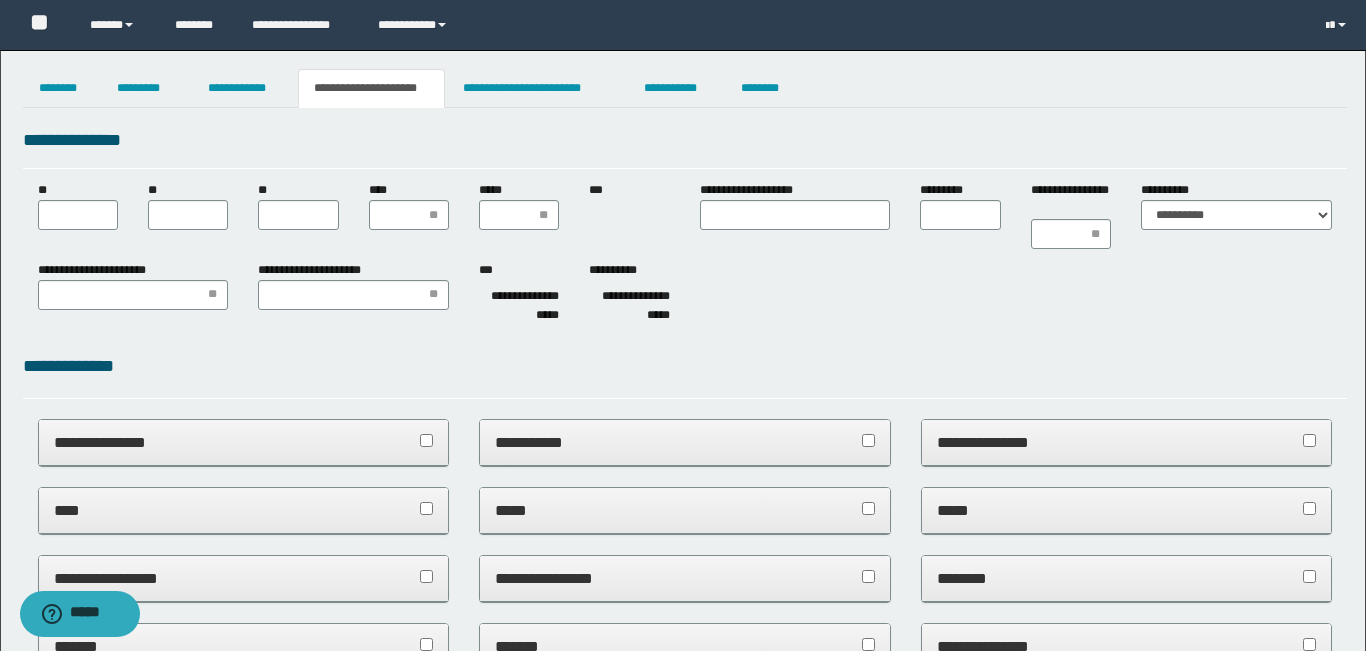 scroll, scrollTop: 0, scrollLeft: 0, axis: both 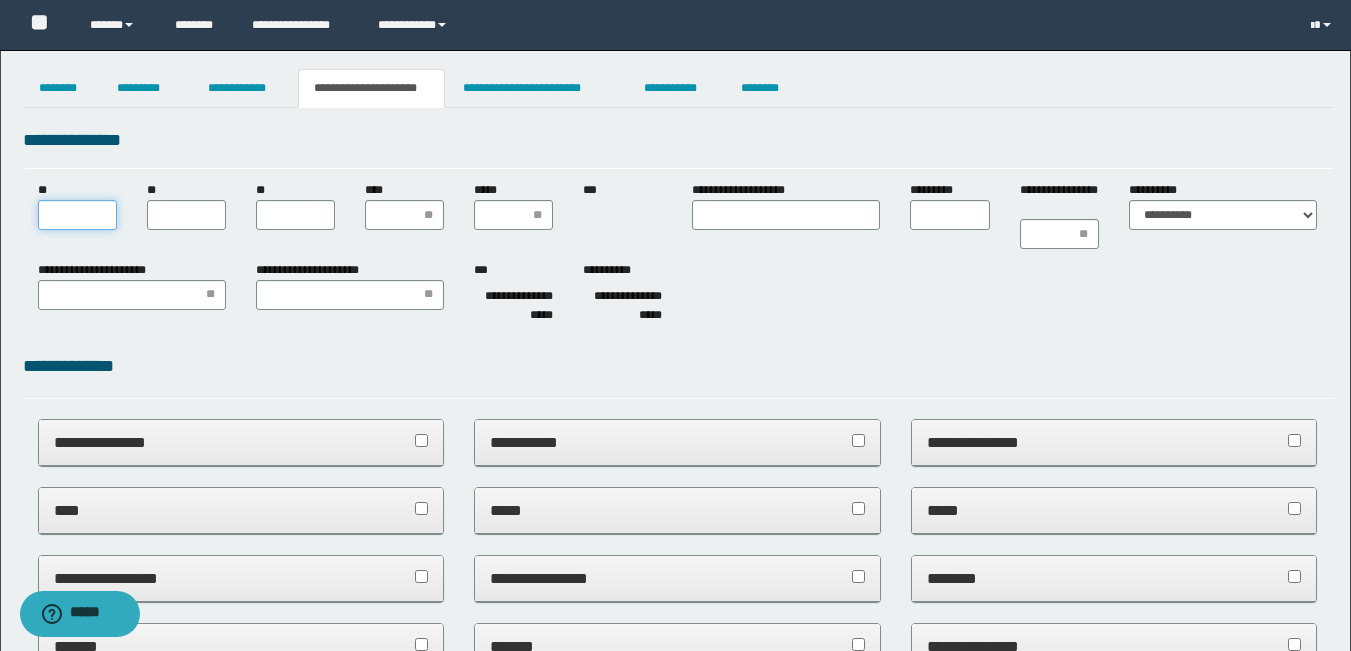 click on "**" at bounding box center [77, 215] 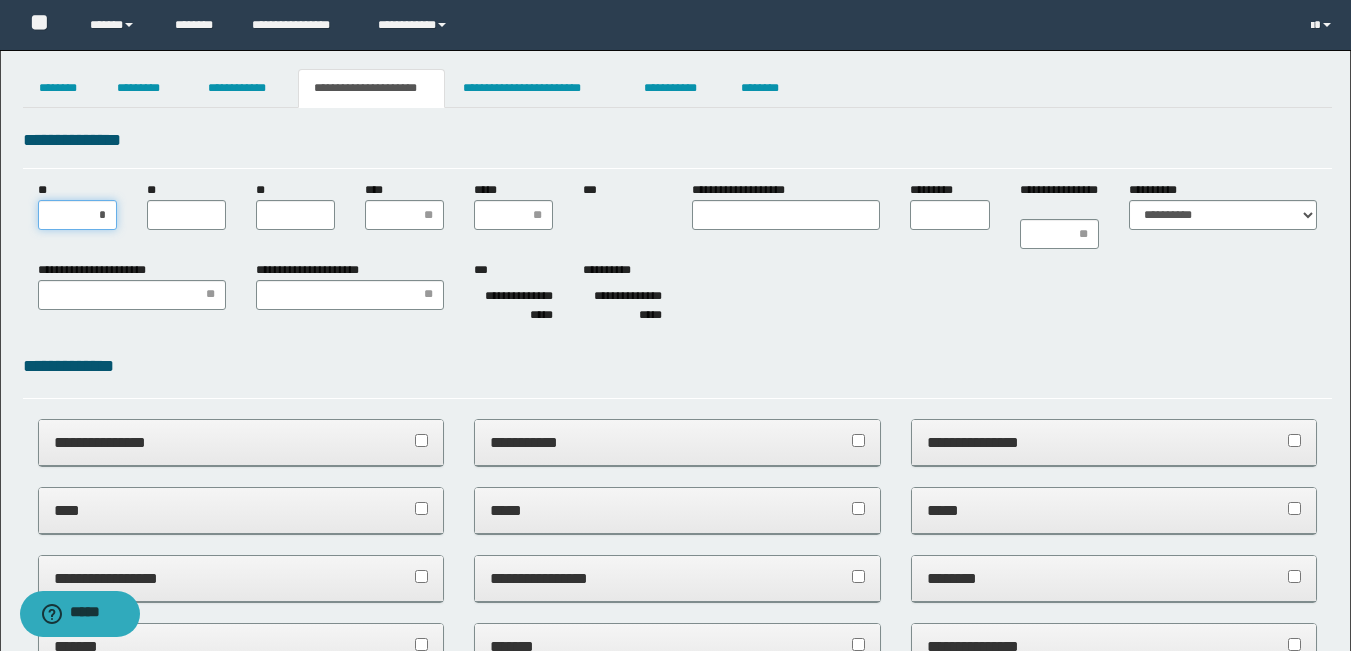type on "**" 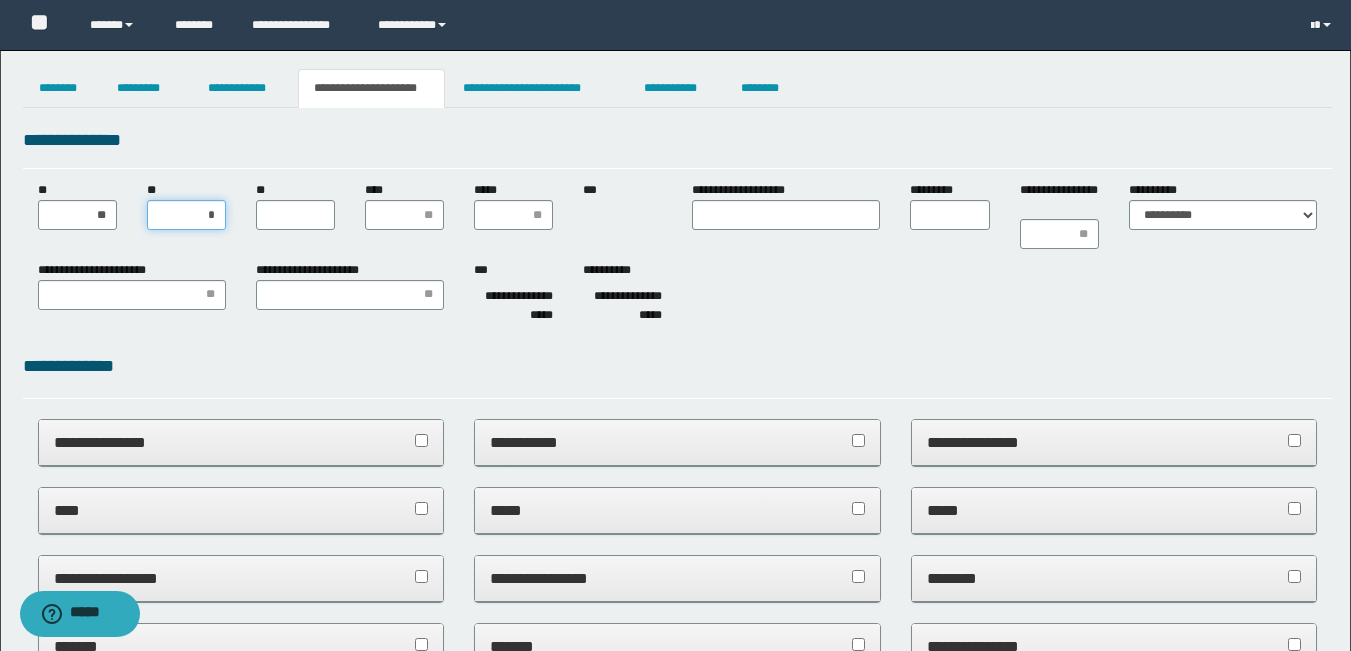type on "**" 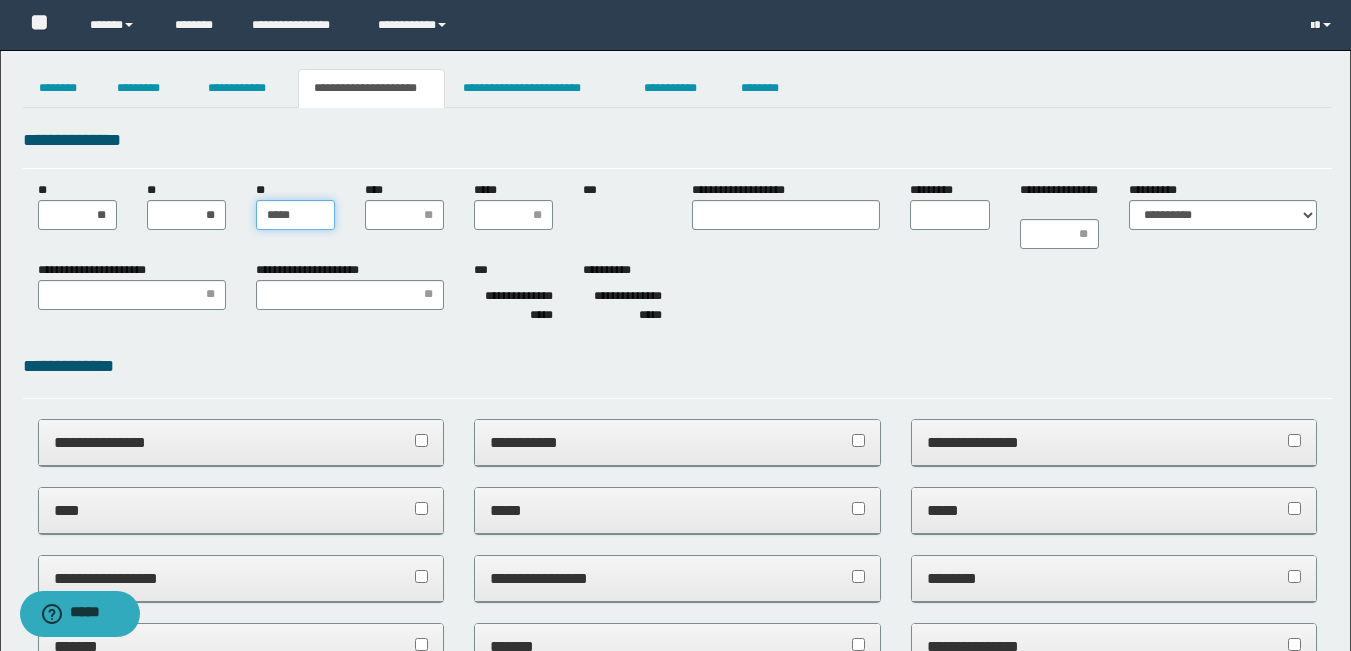 type on "******" 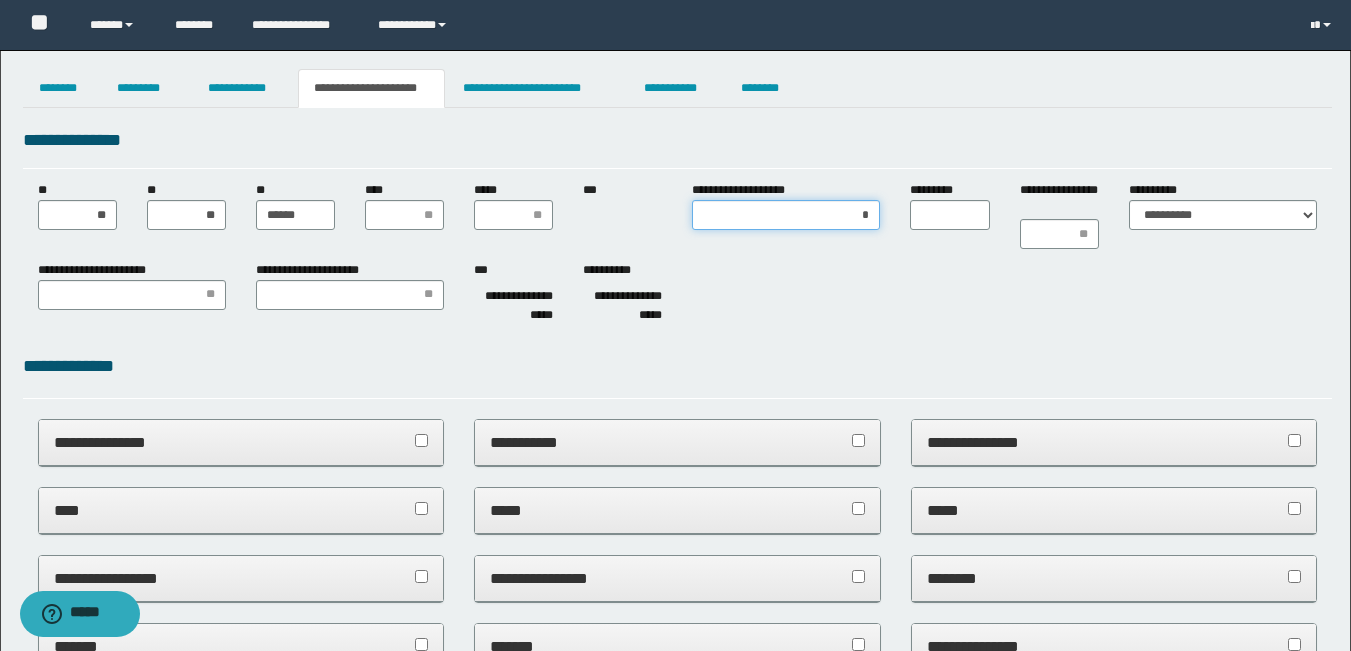 type on "**" 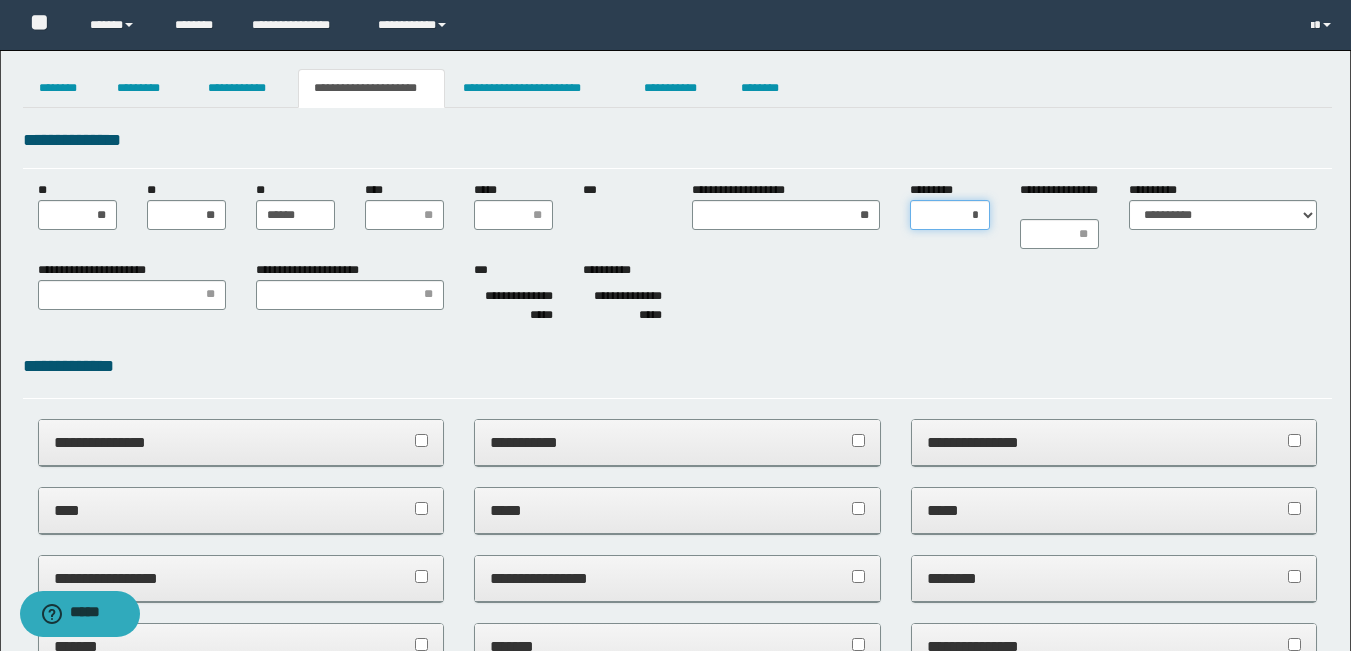 type on "**" 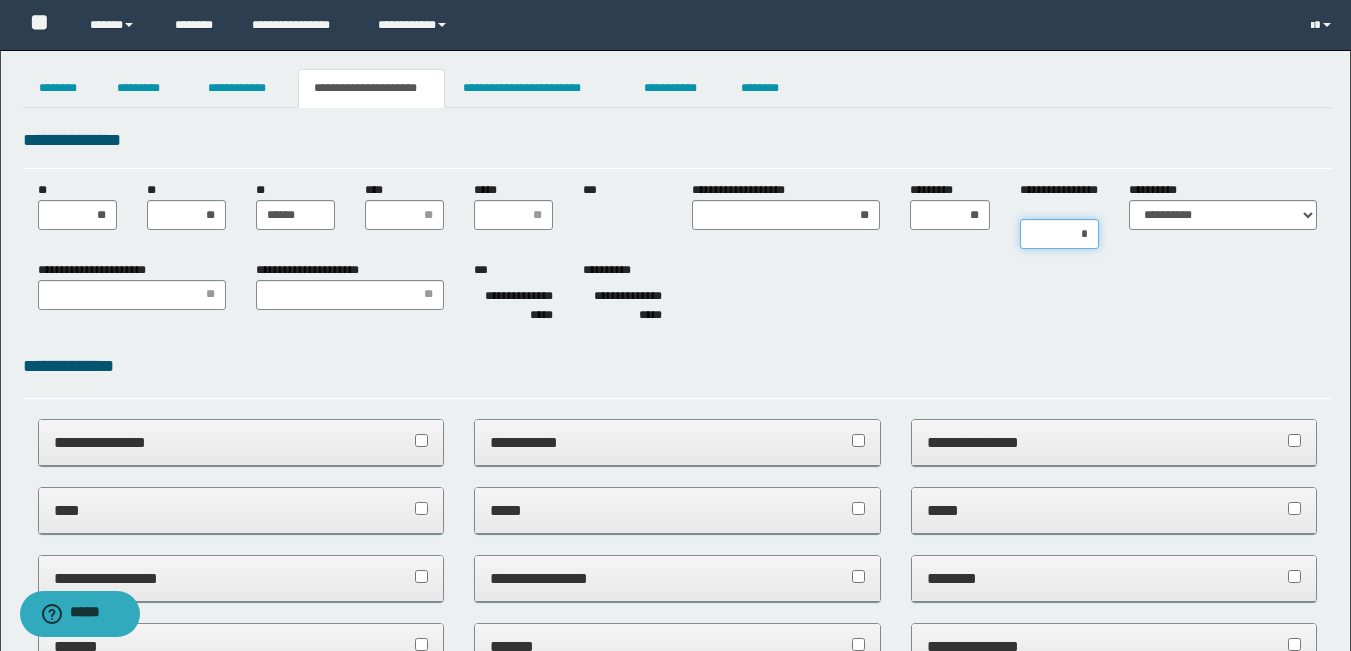 type on "**" 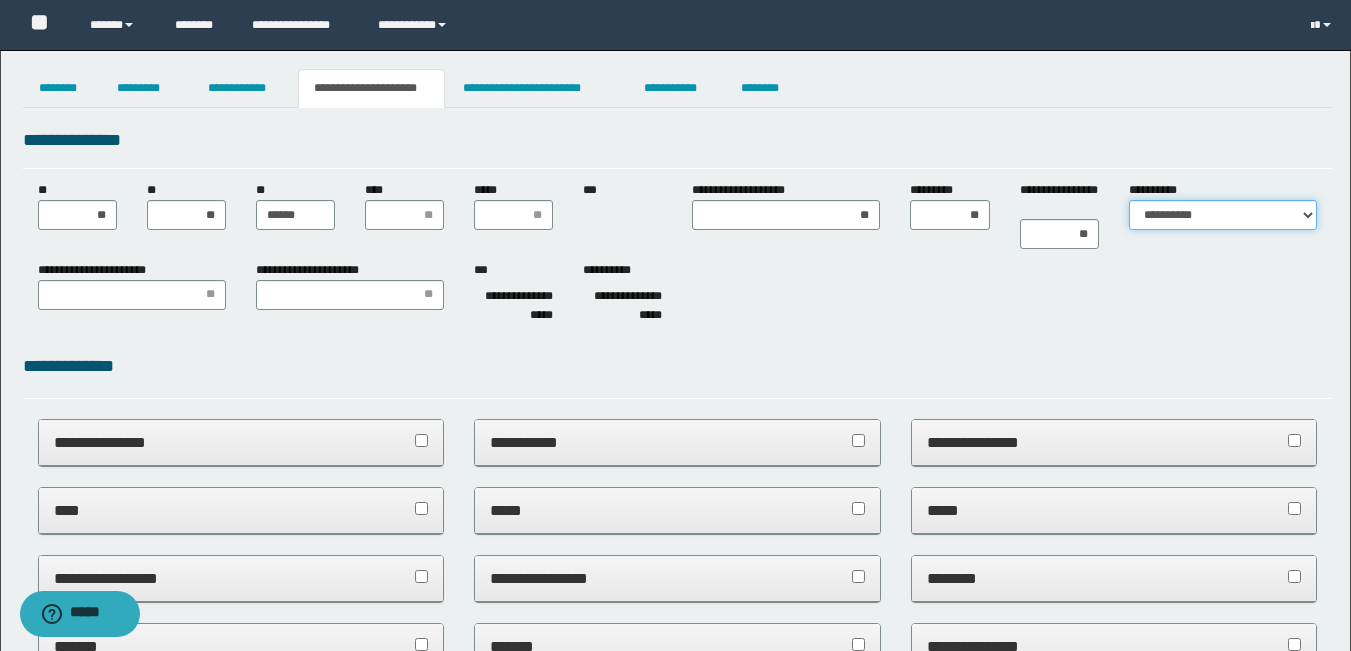 click on "**********" at bounding box center (1223, 215) 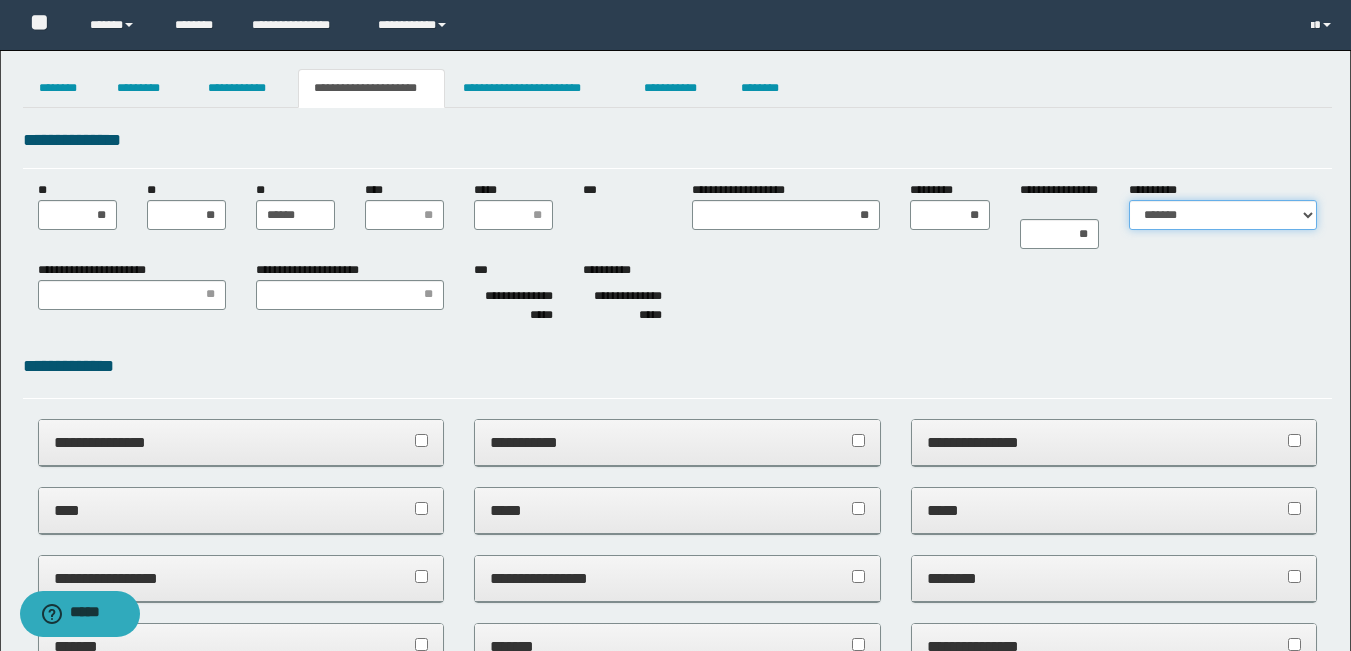 click on "**********" at bounding box center (1223, 215) 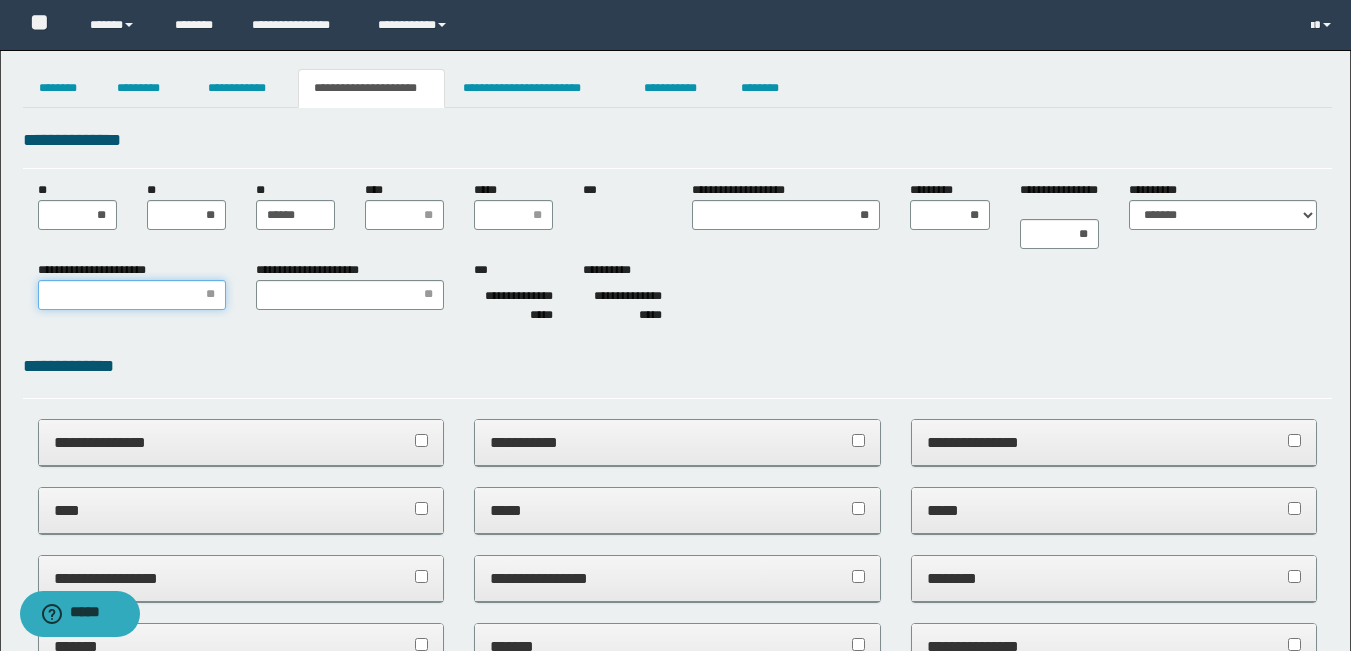 click on "**********" at bounding box center [132, 295] 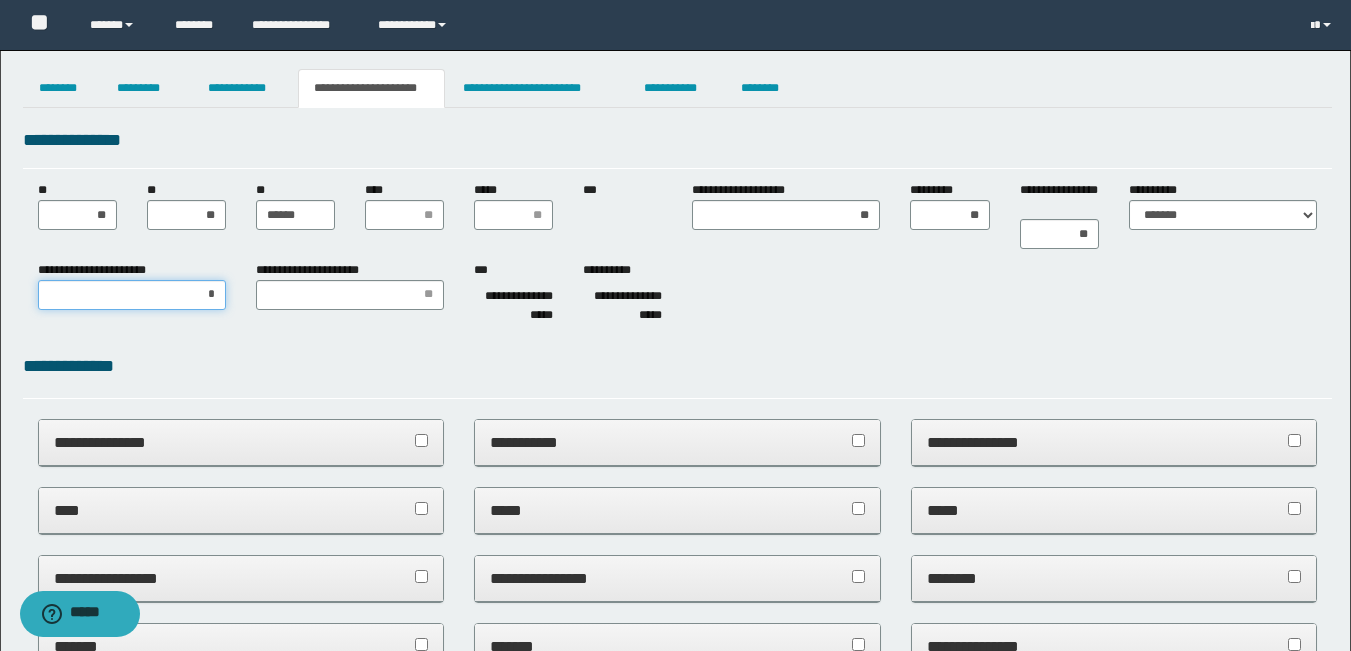 type on "**" 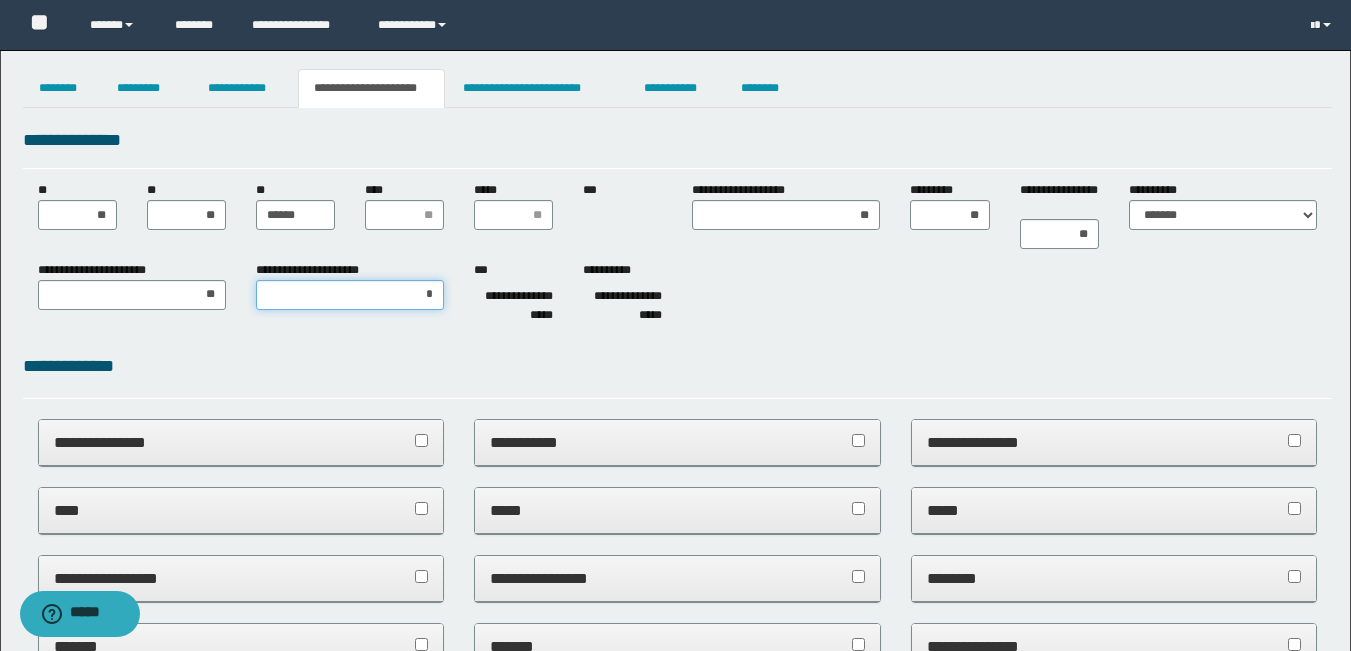 type on "**" 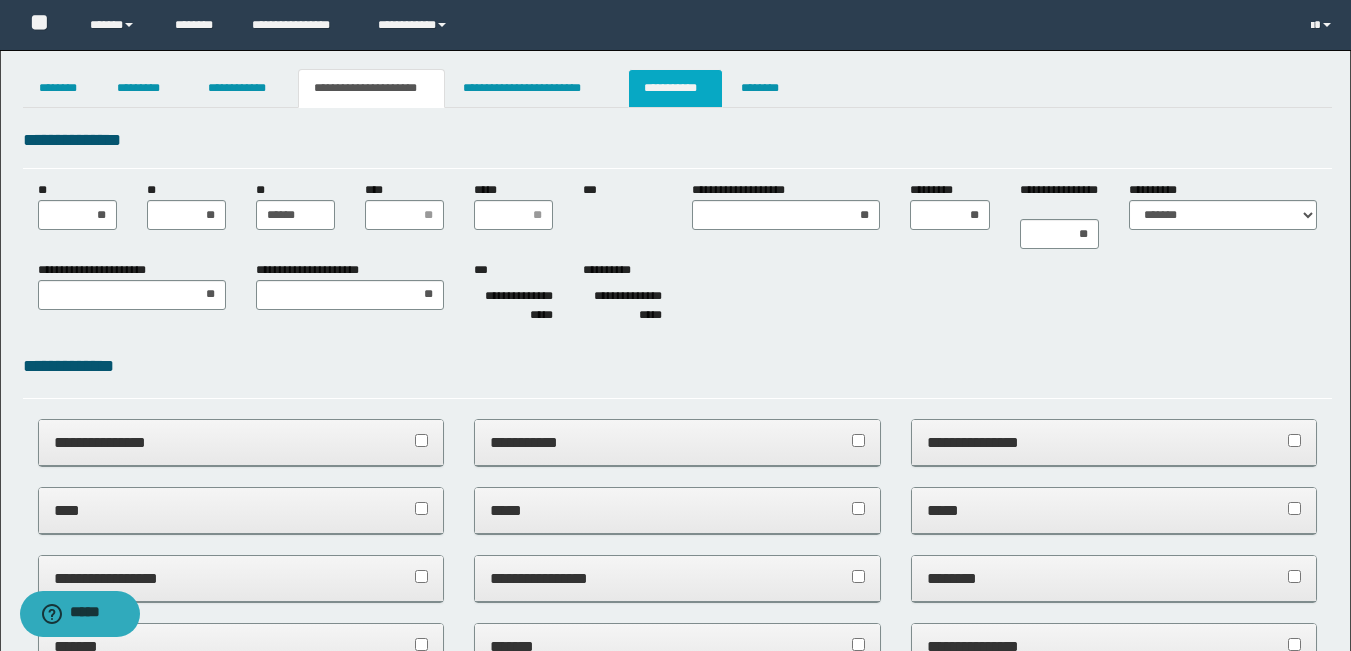 click on "**********" at bounding box center (675, 88) 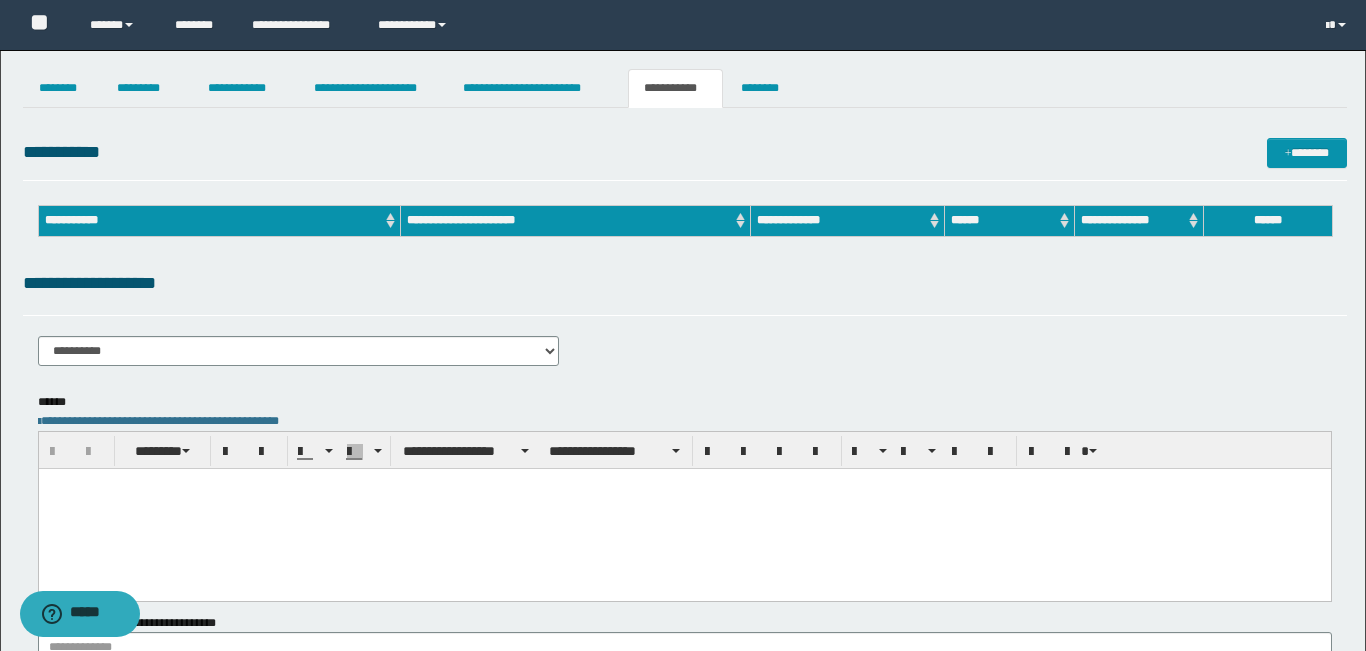 scroll, scrollTop: 0, scrollLeft: 0, axis: both 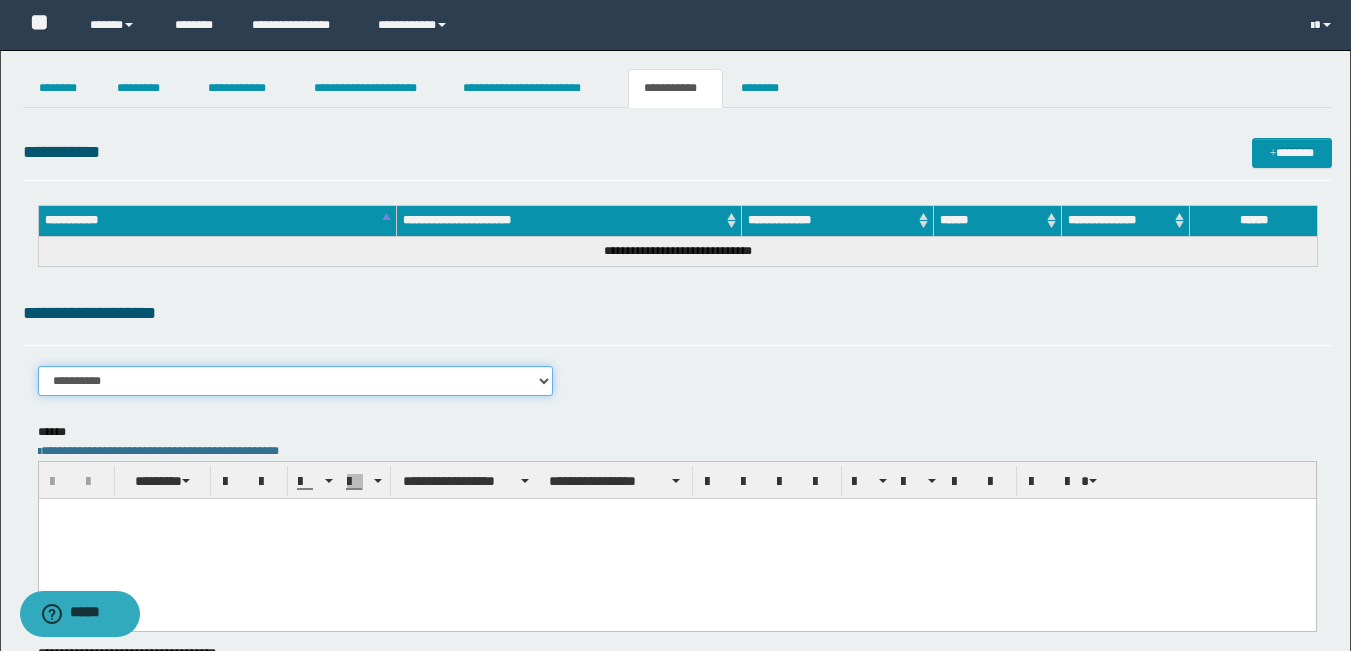 click on "**********" at bounding box center (296, 381) 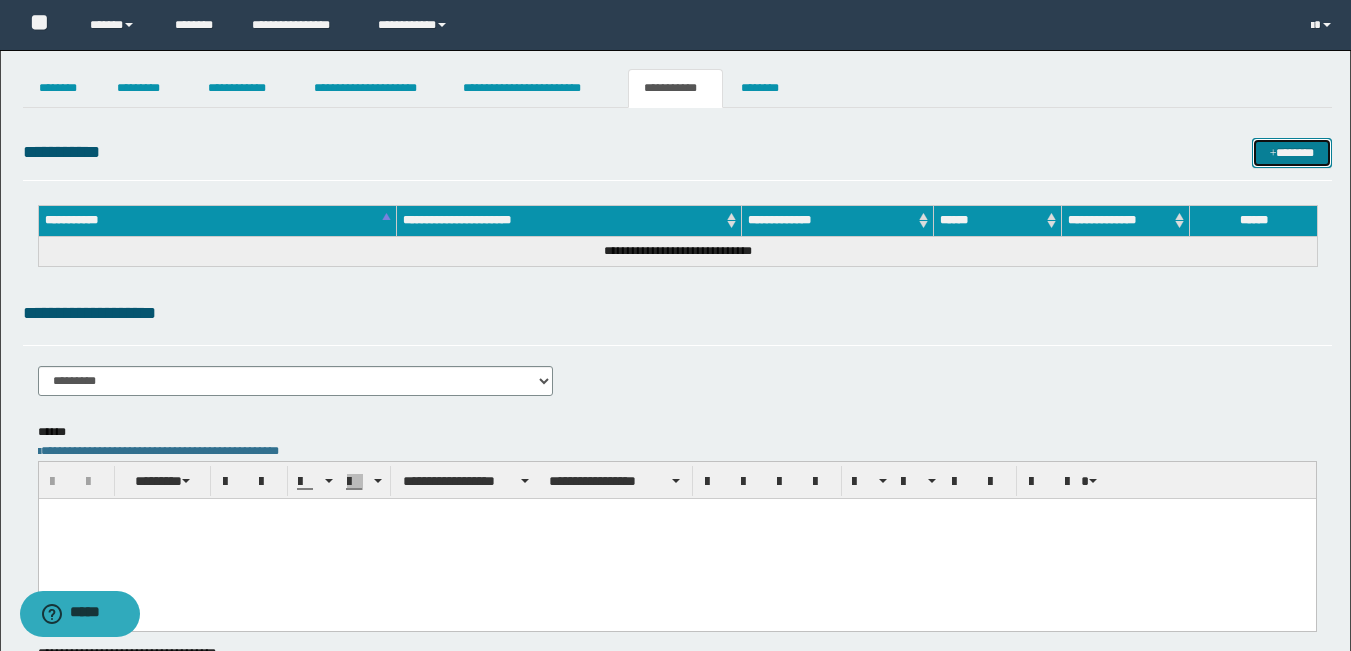 click on "*******" at bounding box center [1292, 153] 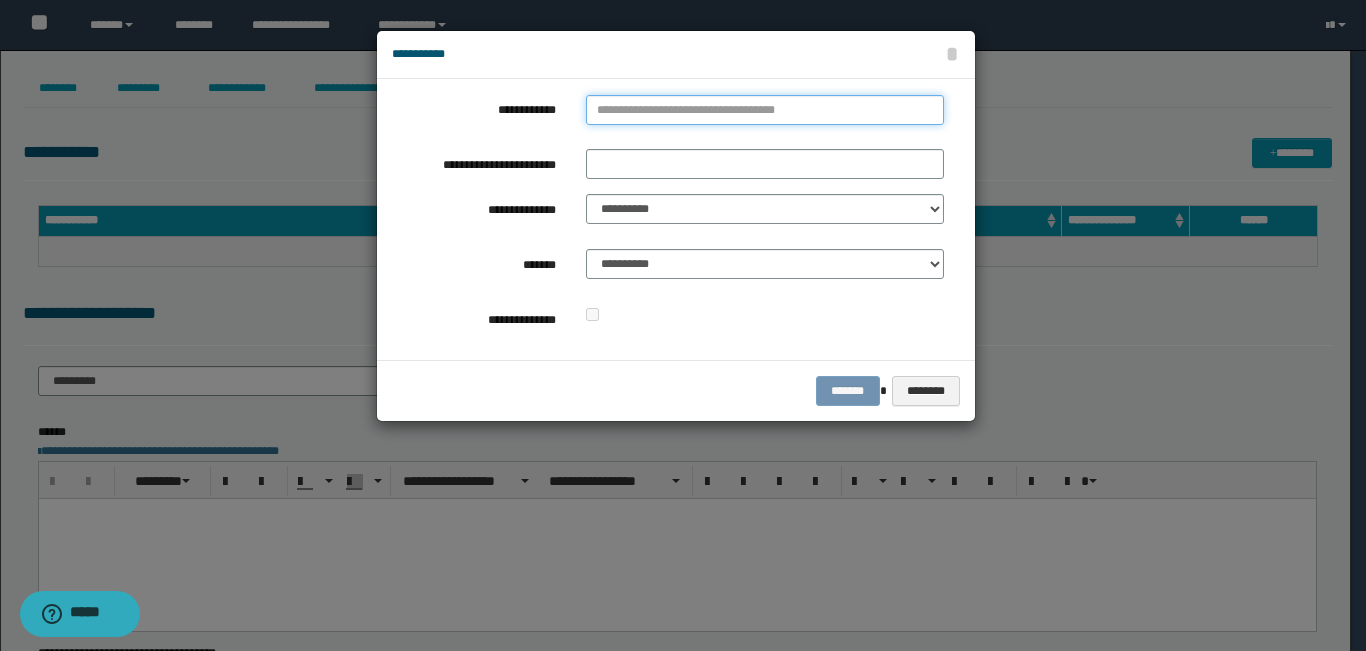 click on "**********" at bounding box center (765, 110) 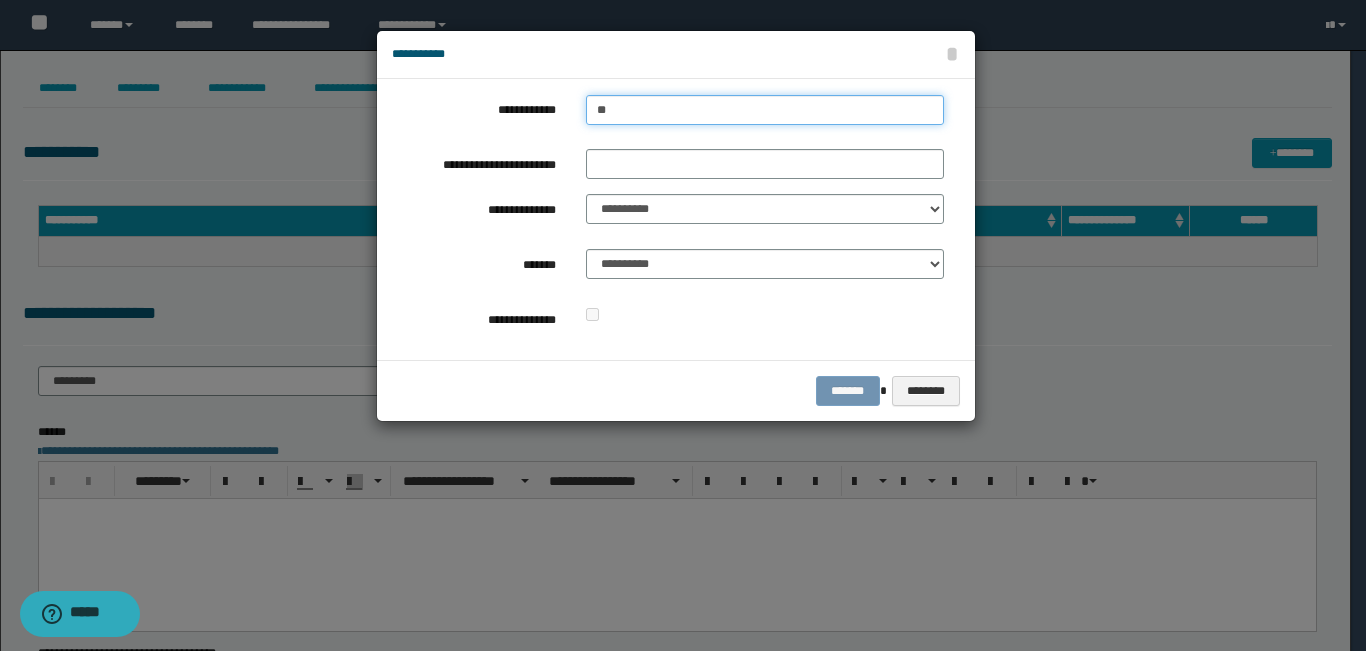 type on "***" 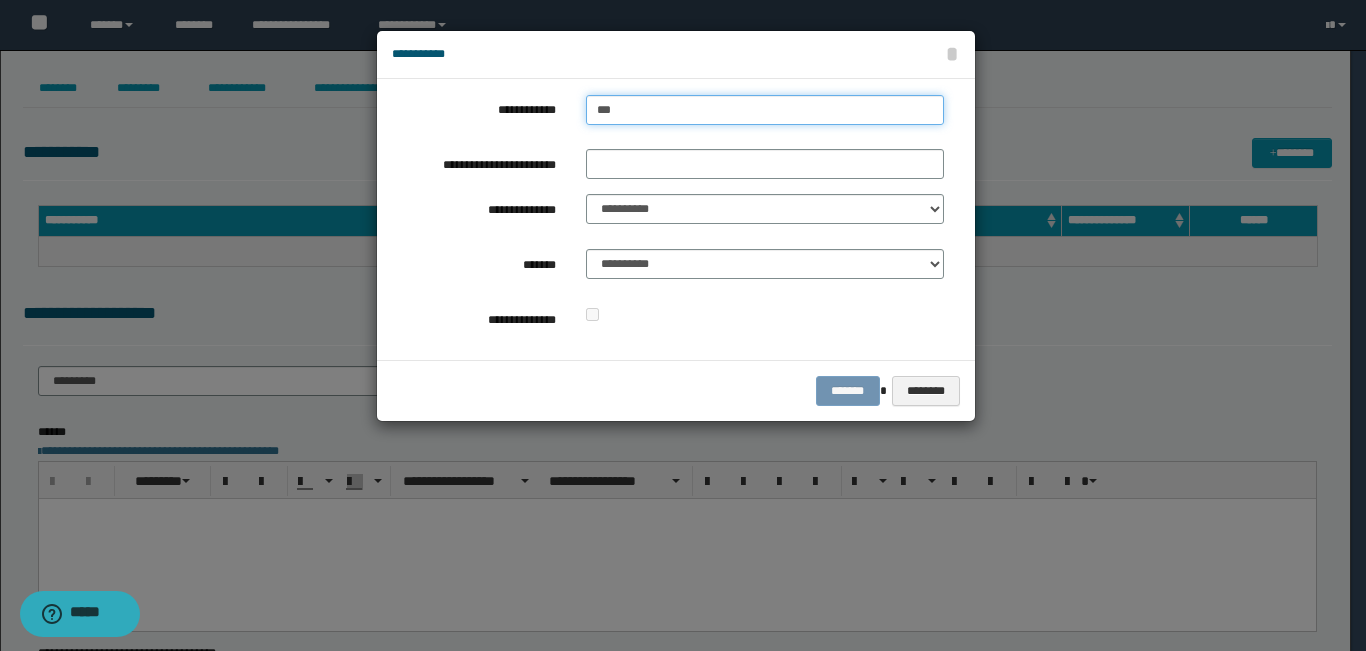 type on "***" 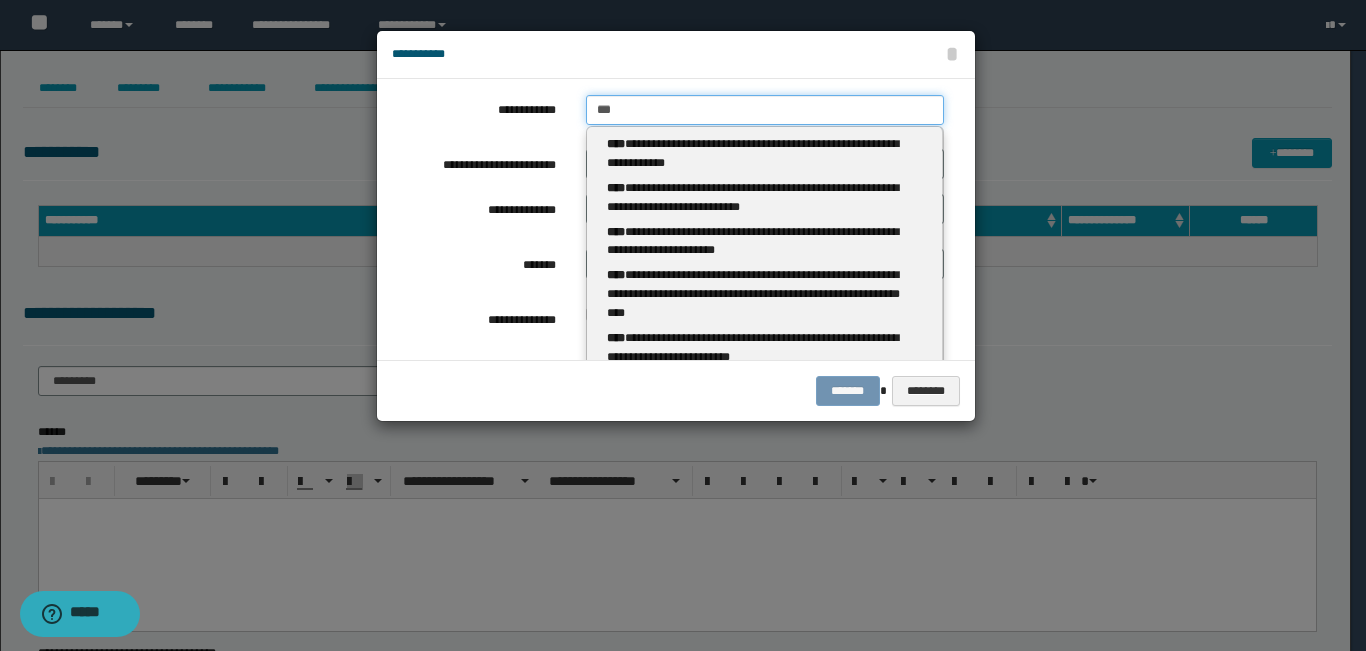 type 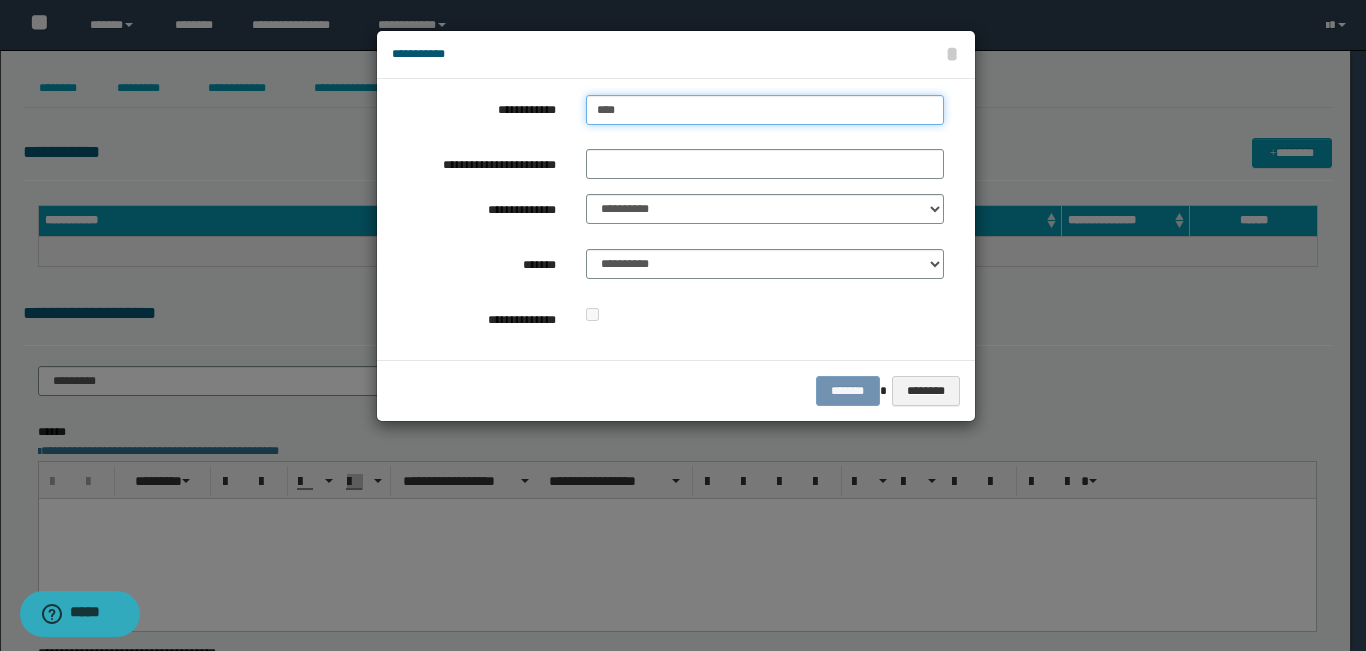 type on "****" 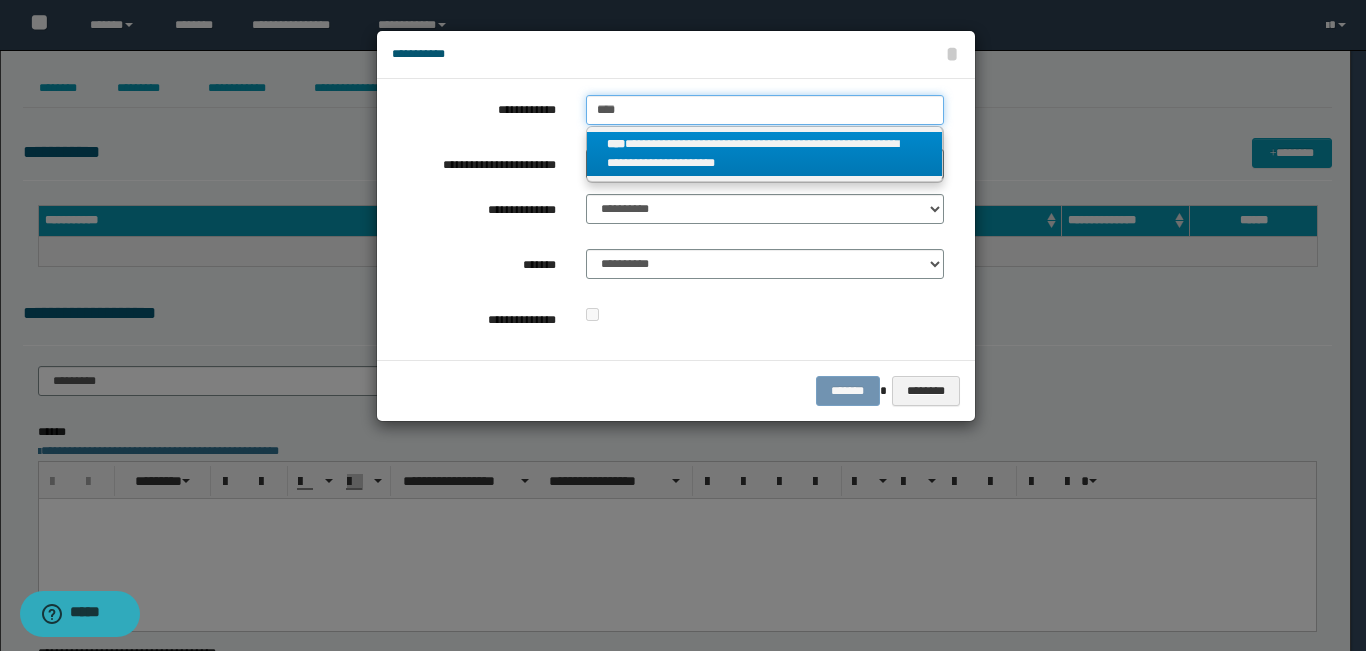 type on "****" 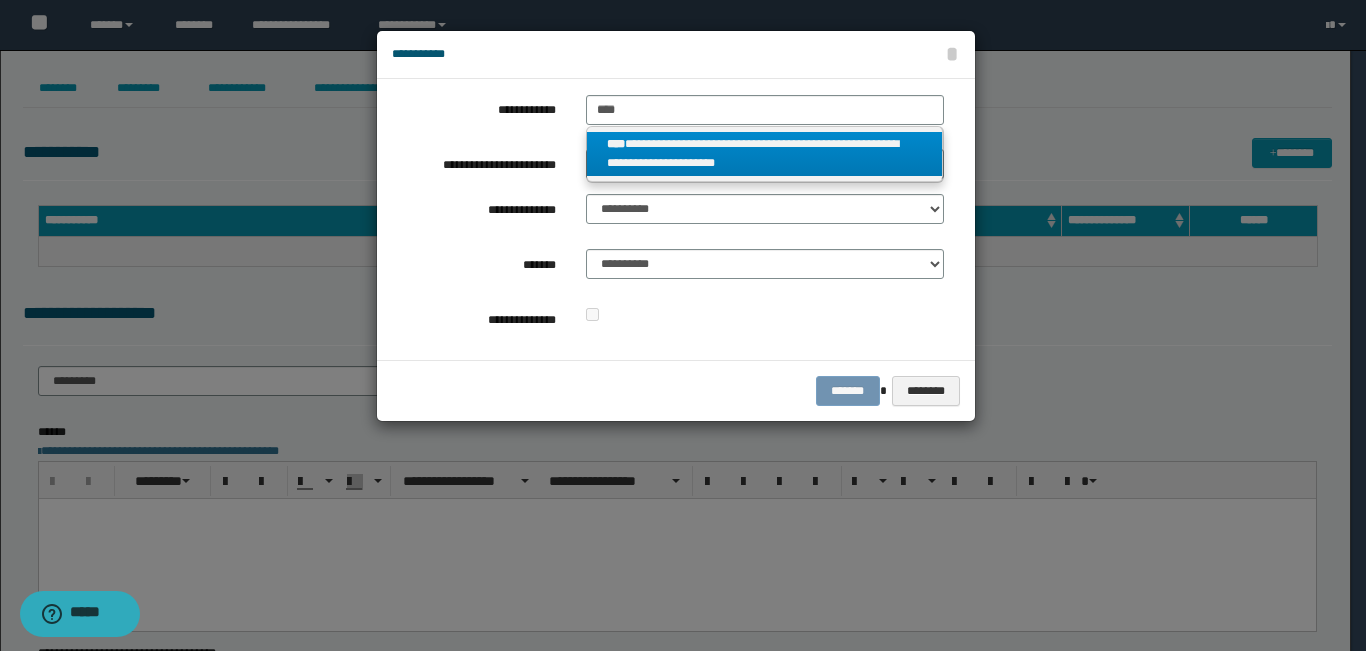 click on "**********" at bounding box center (765, 154) 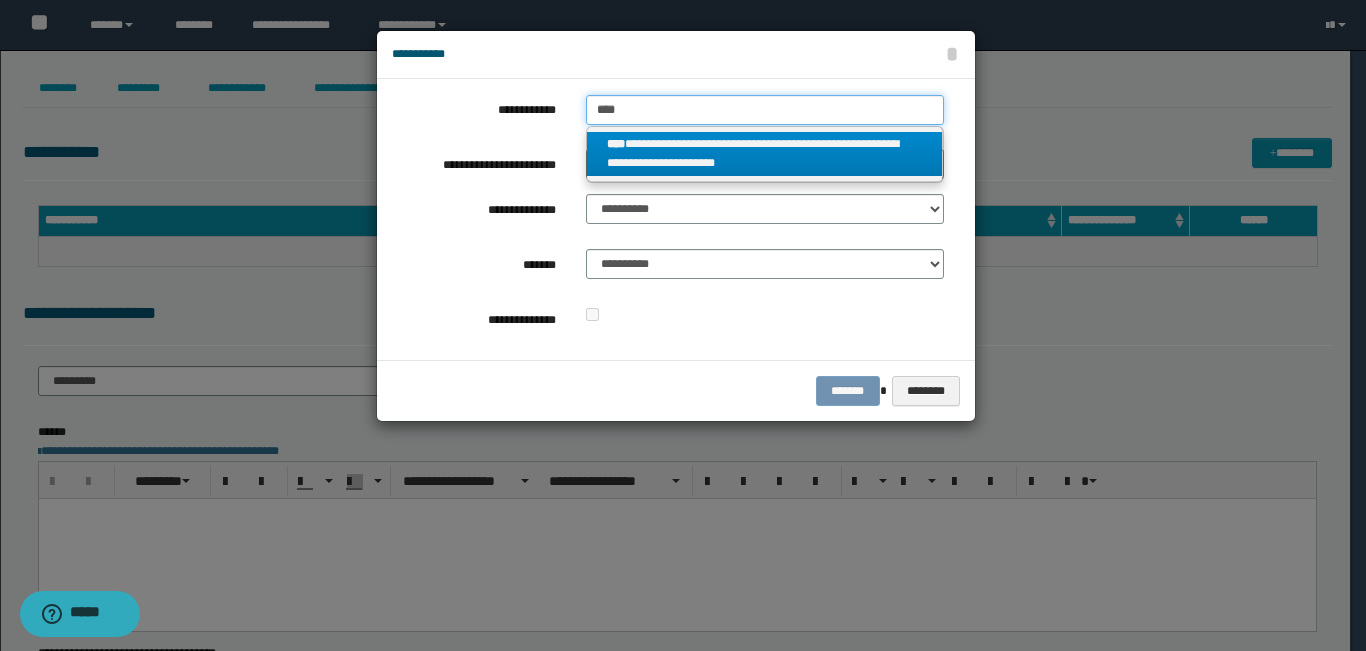 type 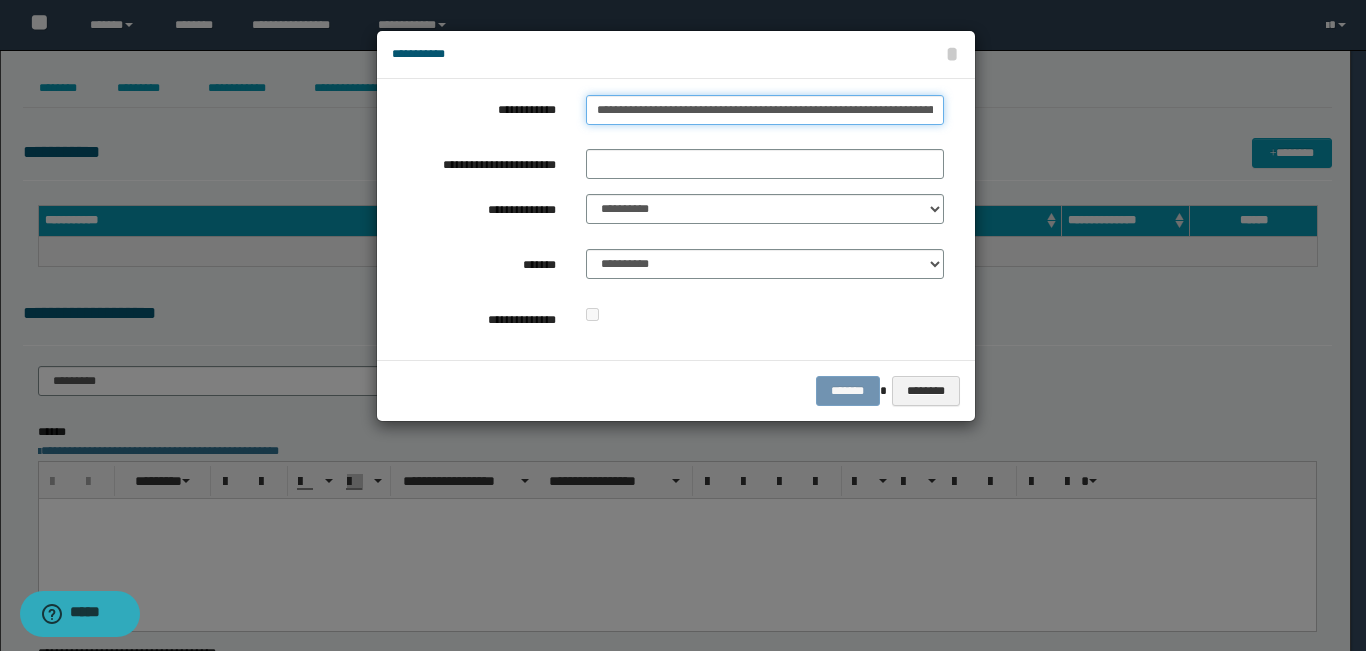 scroll, scrollTop: 0, scrollLeft: 47, axis: horizontal 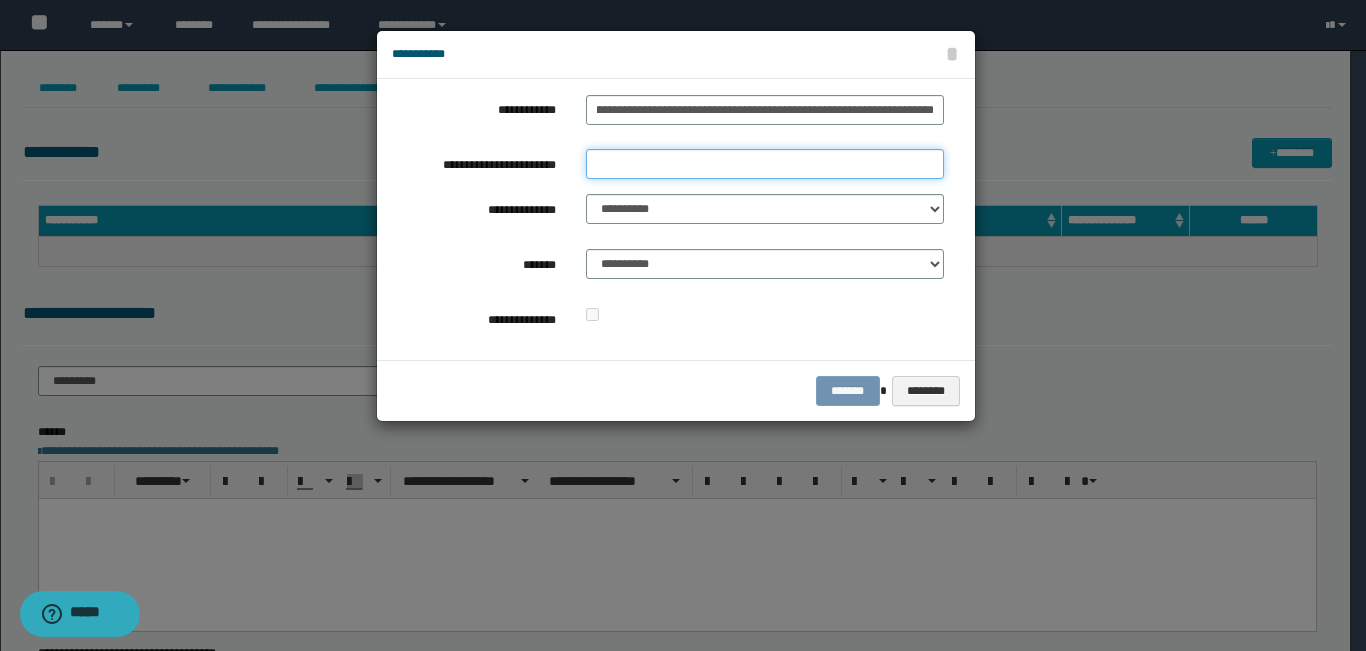 click on "**********" at bounding box center (765, 164) 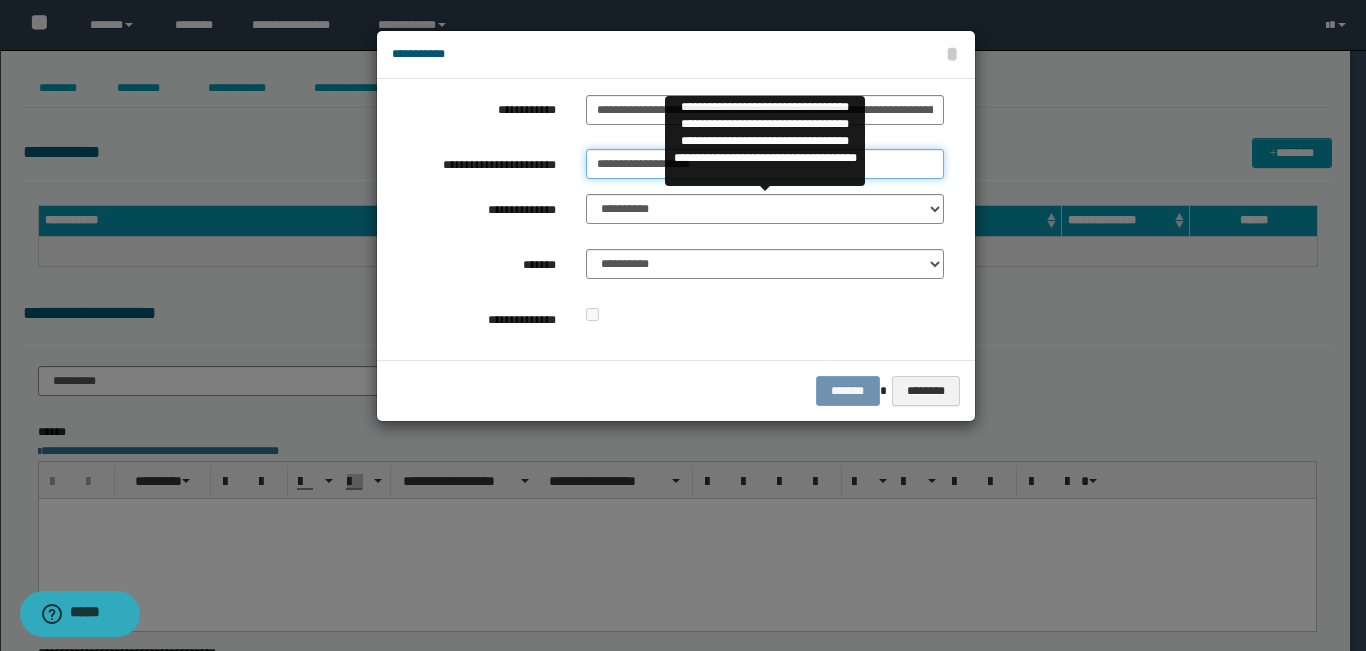 type on "**********" 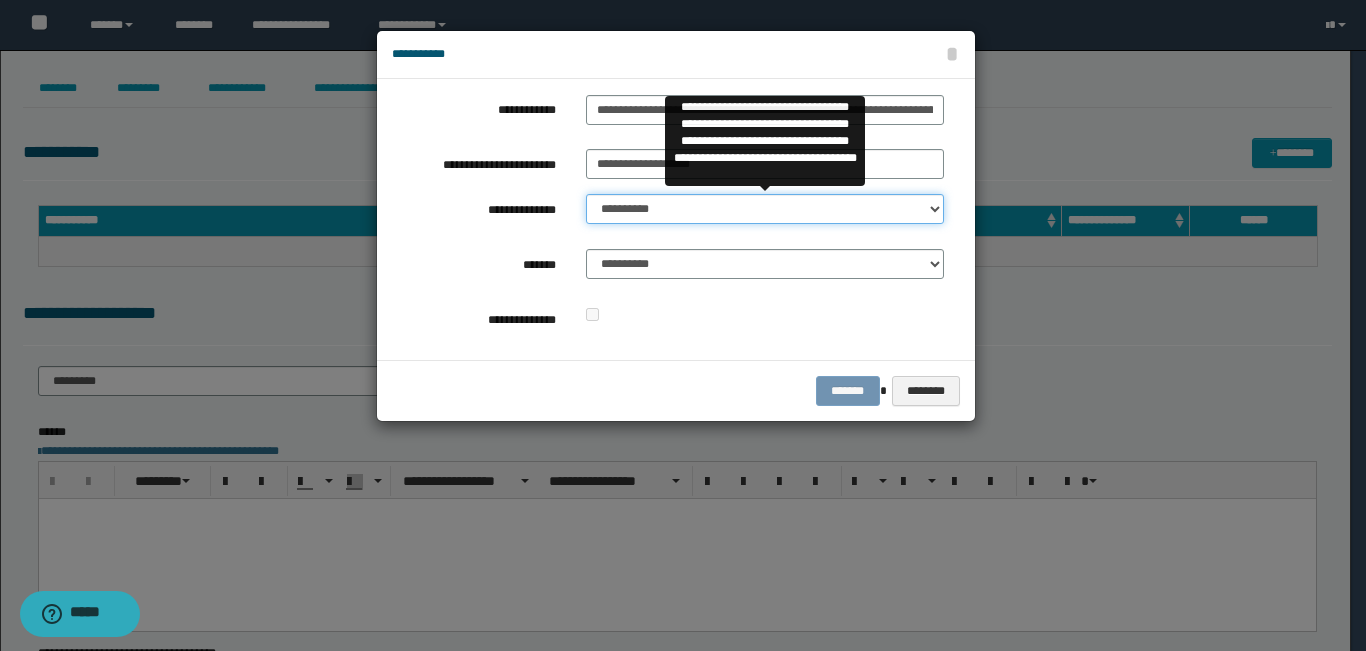 click on "**********" at bounding box center [765, 209] 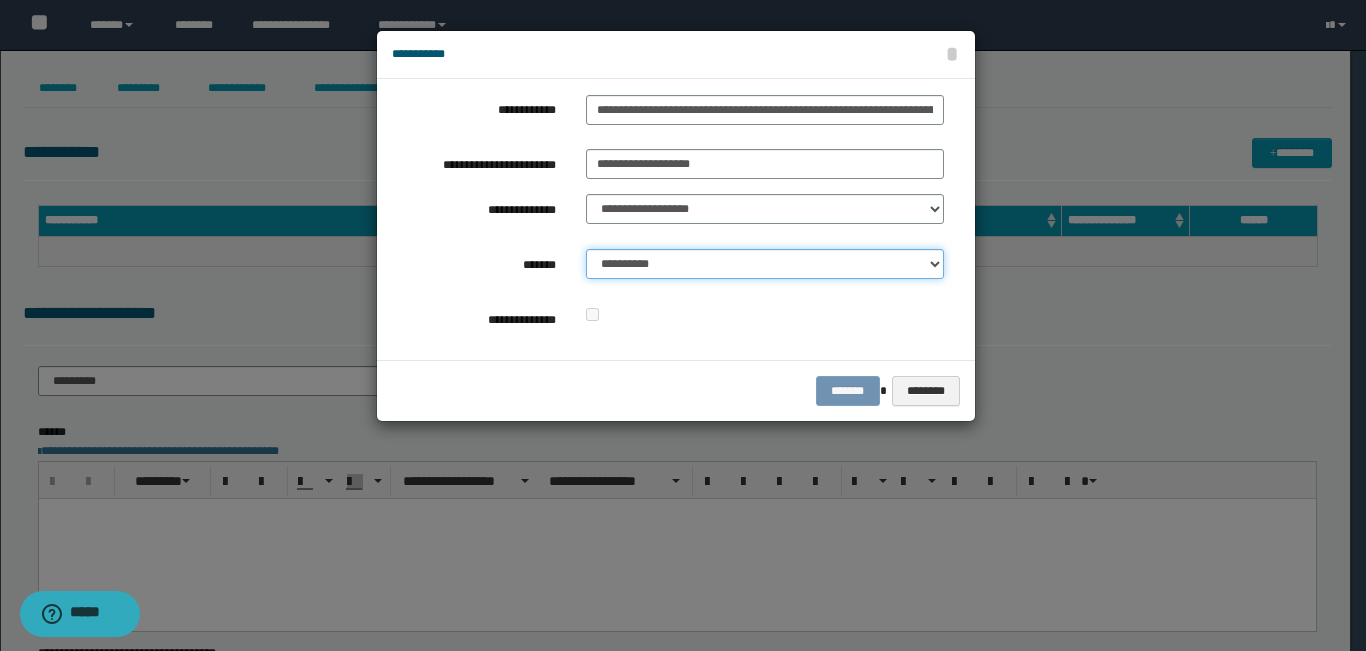 click on "**********" at bounding box center (765, 264) 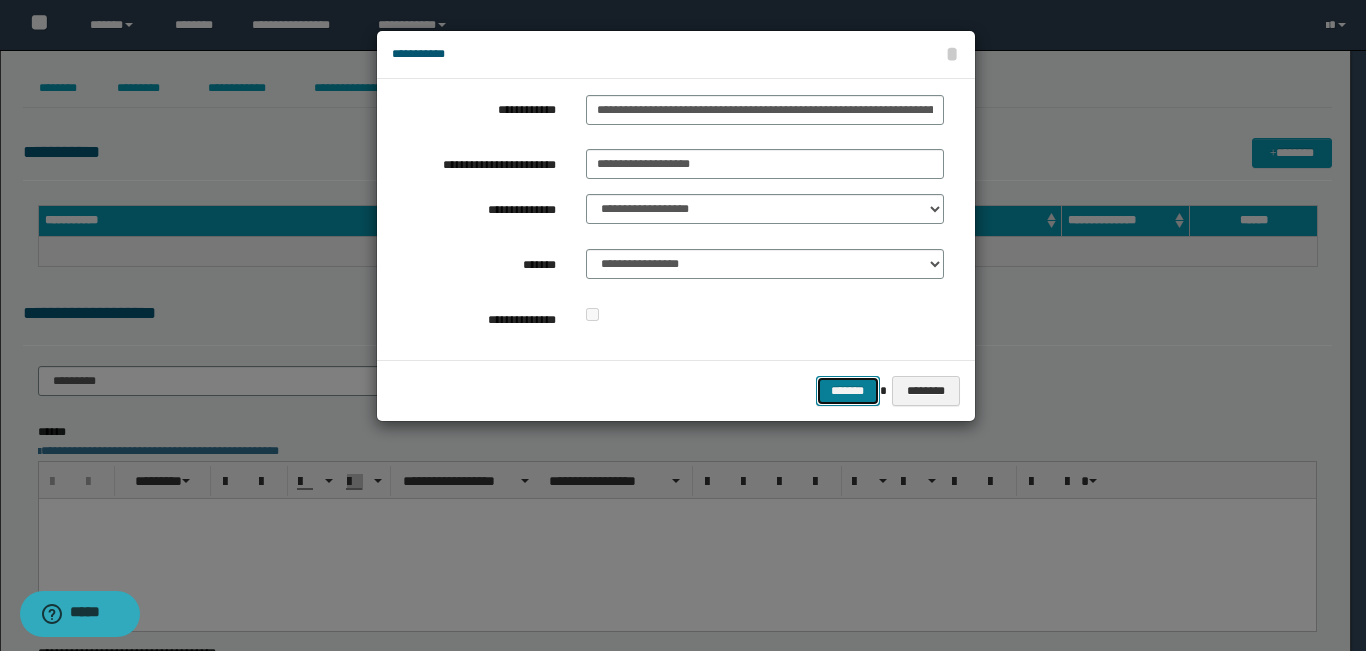 click on "*******" at bounding box center (848, 391) 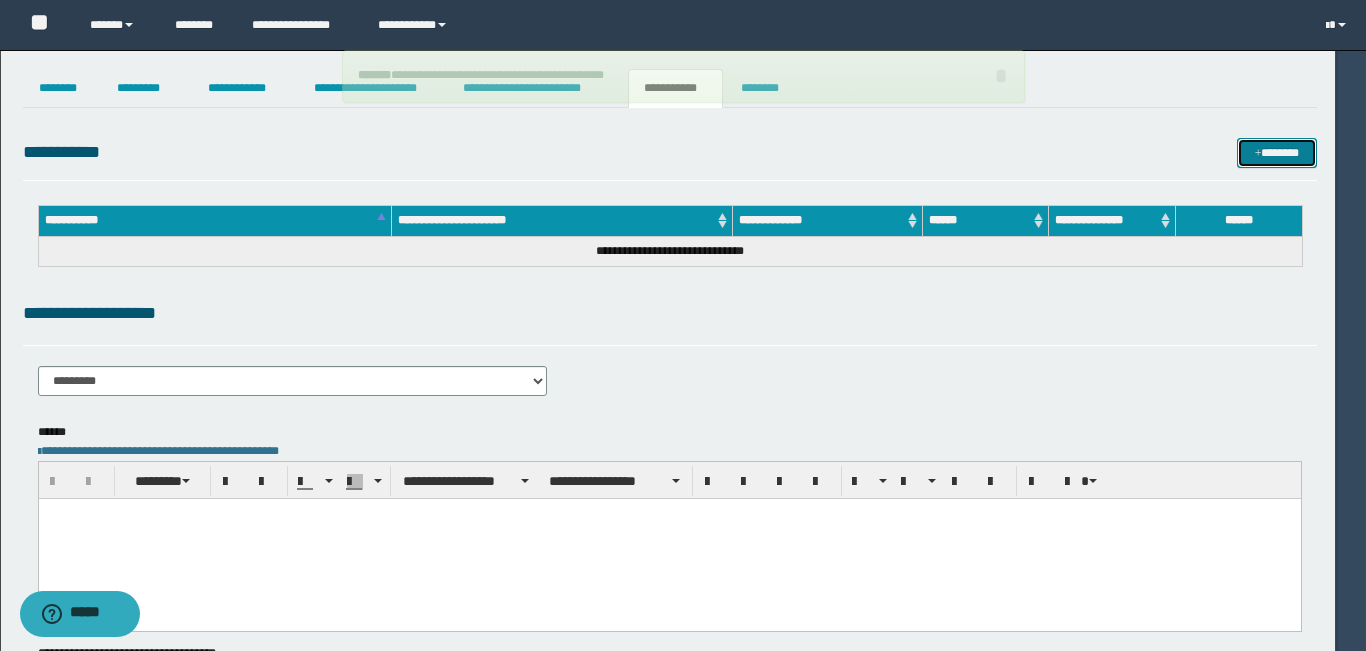 type 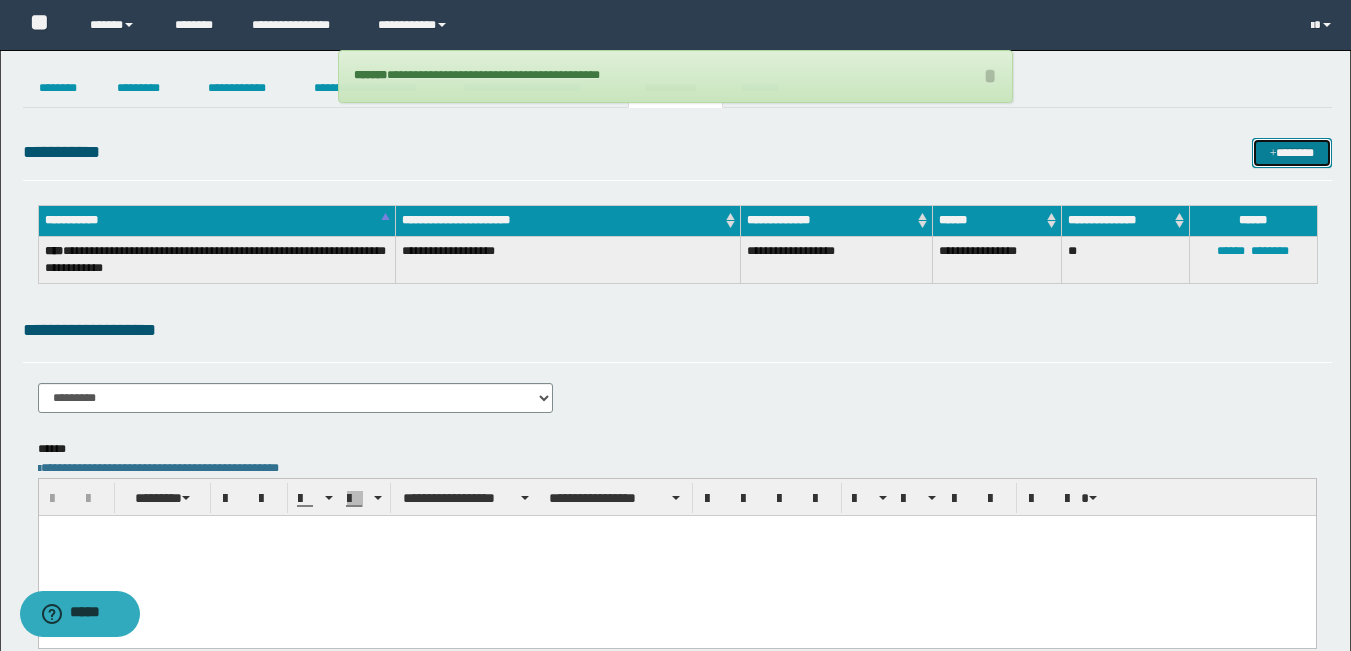 click on "*******" at bounding box center (1292, 153) 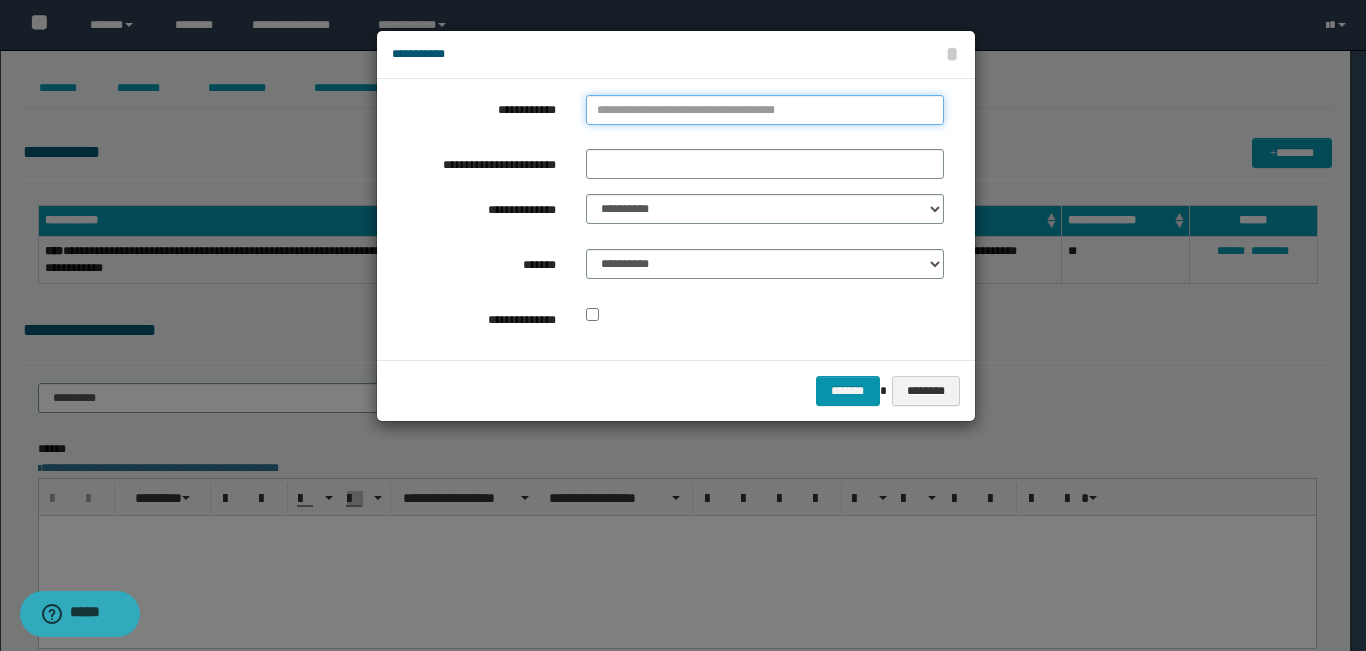 type on "**********" 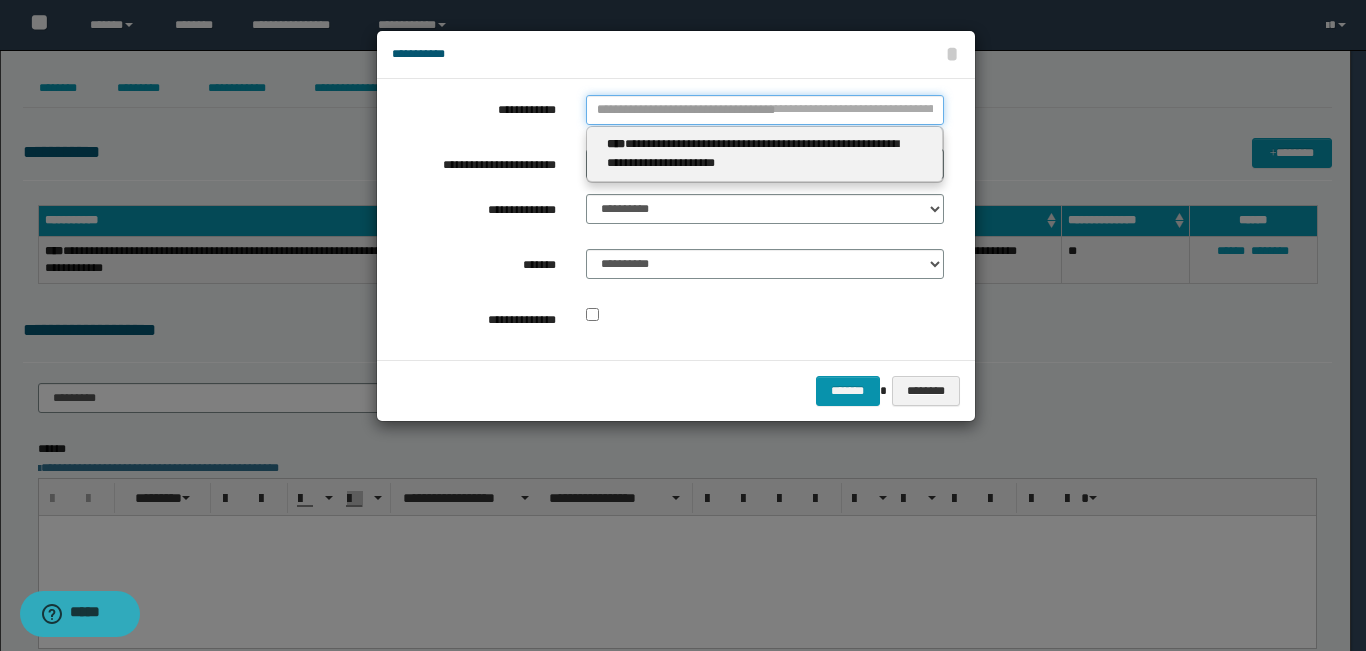 click on "**********" at bounding box center (765, 110) 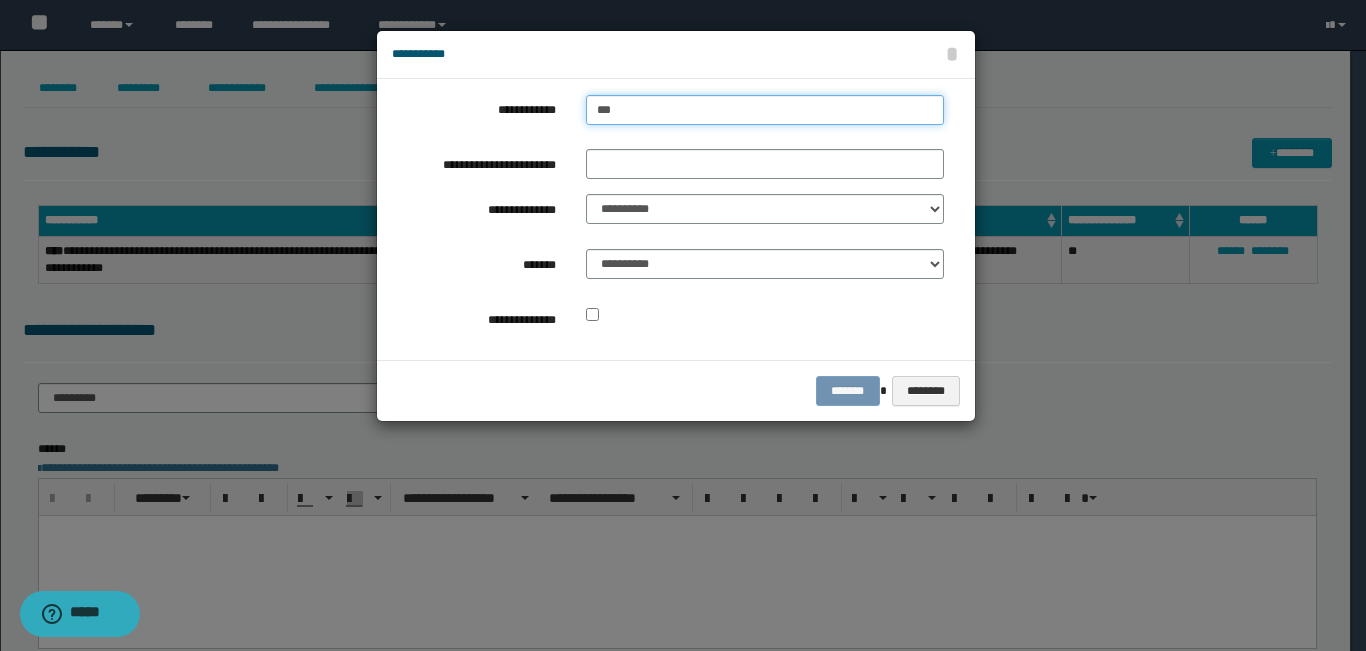 type on "****" 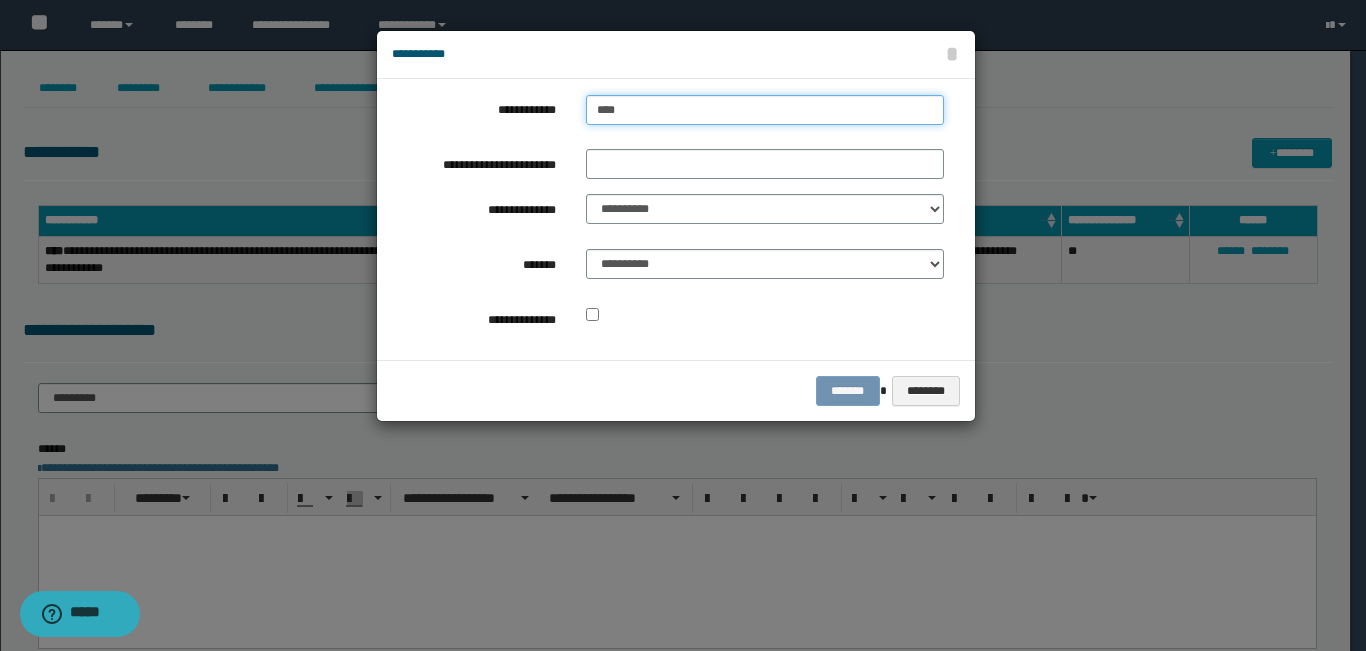 type on "****" 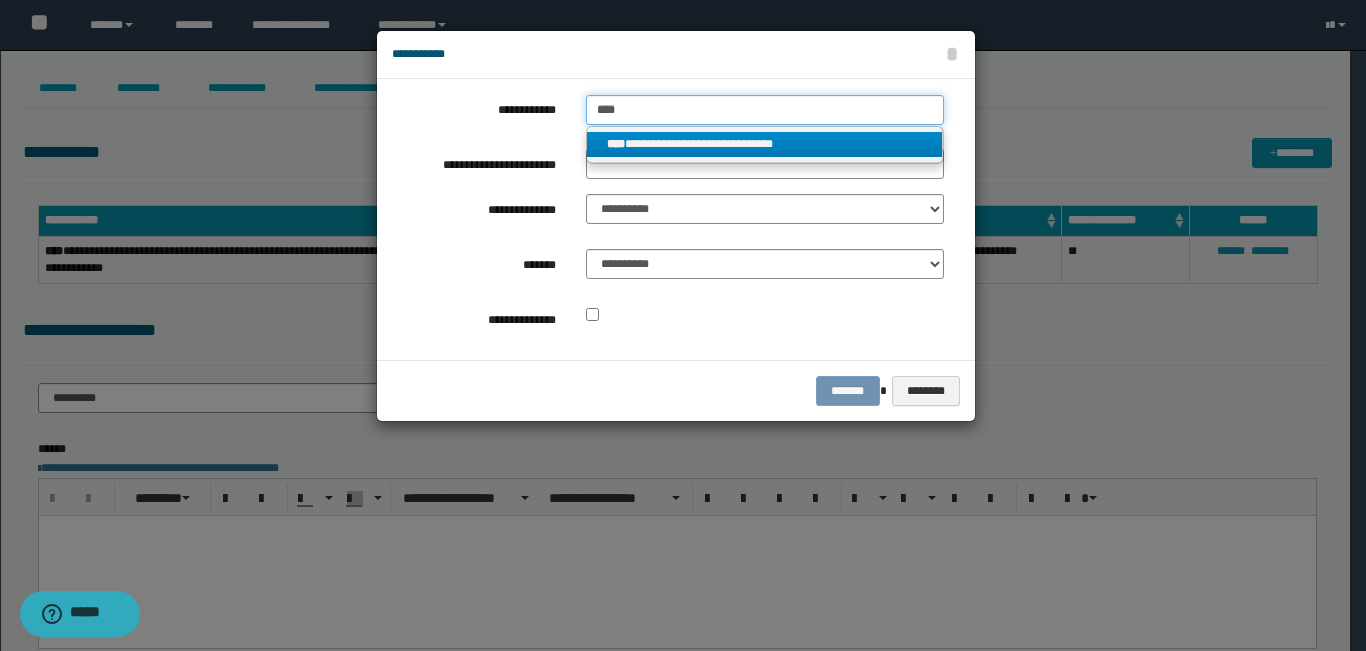 type on "****" 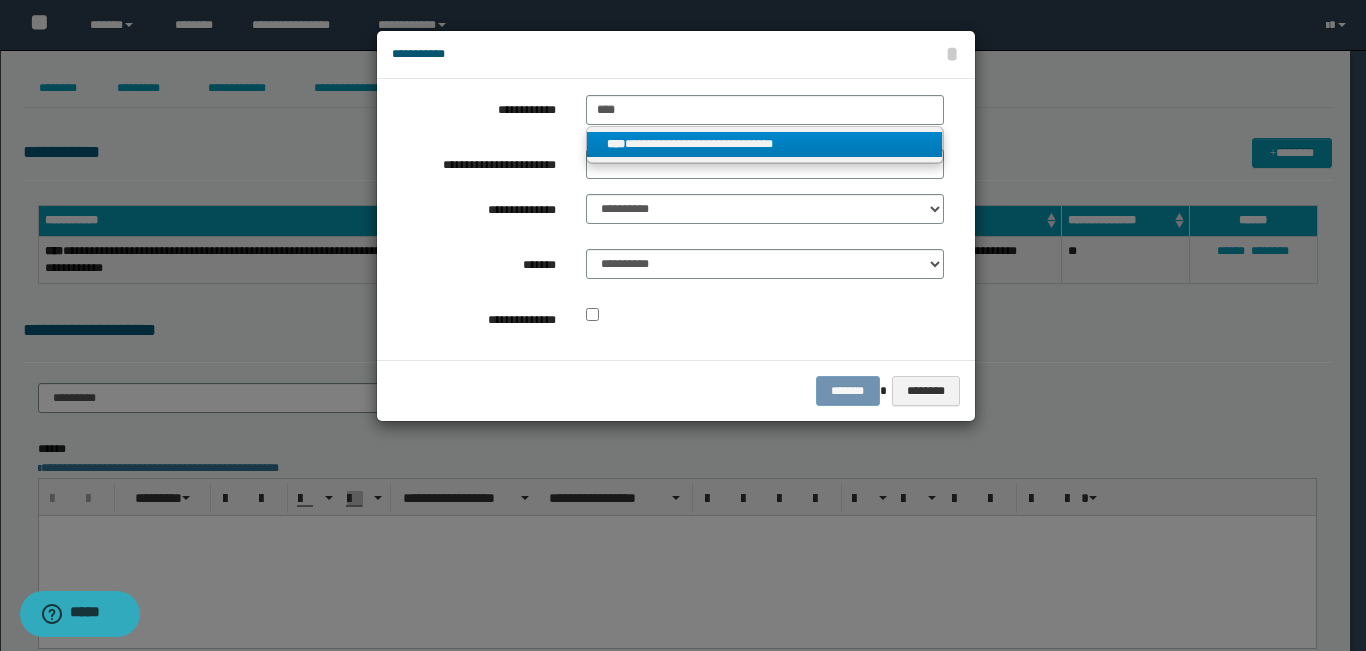 click on "**********" at bounding box center [765, 144] 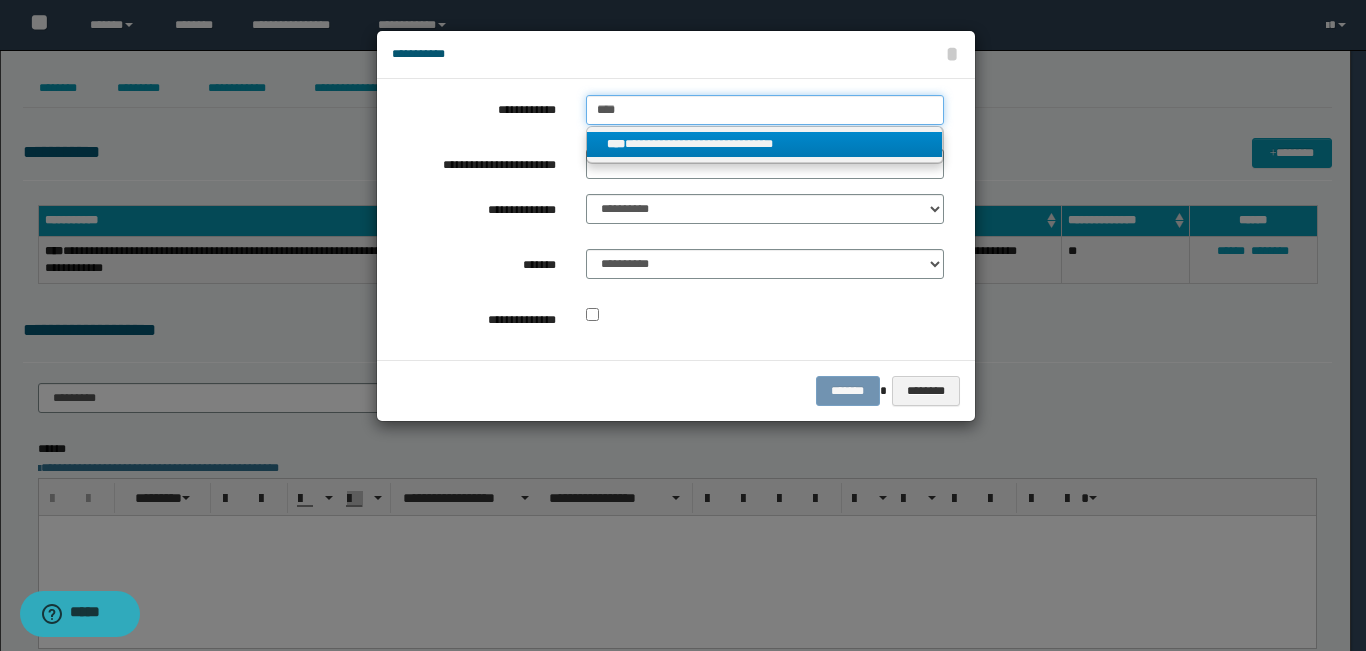 type 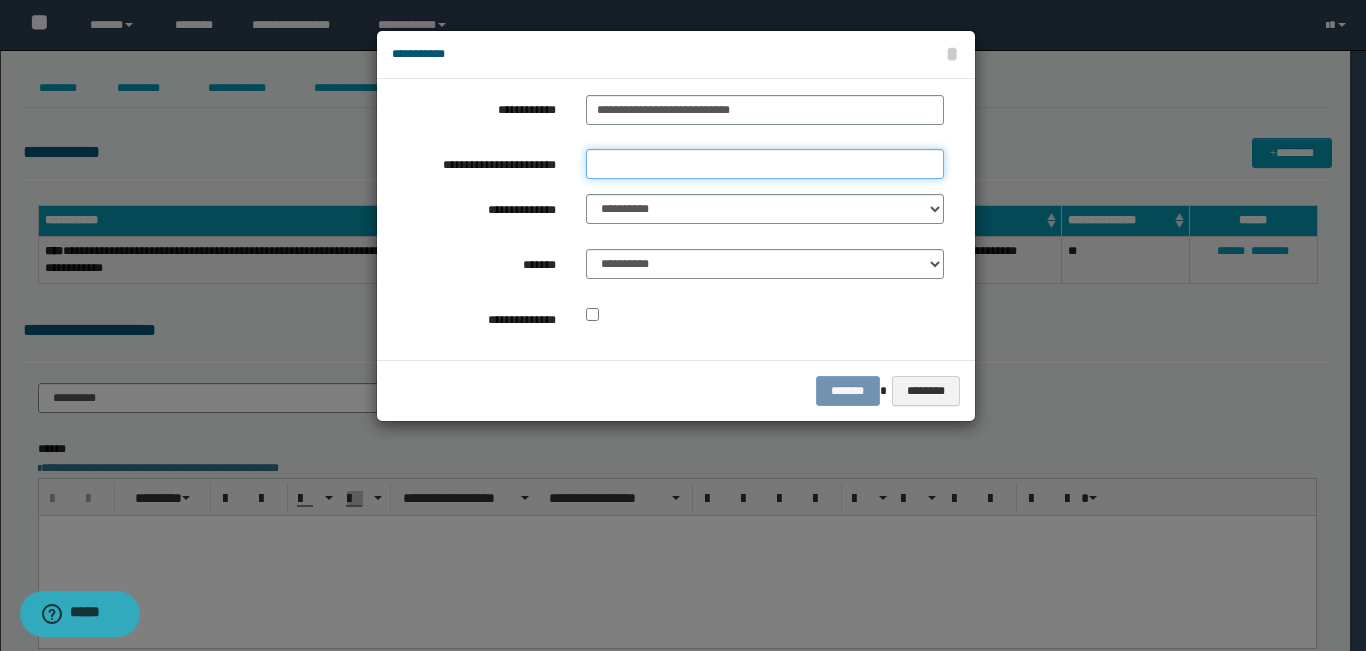 click on "**********" at bounding box center (765, 164) 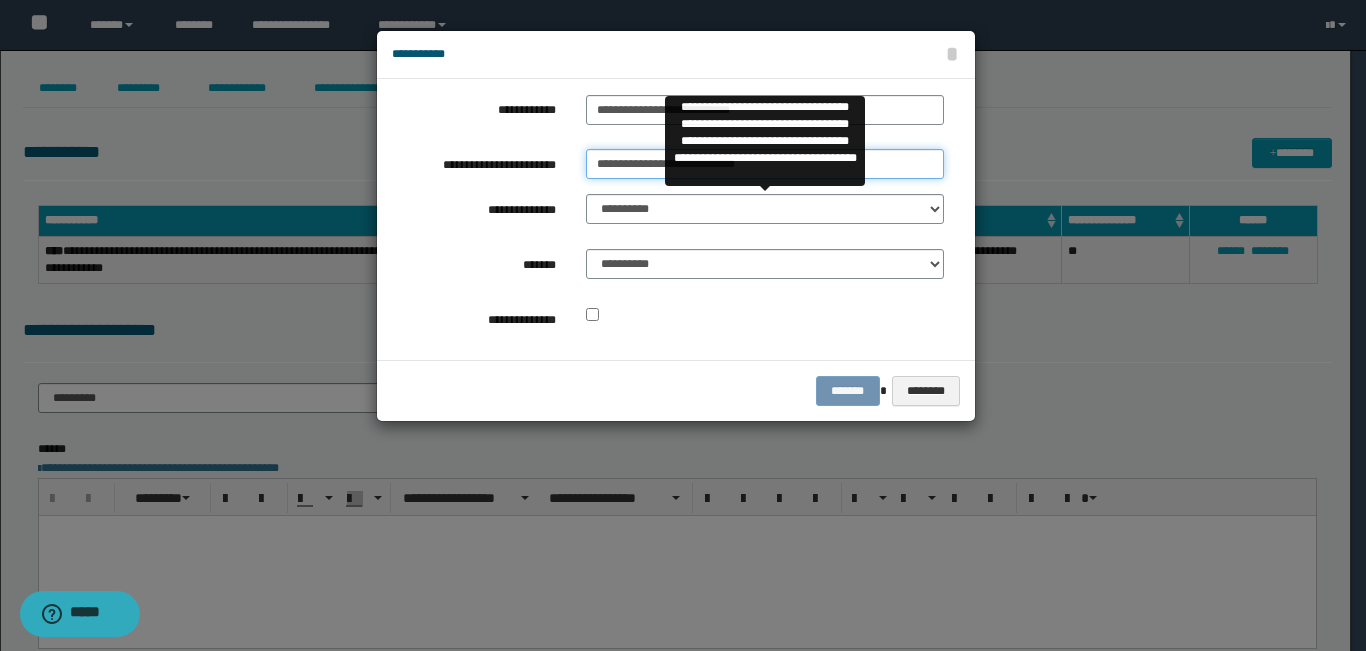 type on "**********" 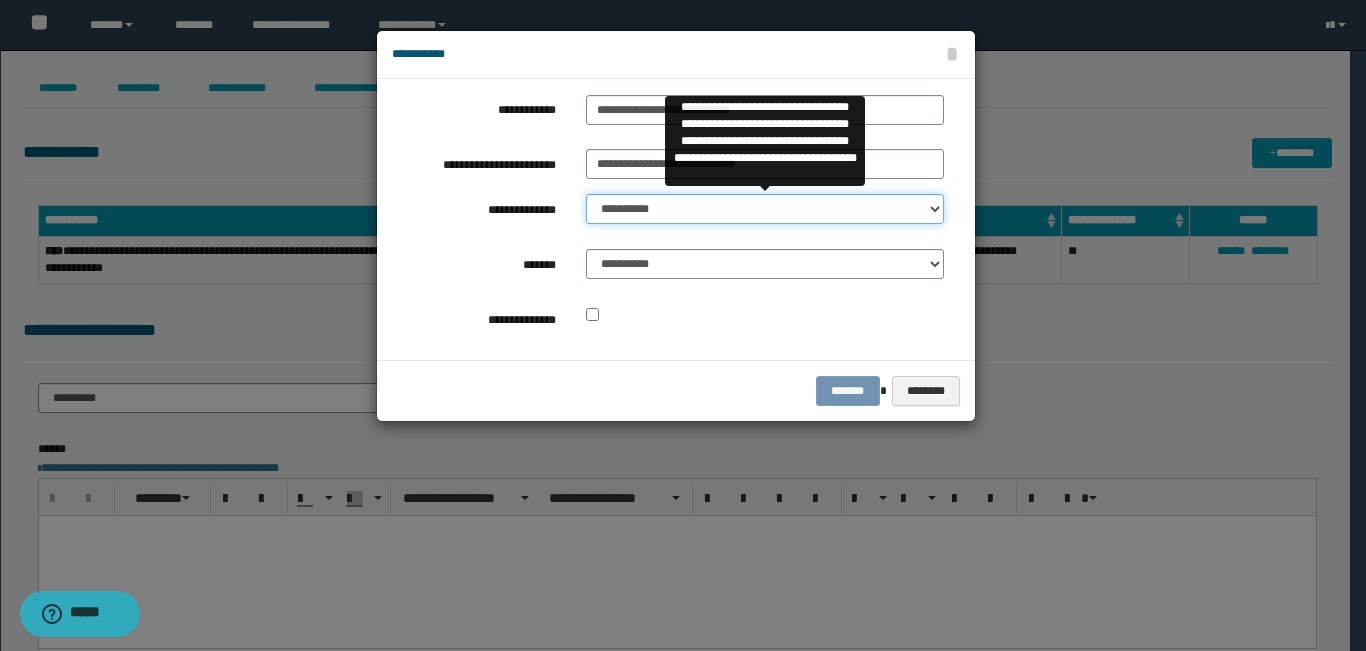 click on "**********" at bounding box center (765, 209) 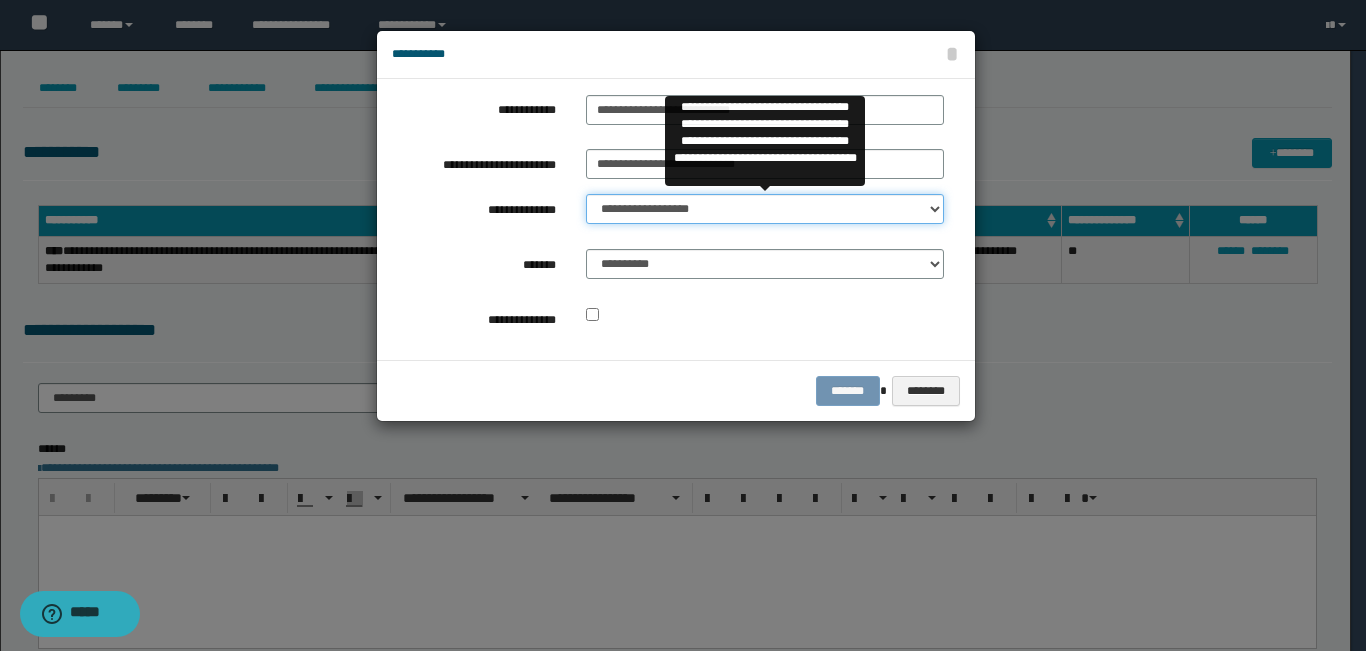 click on "**********" at bounding box center (765, 209) 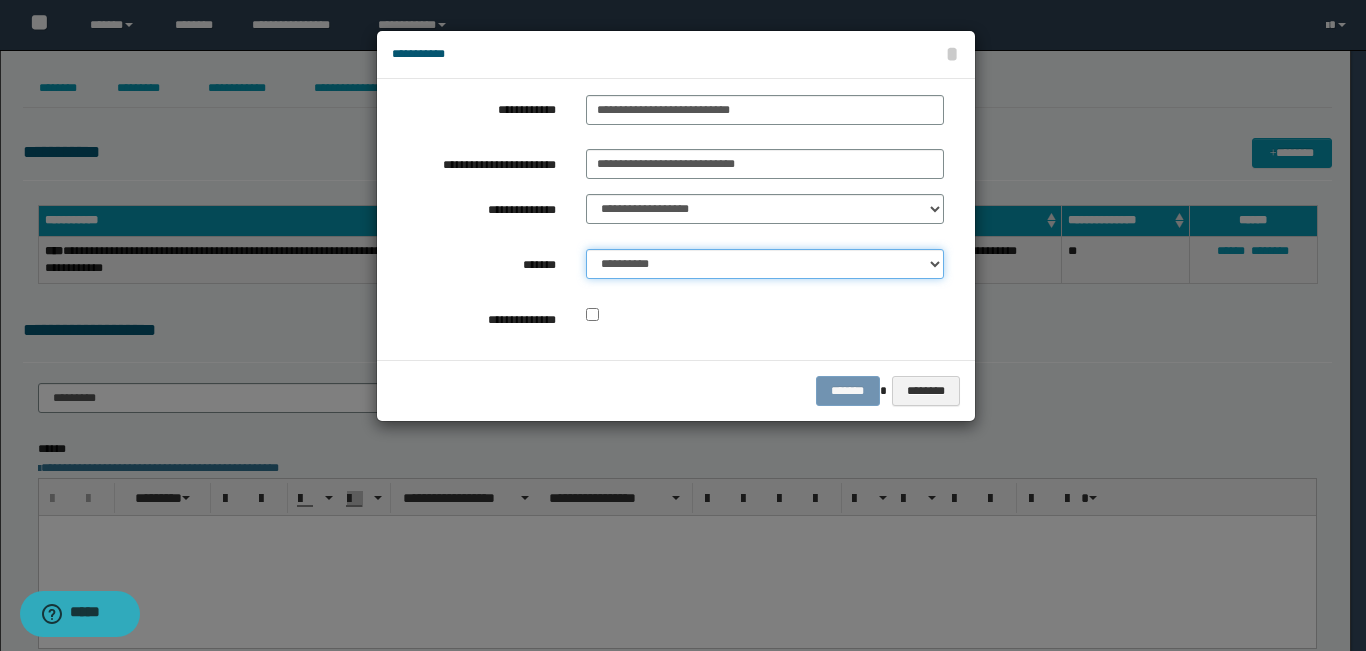 click on "**********" at bounding box center (765, 264) 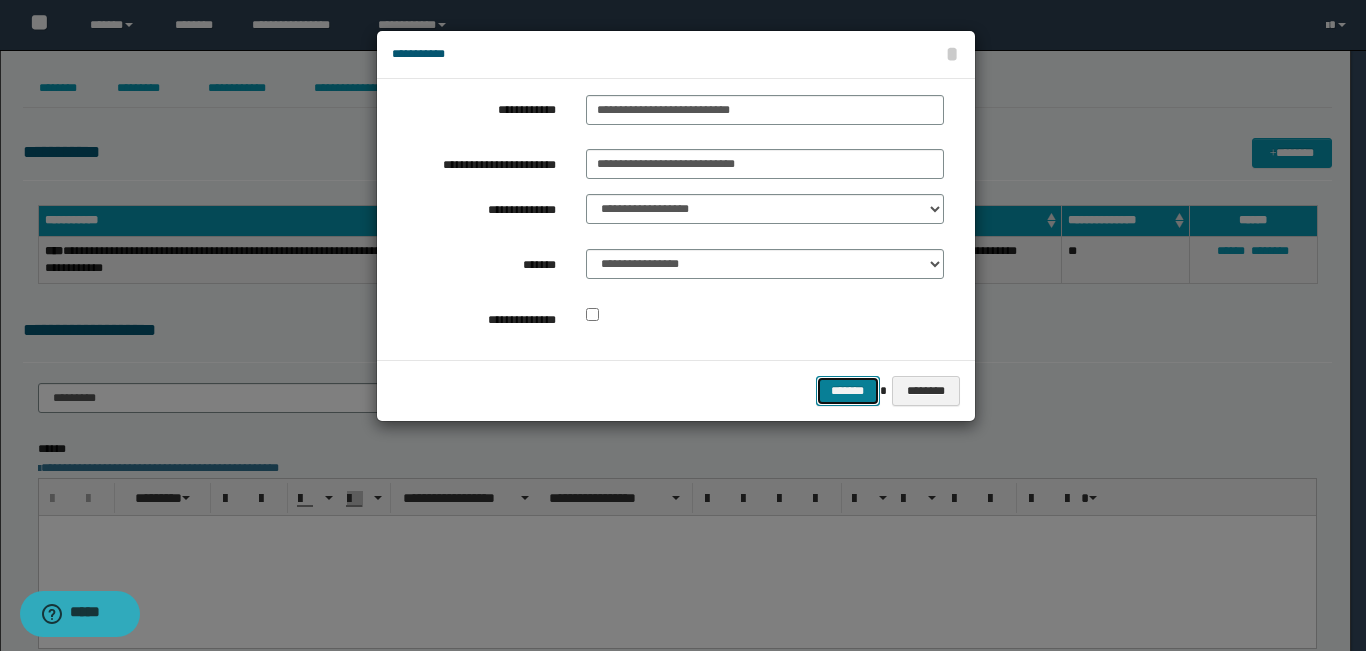 click on "*******" at bounding box center (848, 391) 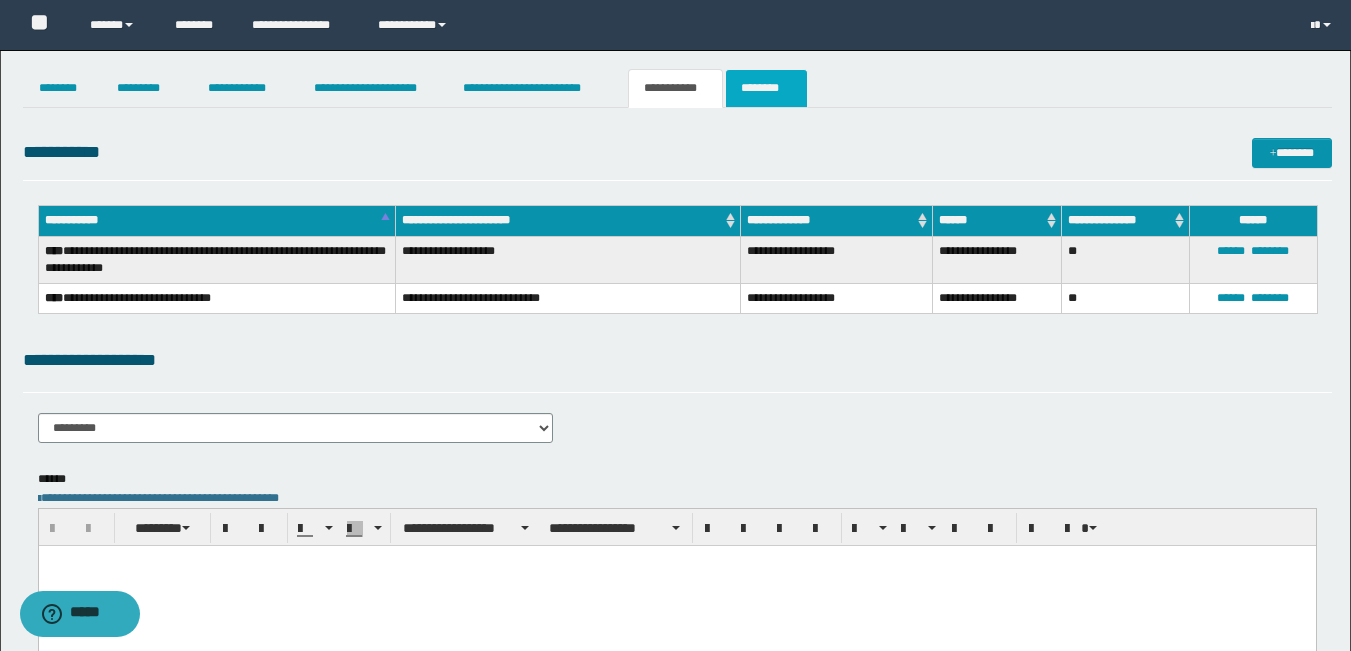 click on "********" at bounding box center (766, 88) 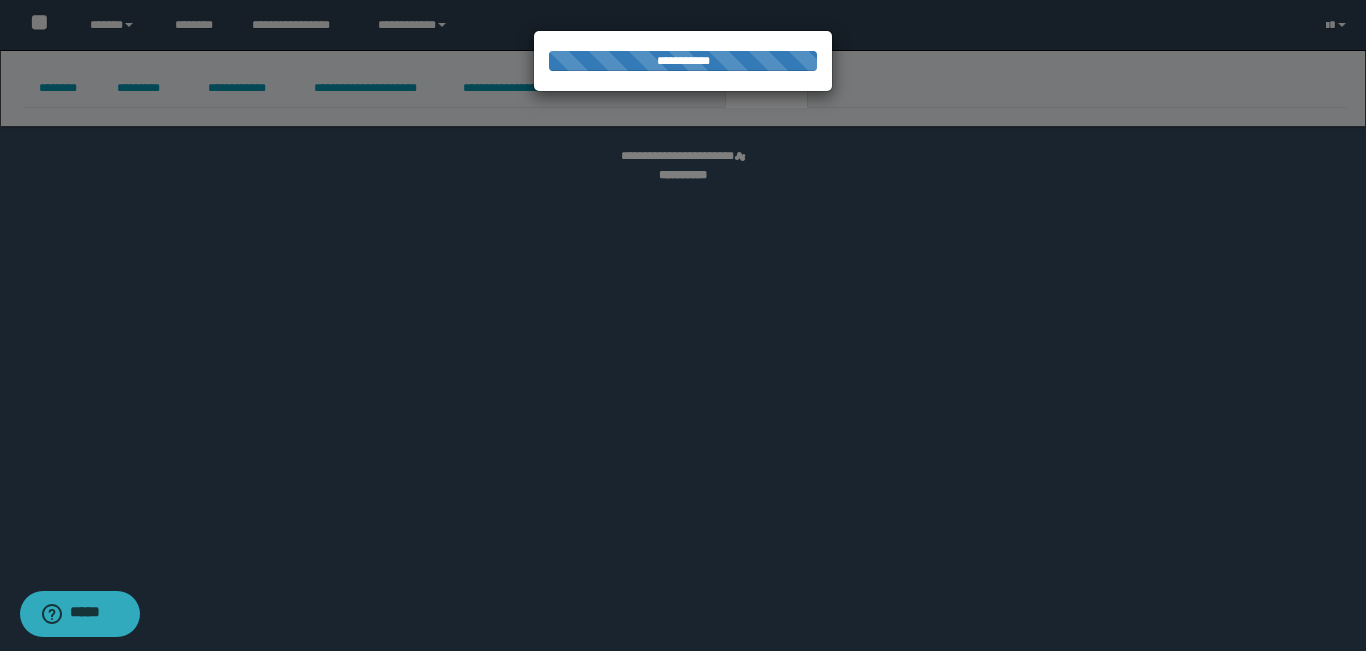 select 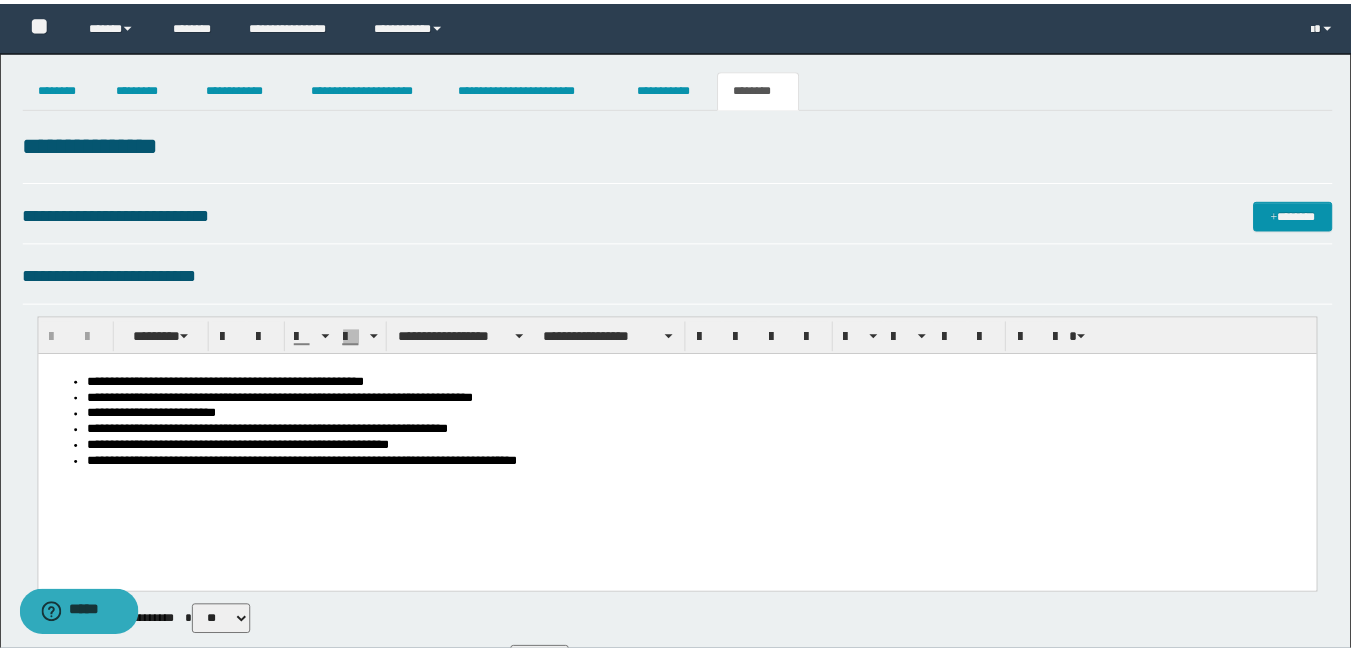 scroll, scrollTop: 0, scrollLeft: 0, axis: both 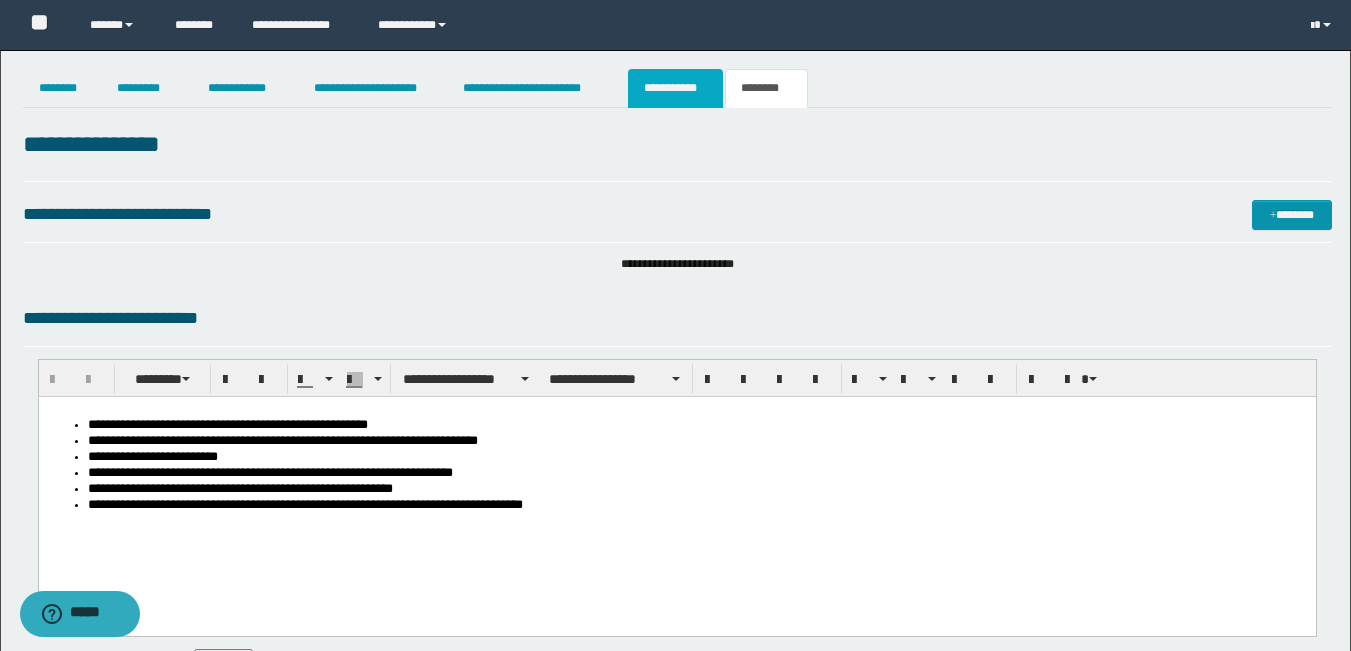 click on "**********" at bounding box center [675, 88] 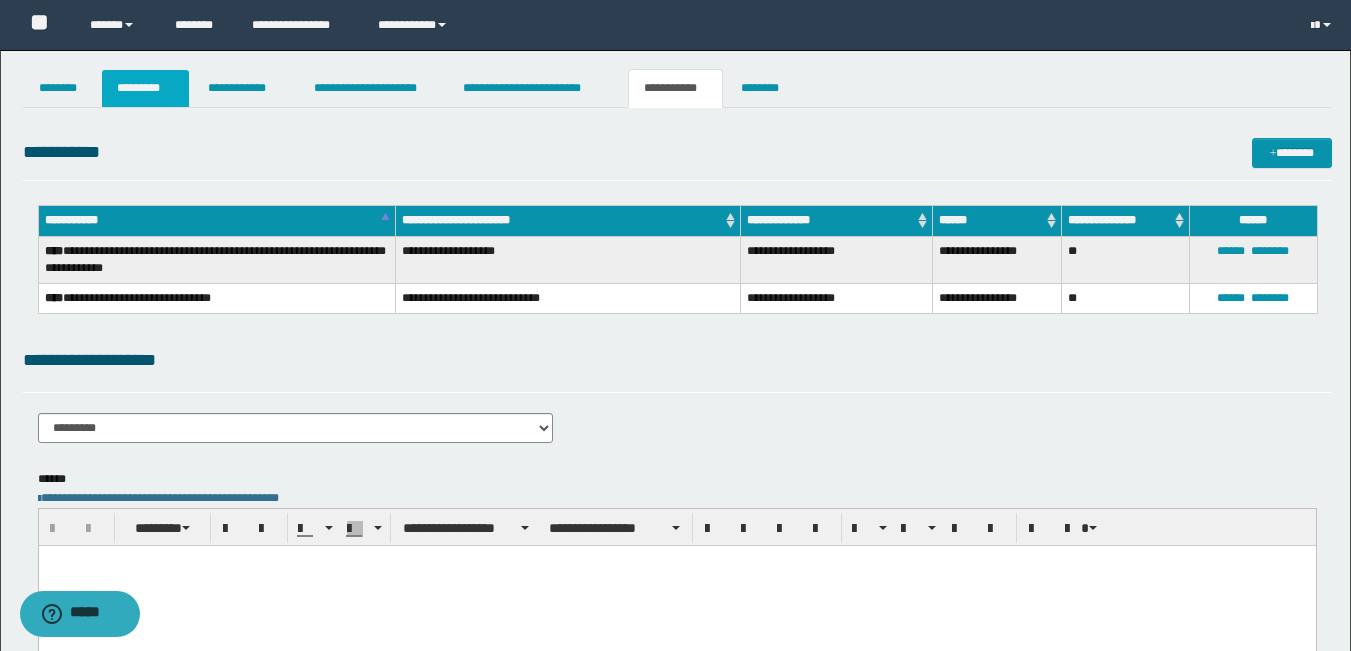 click on "*********" at bounding box center (145, 88) 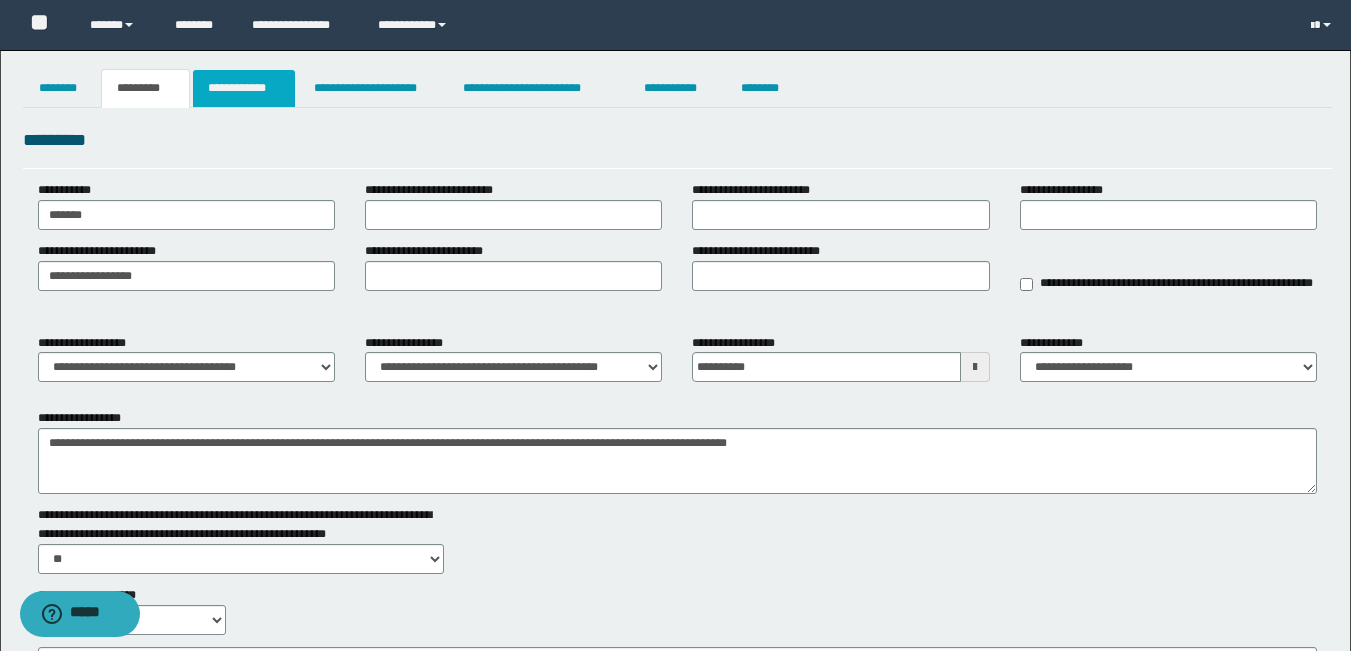 click on "**********" at bounding box center [244, 88] 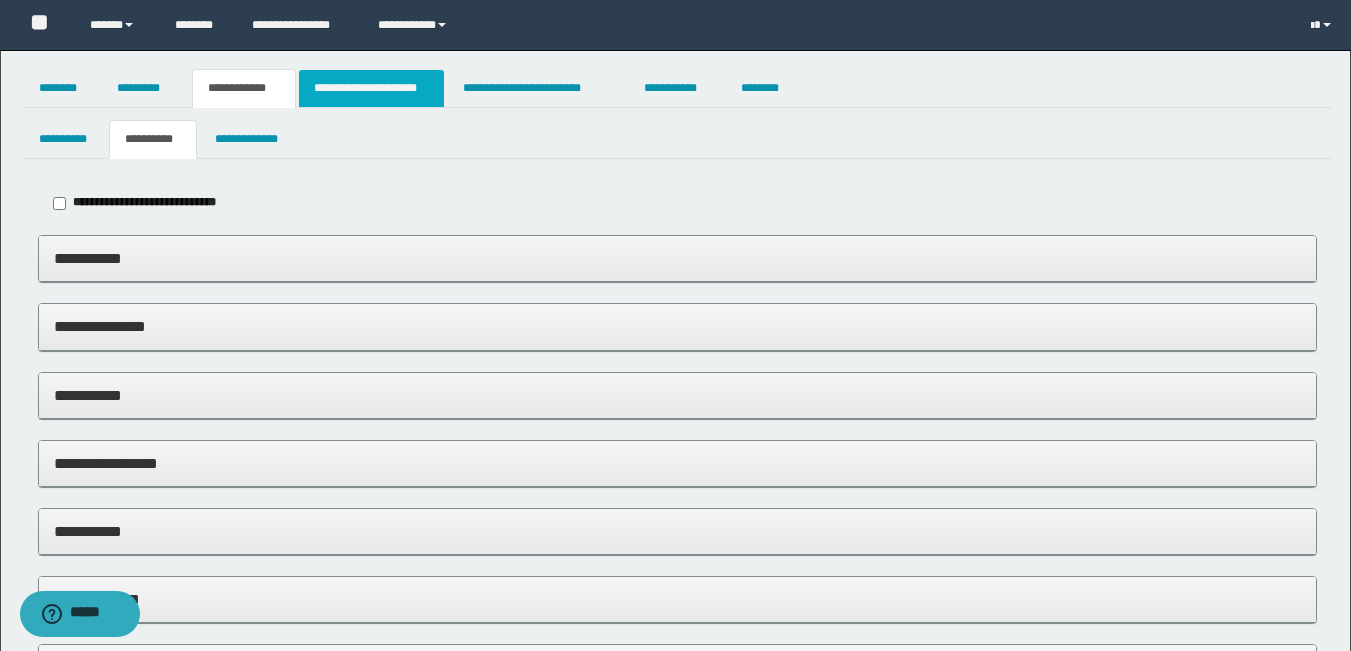 click on "**********" at bounding box center [371, 88] 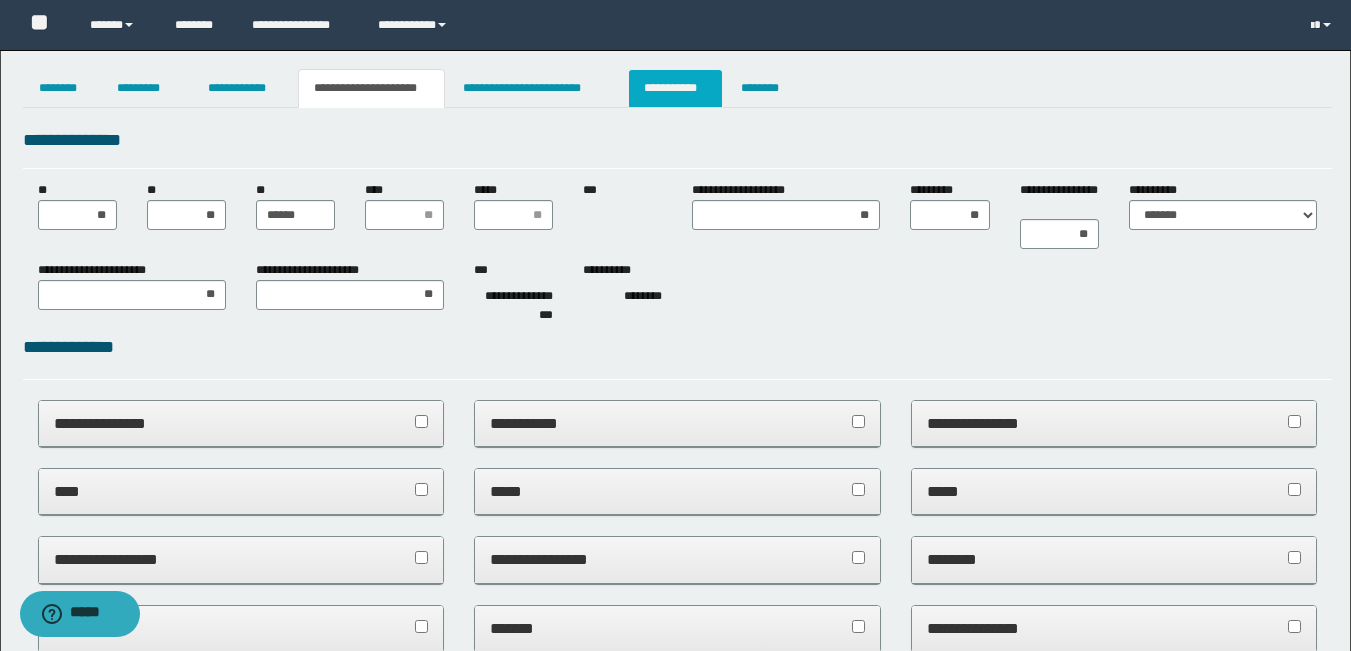 click on "**********" at bounding box center (675, 88) 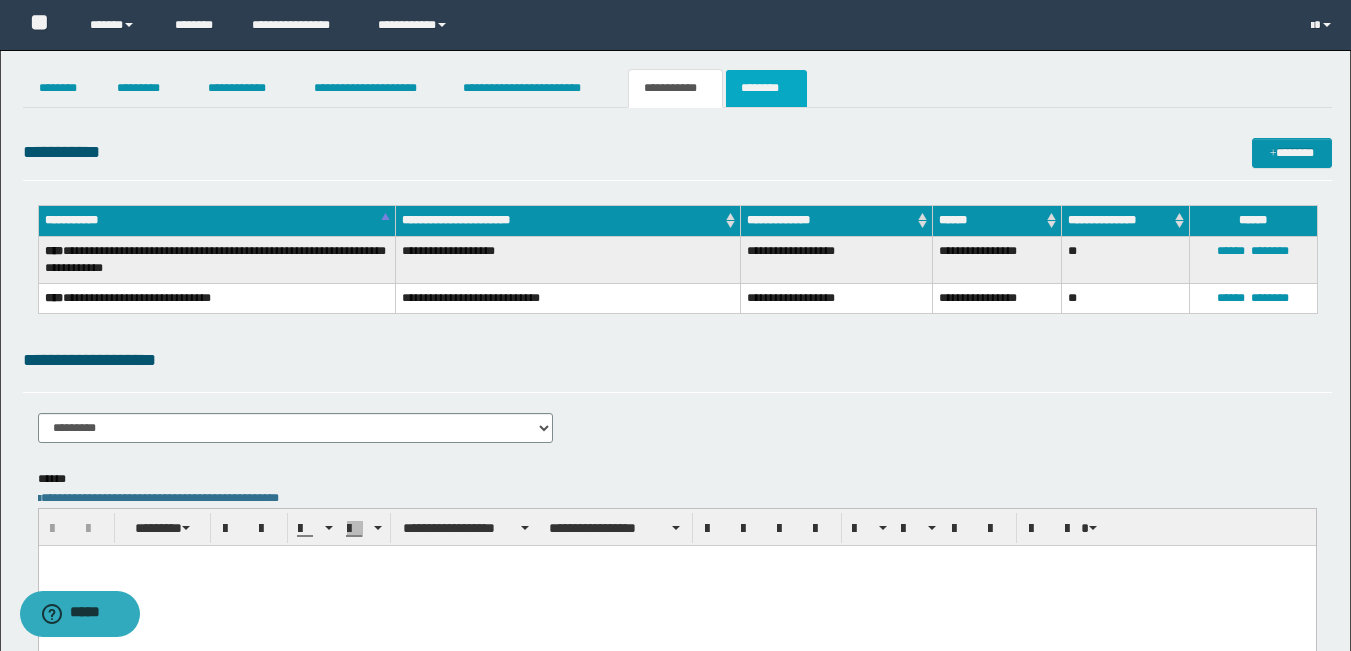 click on "********" at bounding box center (766, 88) 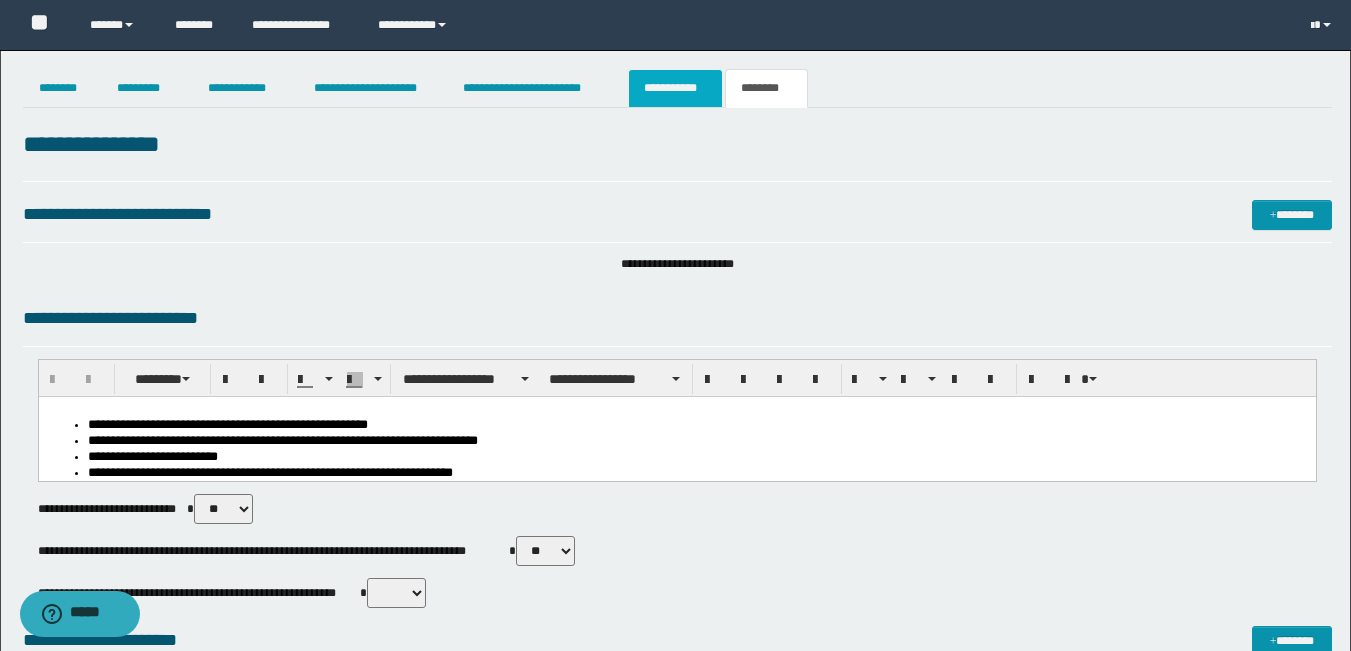 click on "**********" at bounding box center (675, 88) 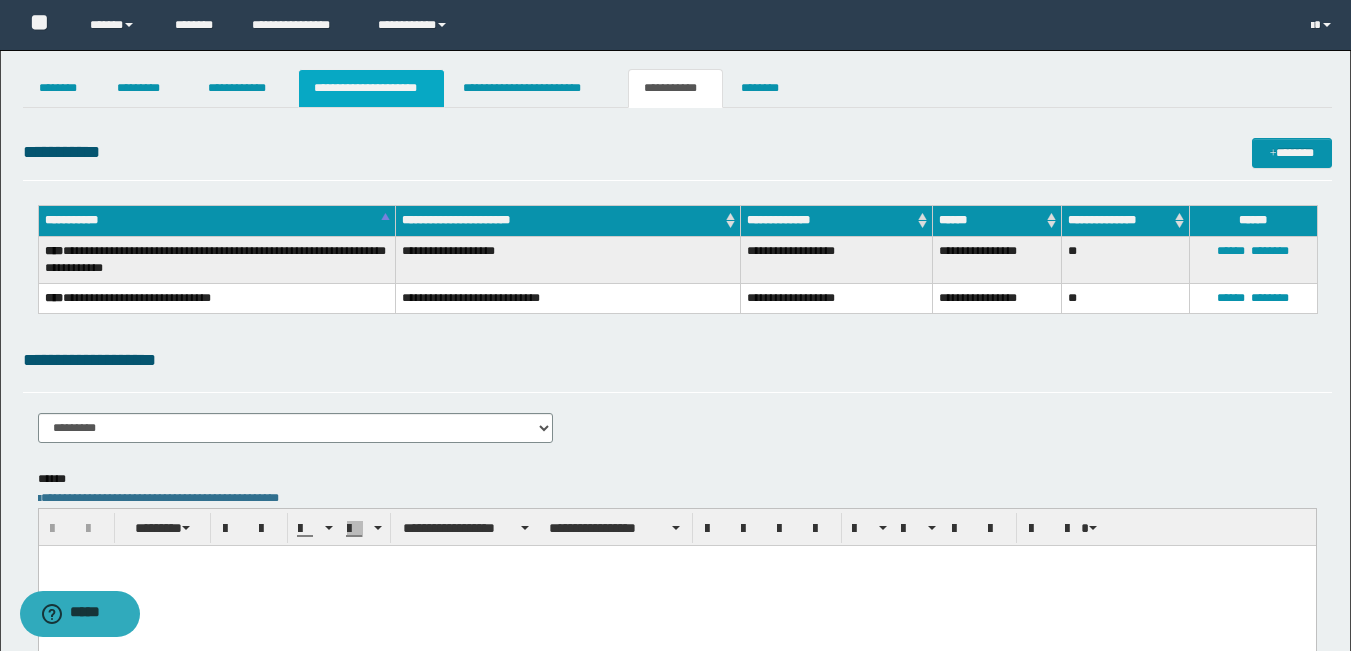 click on "**********" at bounding box center [371, 88] 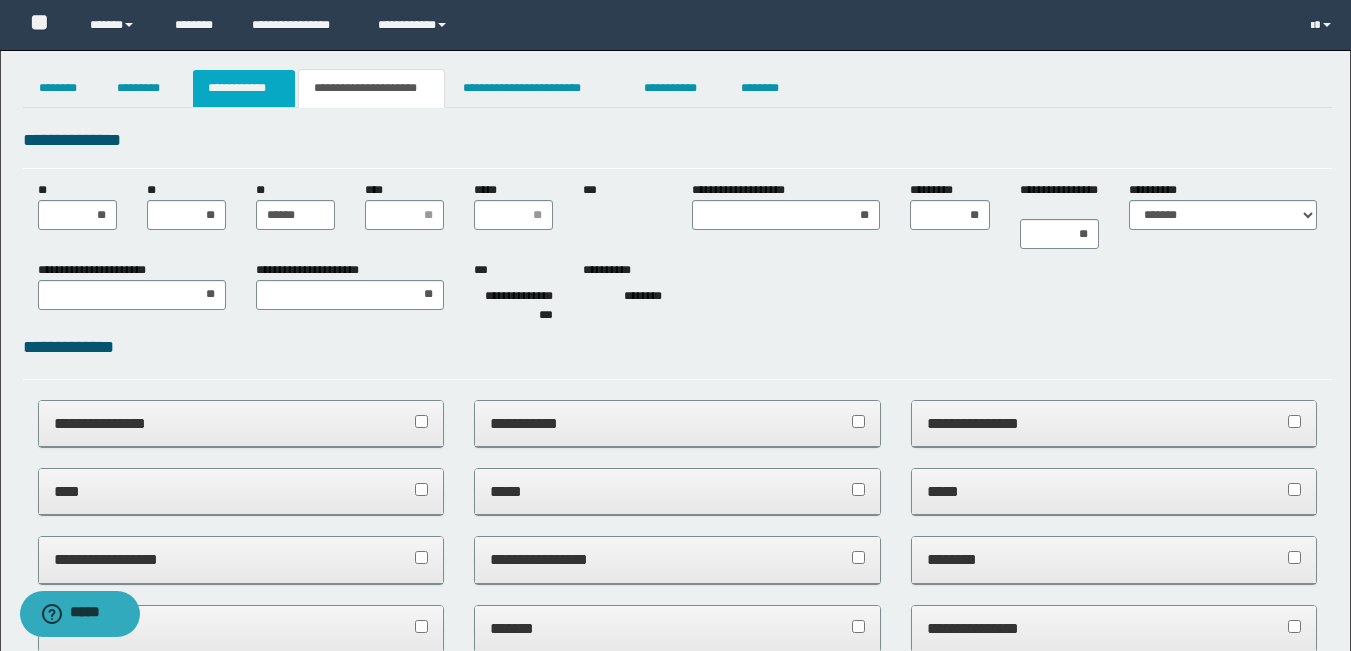 click on "**********" at bounding box center [244, 88] 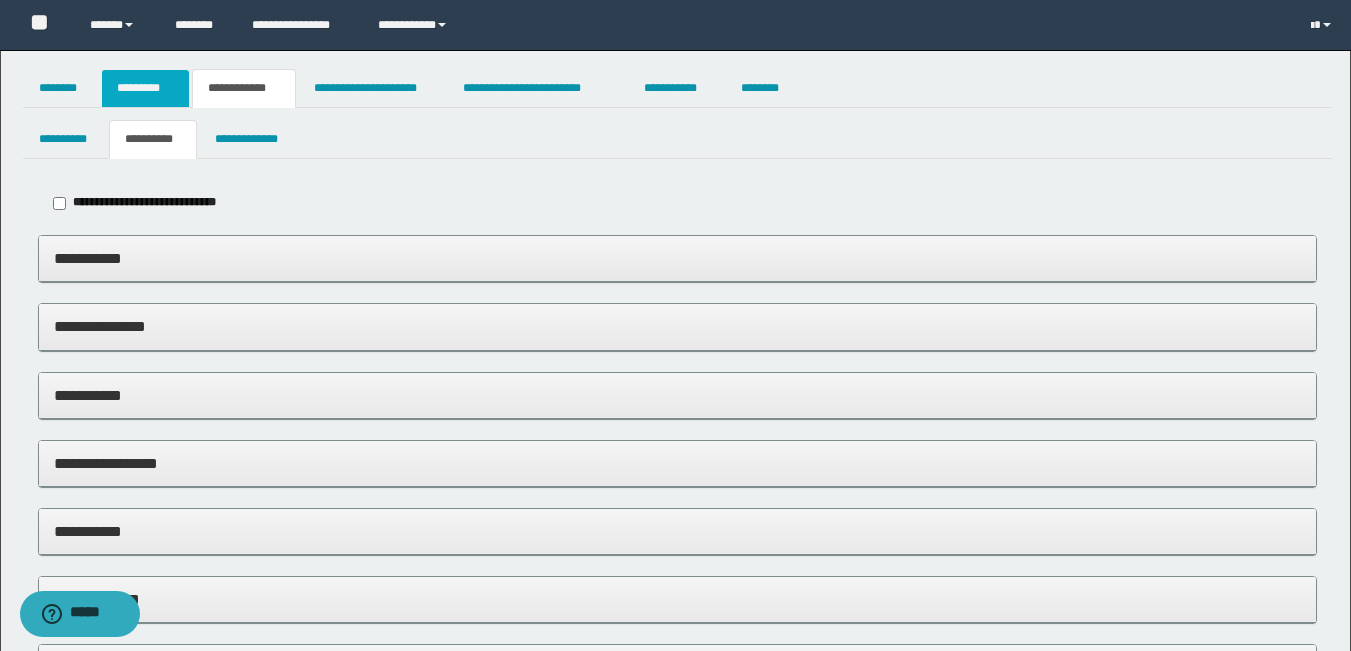 click on "*********" at bounding box center (145, 88) 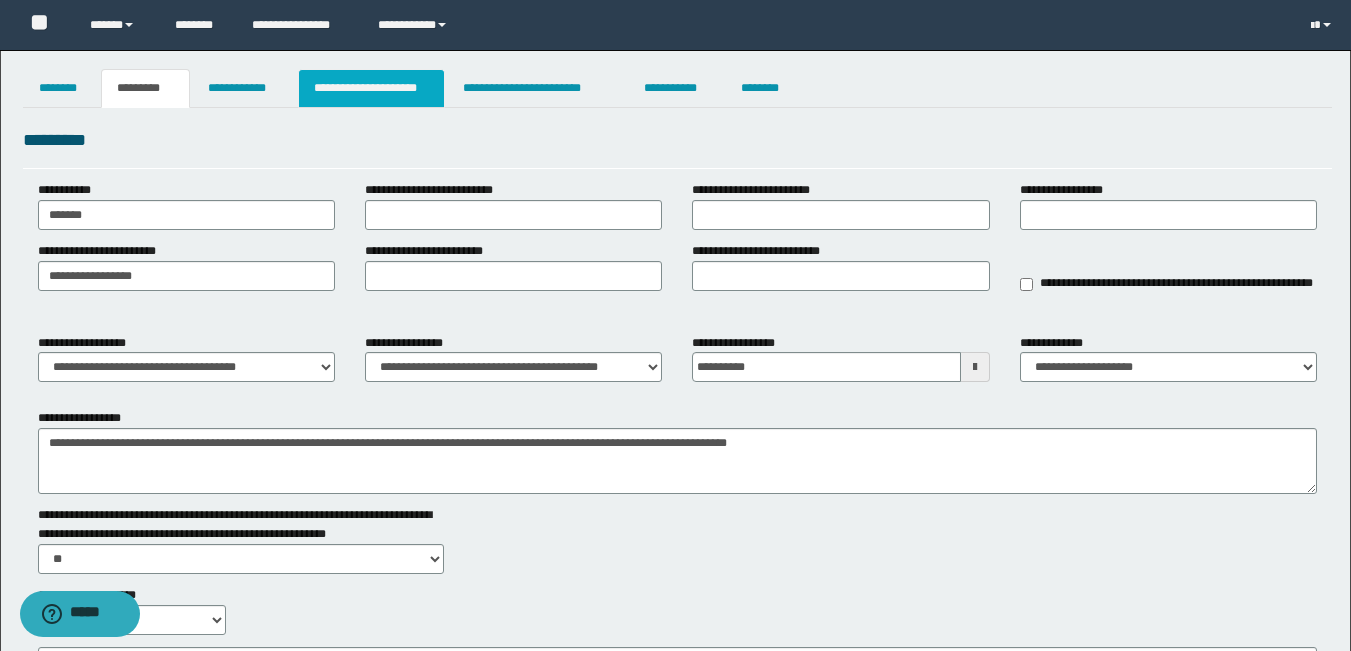 click on "**********" at bounding box center [371, 88] 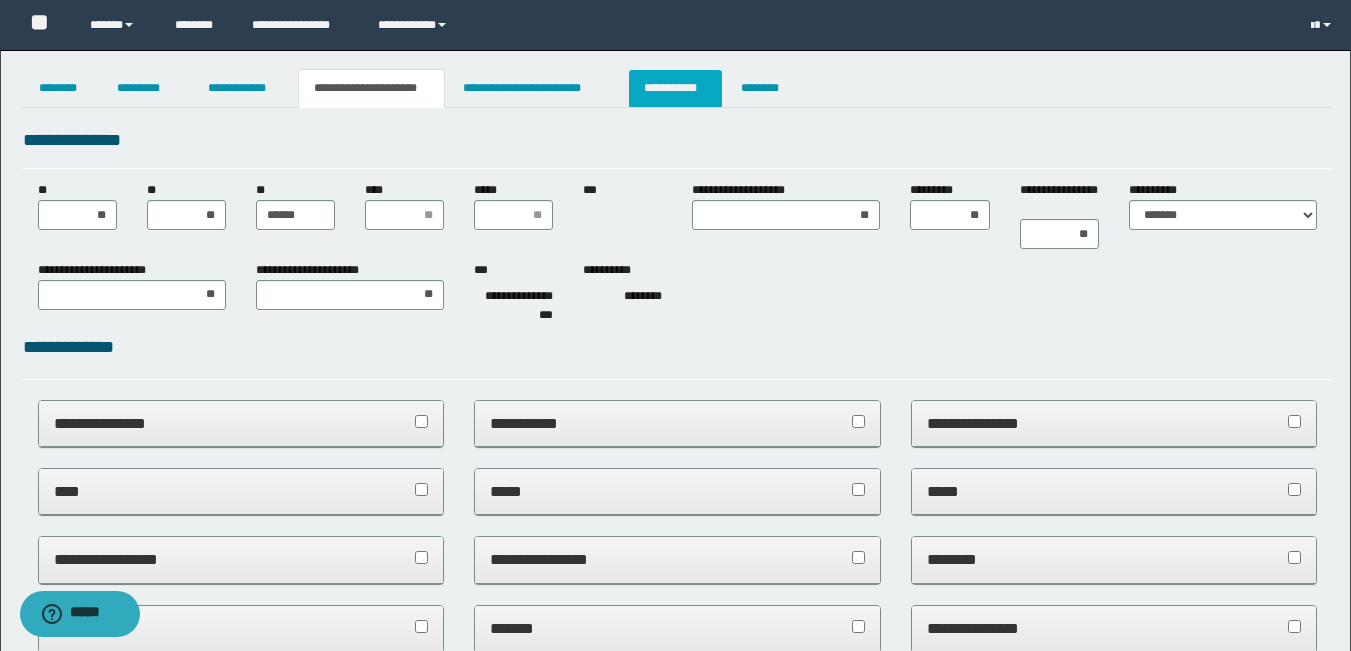 click on "**********" at bounding box center (675, 88) 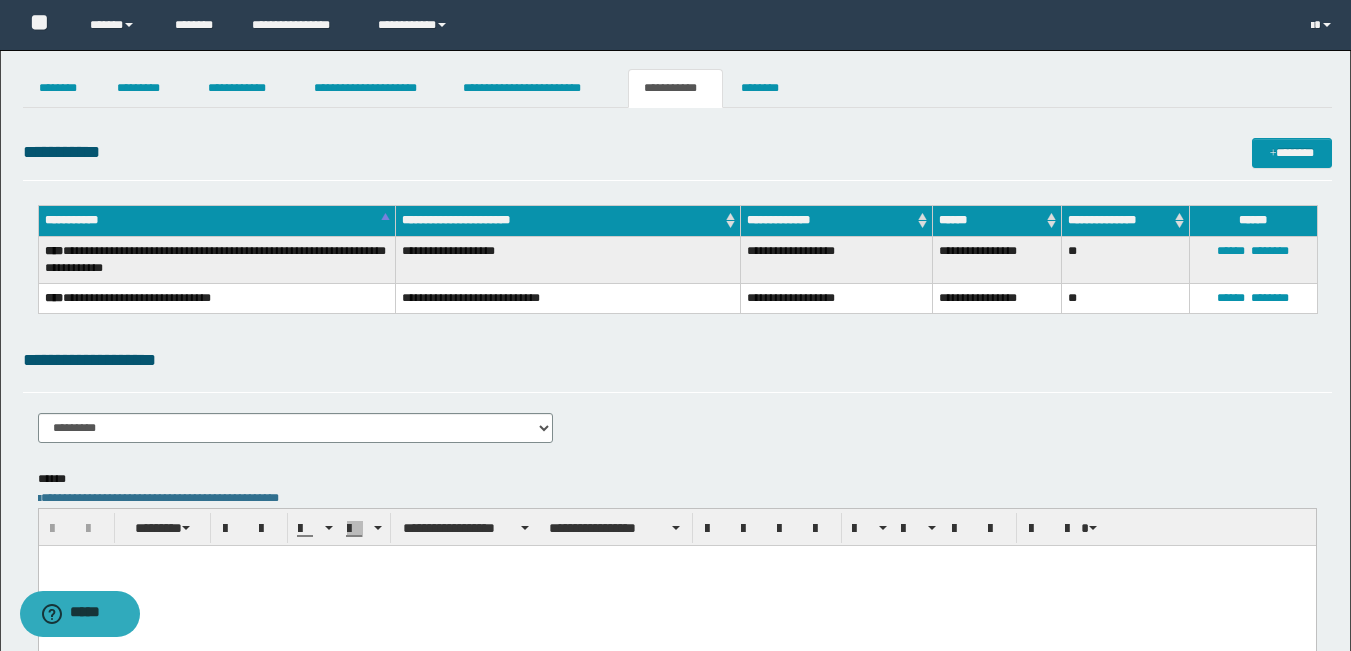 click at bounding box center [676, 585] 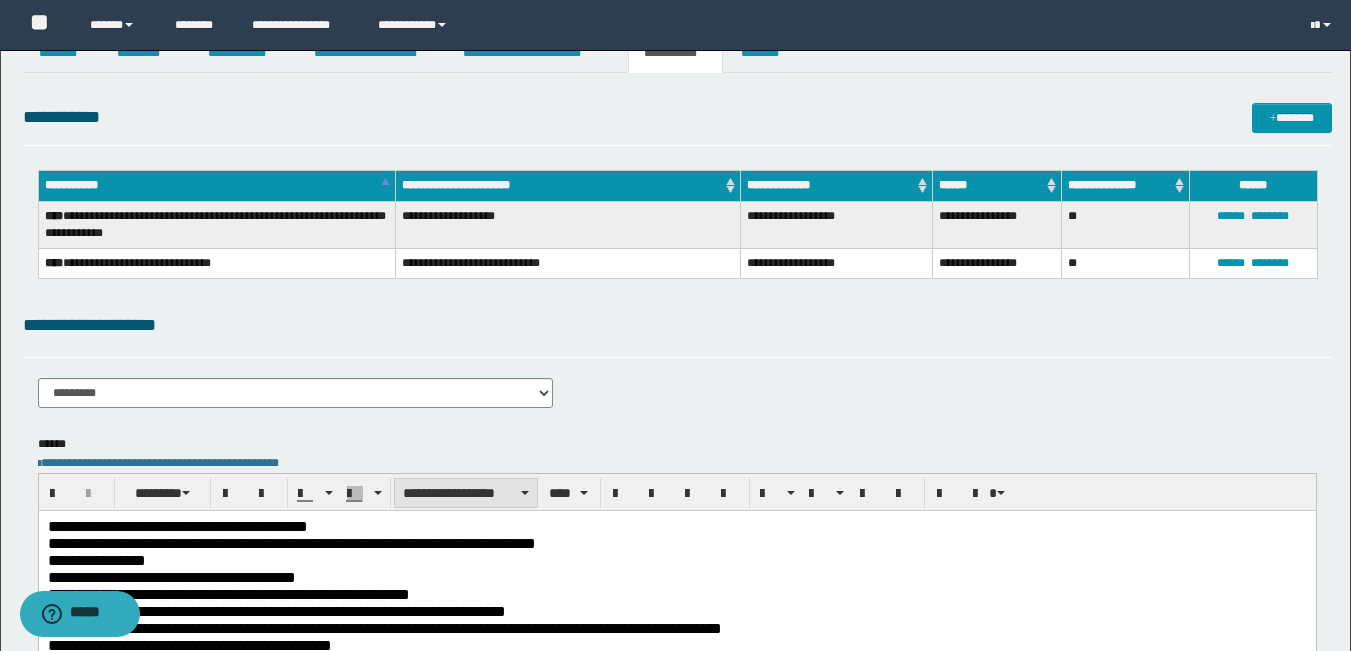 scroll, scrollTop: 300, scrollLeft: 0, axis: vertical 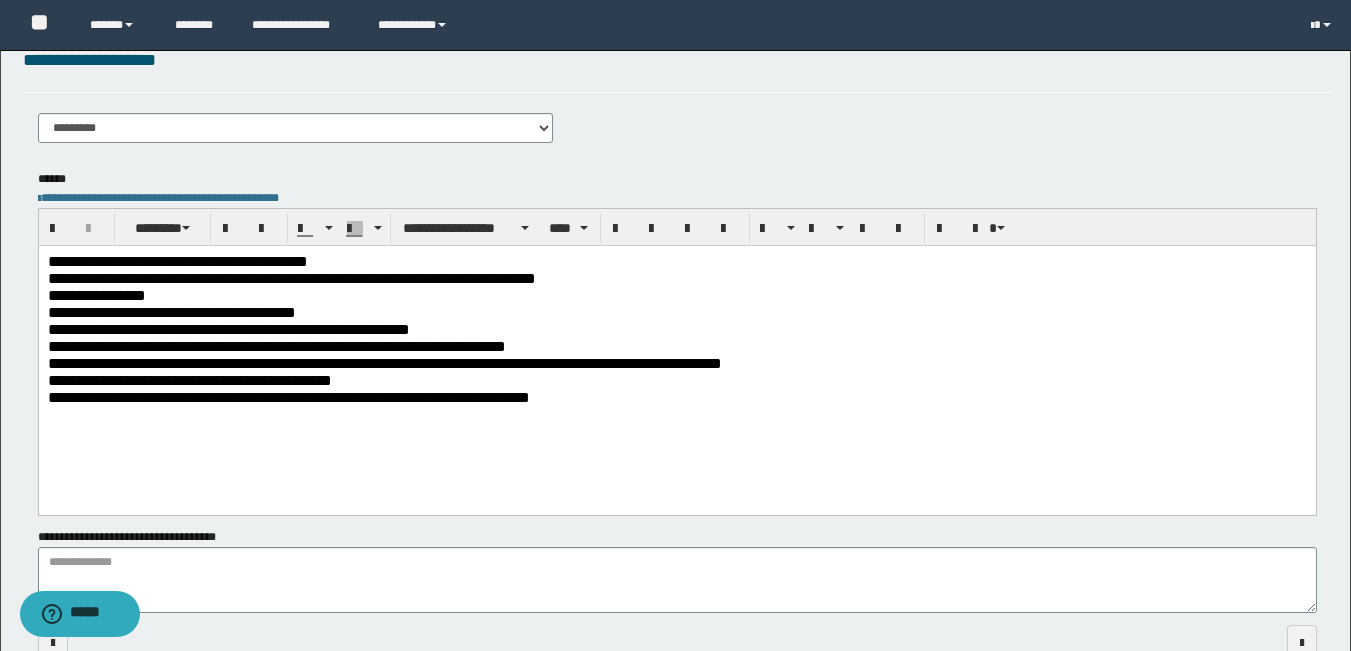 click on "**********" at bounding box center (676, 397) 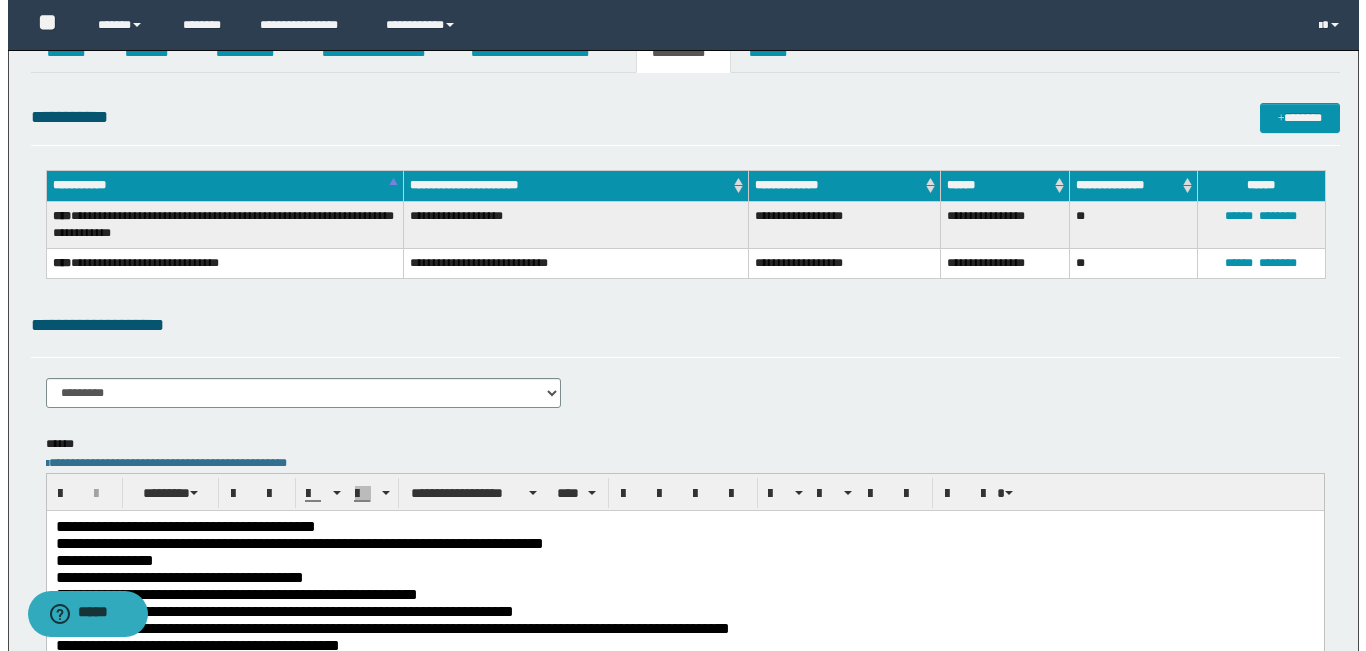 scroll, scrollTop: 0, scrollLeft: 0, axis: both 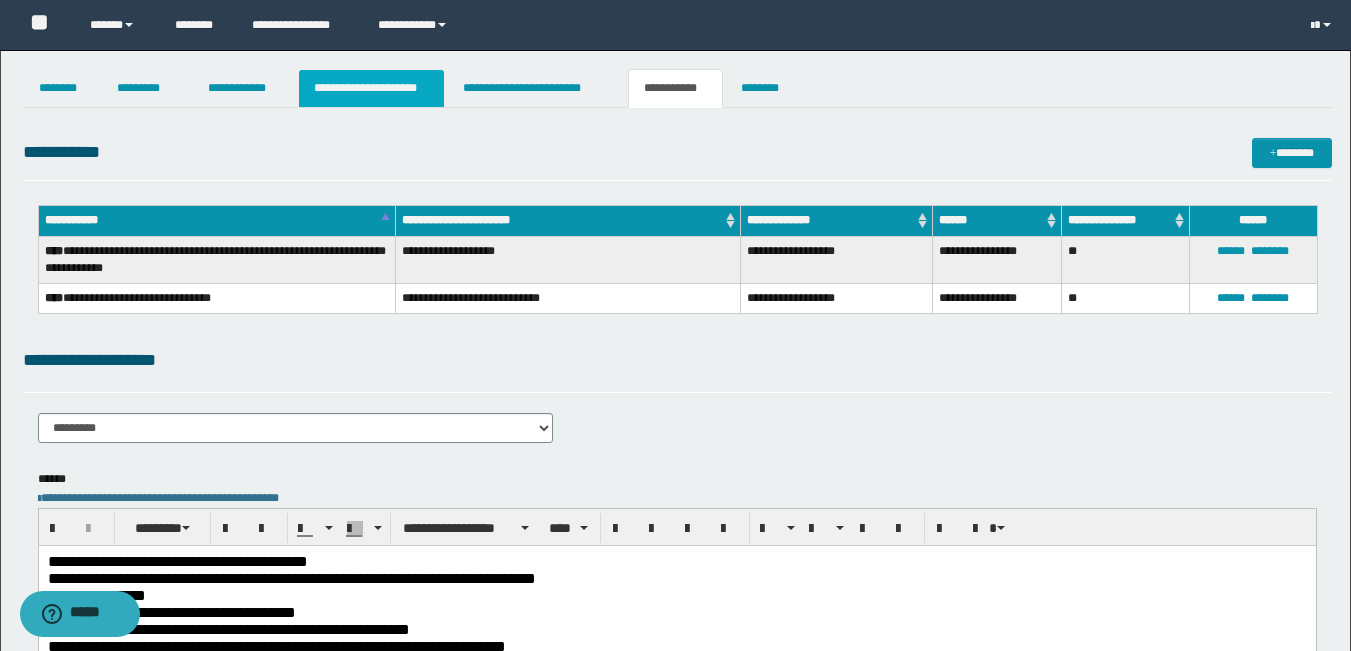 click on "**********" at bounding box center [371, 88] 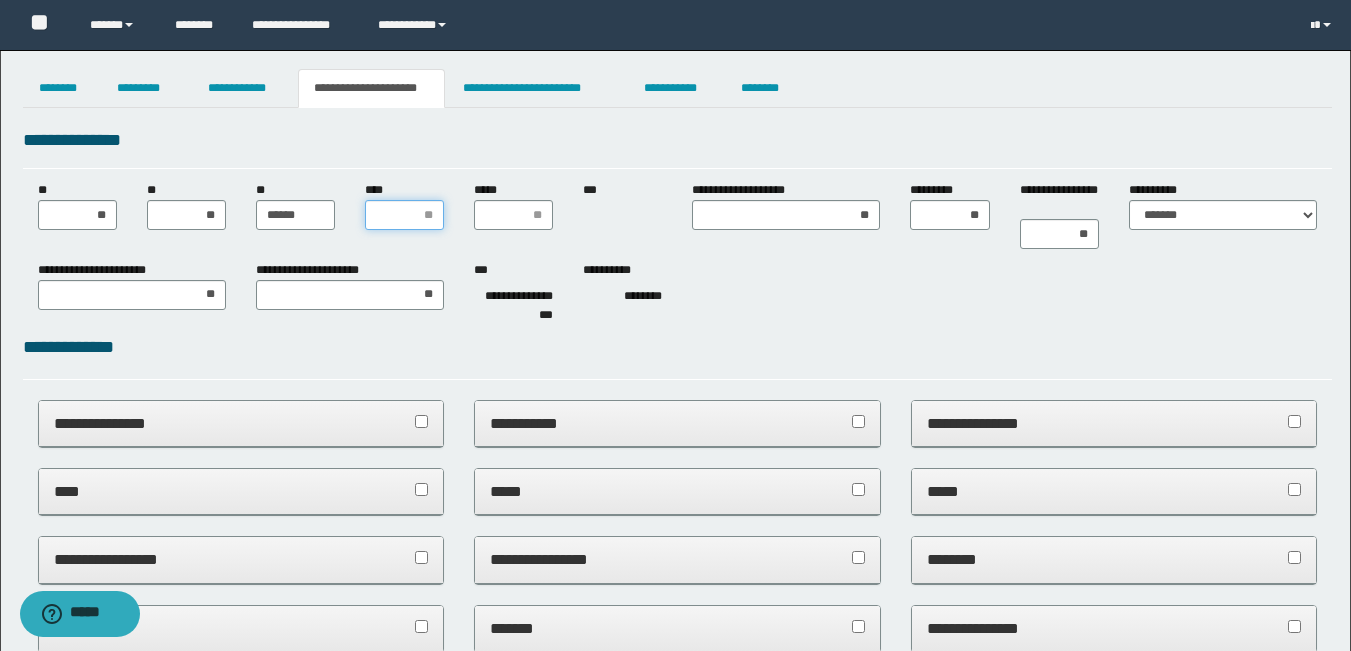 click on "****" at bounding box center (404, 215) 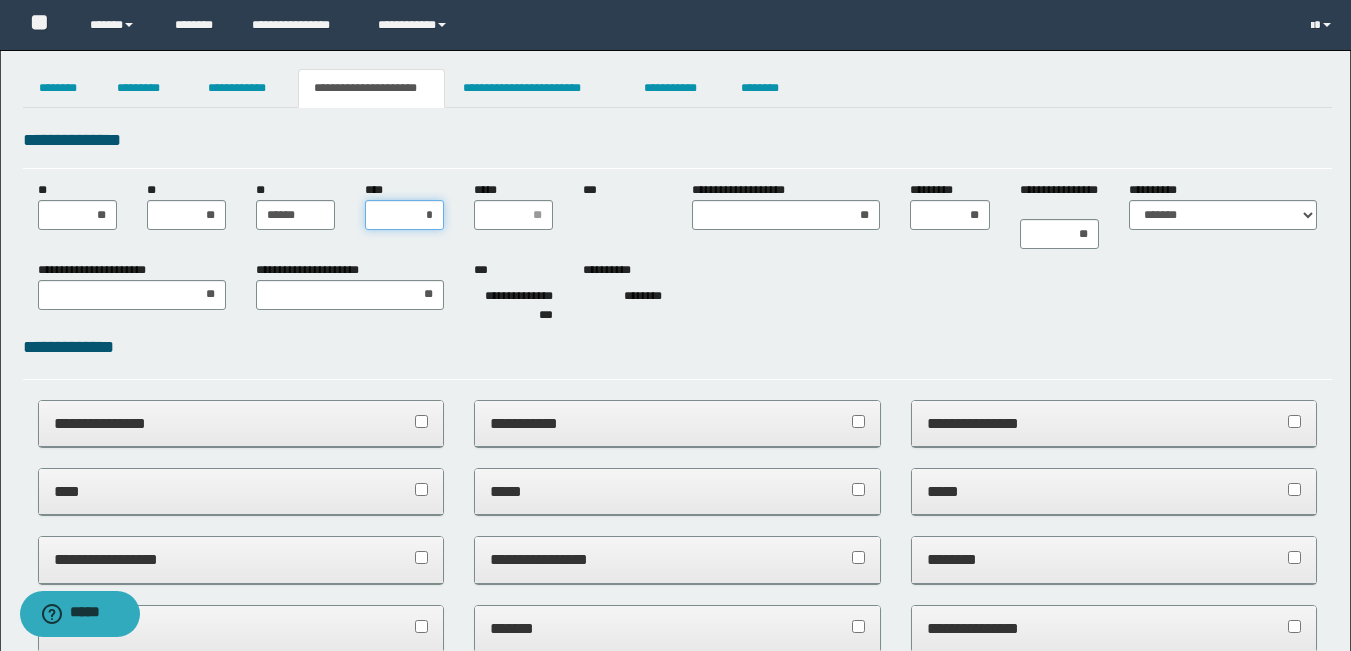 type on "**" 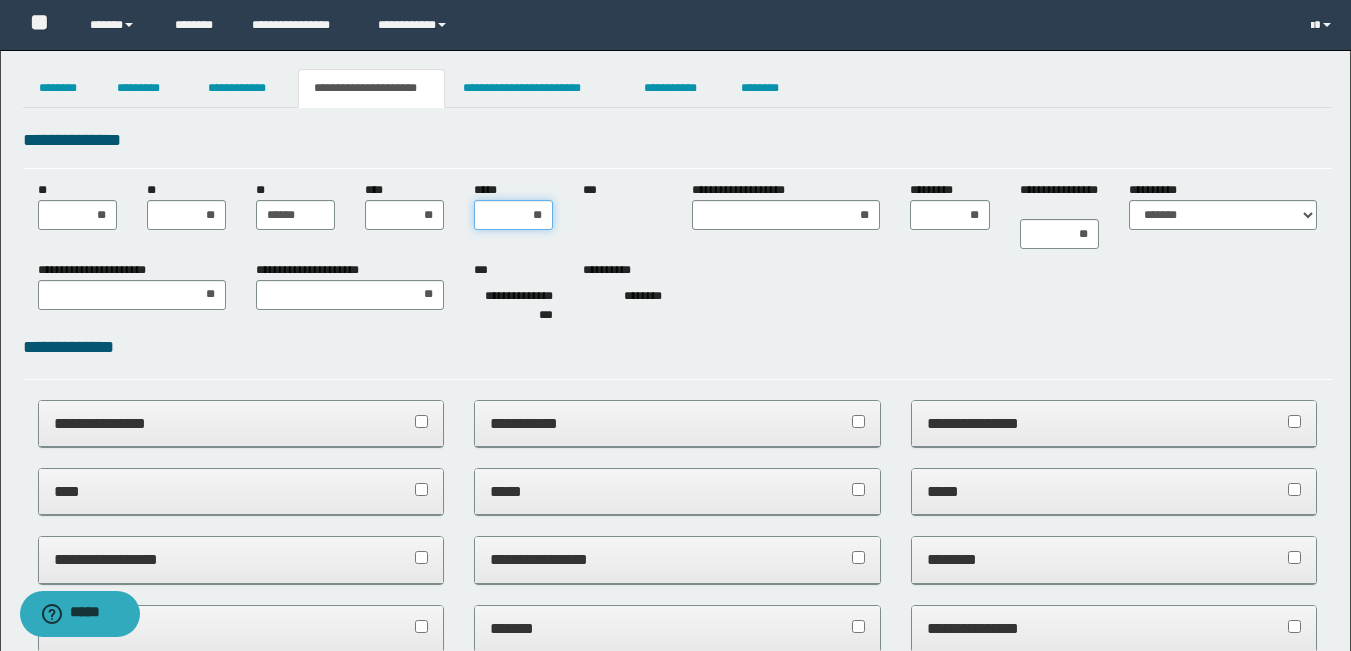 type on "***" 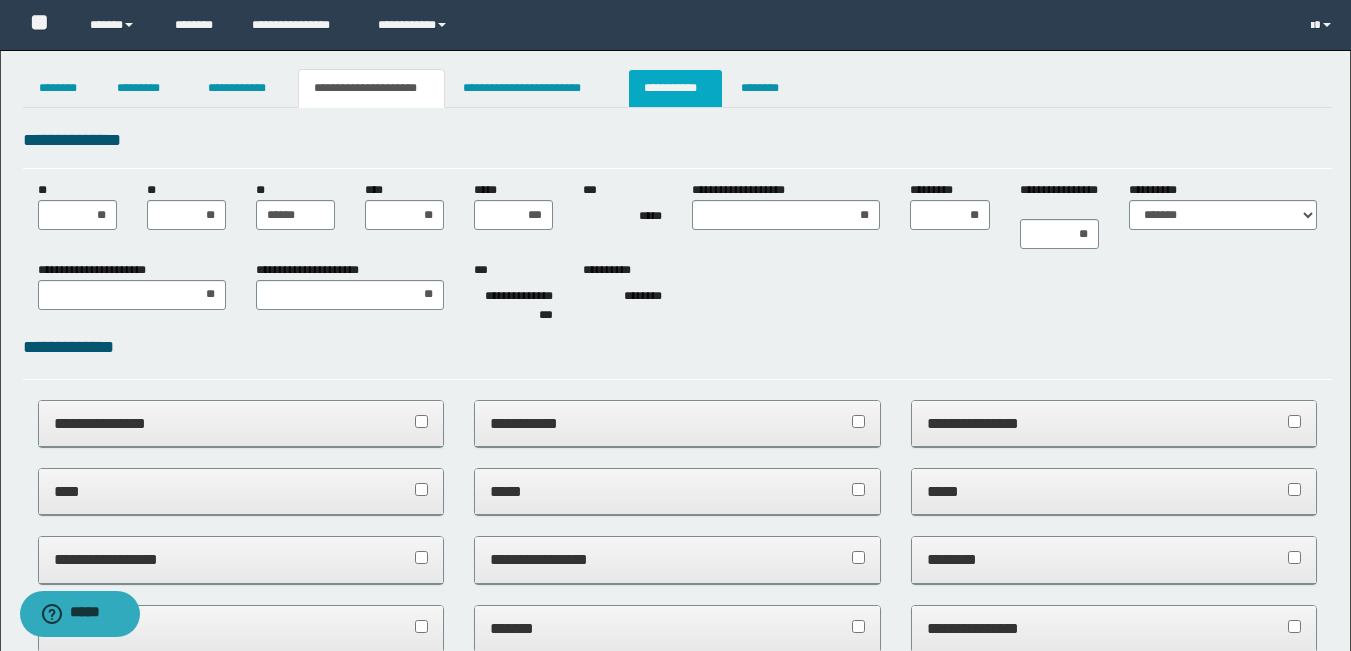 click on "**********" at bounding box center [675, 88] 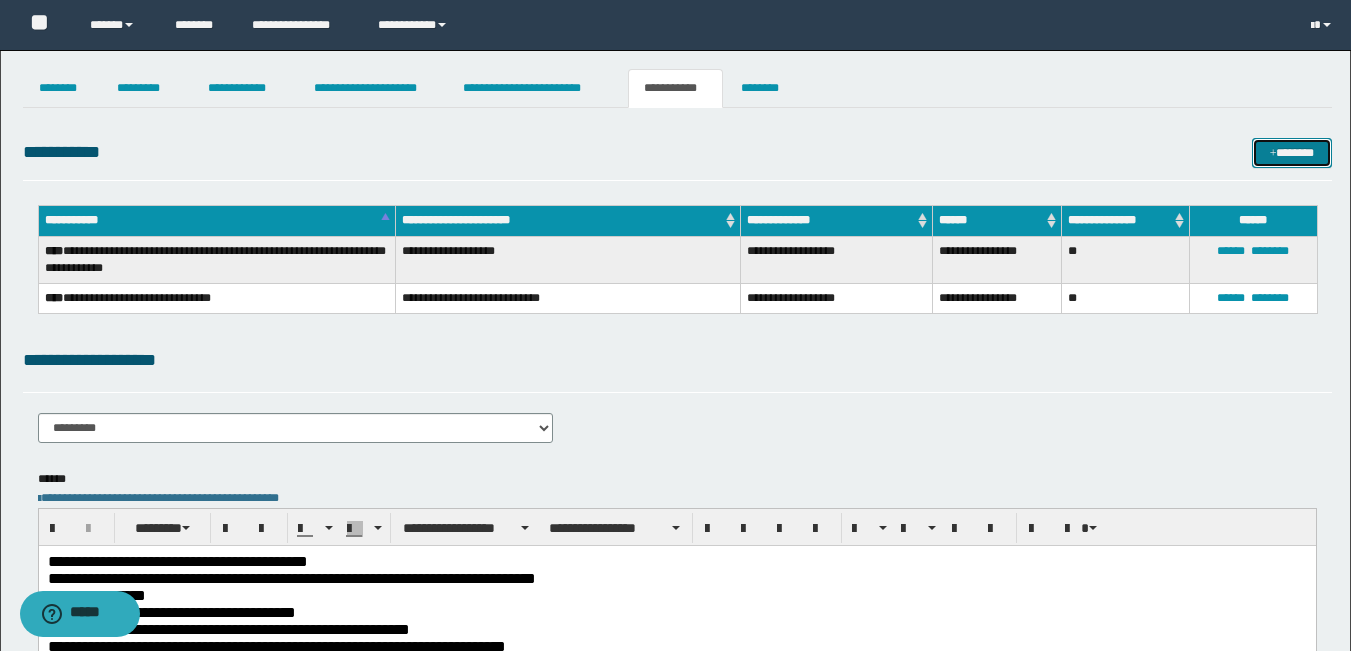 click on "*******" at bounding box center (1292, 153) 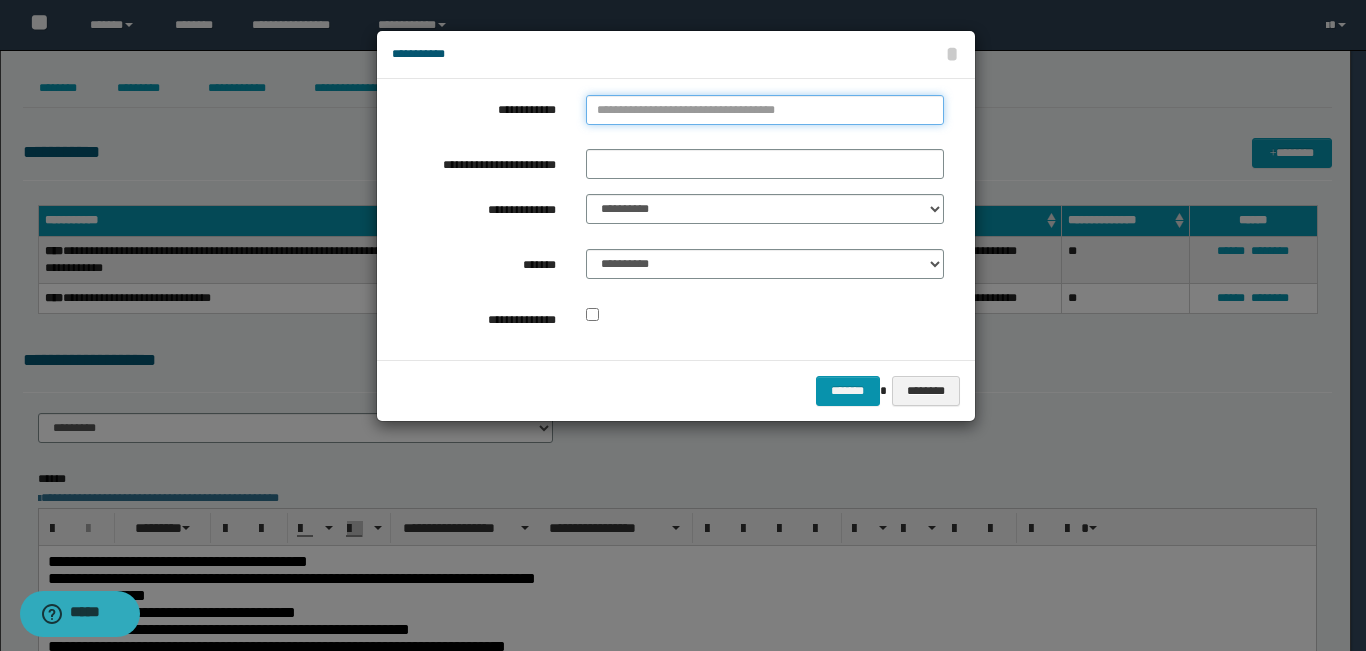 type on "**********" 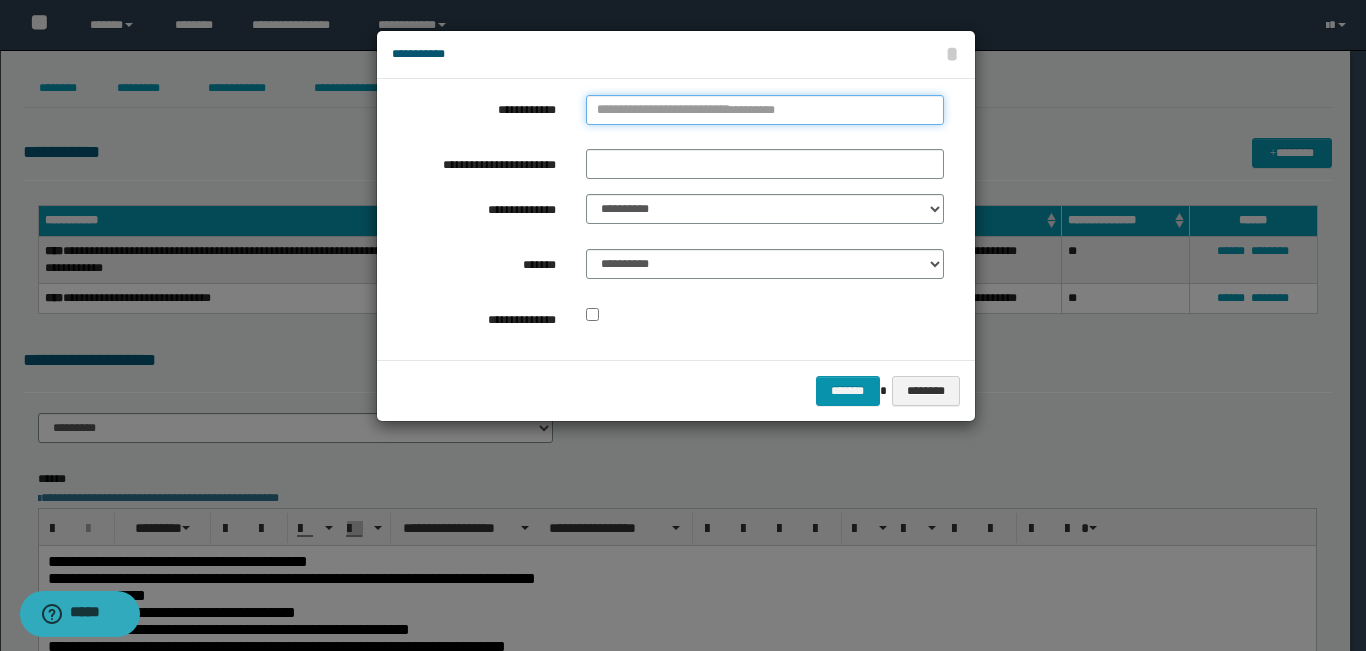 click on "**********" at bounding box center [765, 110] 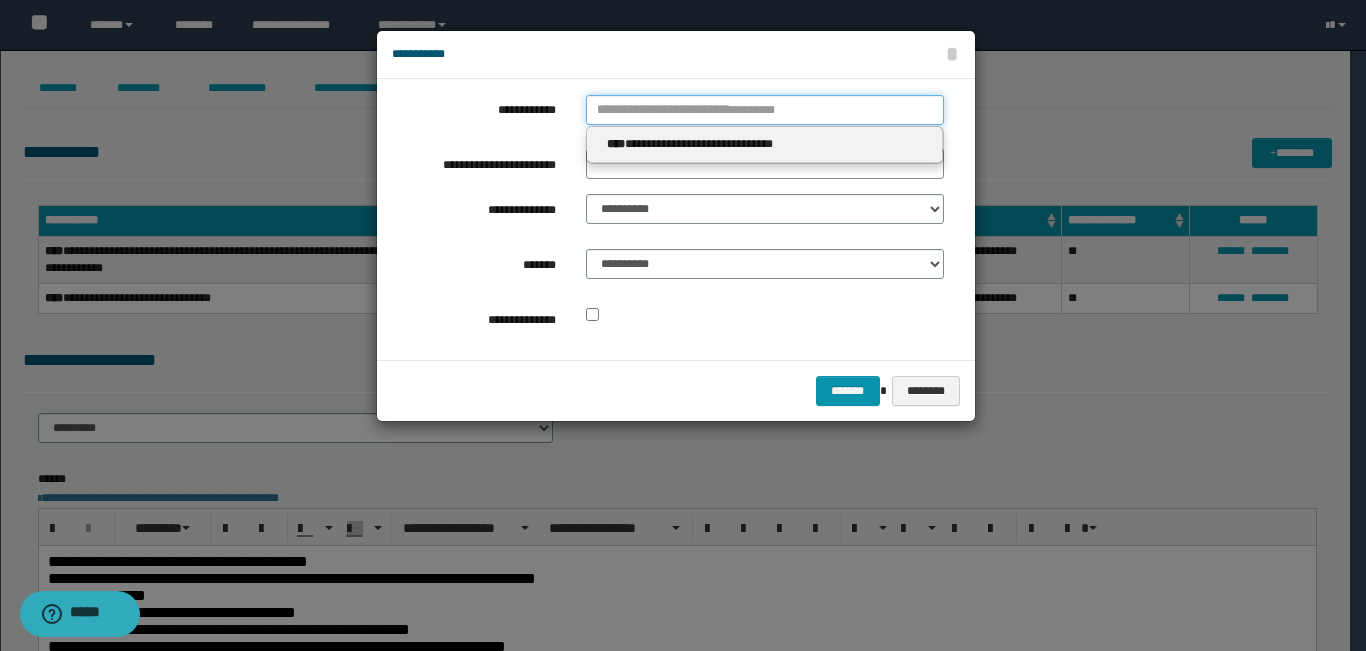 type 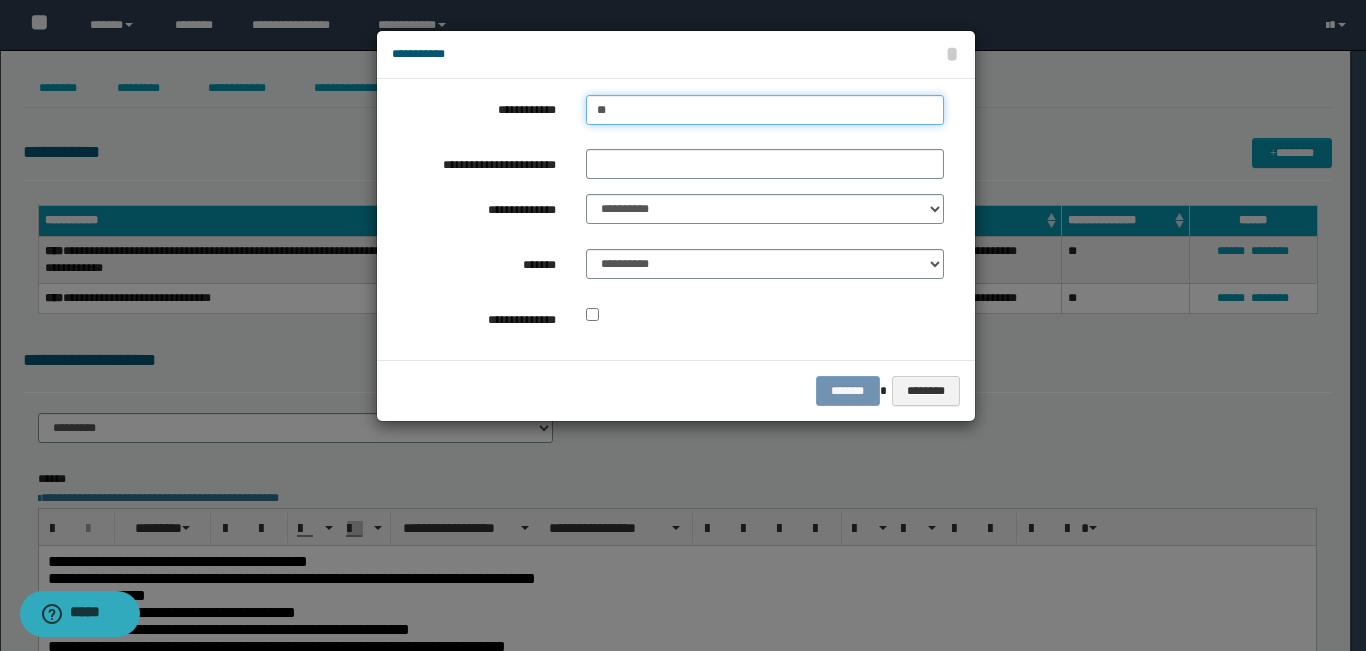 type on "***" 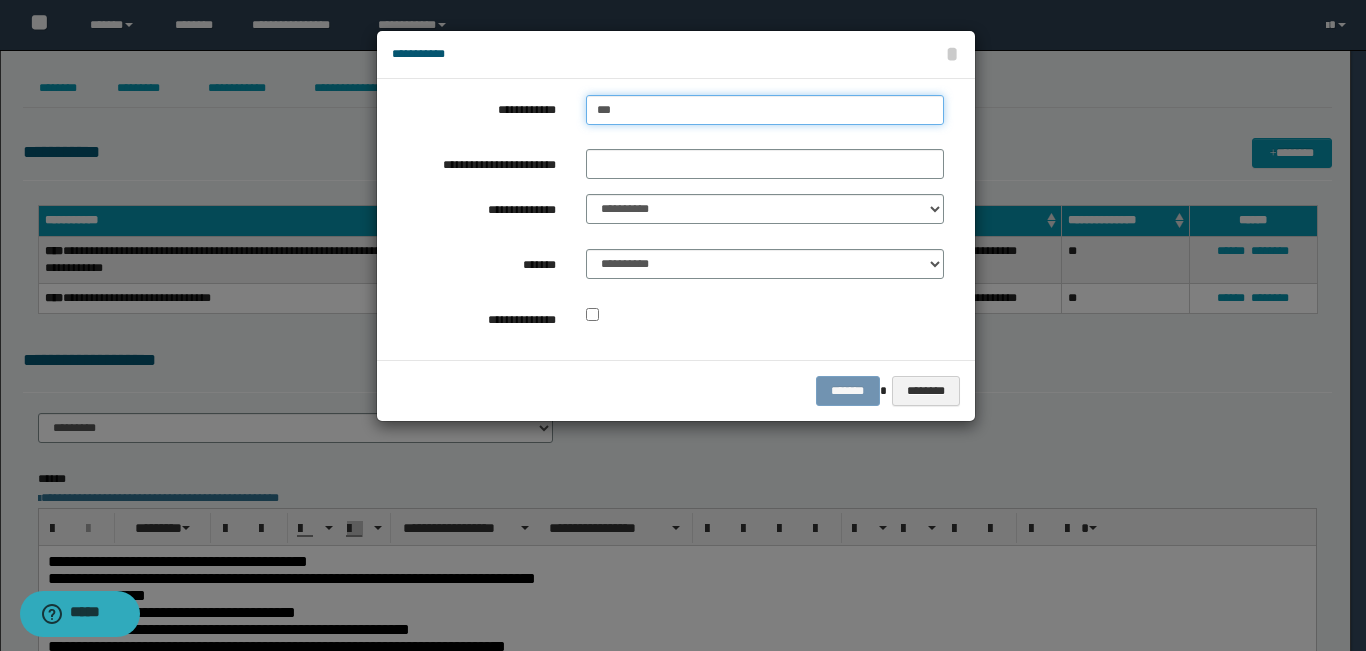 type on "***" 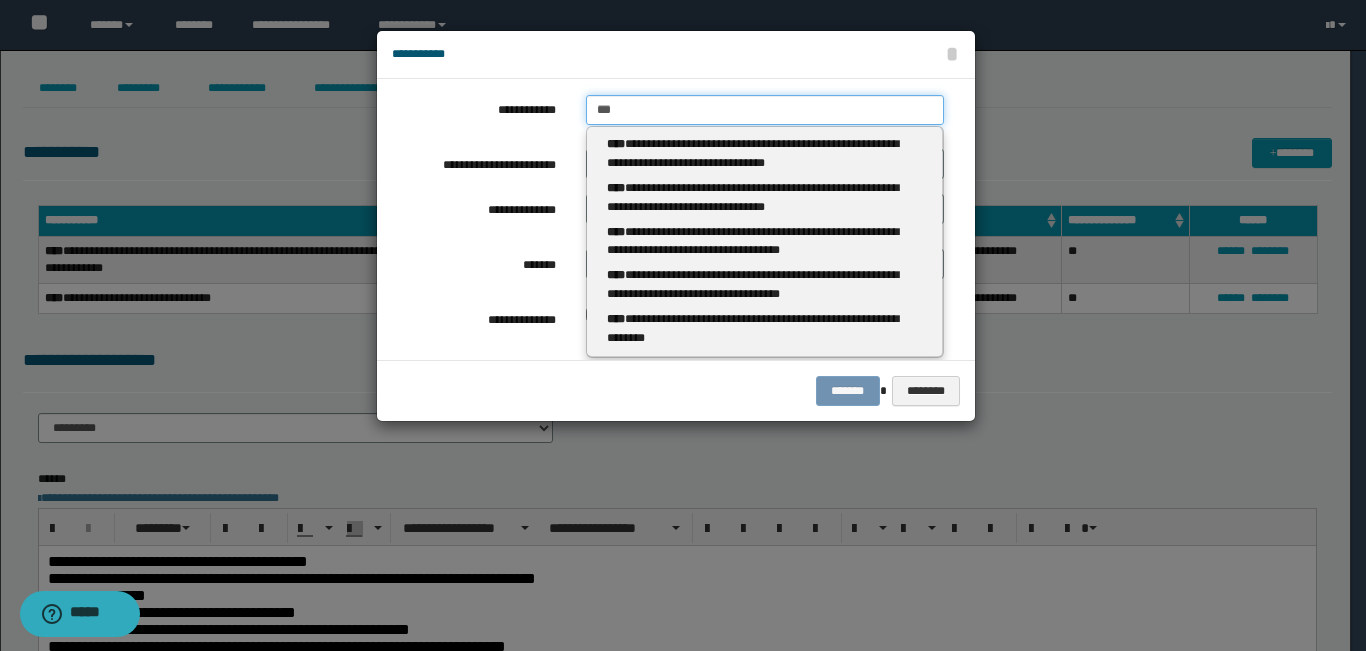 type 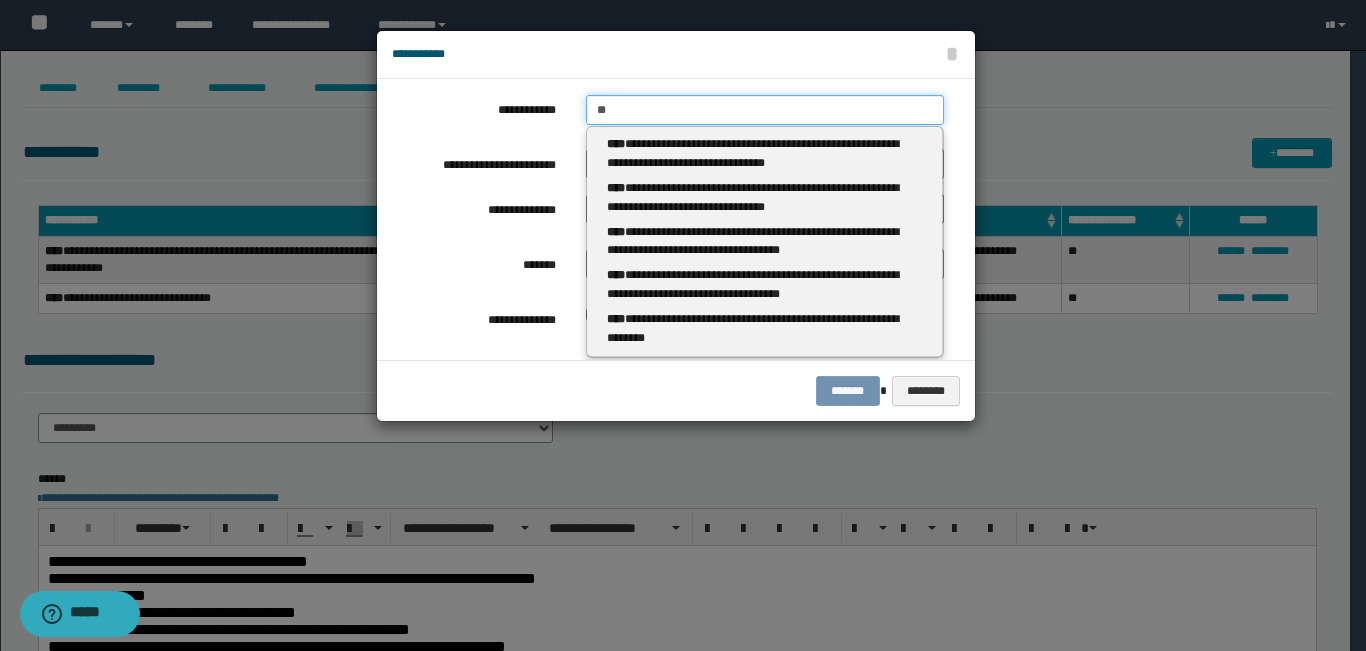 type on "**" 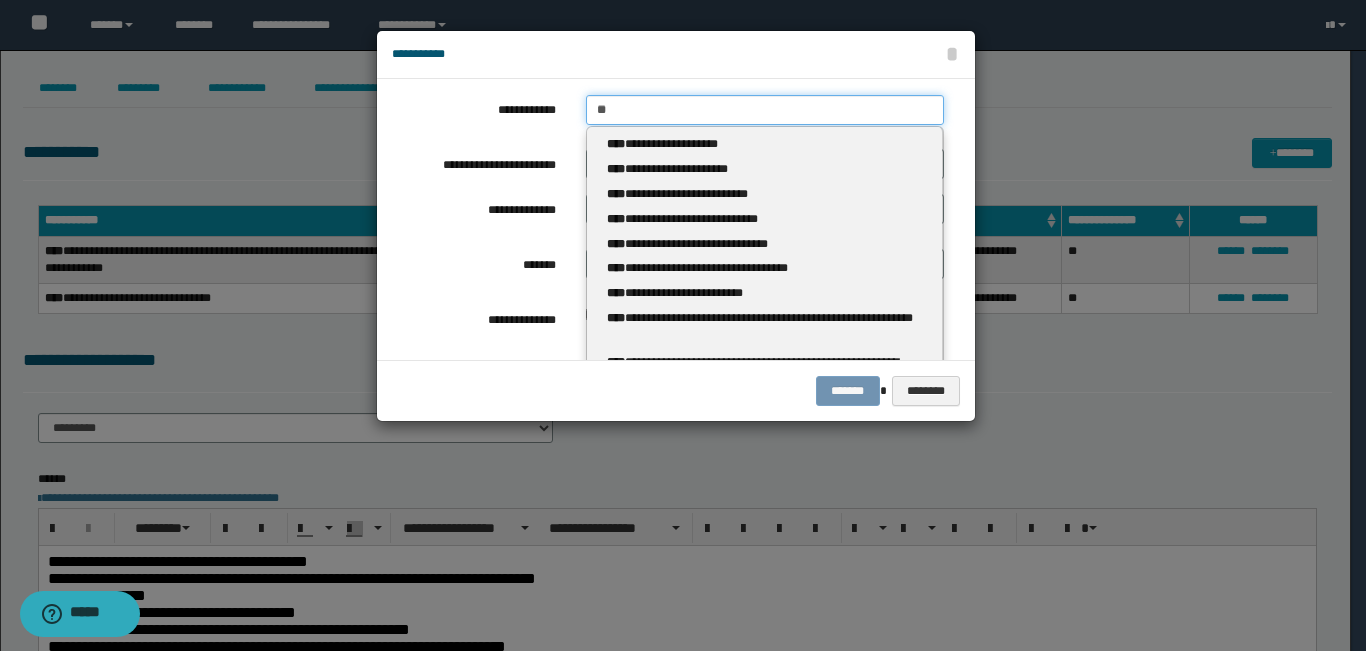 type 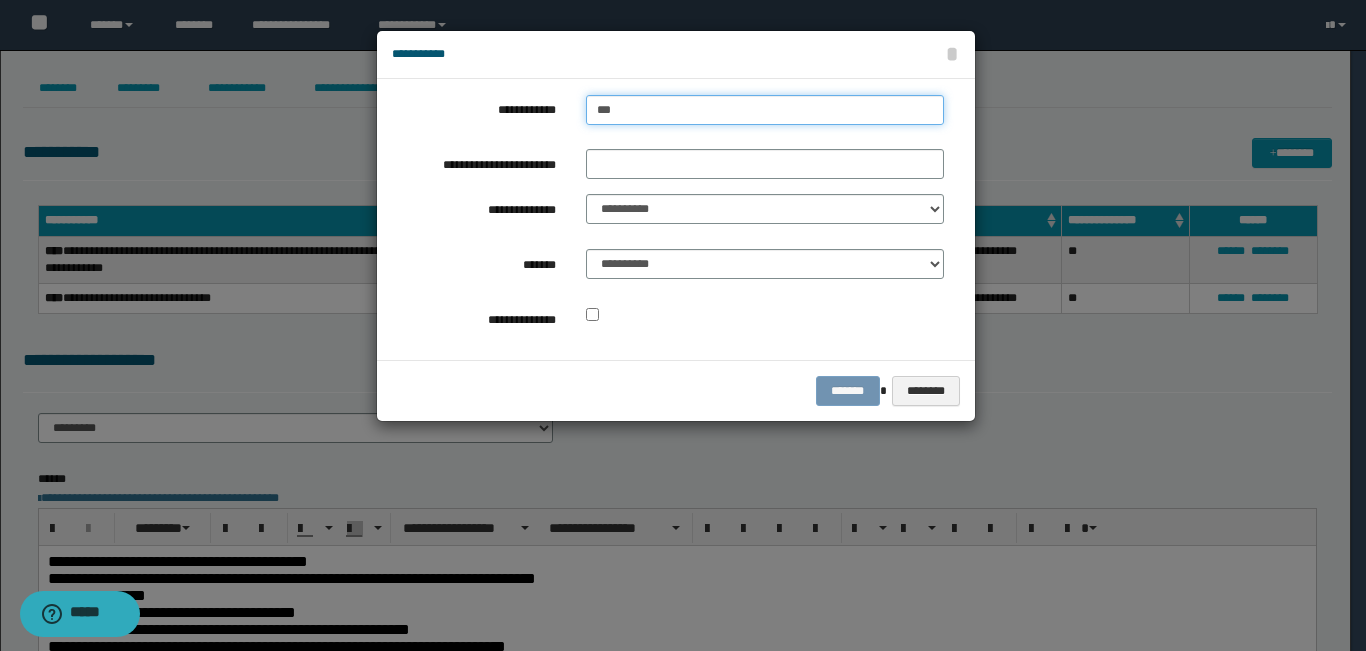 type on "***" 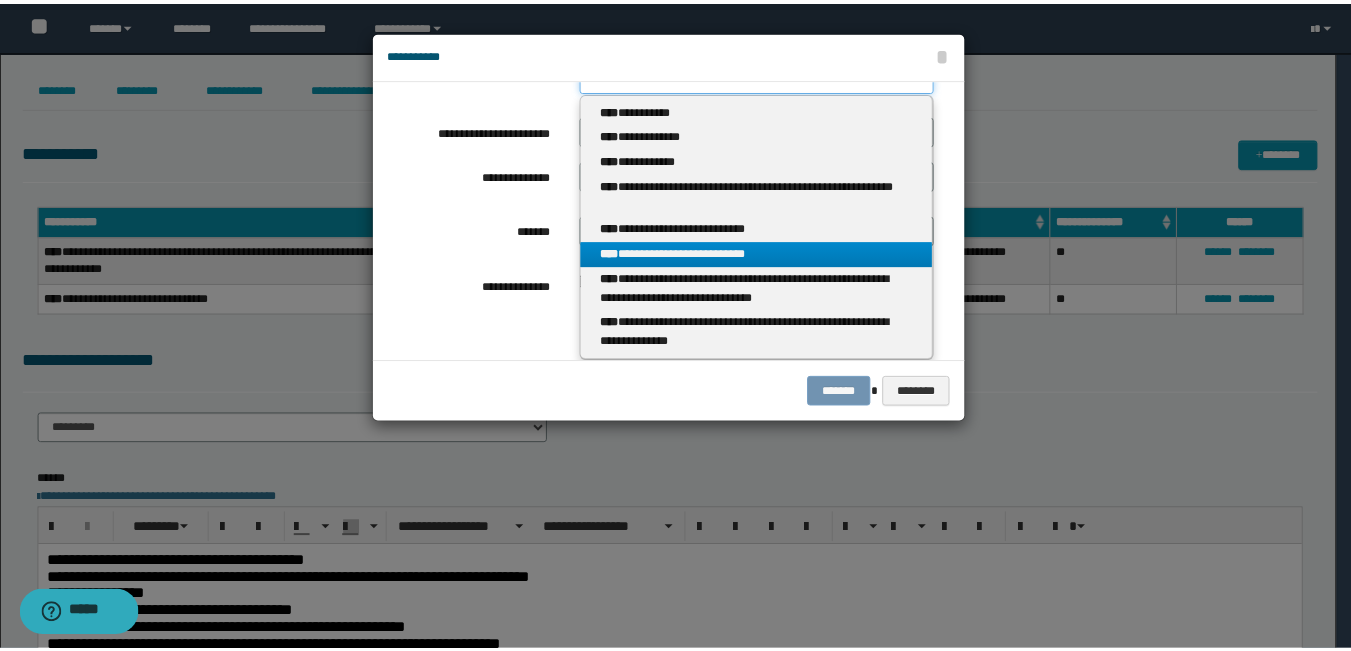 scroll, scrollTop: 0, scrollLeft: 0, axis: both 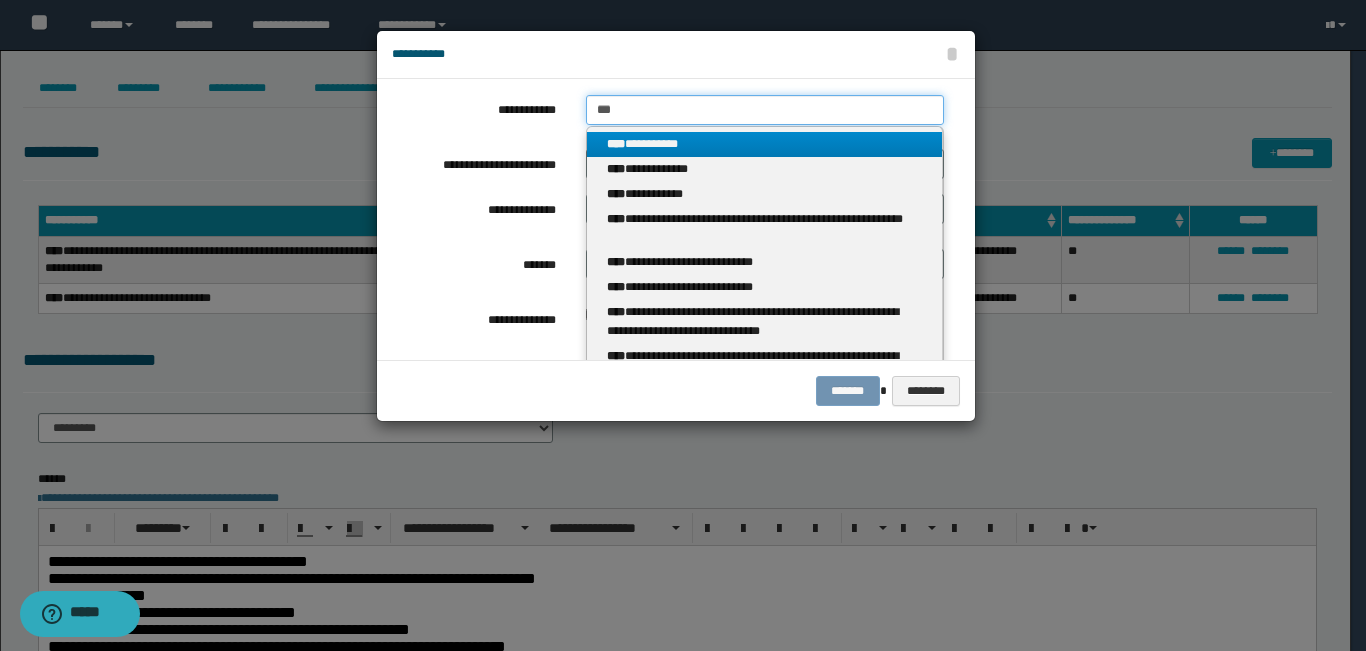 type 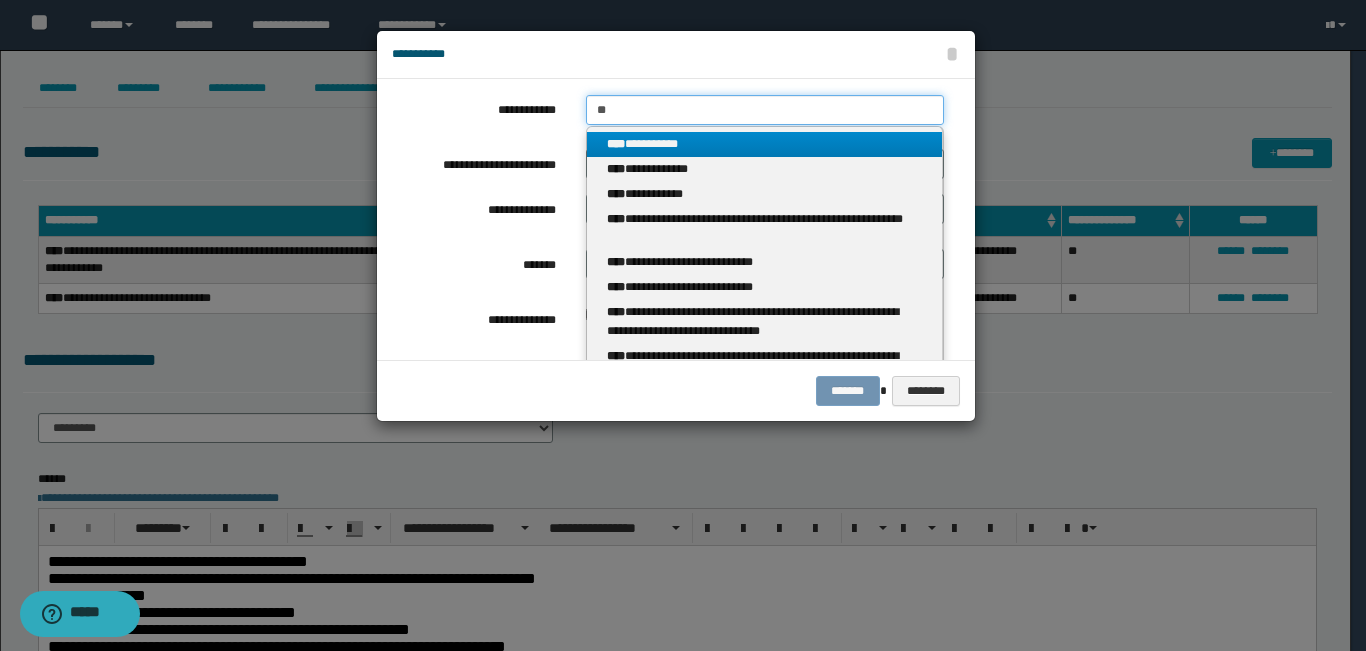 type on "**" 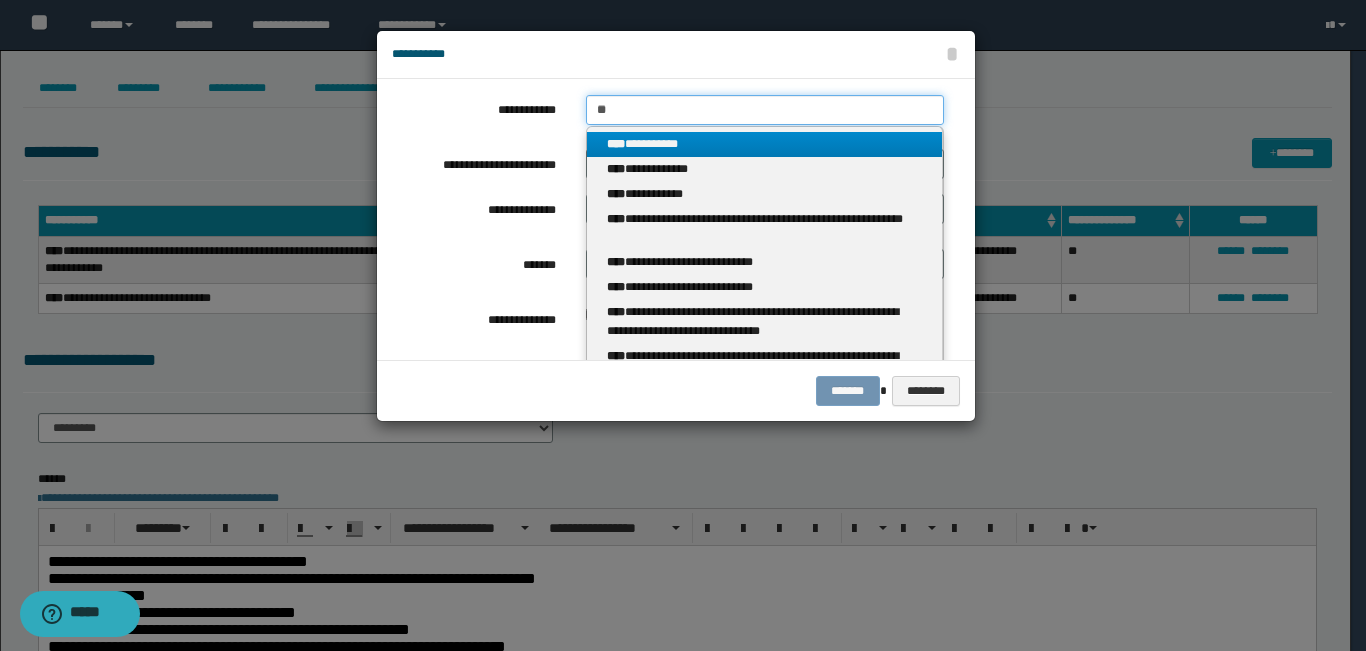 type 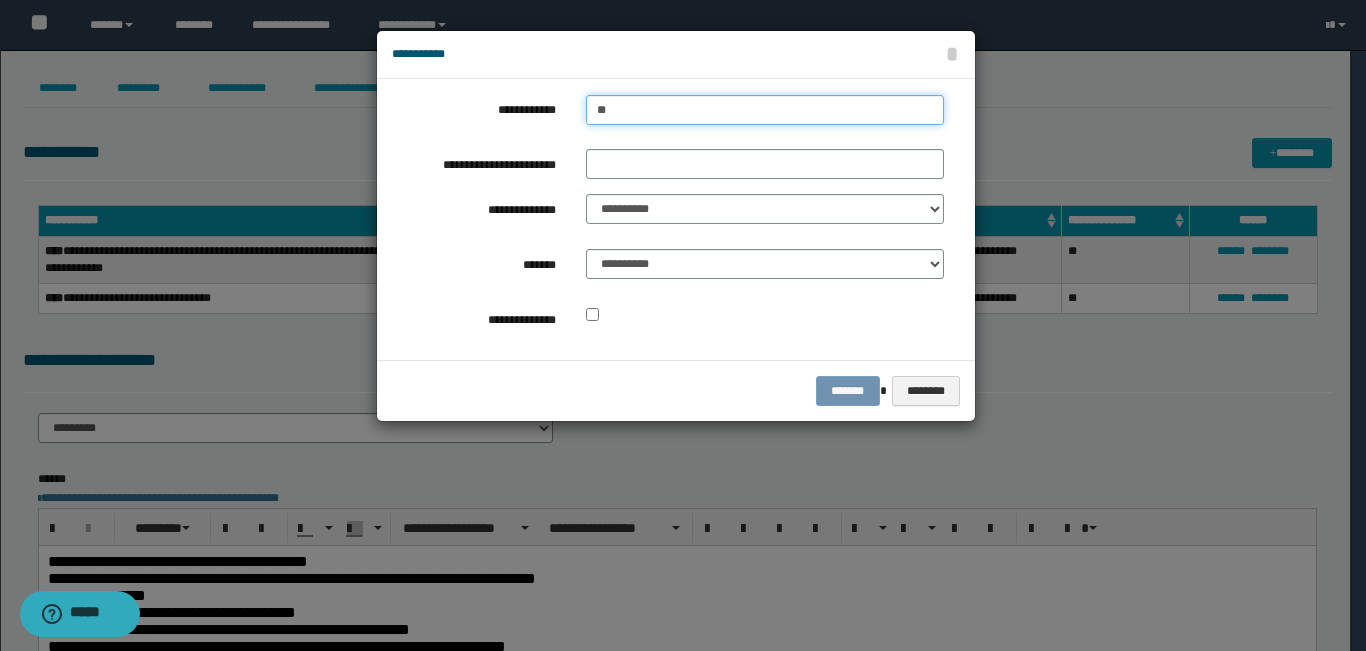 type on "***" 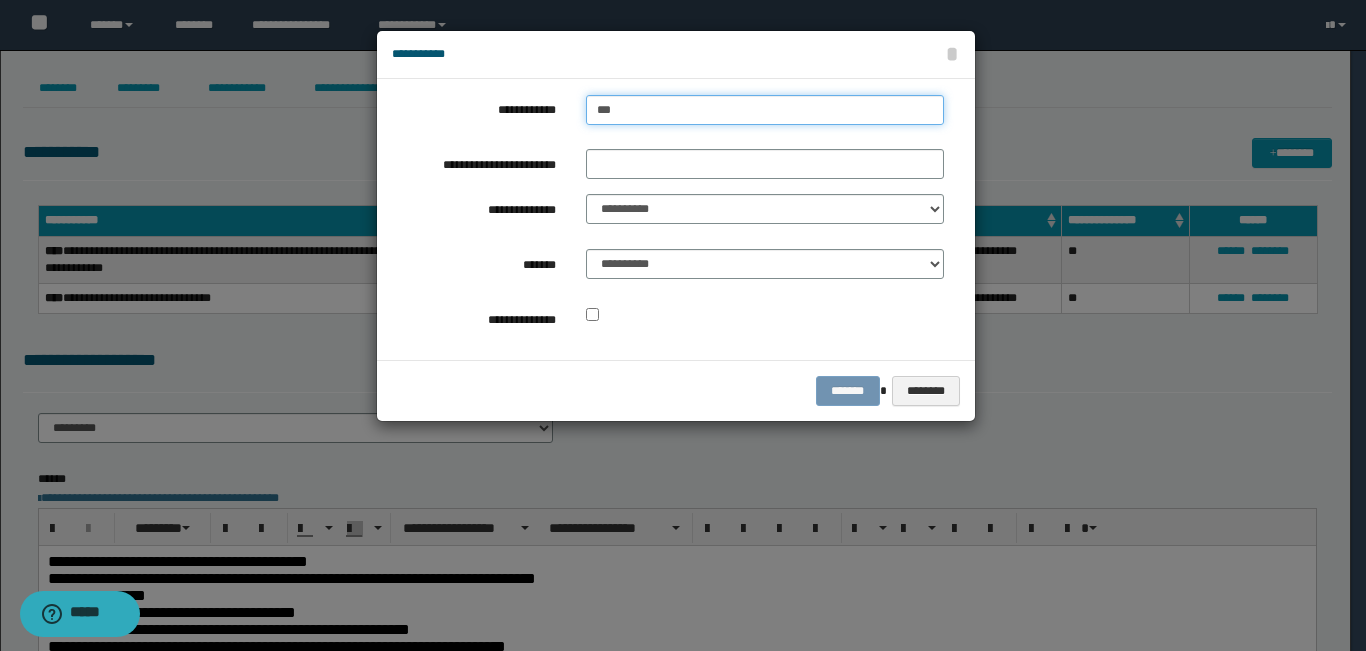 type on "***" 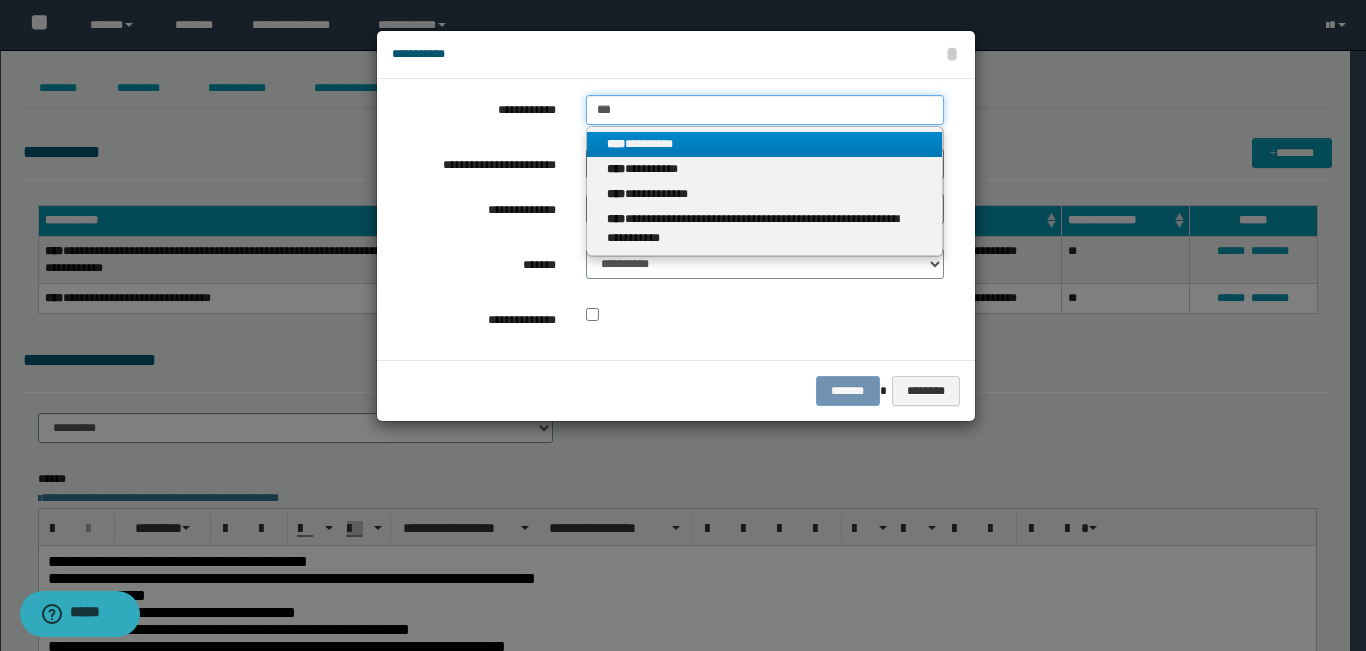 type 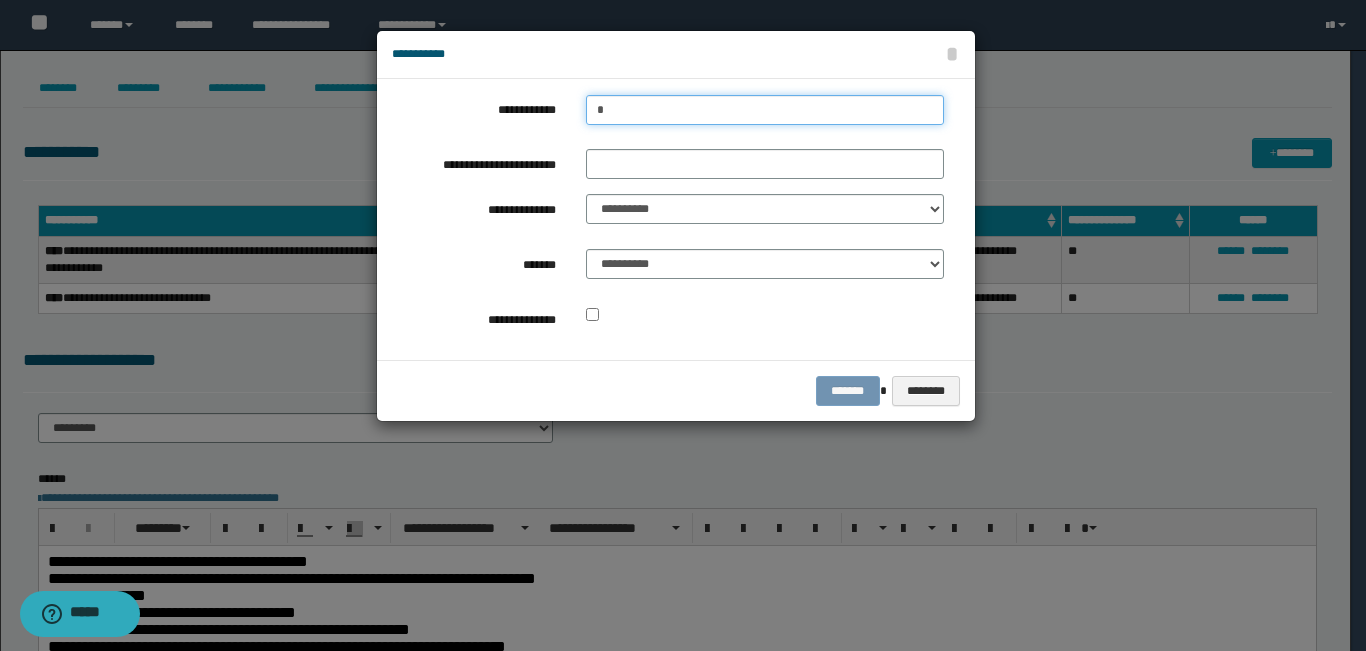 type on "**" 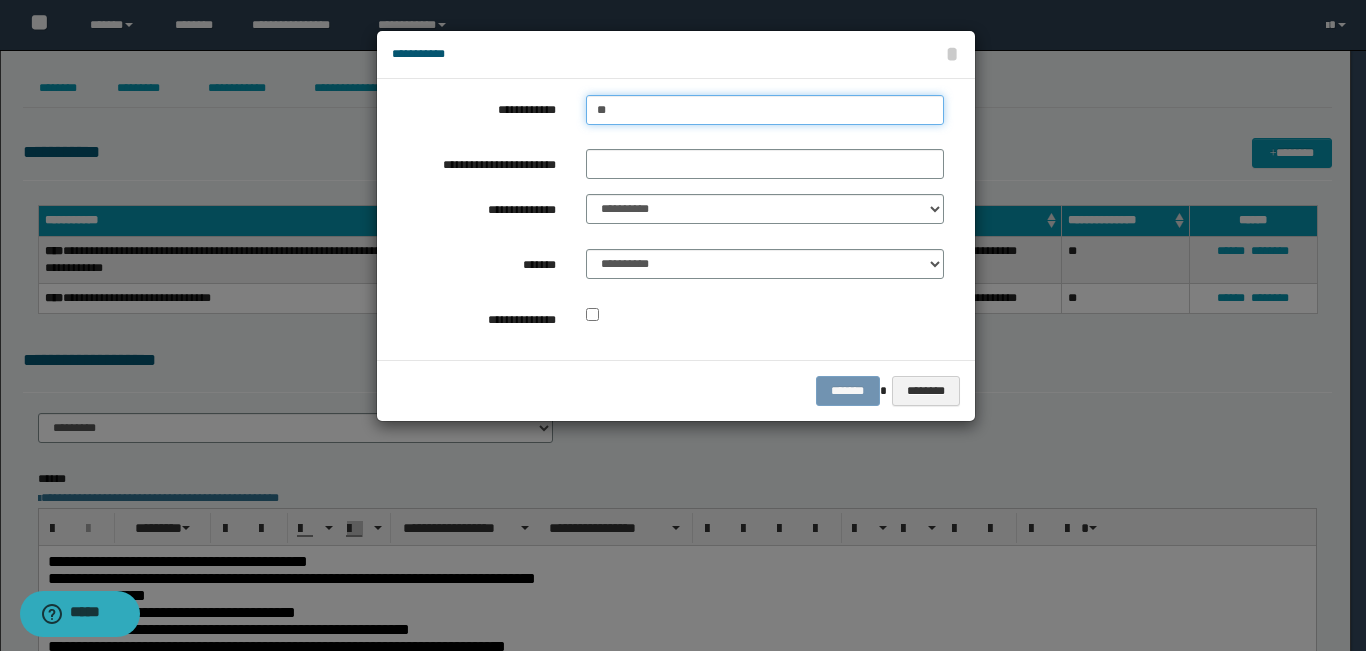 type on "**" 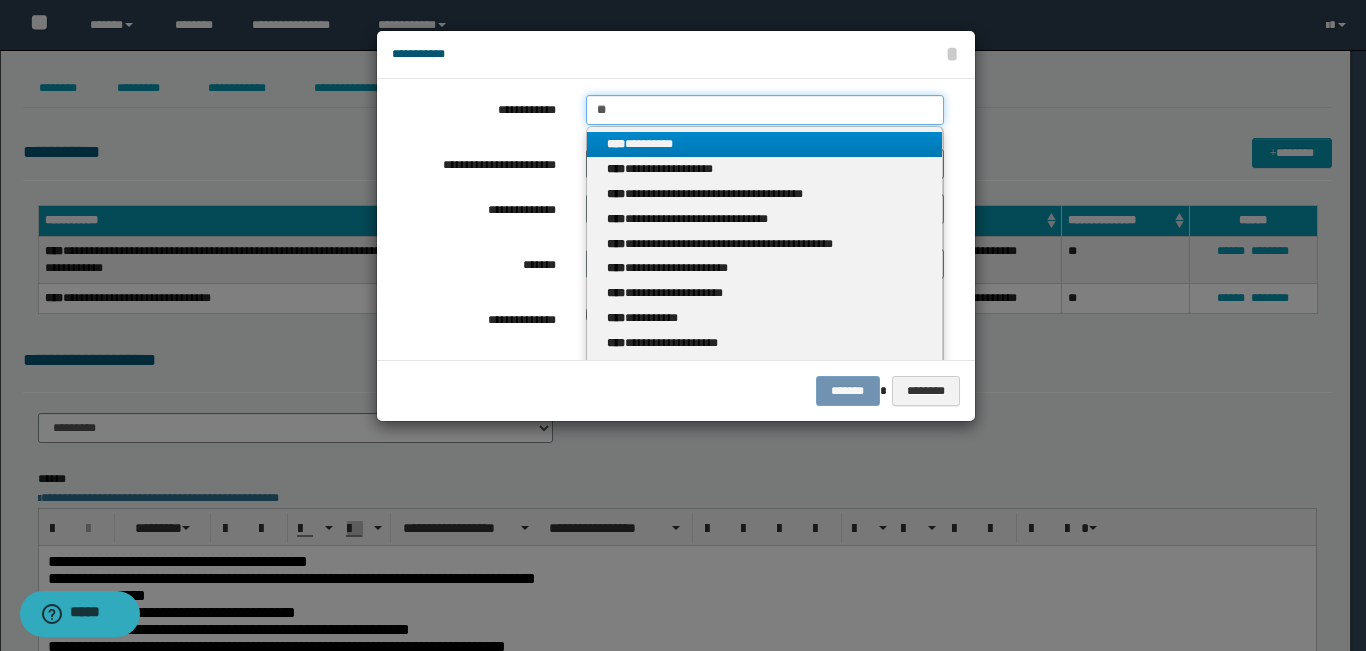 type 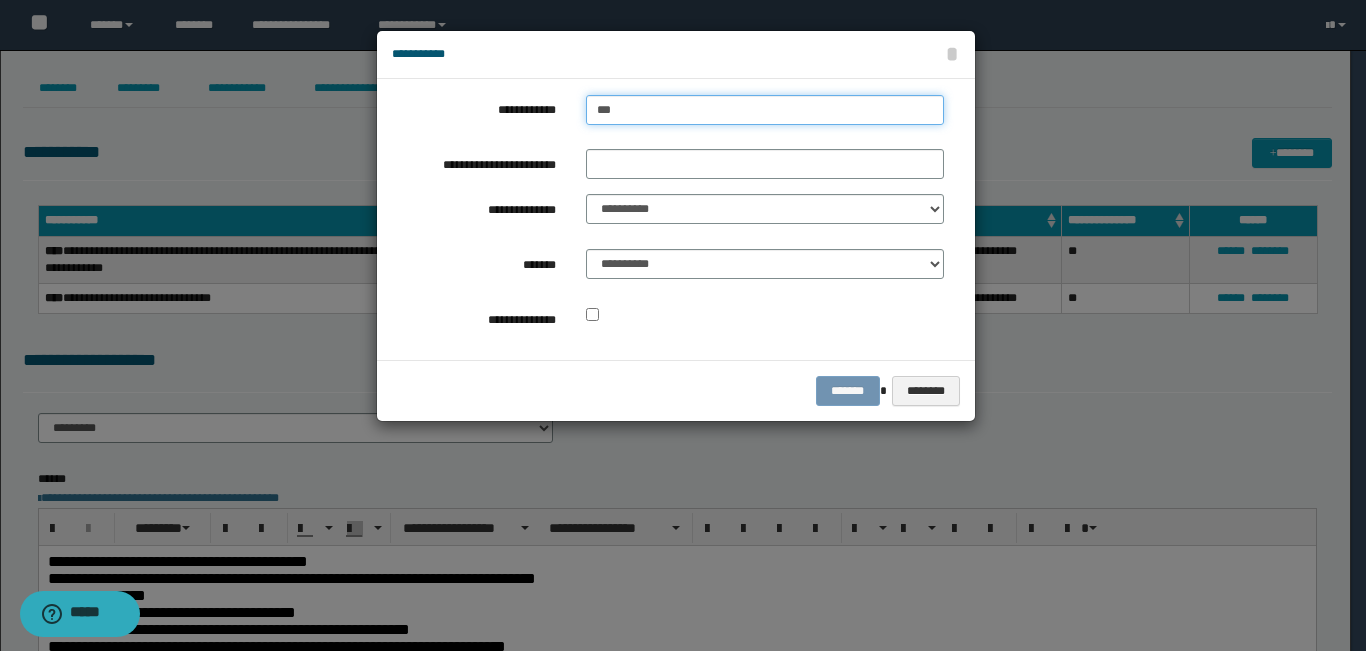 type on "***" 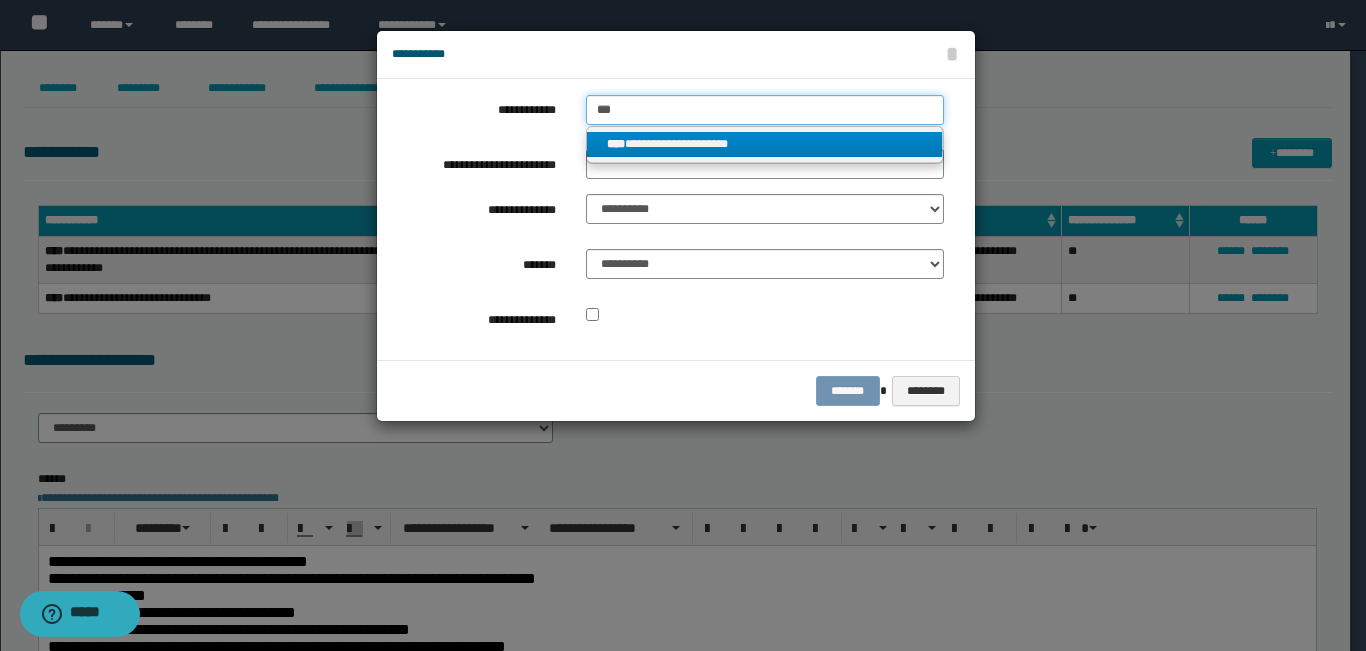 type 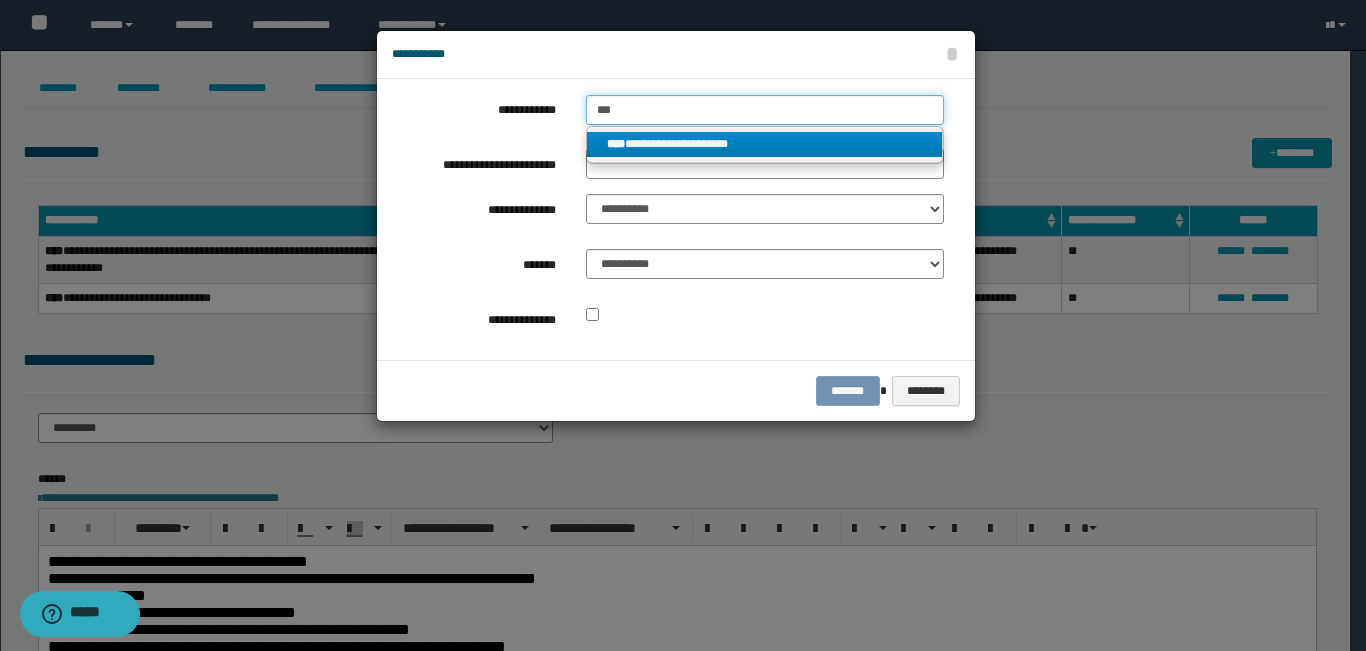 type on "**" 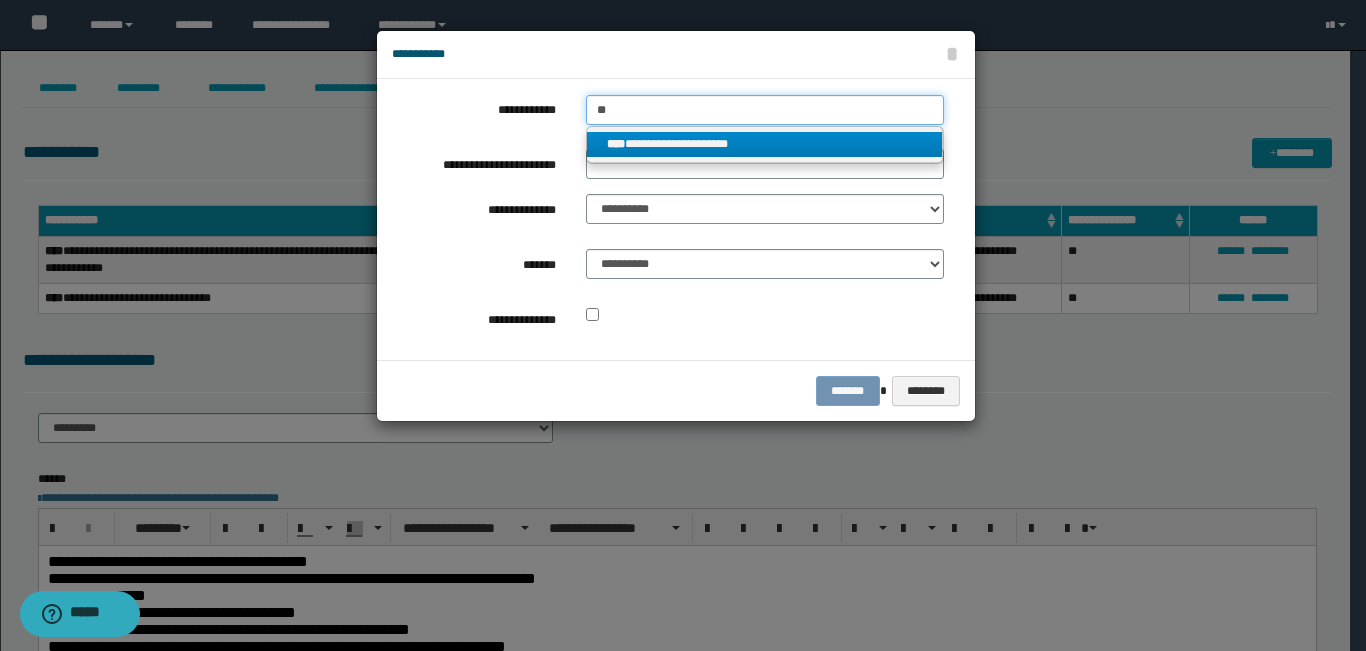 type on "**" 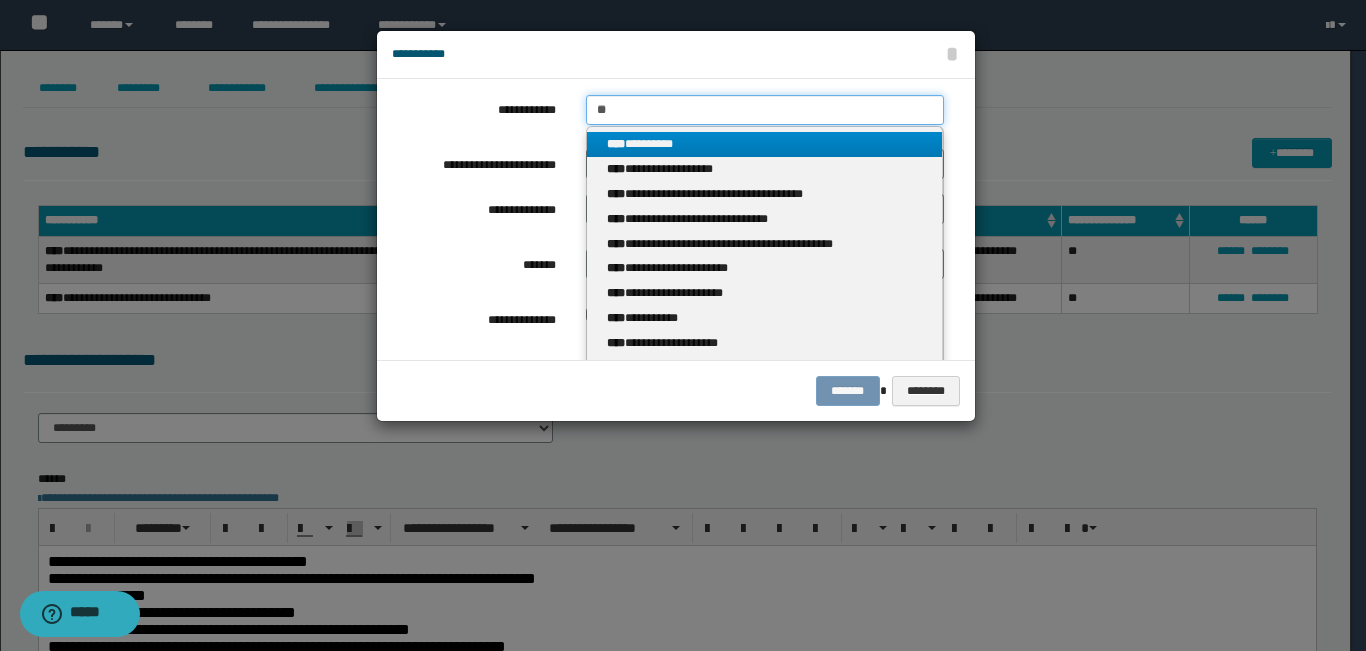 type 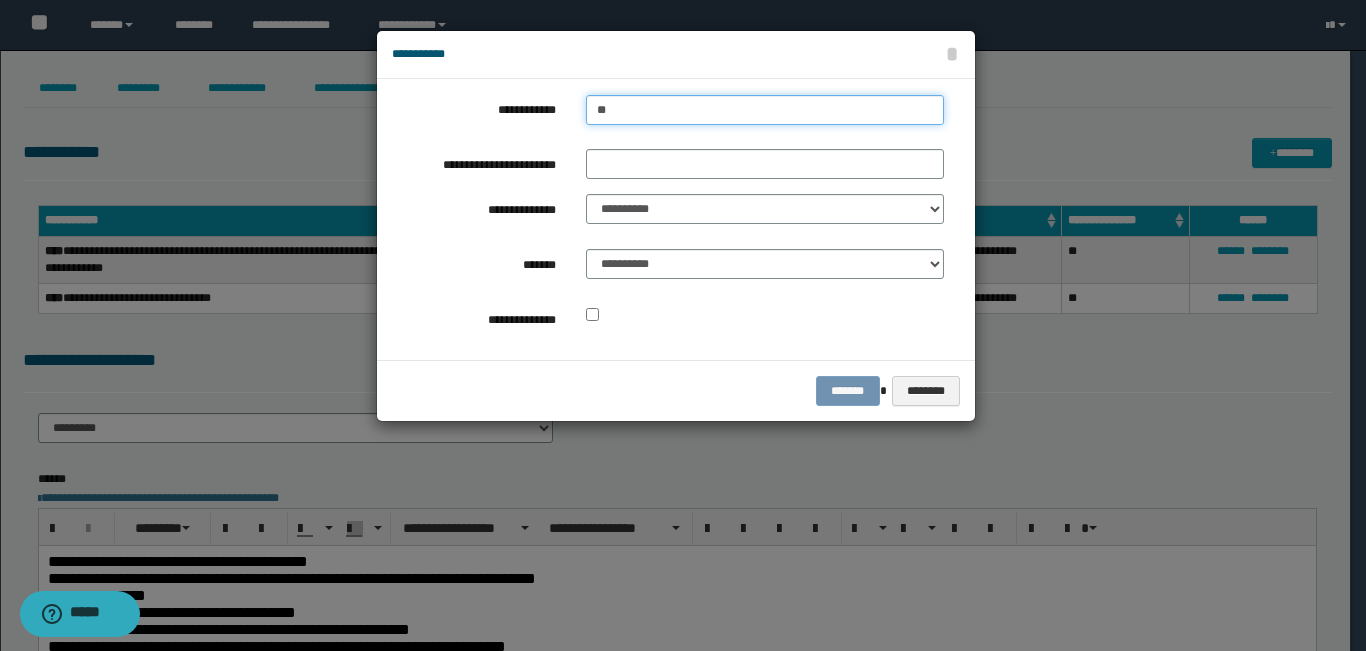 type on "***" 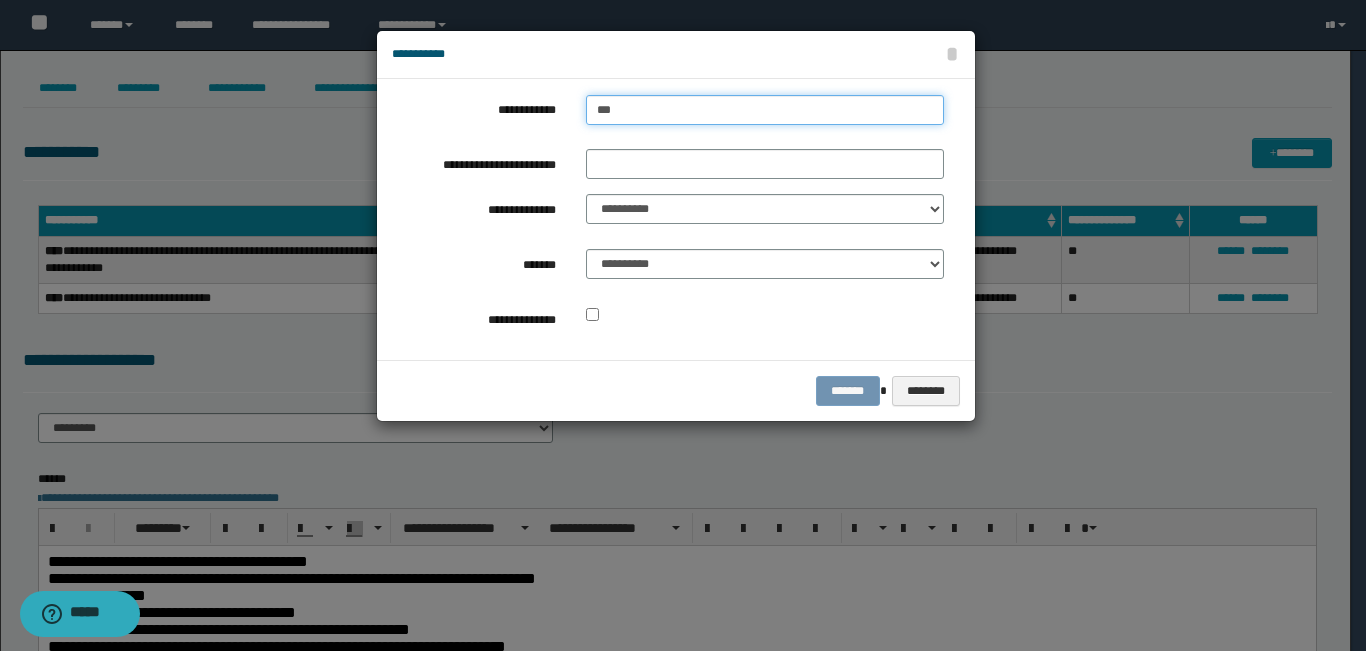 type on "***" 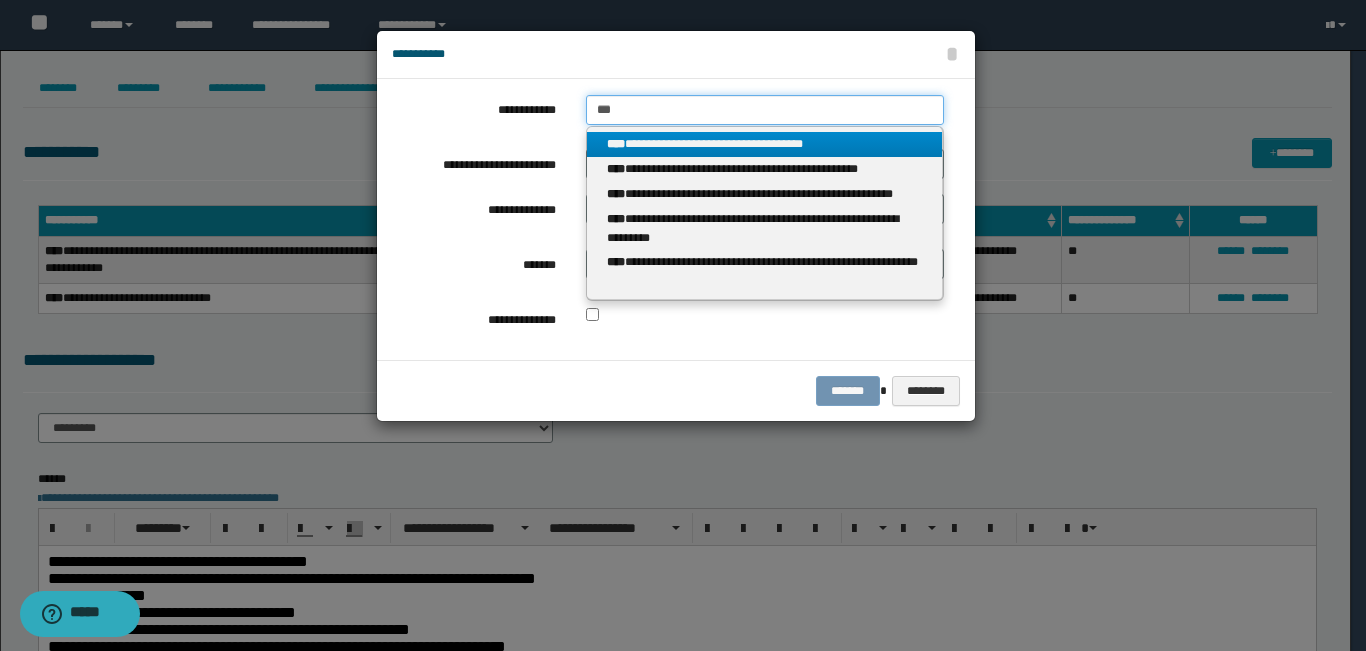 type 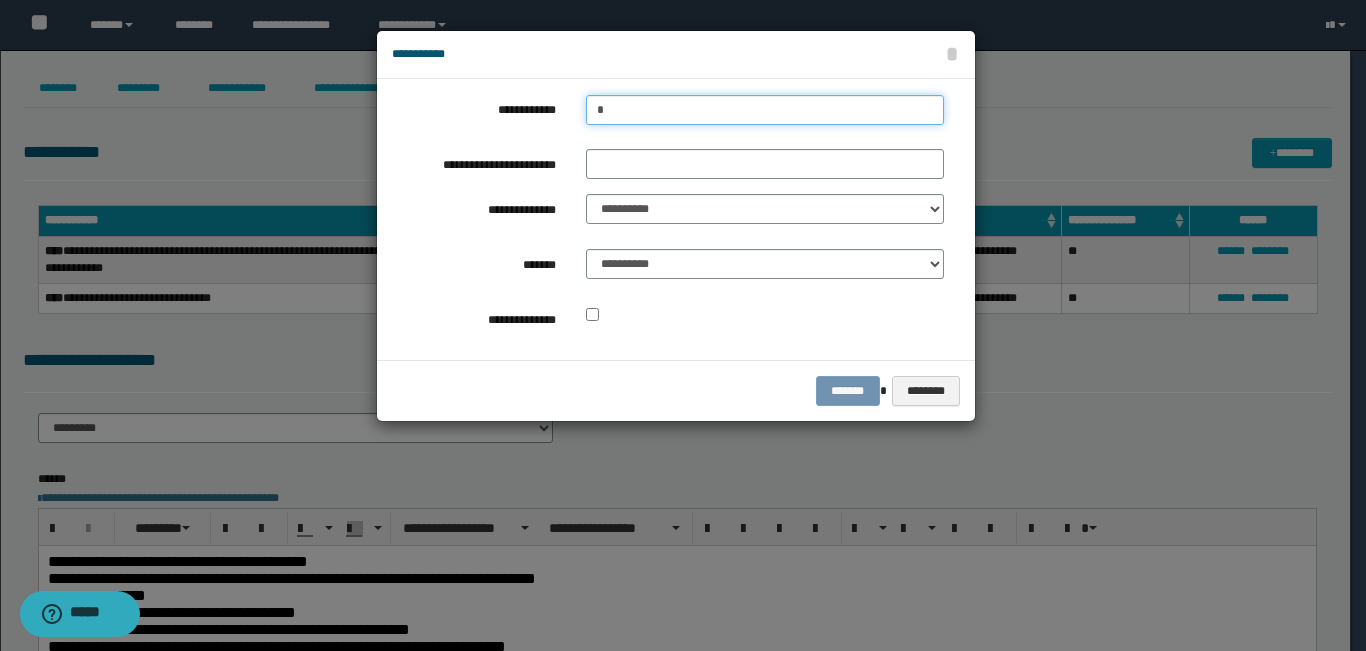 type on "**" 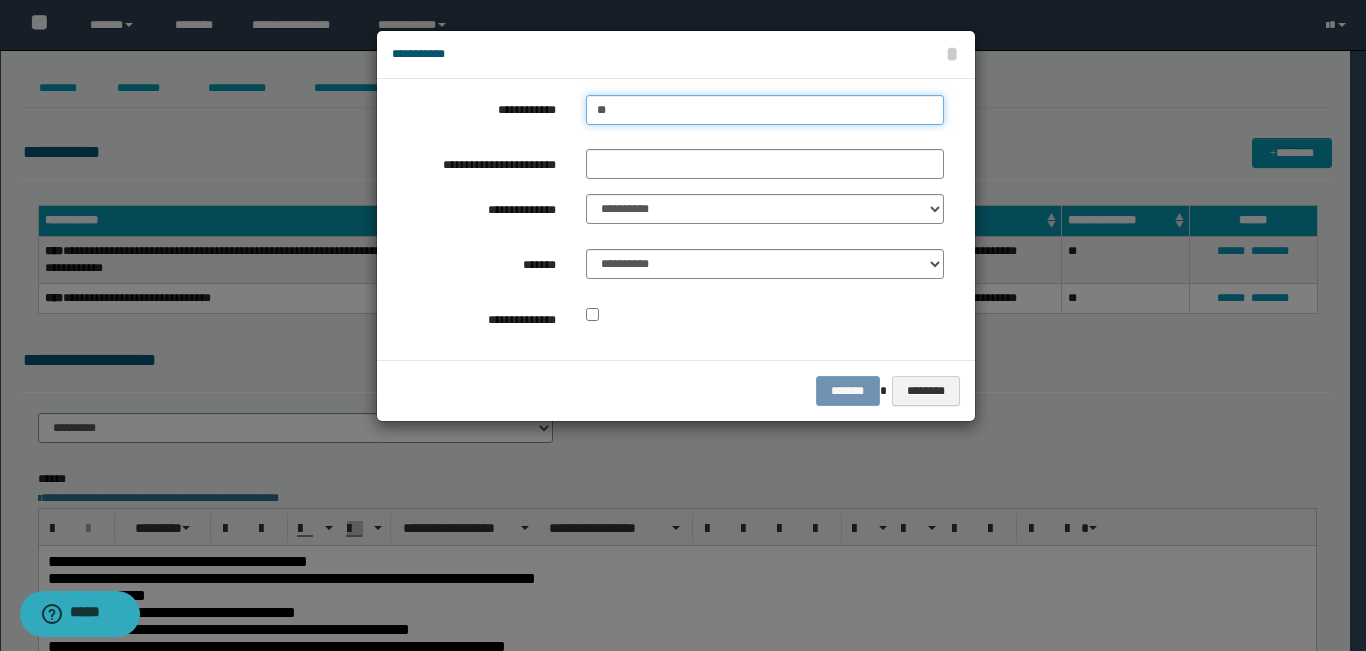 type on "**" 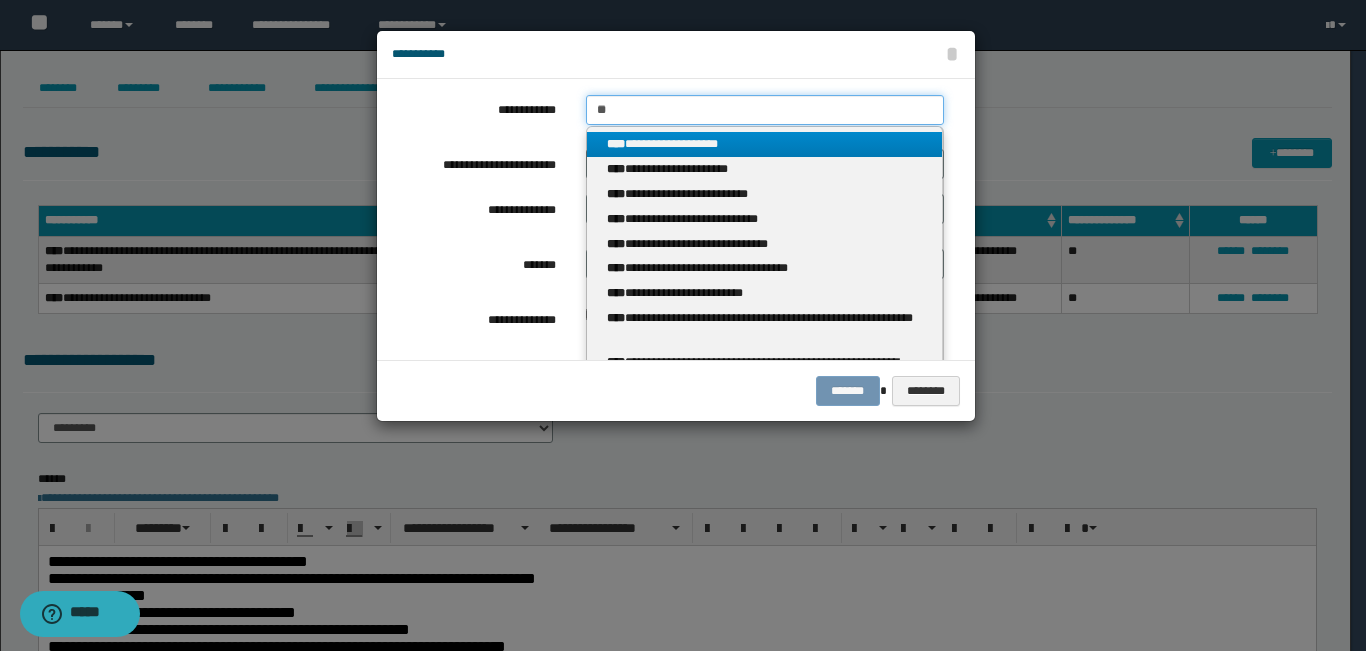 type 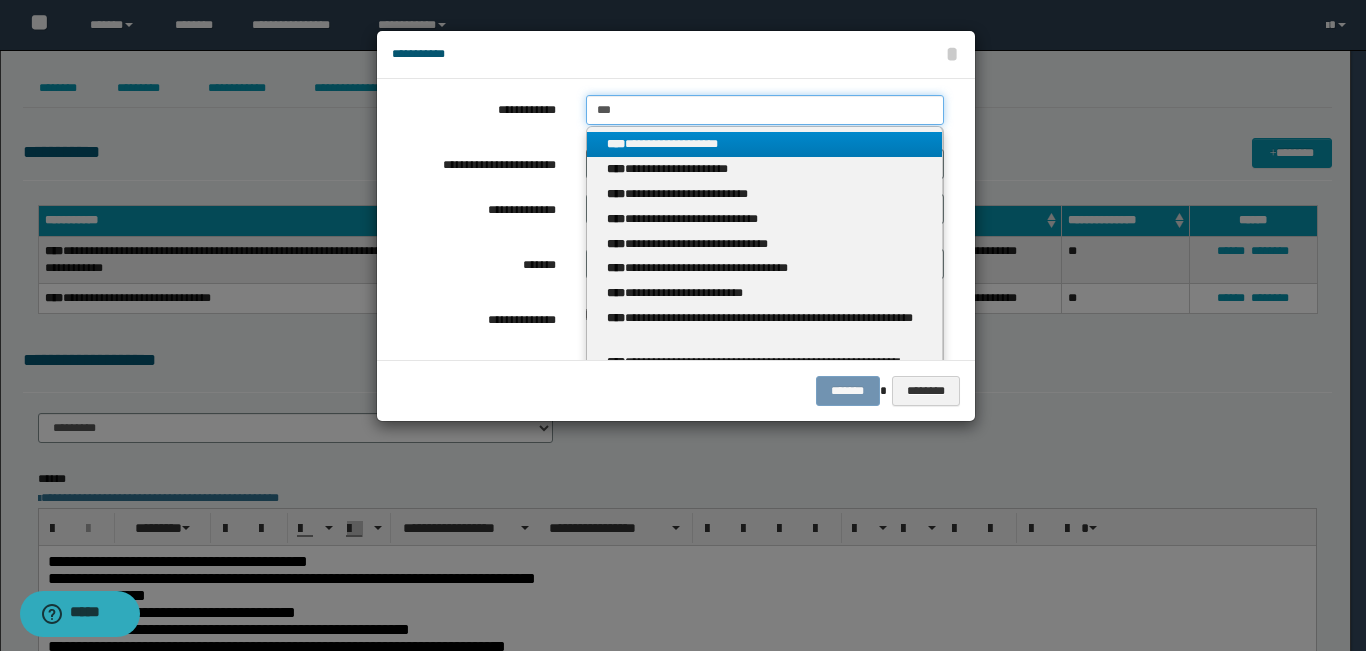 type on "***" 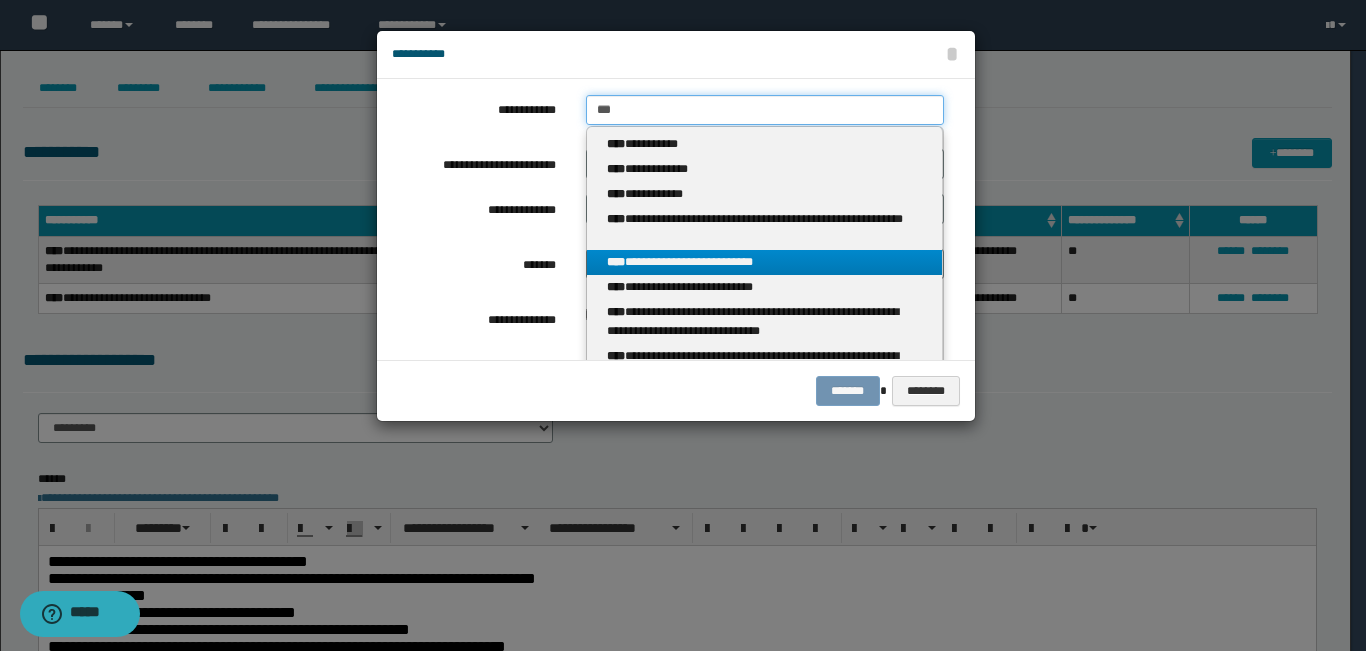 type on "***" 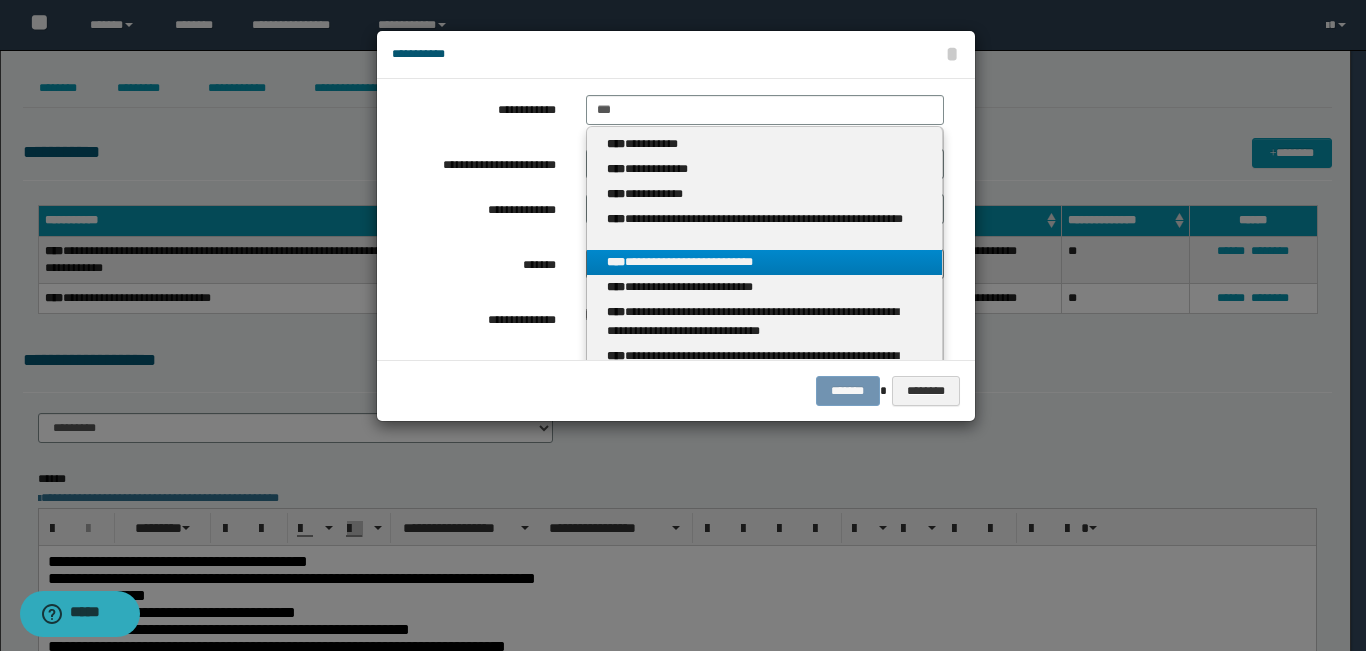 click on "**********" at bounding box center (765, 262) 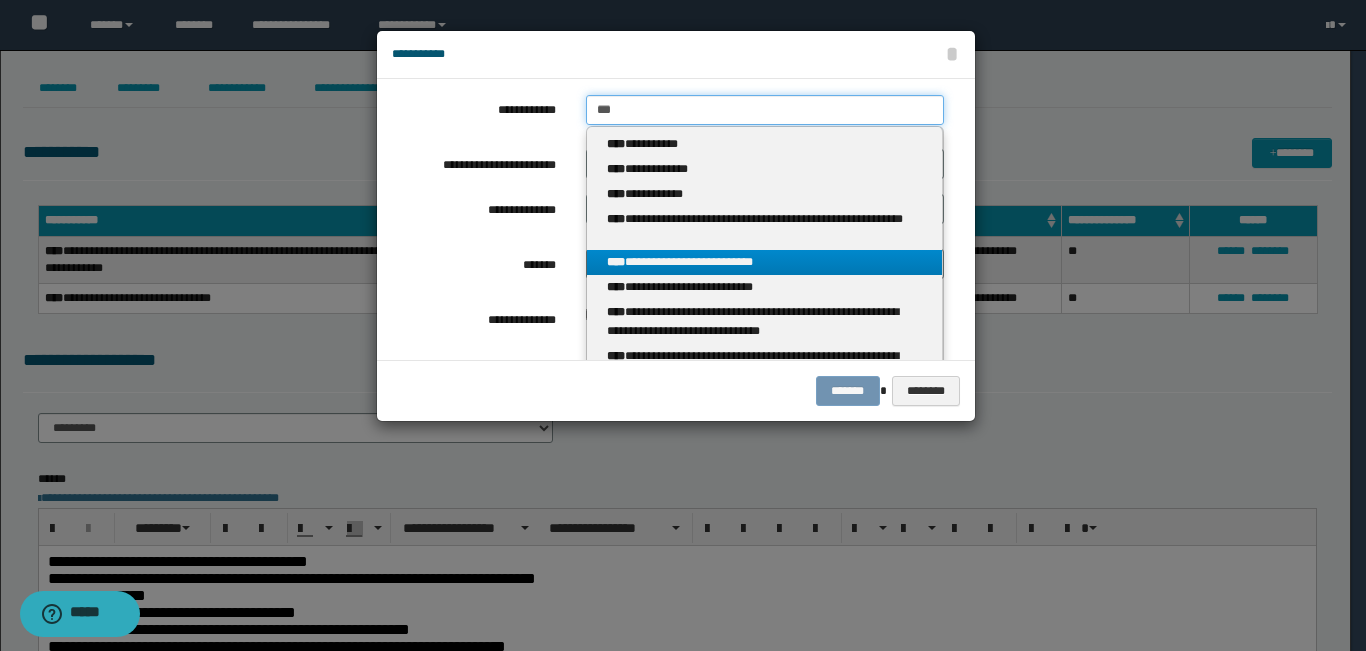 type 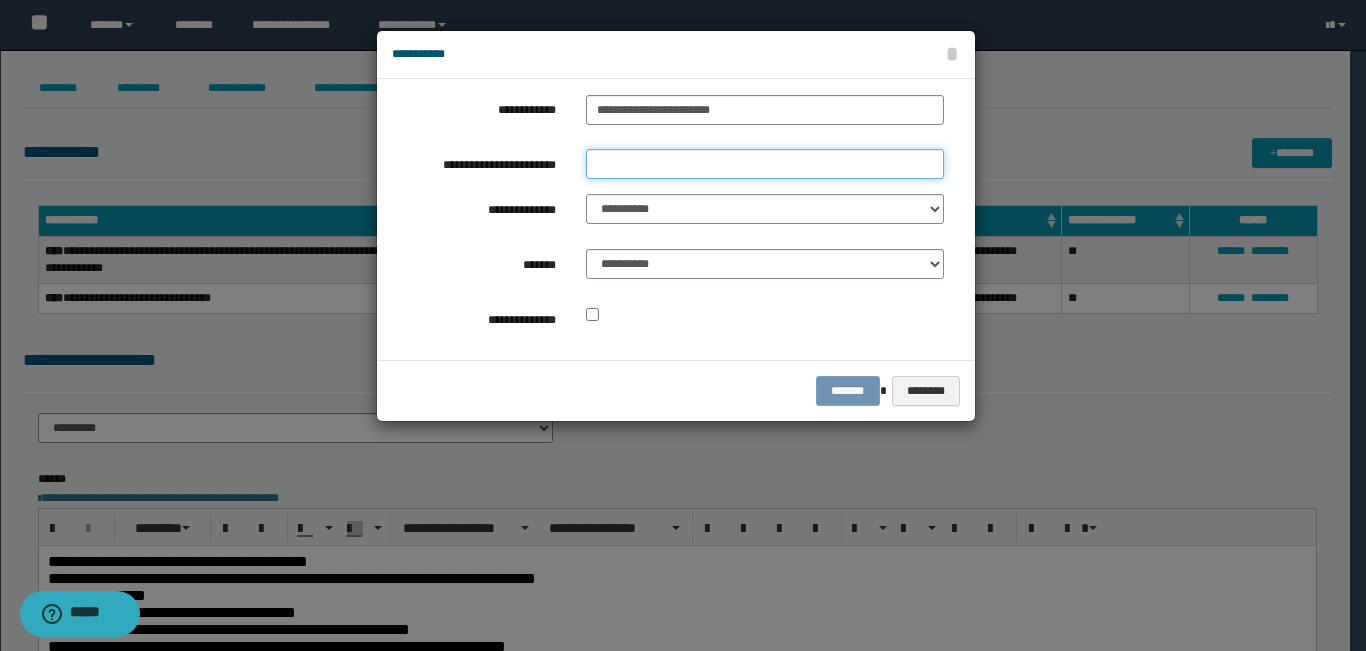click on "**********" at bounding box center (765, 164) 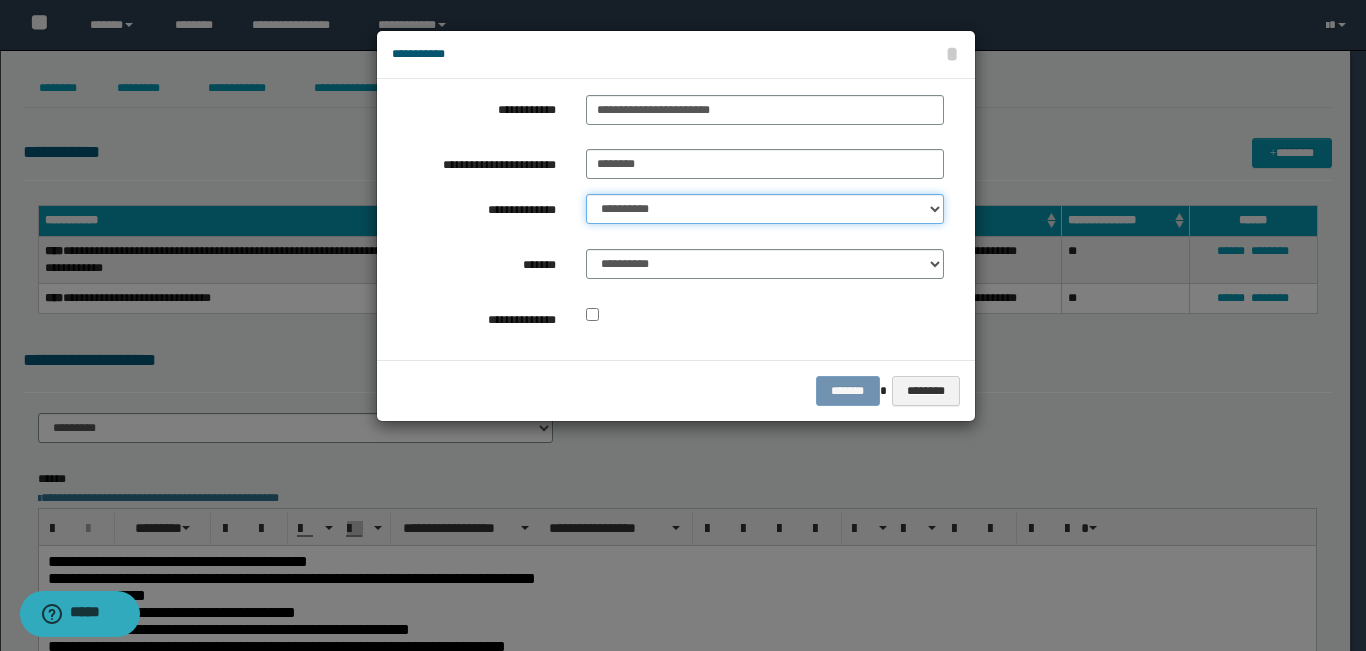 click on "**********" at bounding box center [765, 209] 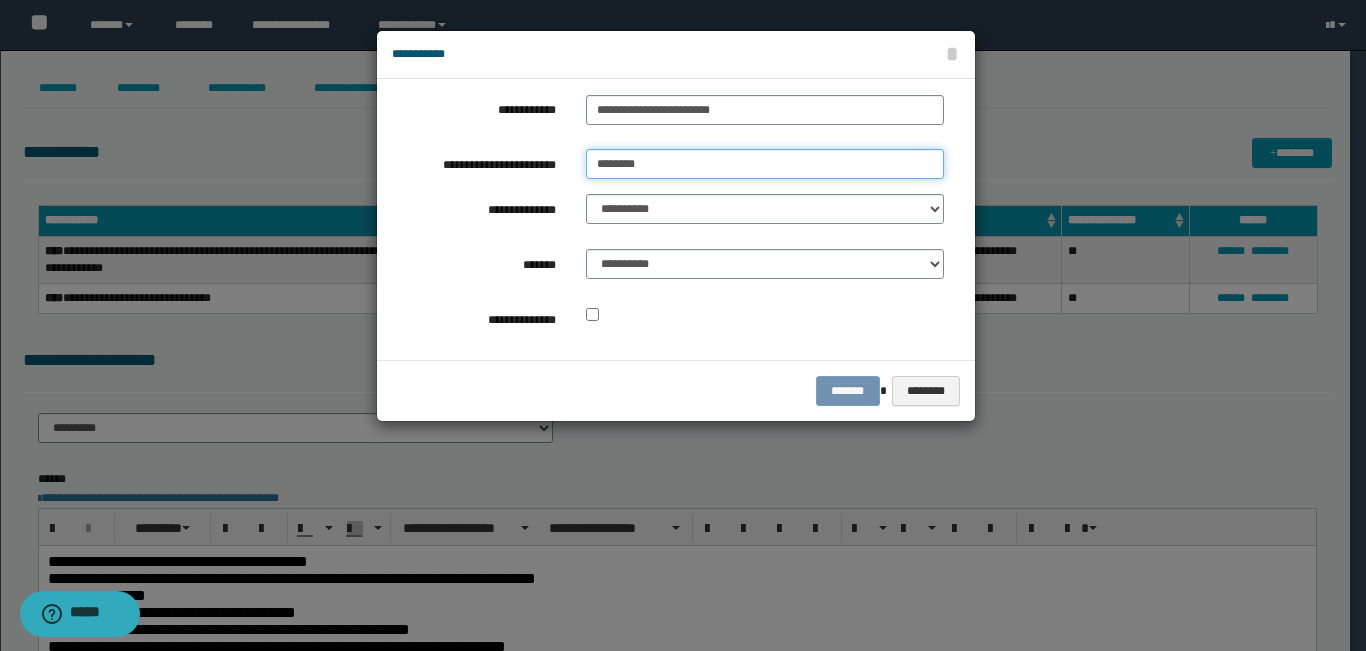 click on "********" at bounding box center [765, 164] 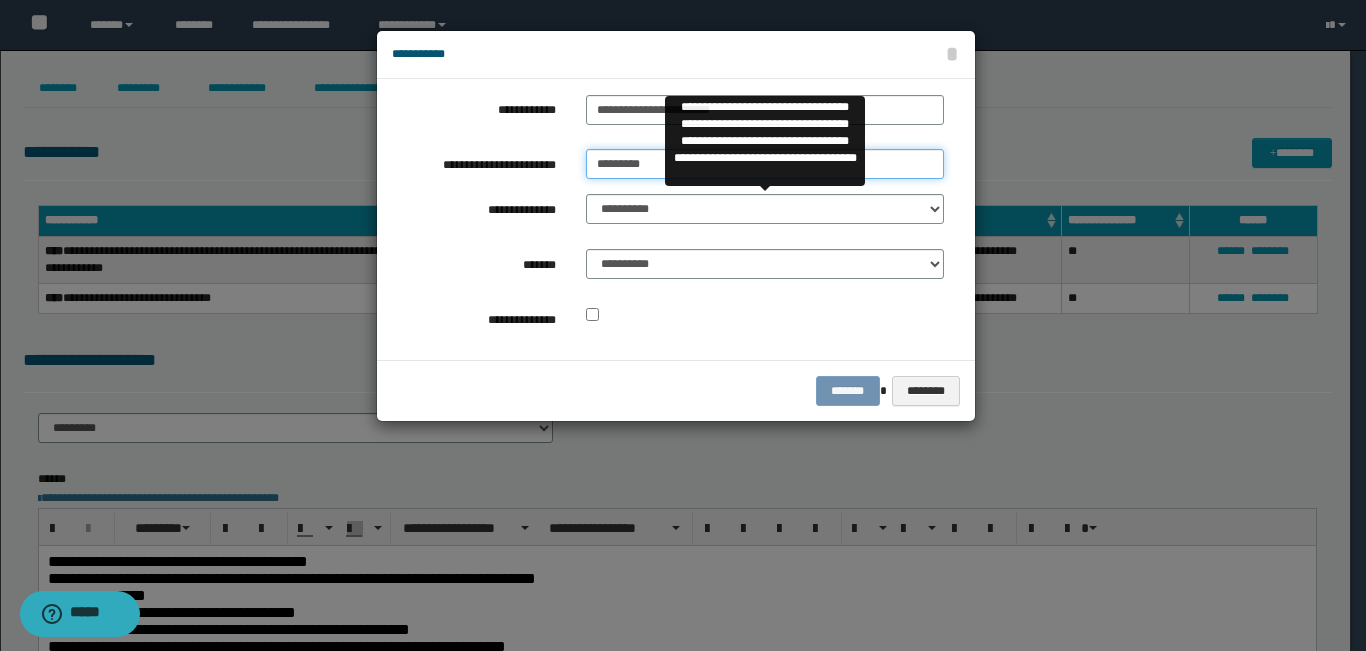 type on "*********" 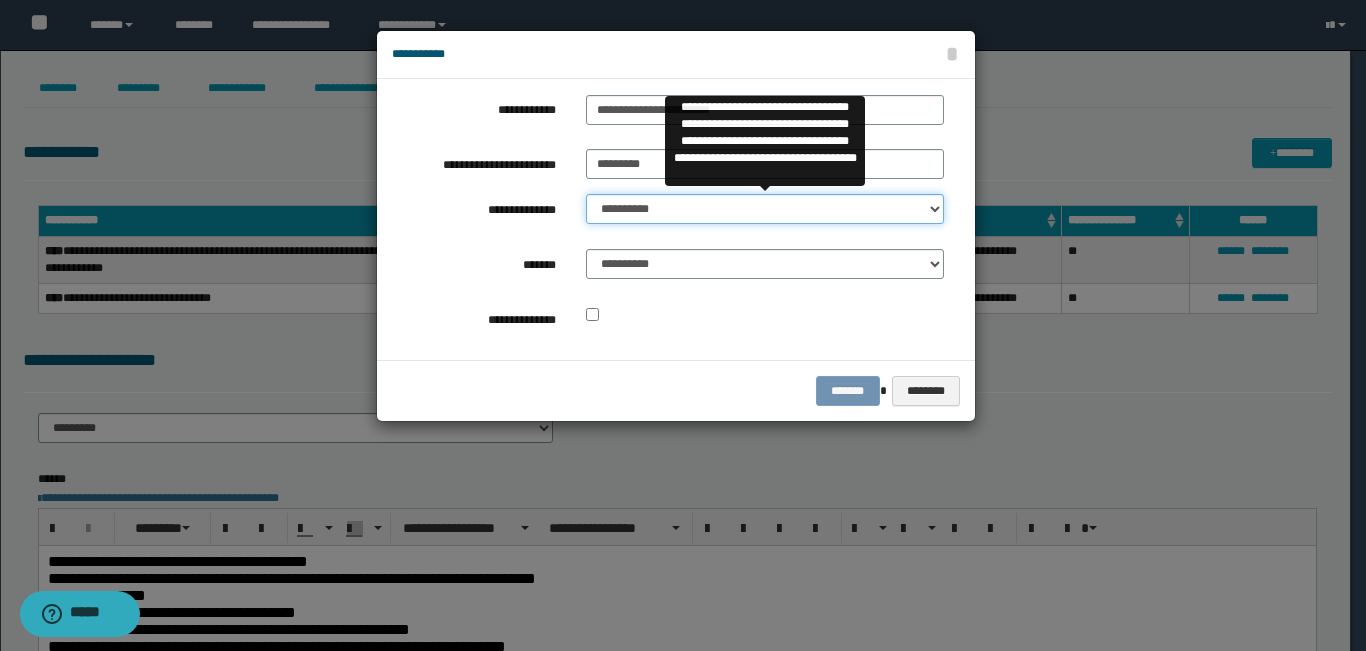 click on "**********" at bounding box center [765, 209] 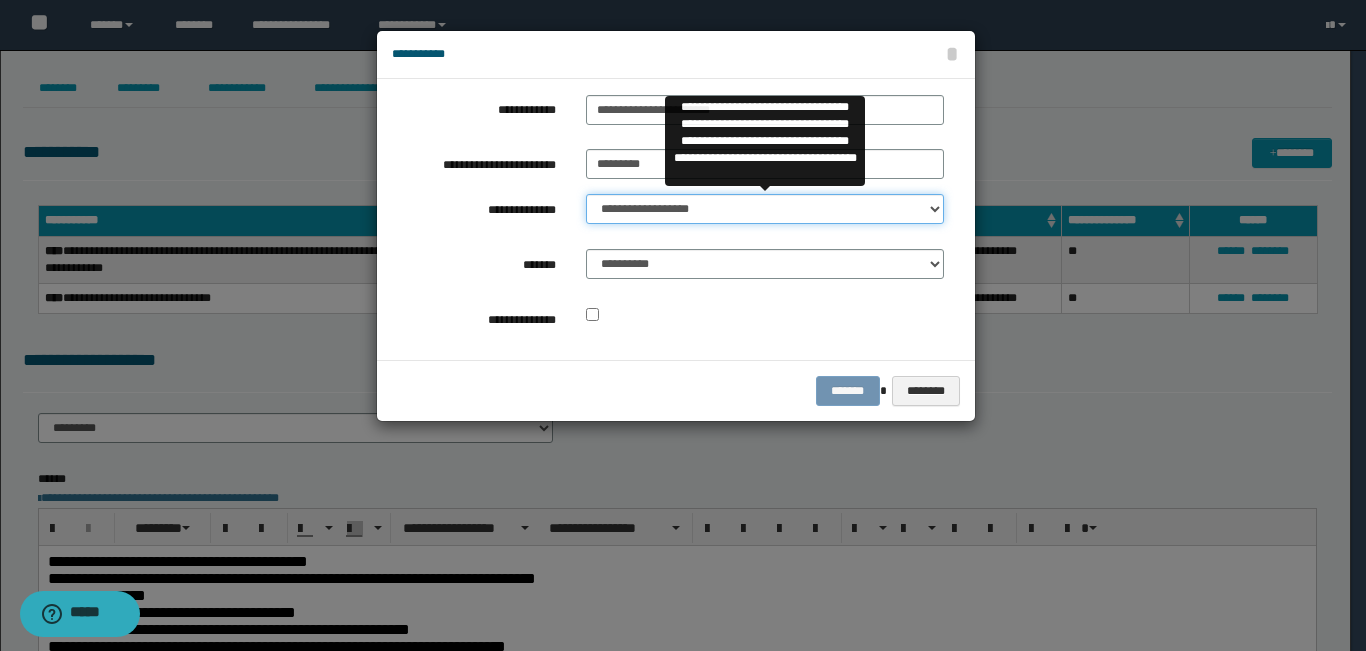 click on "**********" at bounding box center [765, 209] 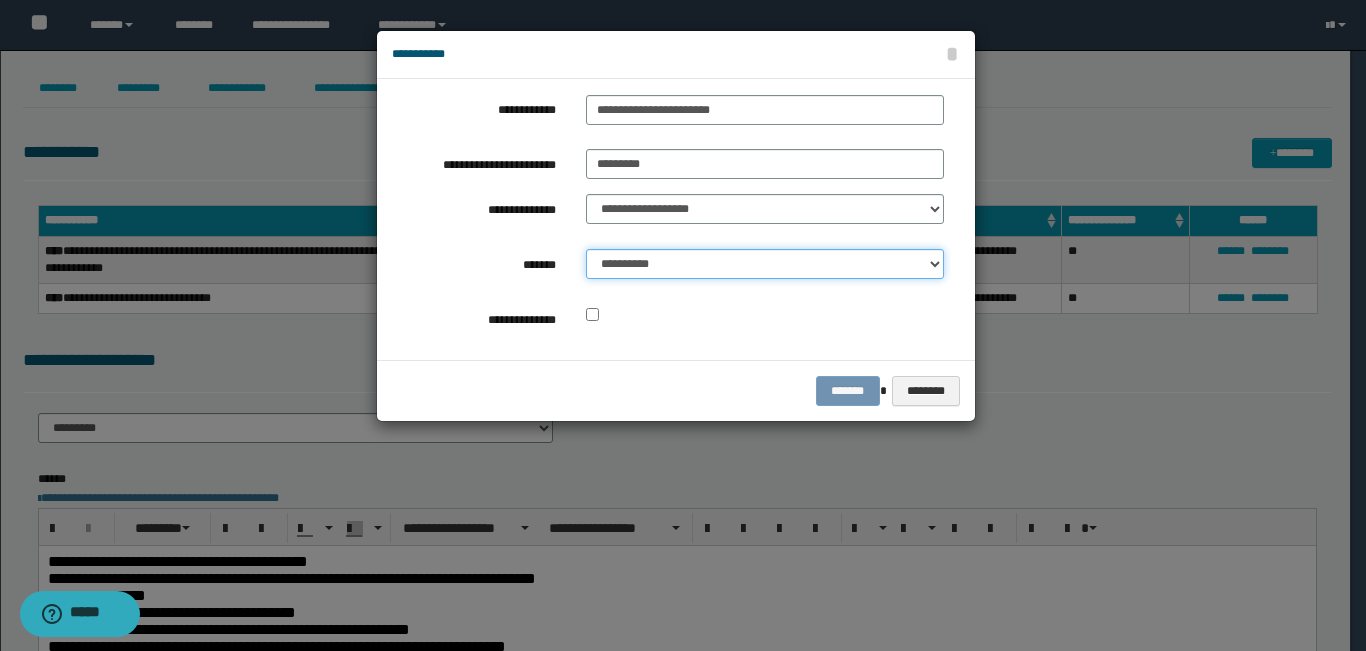 click on "**********" at bounding box center [765, 264] 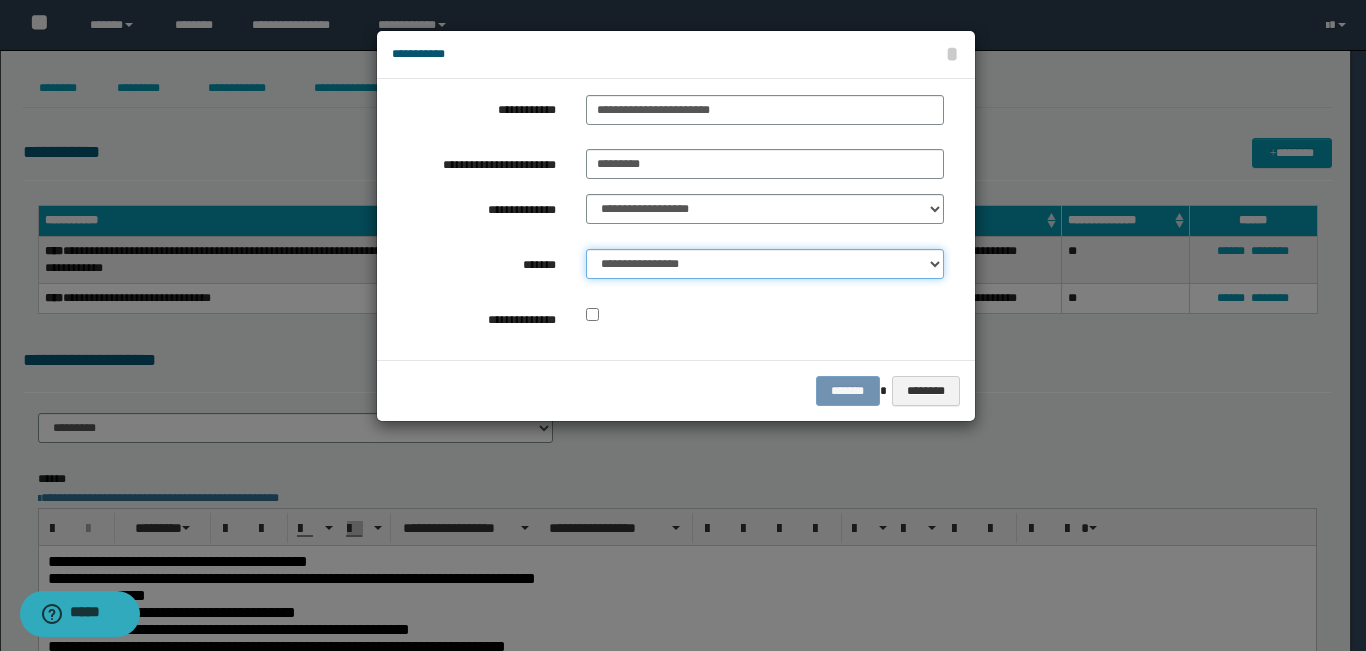 click on "**********" at bounding box center [765, 264] 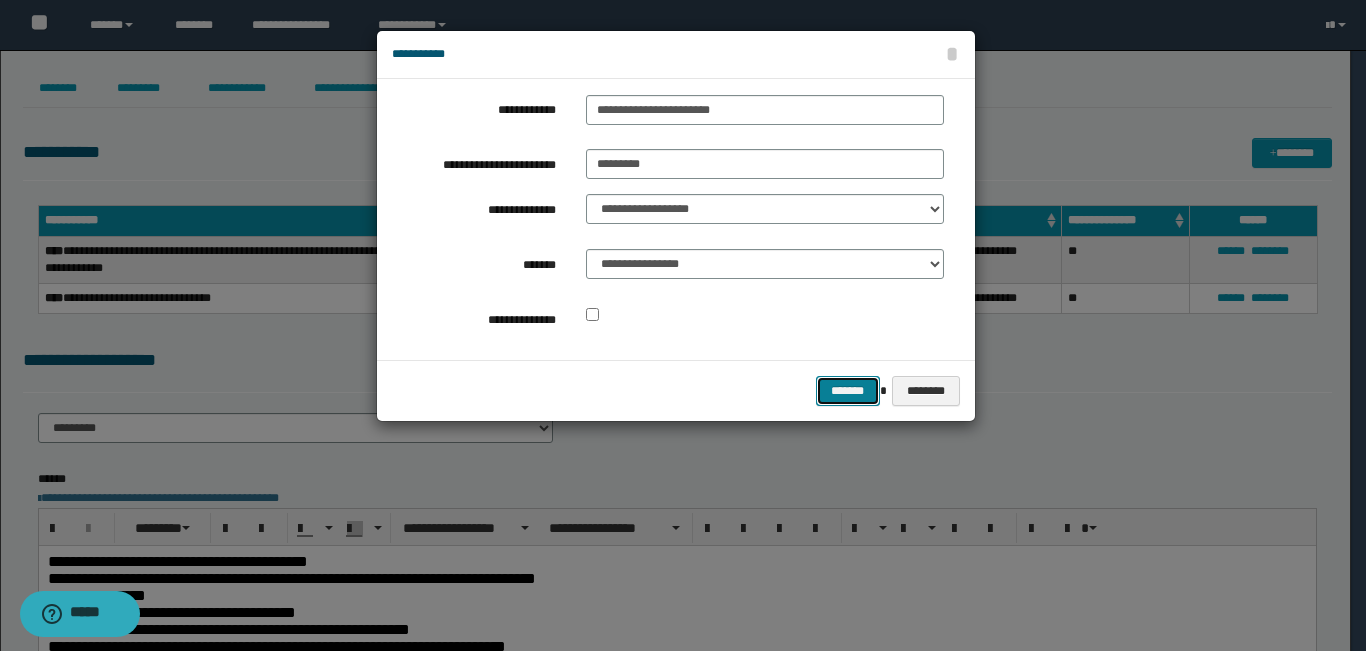 click on "*******" at bounding box center [848, 391] 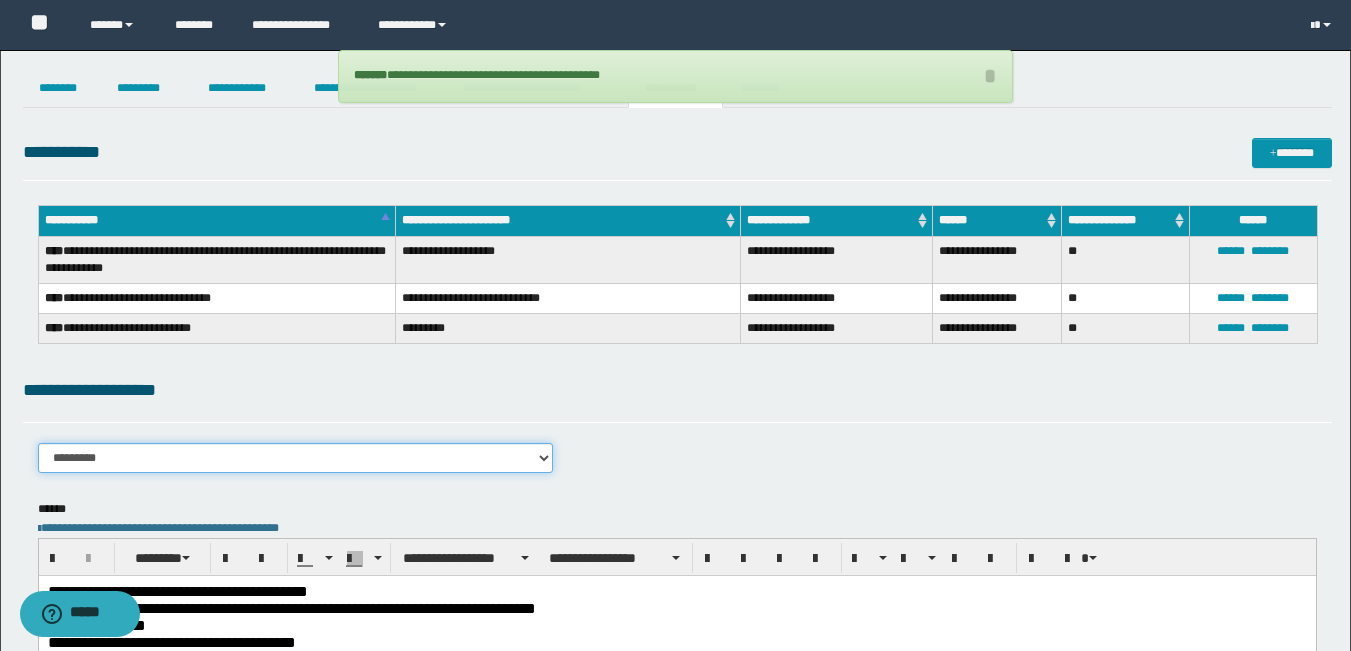 click on "**********" at bounding box center (296, 458) 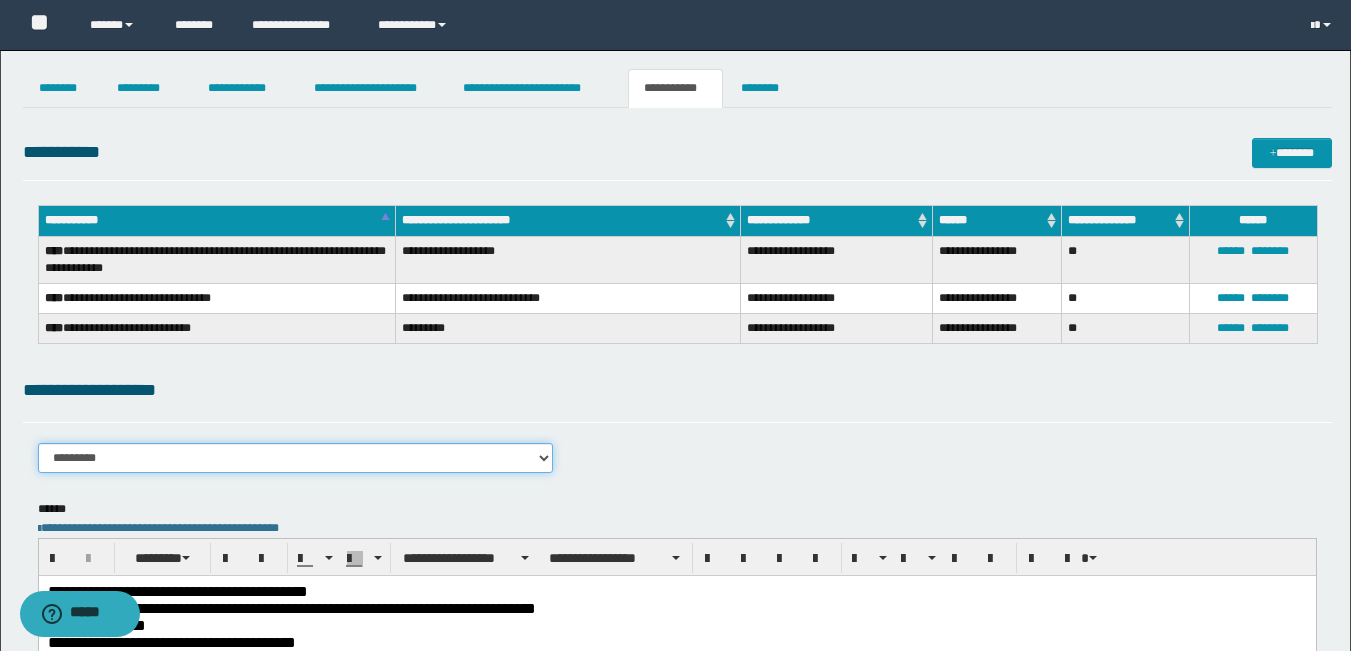 select on "****" 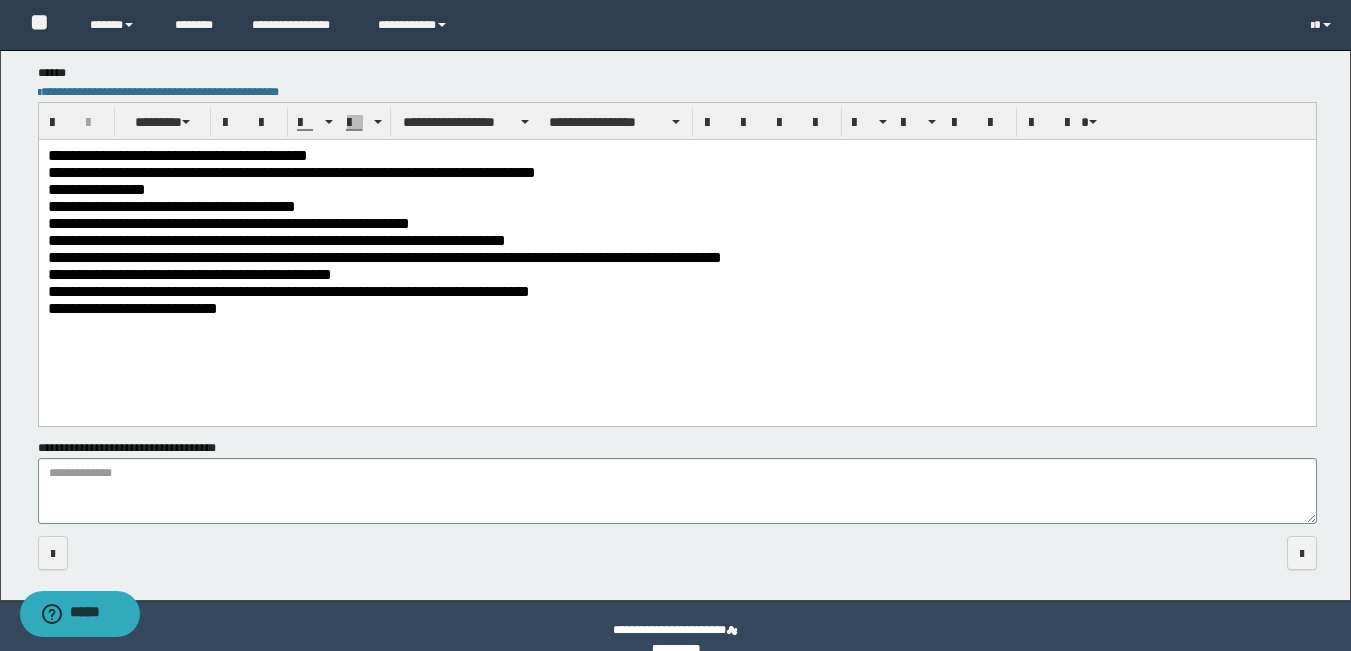 scroll, scrollTop: 464, scrollLeft: 0, axis: vertical 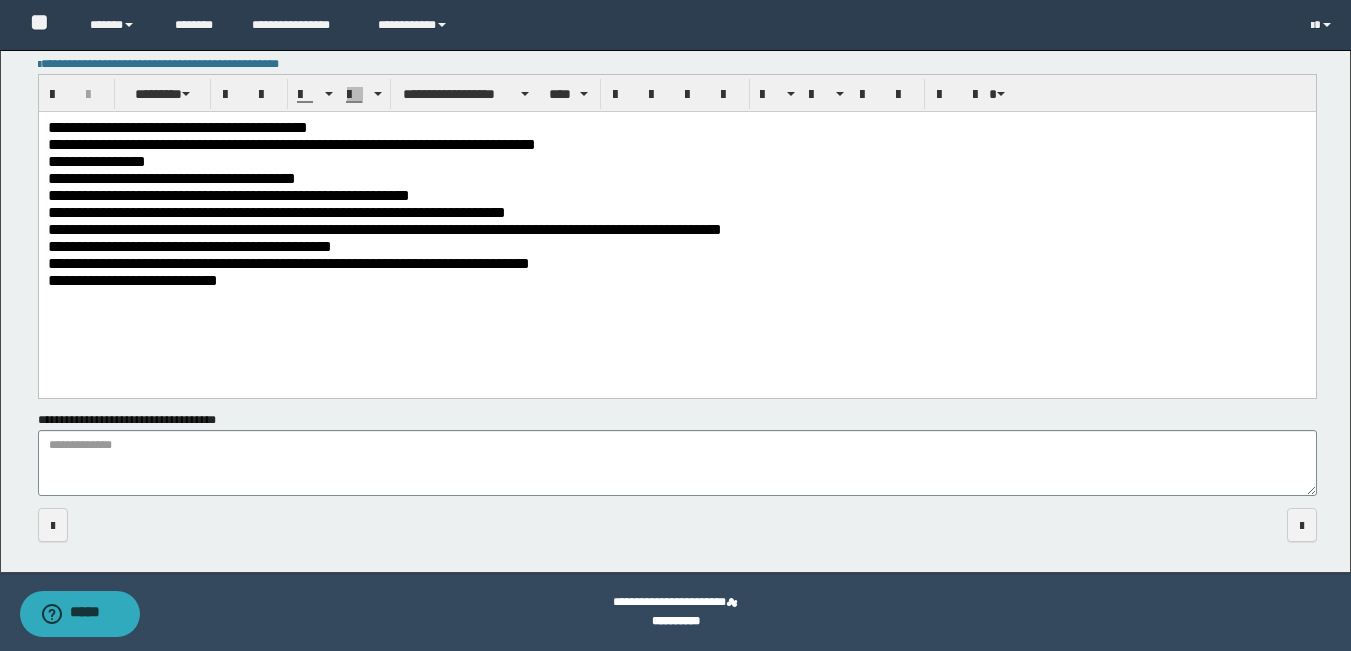 click on "**********" at bounding box center (676, 281) 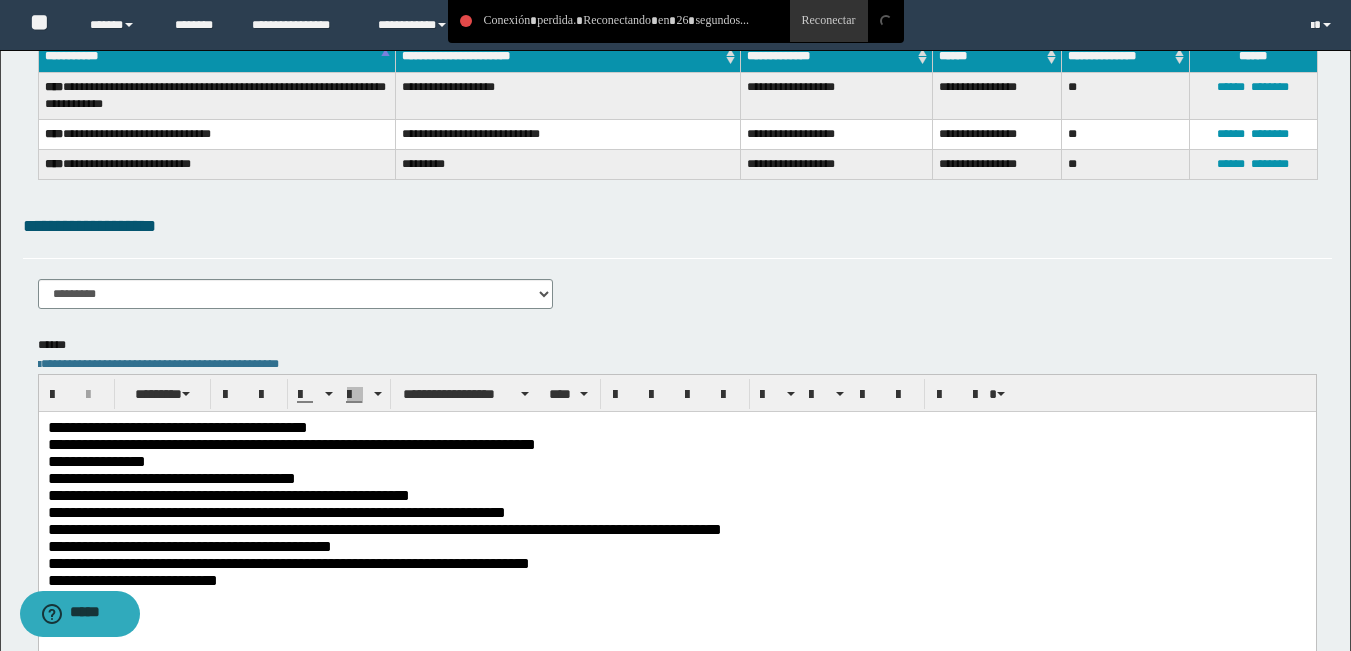 scroll, scrollTop: 0, scrollLeft: 0, axis: both 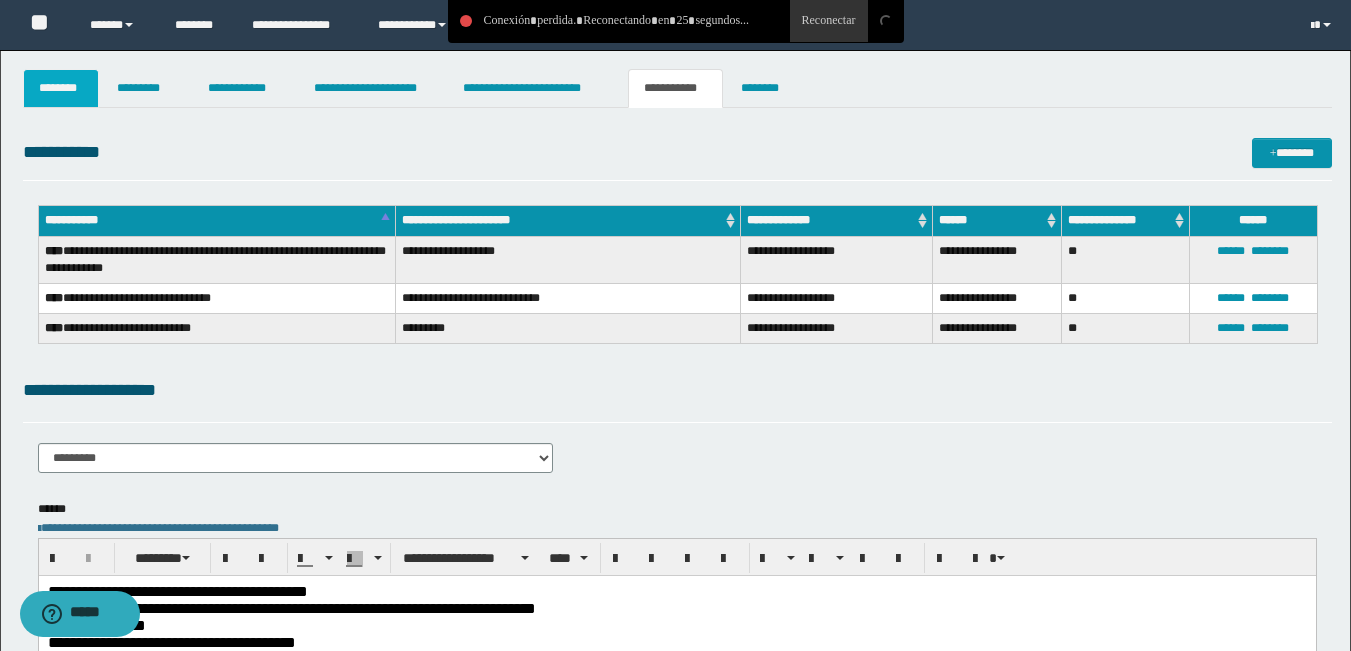 click on "********" at bounding box center [61, 88] 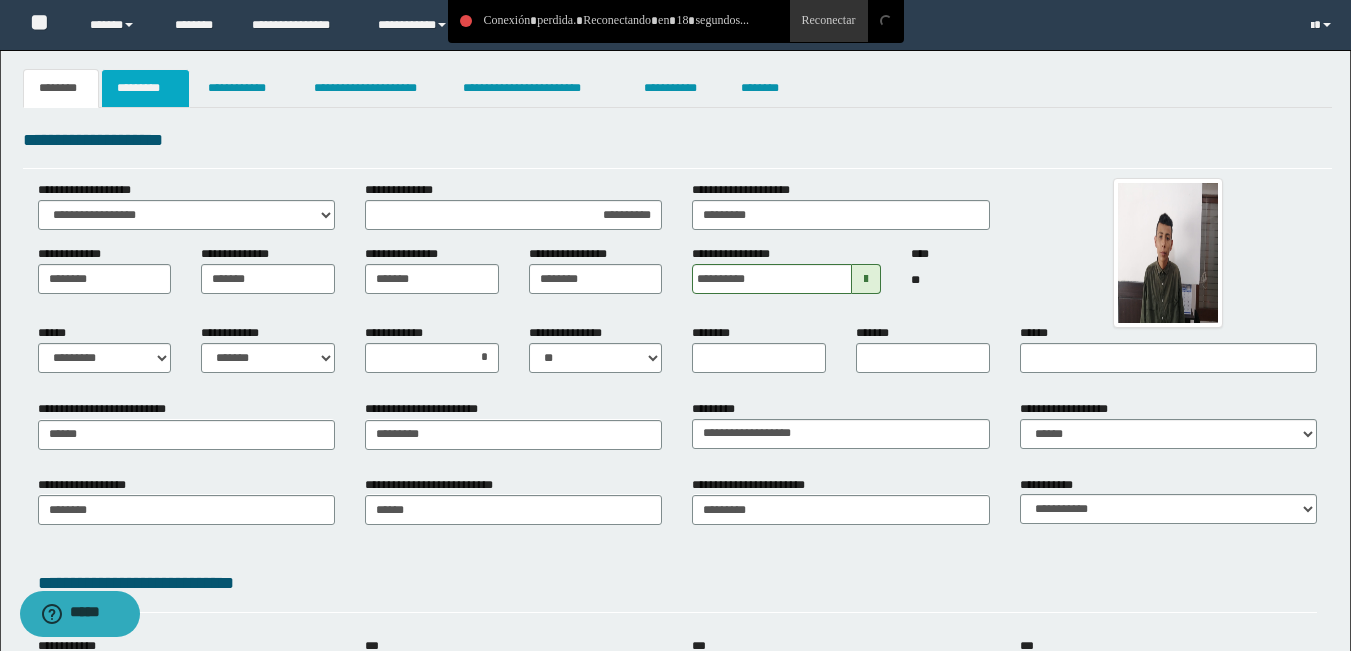 click on "*********" at bounding box center [145, 88] 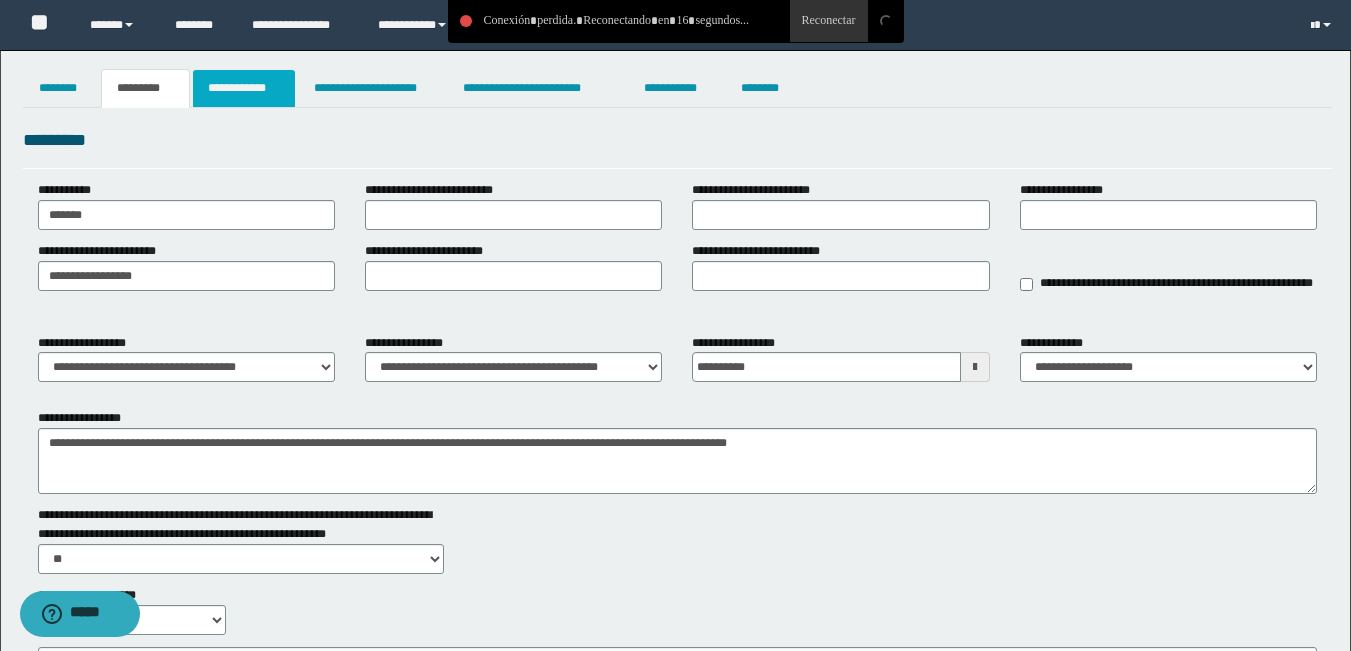 click on "**********" at bounding box center (244, 88) 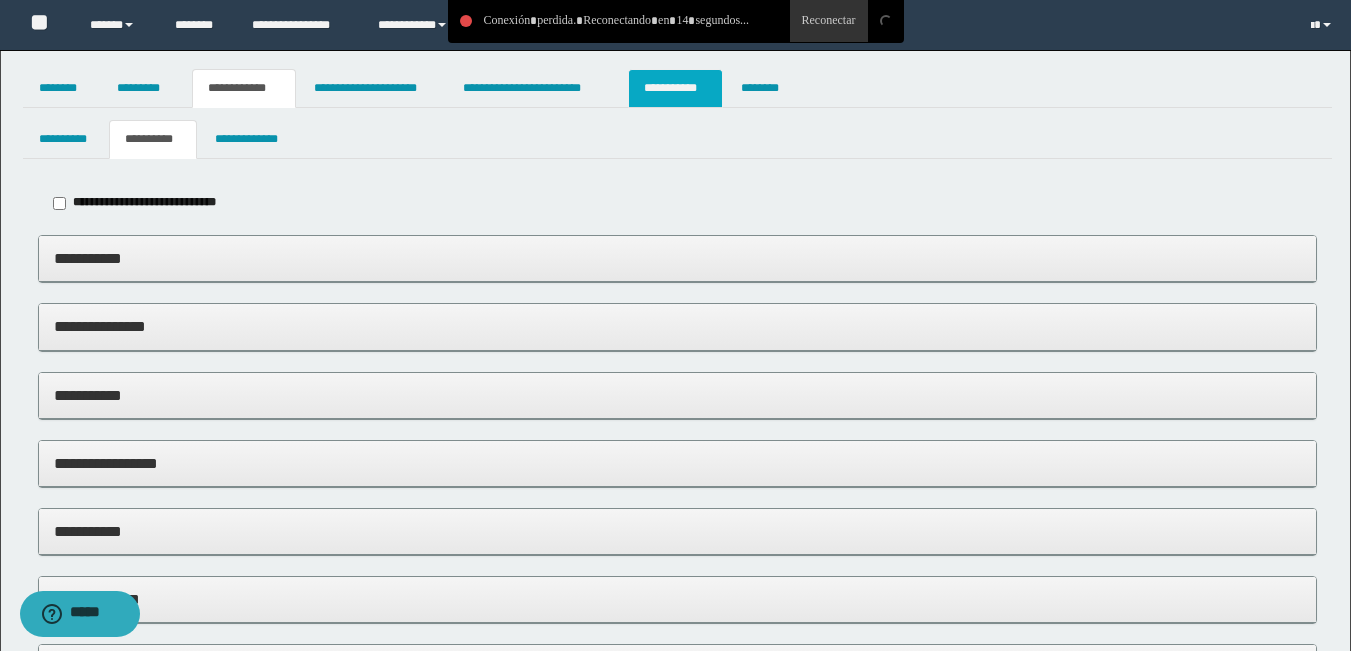 click on "**********" at bounding box center [675, 88] 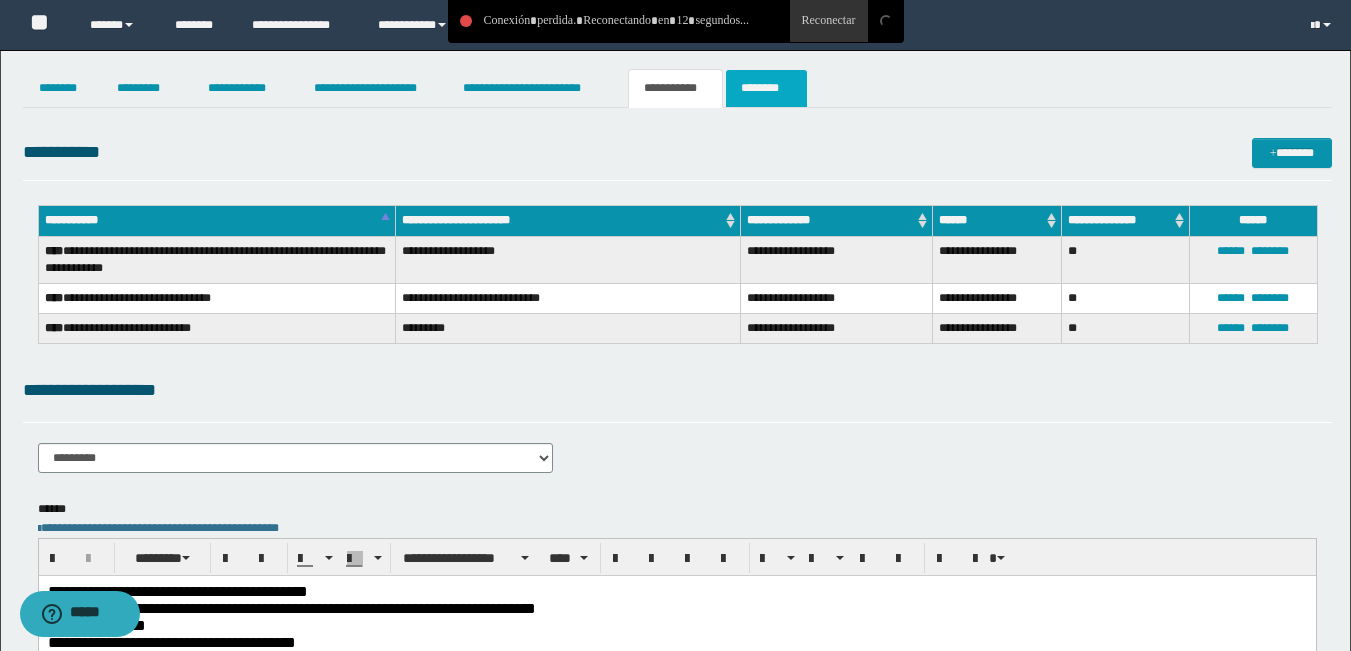 click on "********" at bounding box center (766, 88) 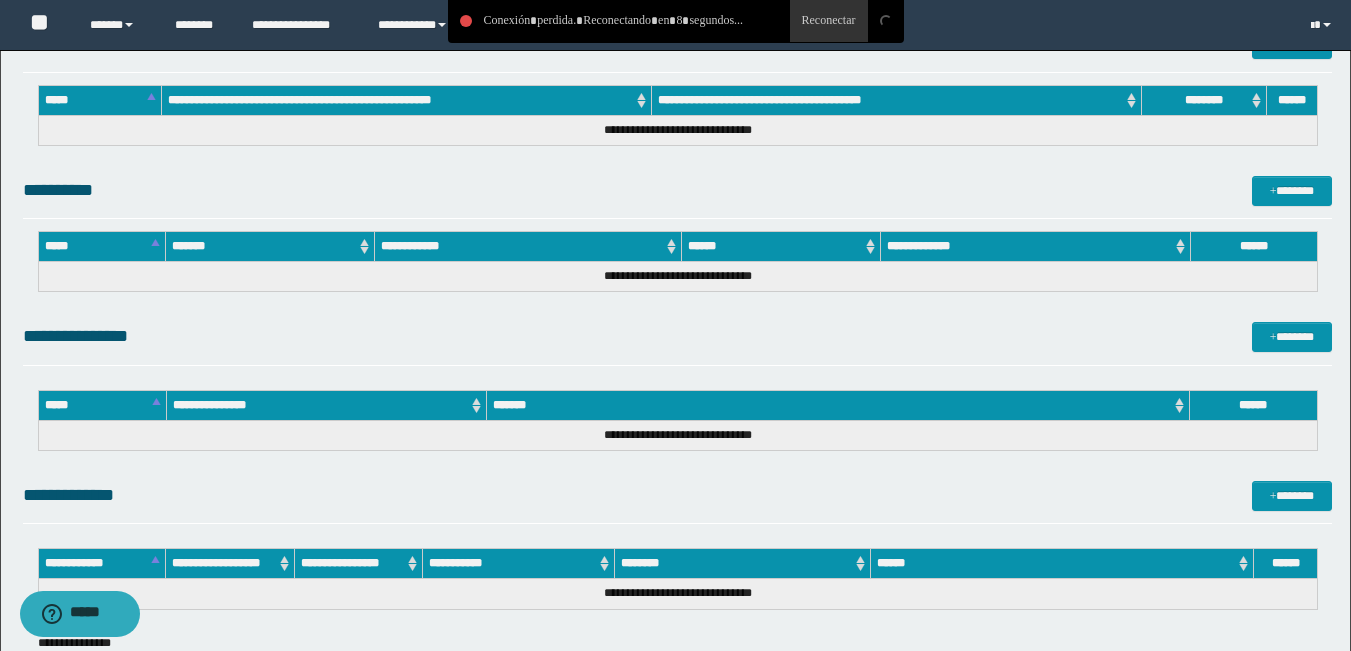 scroll, scrollTop: 425, scrollLeft: 0, axis: vertical 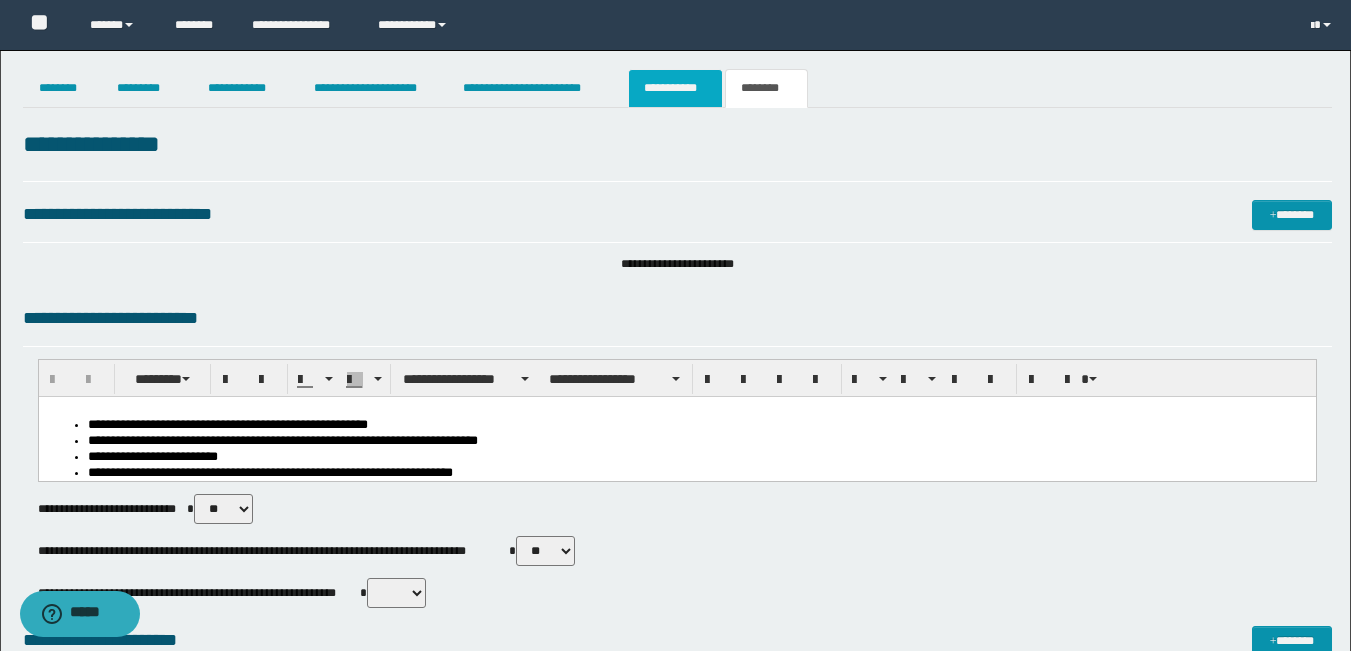 click on "**********" at bounding box center [675, 88] 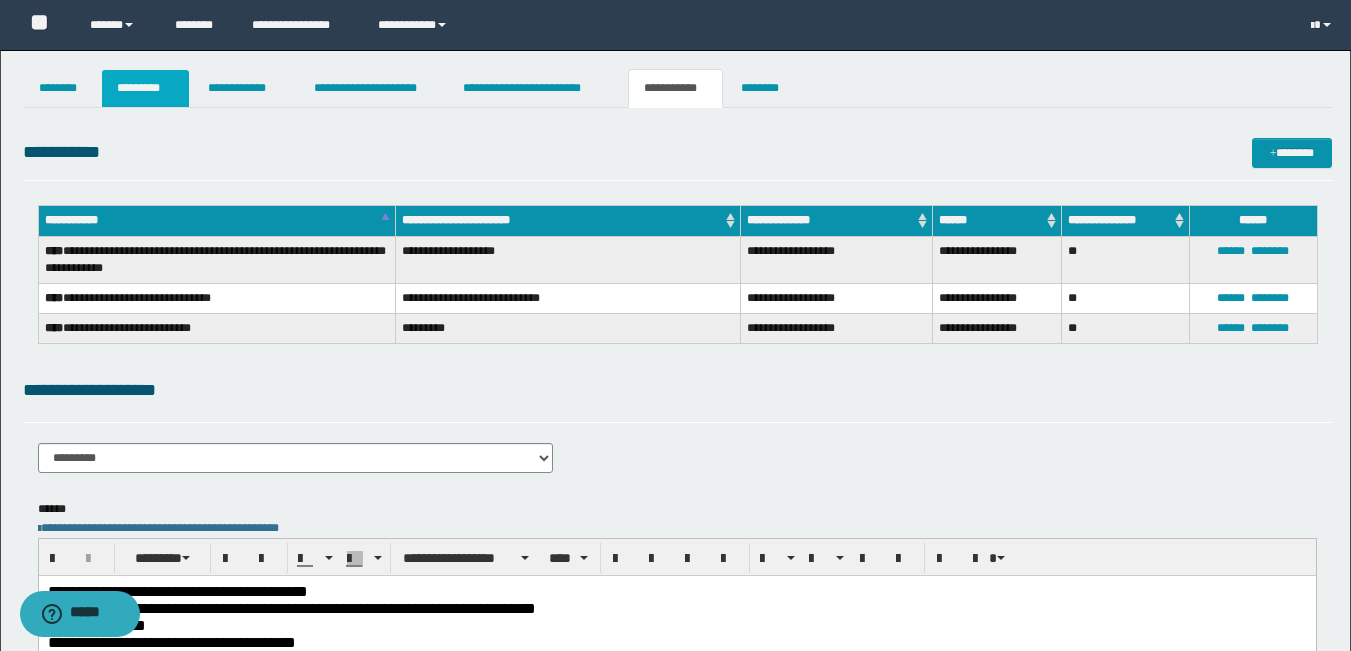 click on "*********" at bounding box center (145, 88) 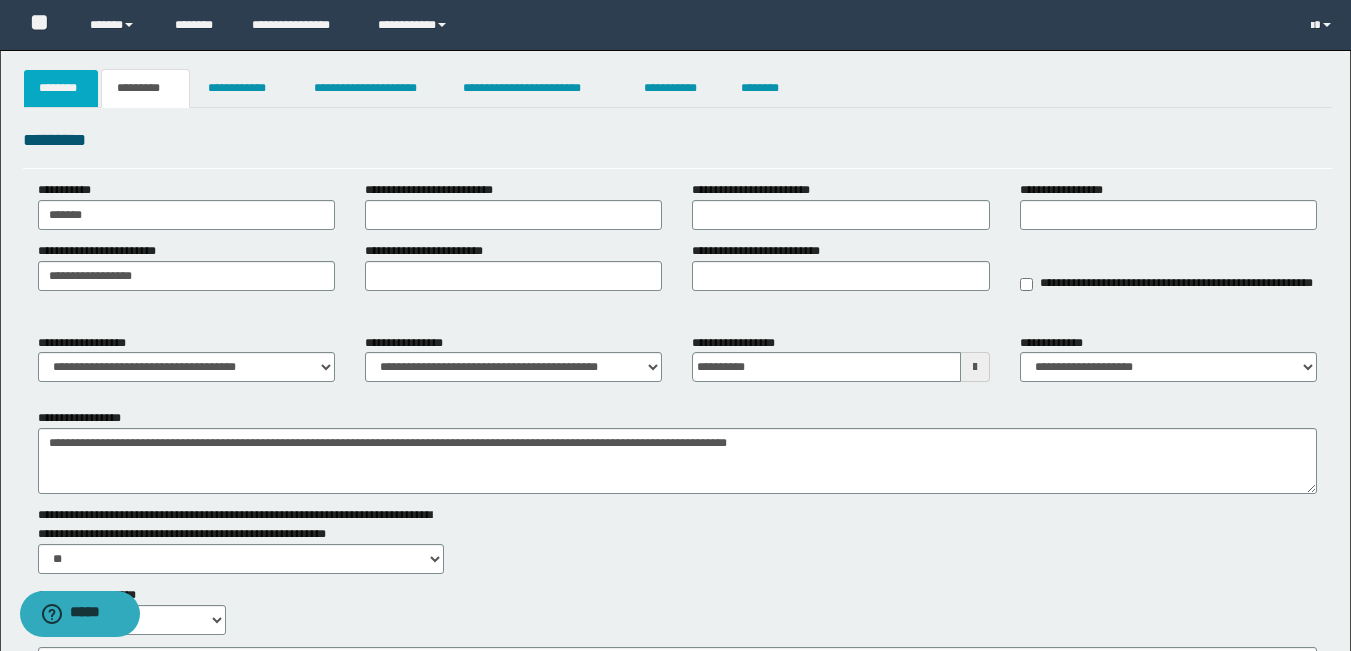 click on "********" at bounding box center [61, 88] 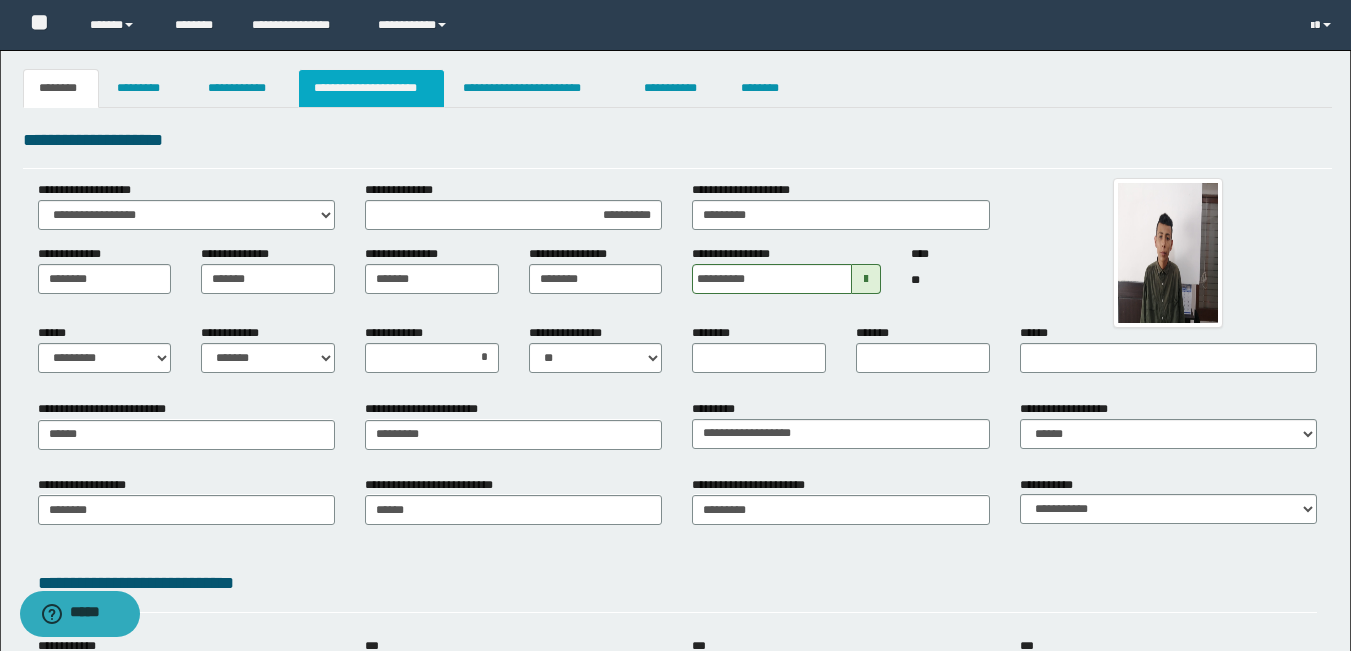 click on "**********" at bounding box center [371, 88] 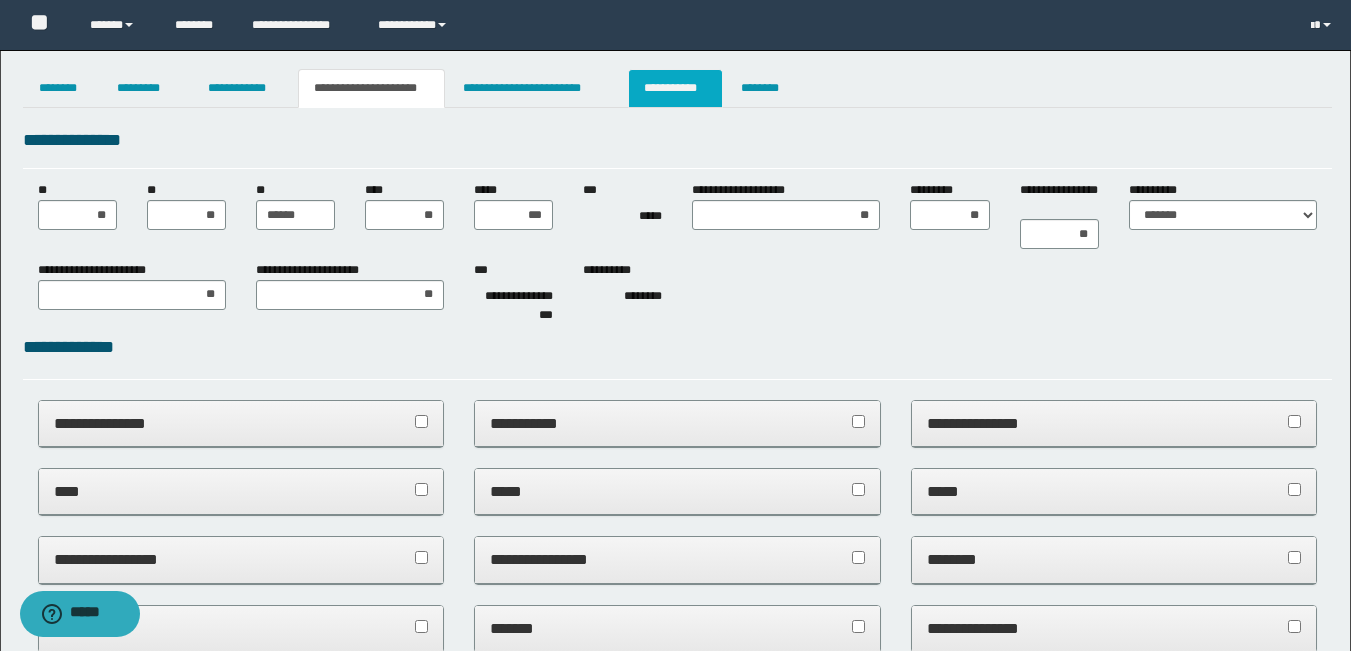 click on "**********" at bounding box center [675, 88] 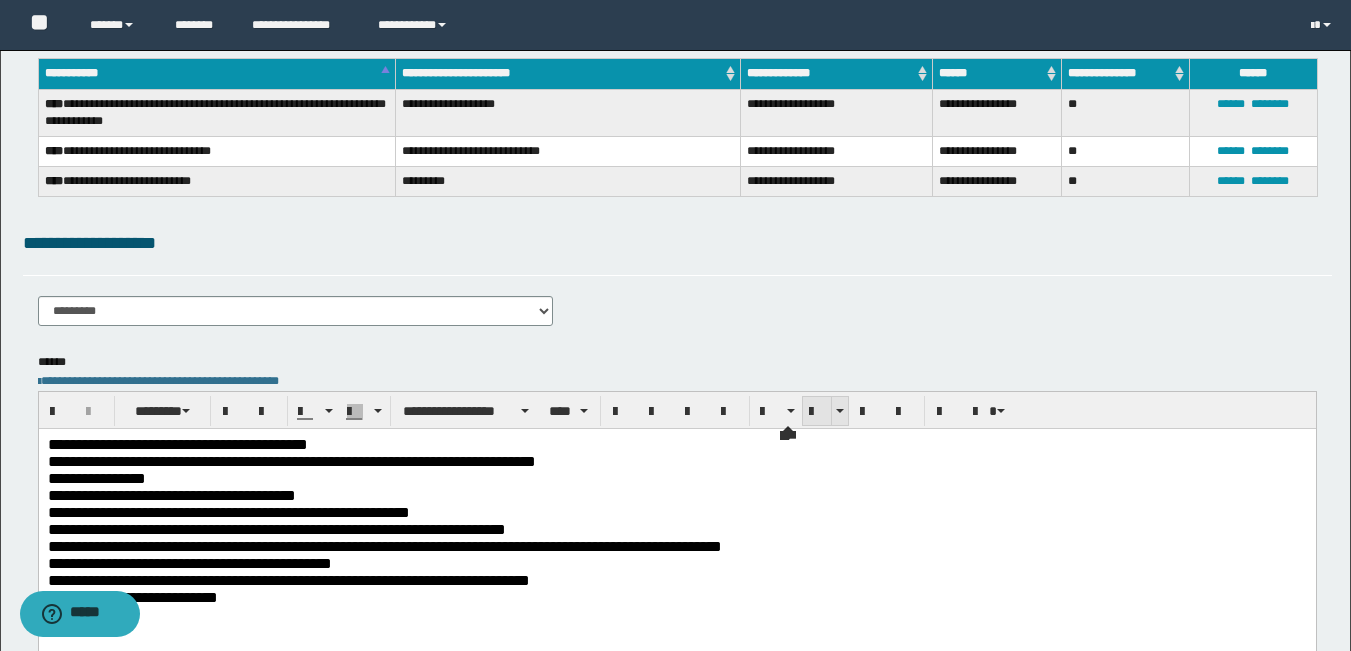 scroll, scrollTop: 0, scrollLeft: 0, axis: both 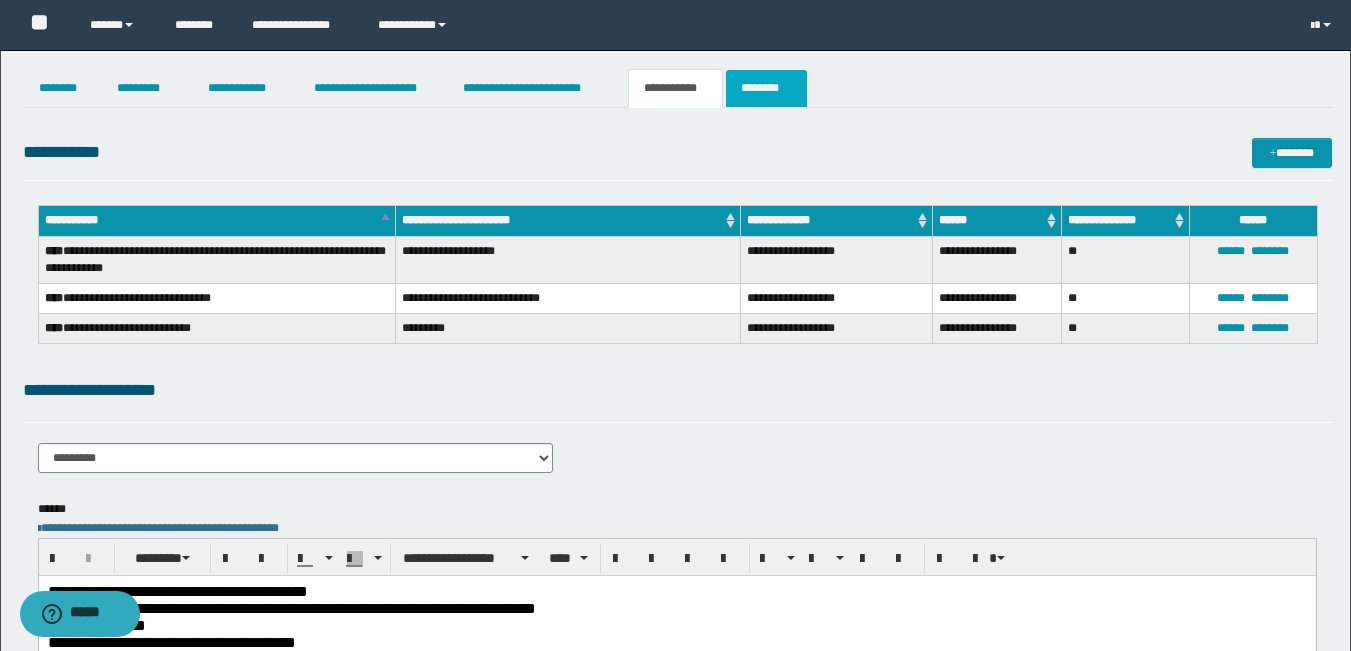 click on "********" at bounding box center (766, 88) 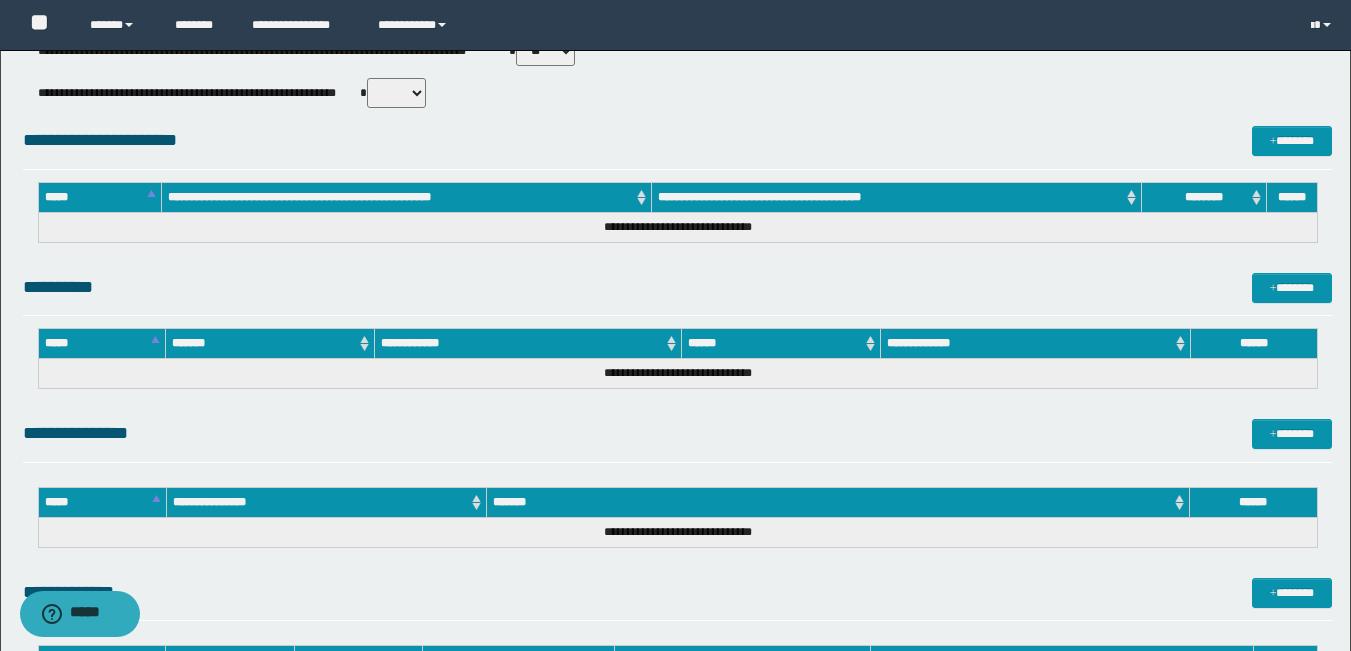 scroll, scrollTop: 825, scrollLeft: 0, axis: vertical 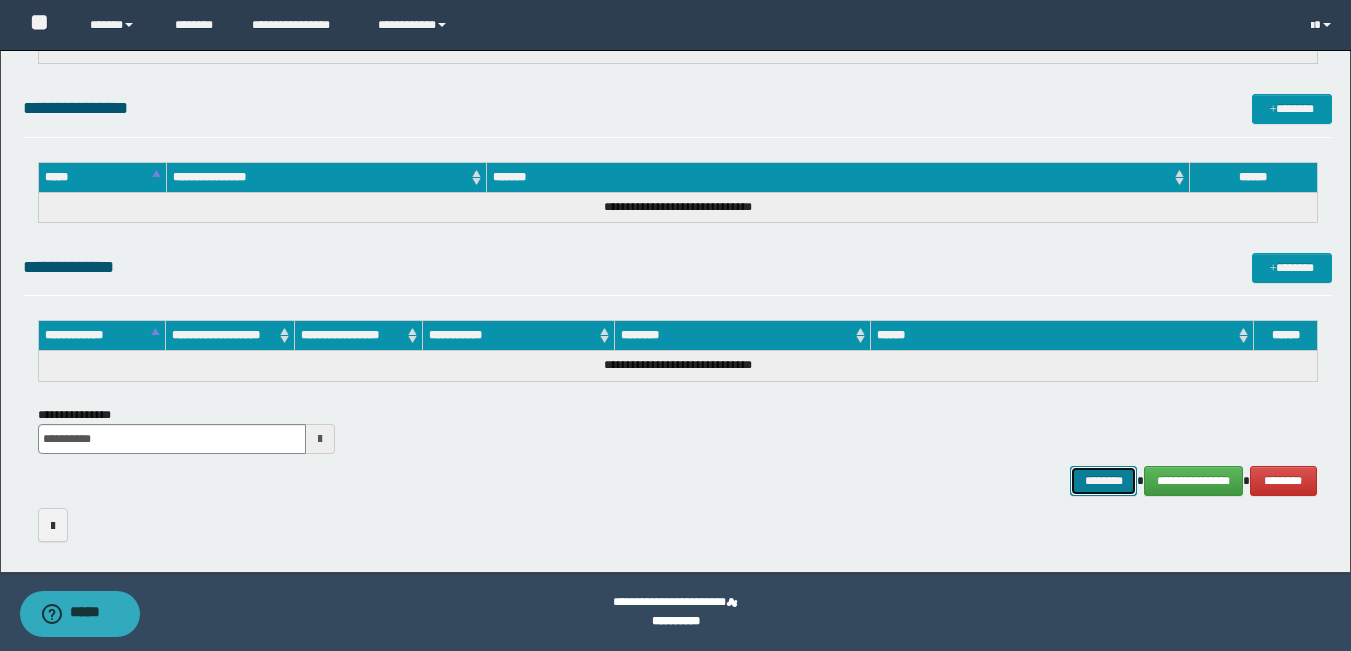 click on "********" at bounding box center (1104, 481) 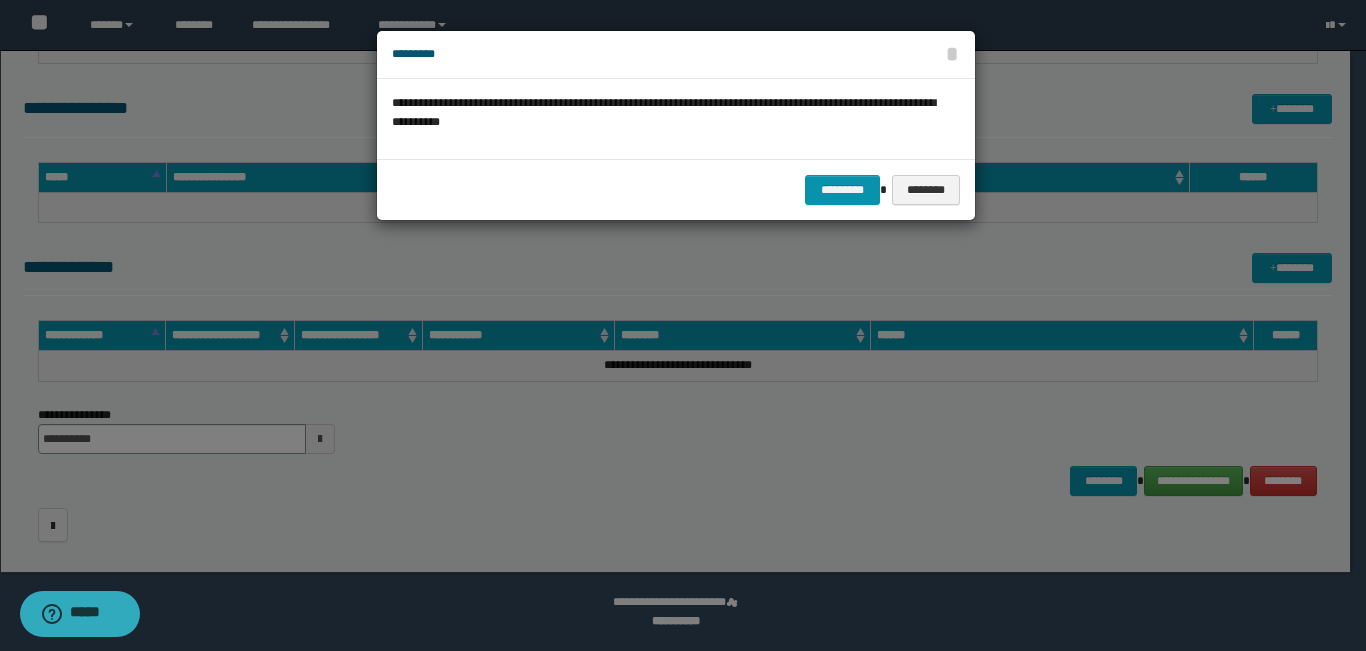 click on "*********
********" at bounding box center (676, 189) 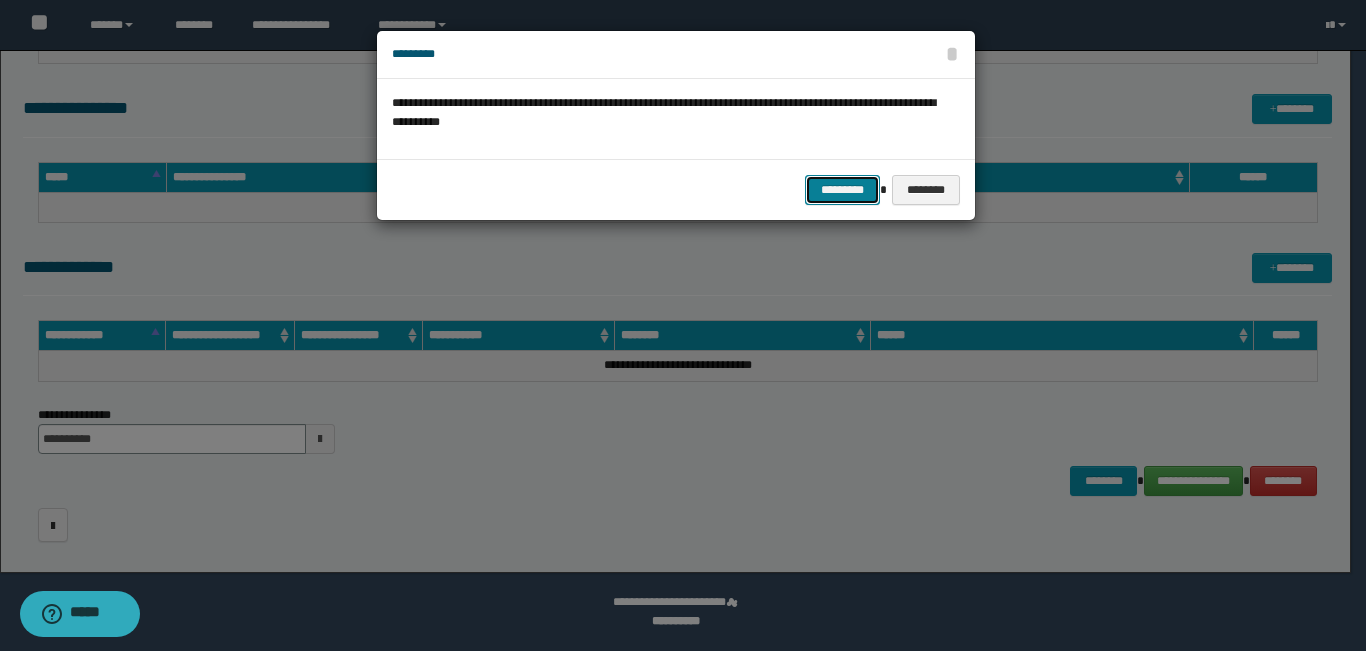 click on "*********" at bounding box center (842, 190) 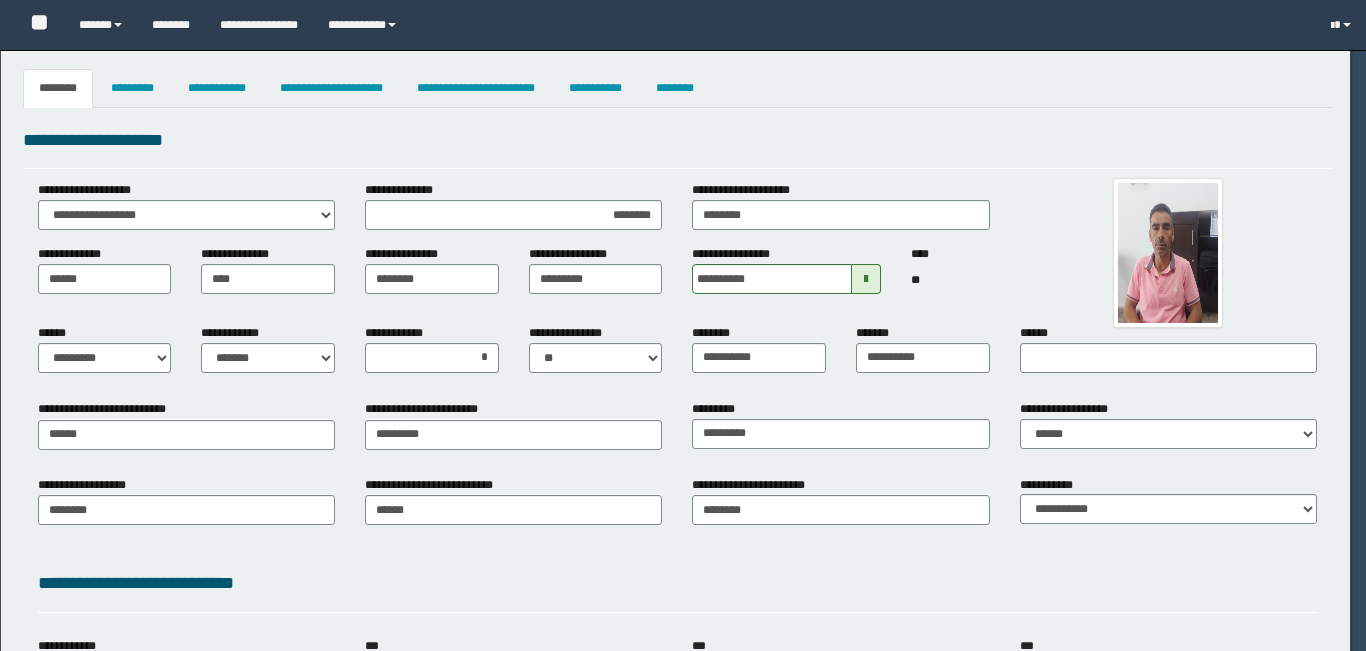 select on "*" 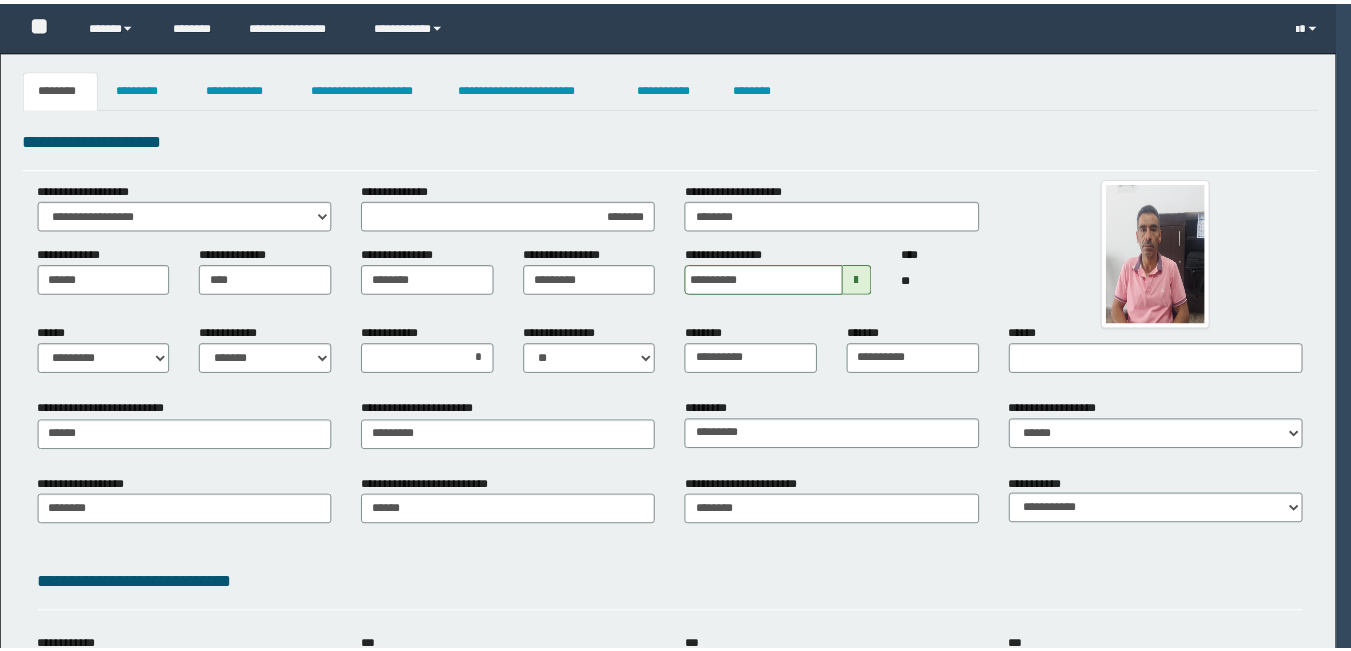 scroll, scrollTop: 0, scrollLeft: 0, axis: both 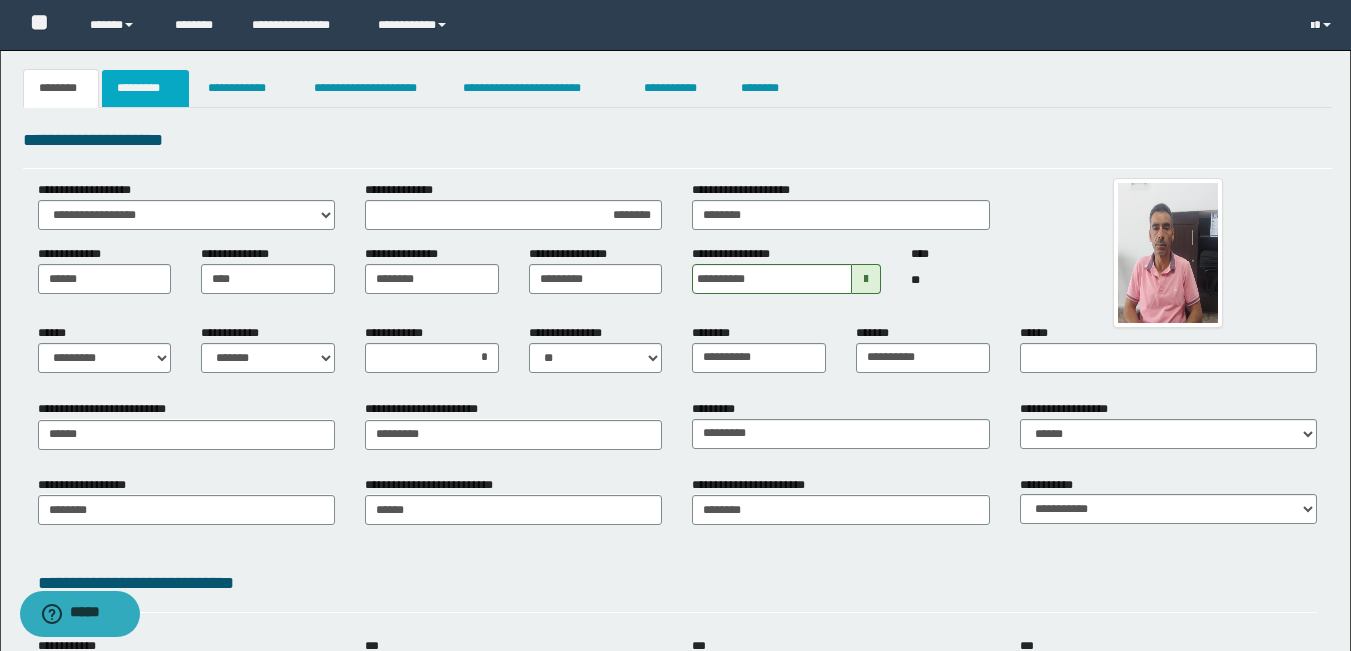 click on "*********" at bounding box center (145, 88) 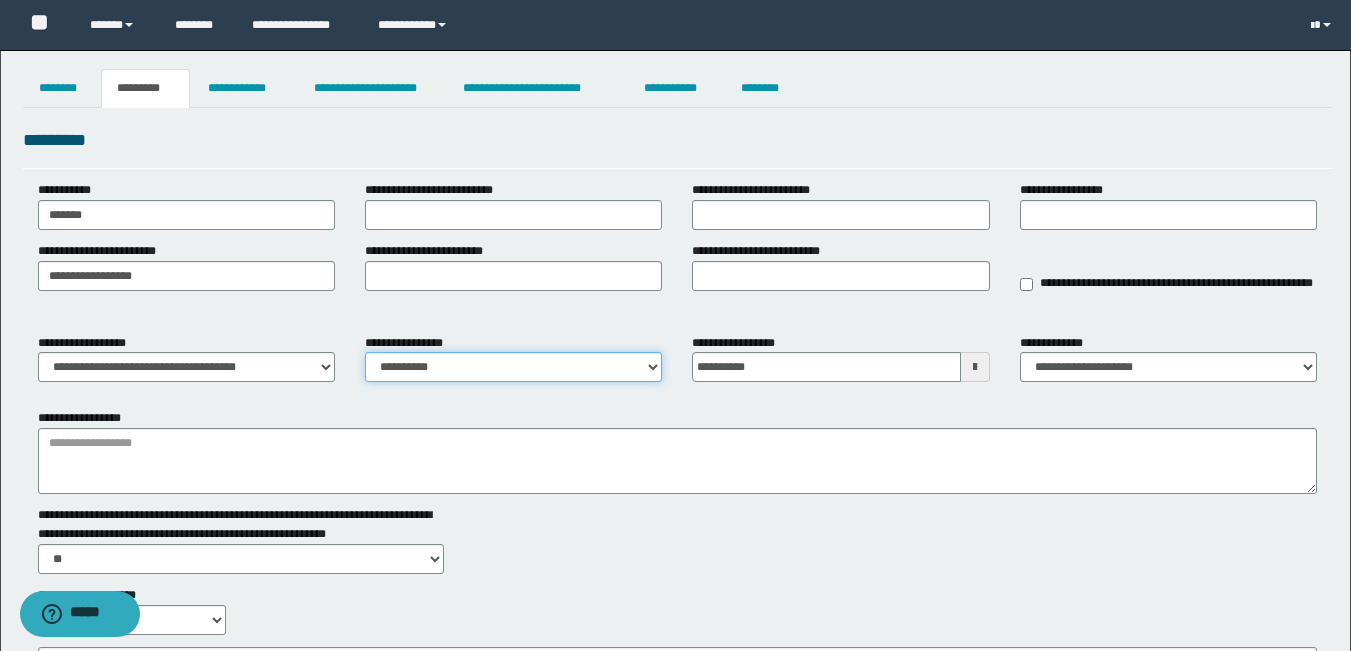 click on "**********" at bounding box center [513, 367] 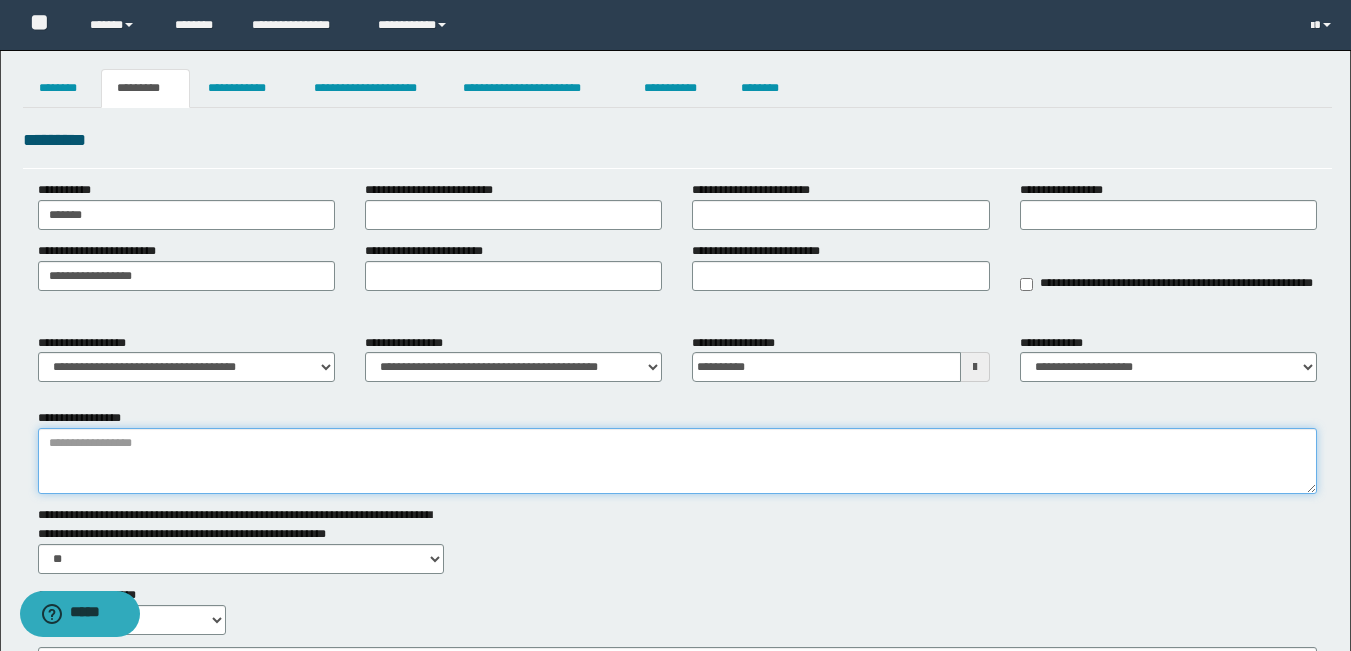 click on "**********" at bounding box center (677, 461) 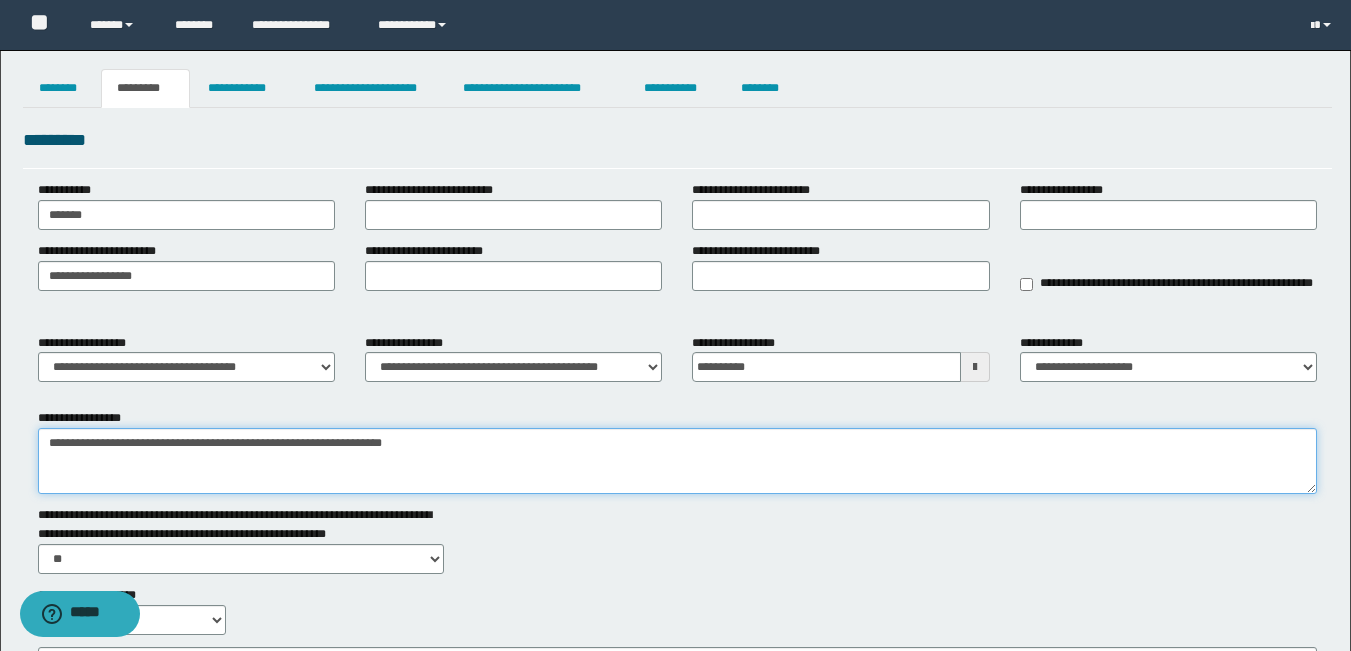 click on "**********" at bounding box center [677, 461] 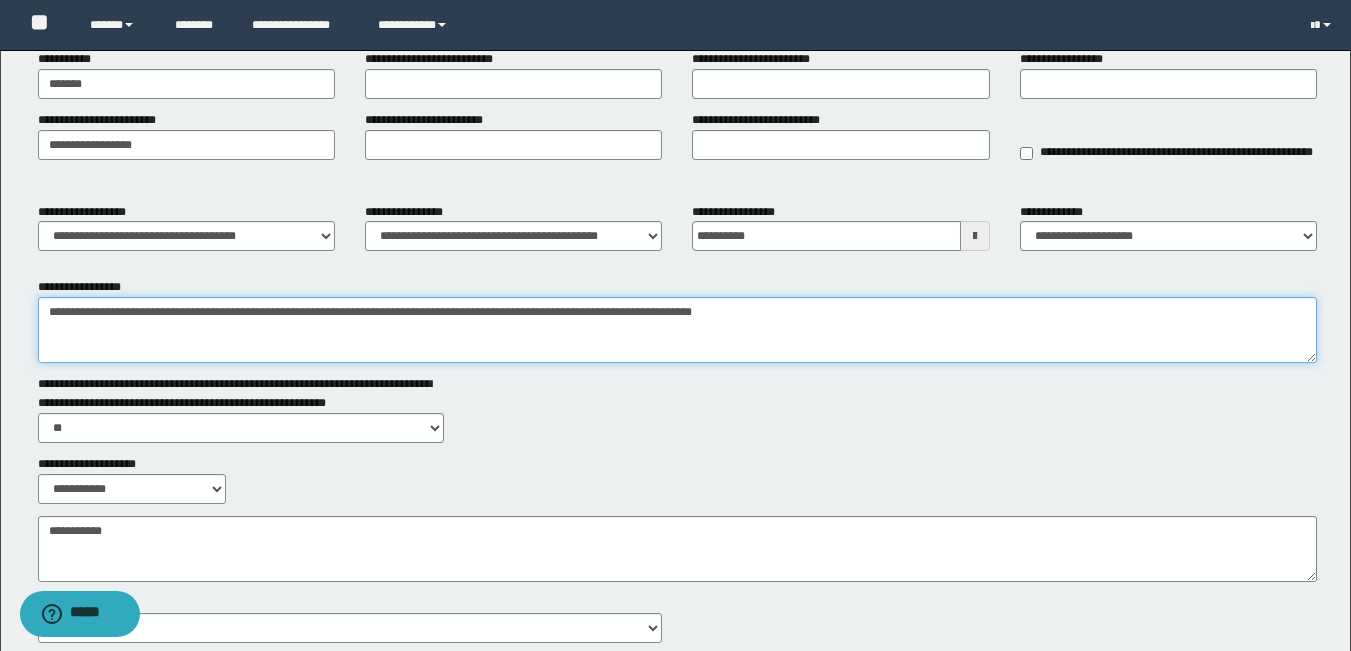scroll, scrollTop: 277, scrollLeft: 0, axis: vertical 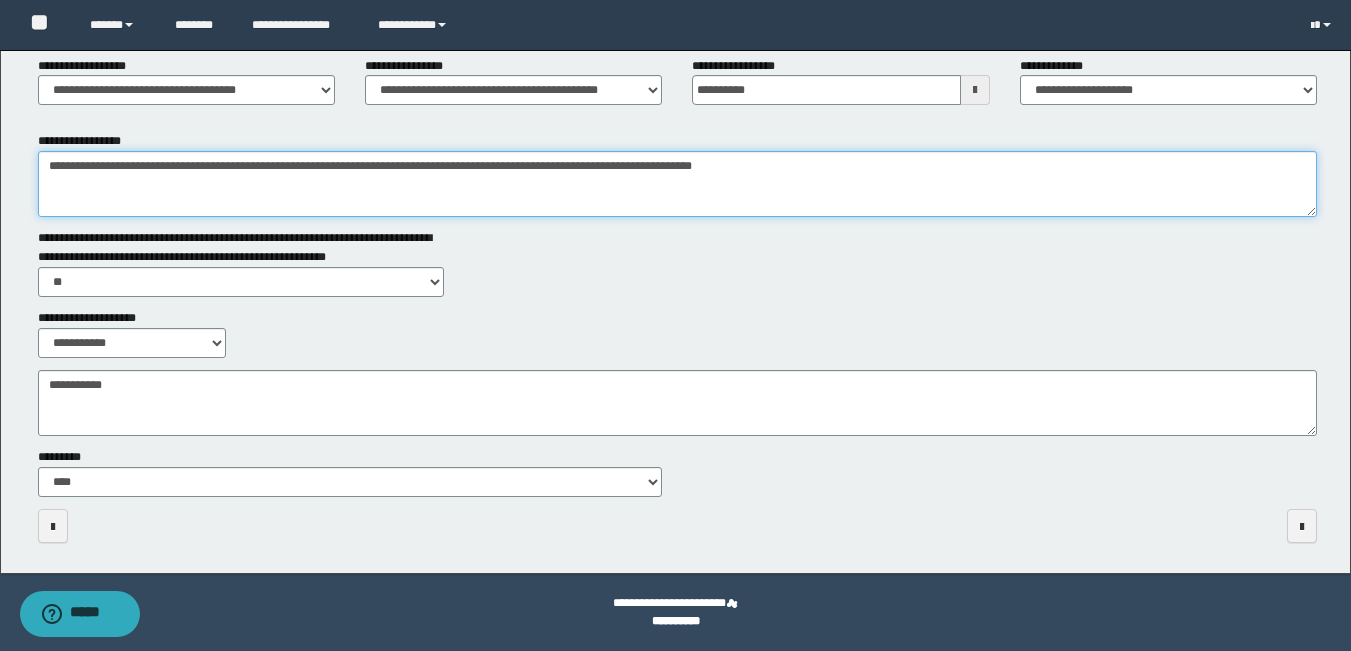 type on "**********" 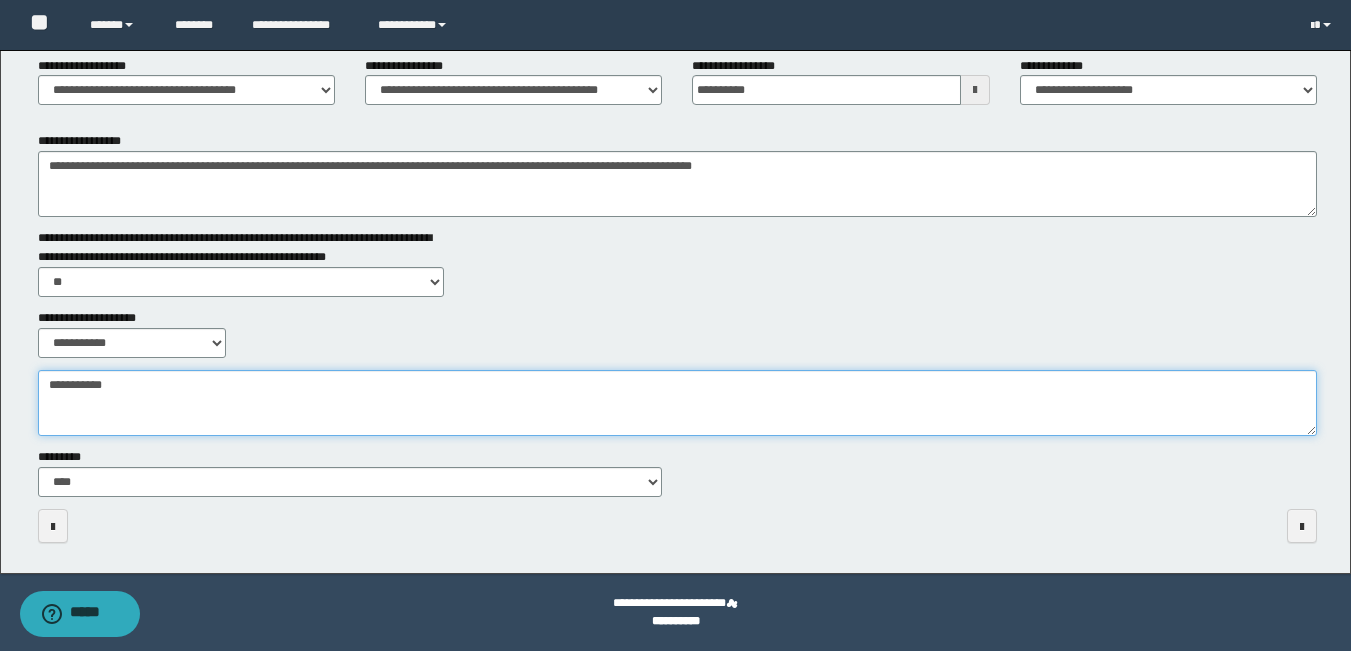 click on "**********" at bounding box center (677, 403) 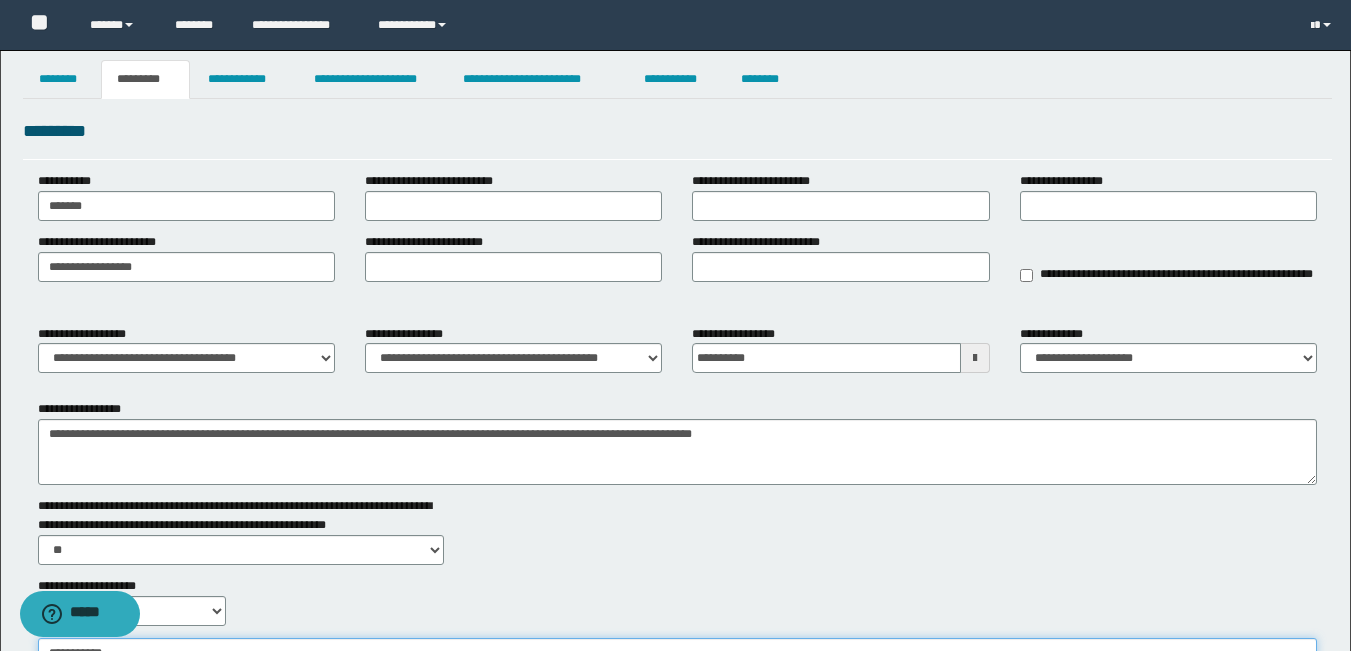 scroll, scrollTop: 0, scrollLeft: 0, axis: both 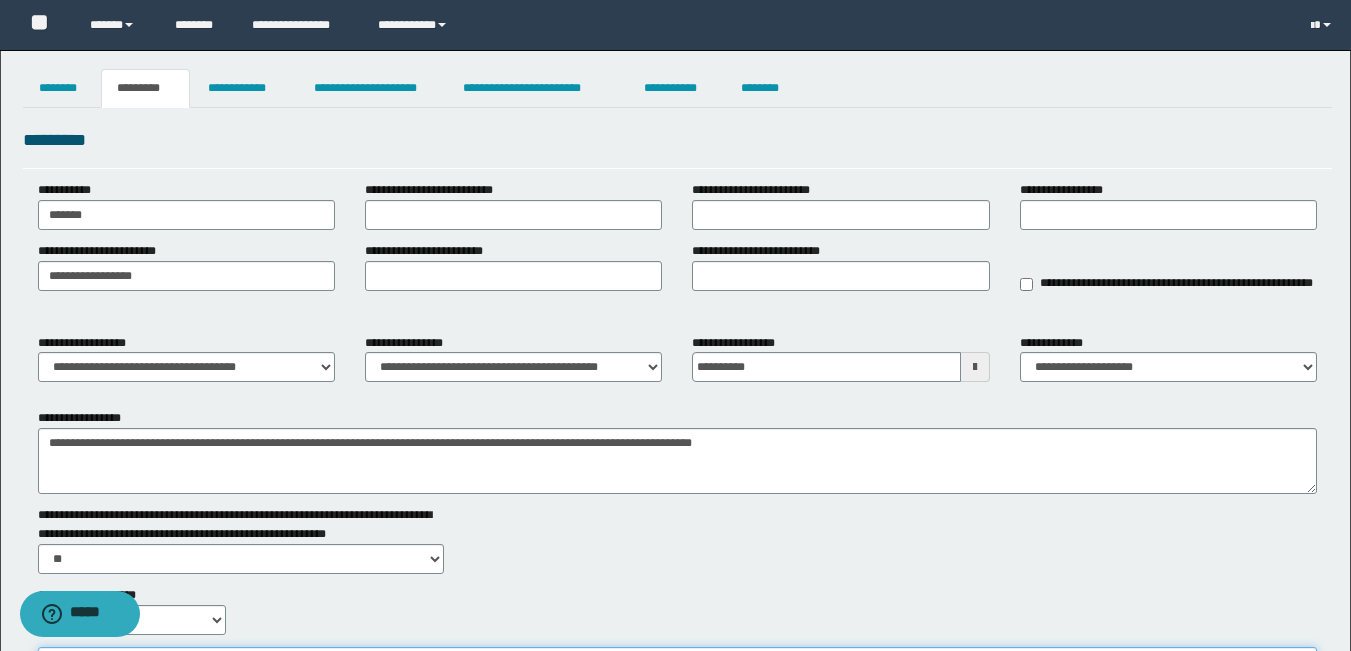 type on "**********" 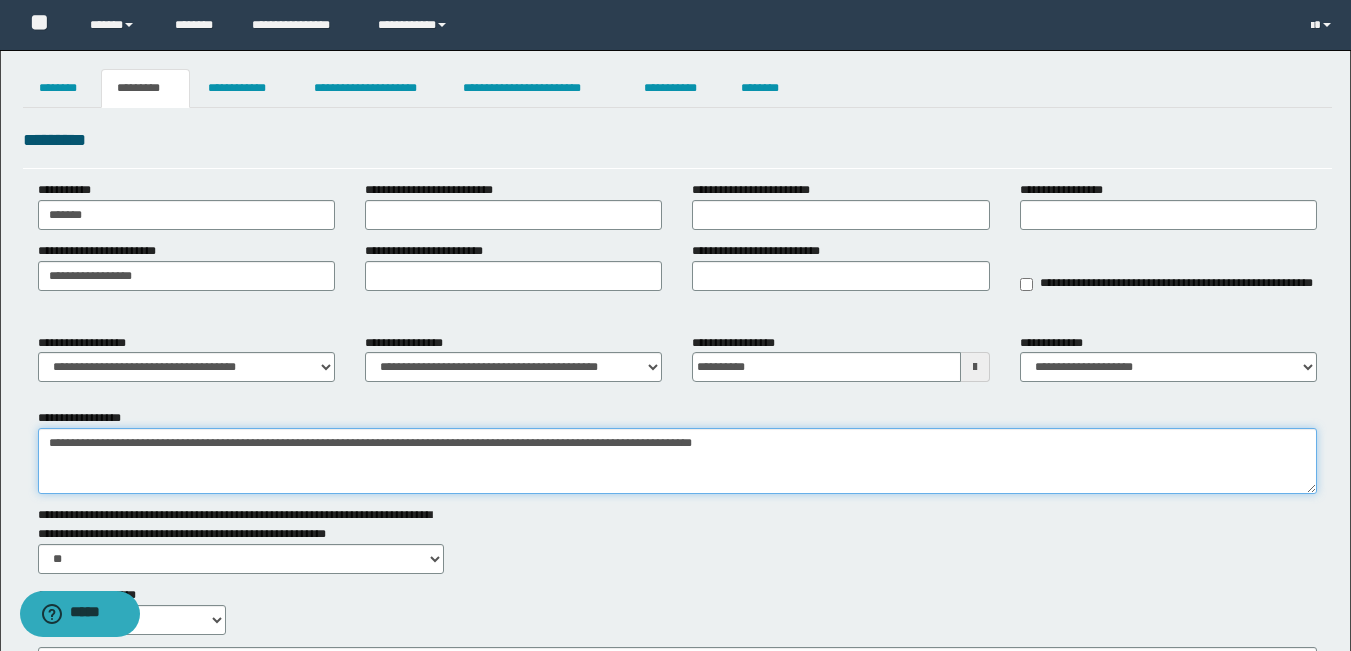click on "**********" at bounding box center [677, 461] 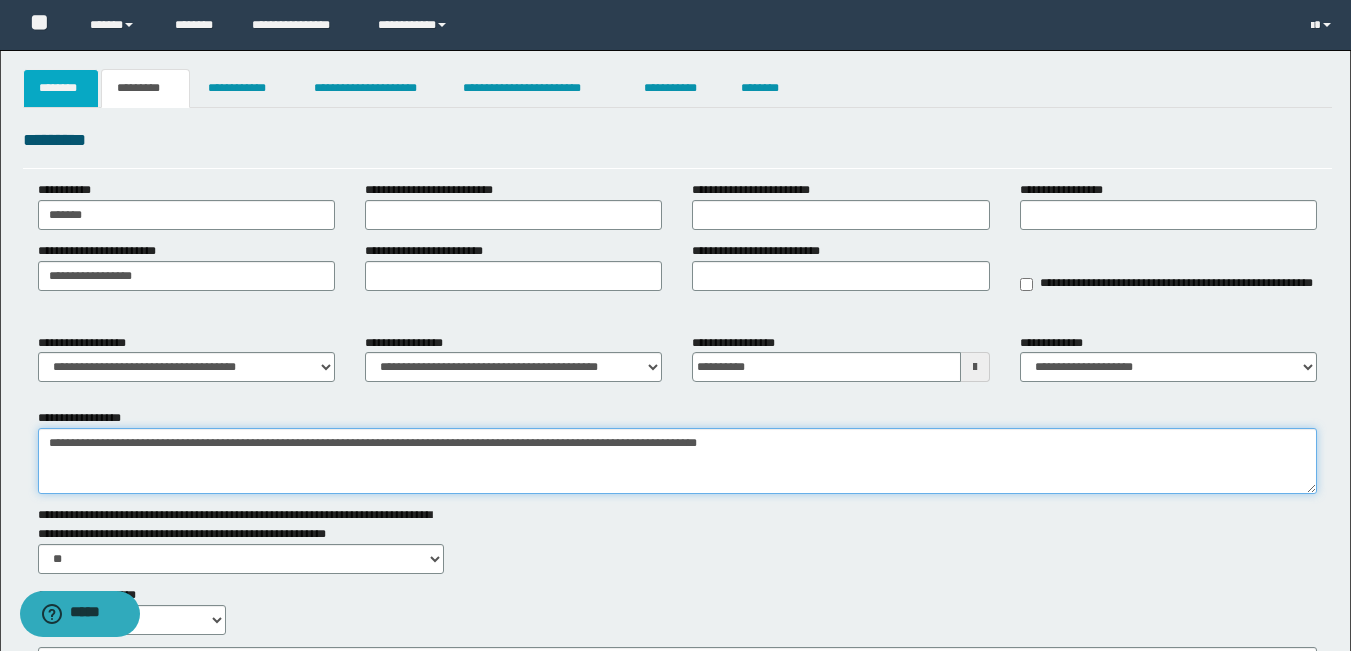type on "**********" 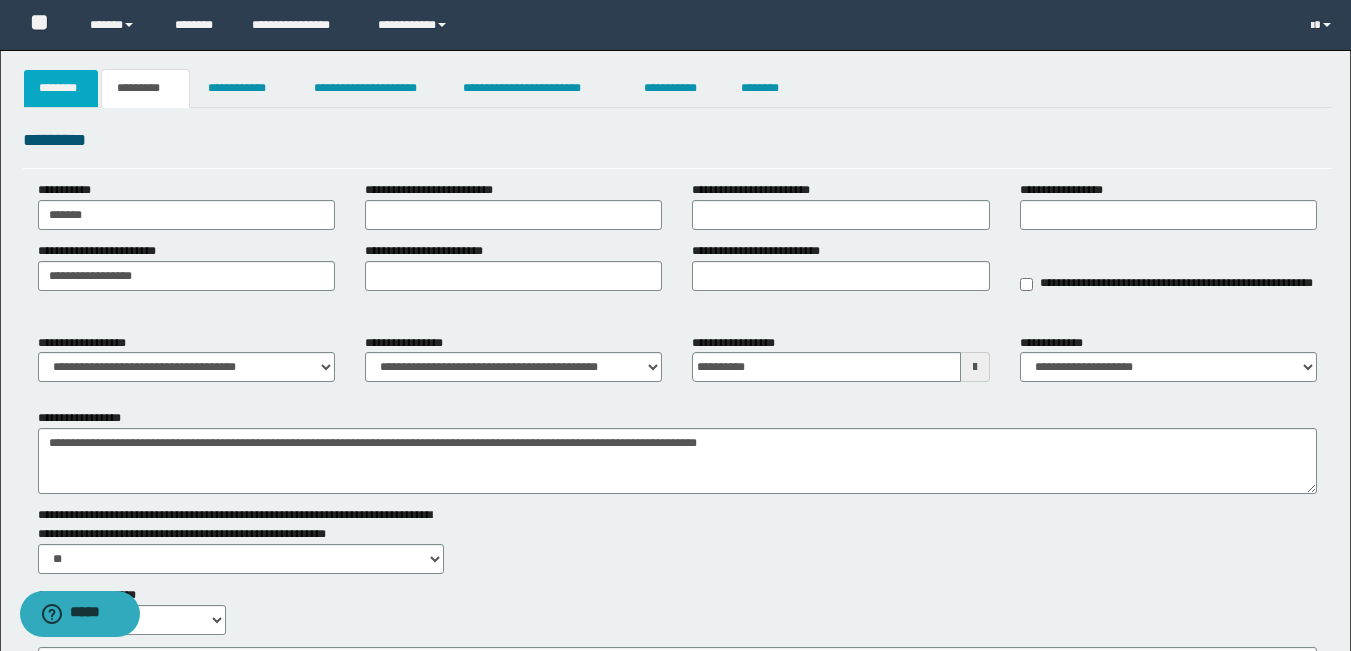 click on "********" at bounding box center [61, 88] 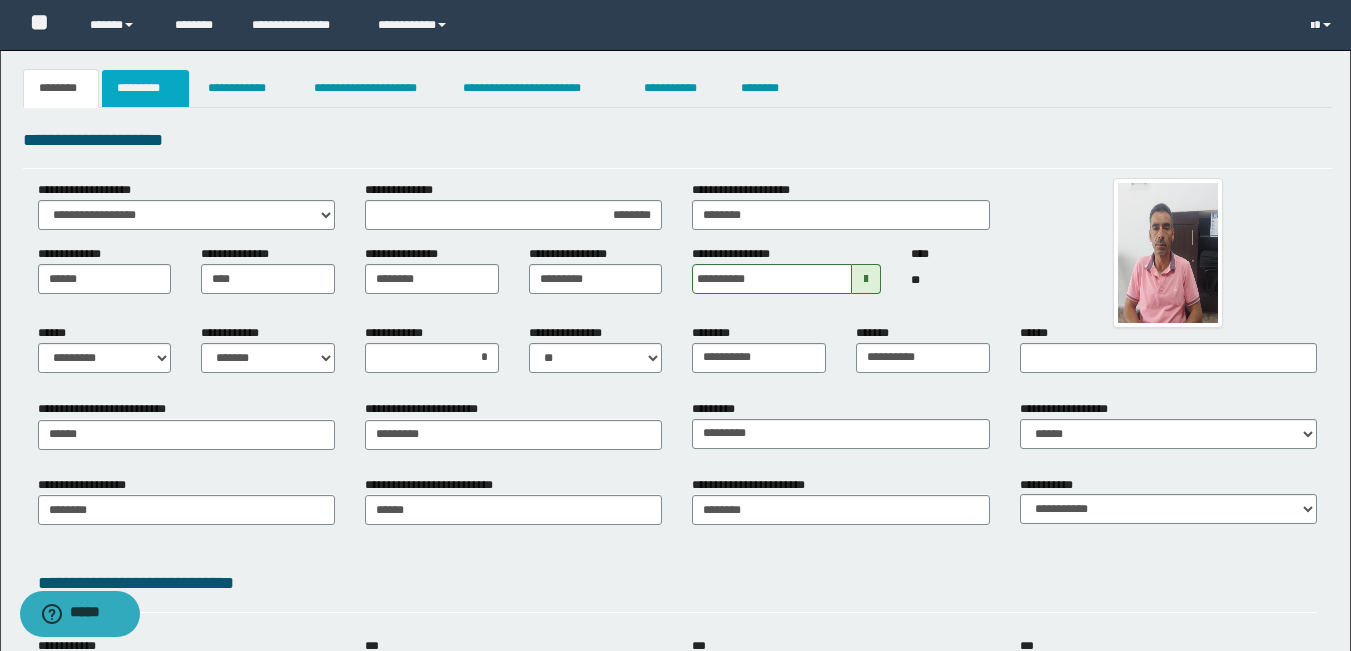 click on "*********" at bounding box center [145, 88] 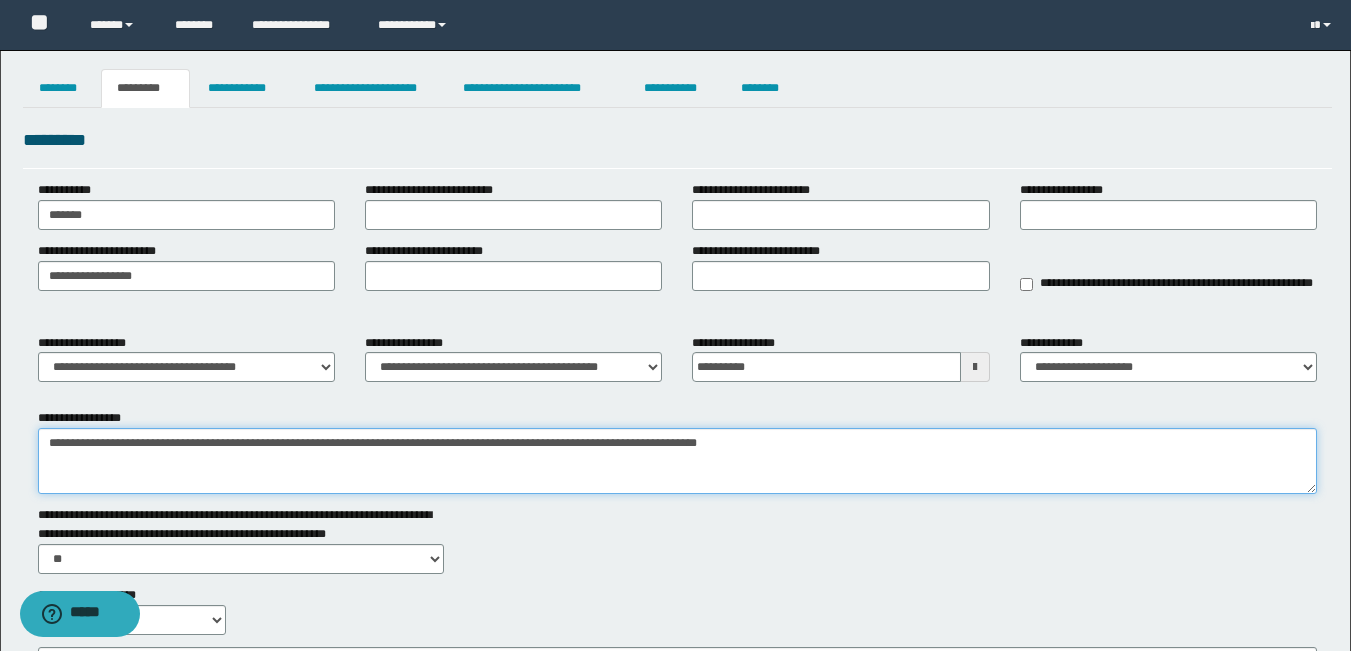 click on "**********" at bounding box center (677, 461) 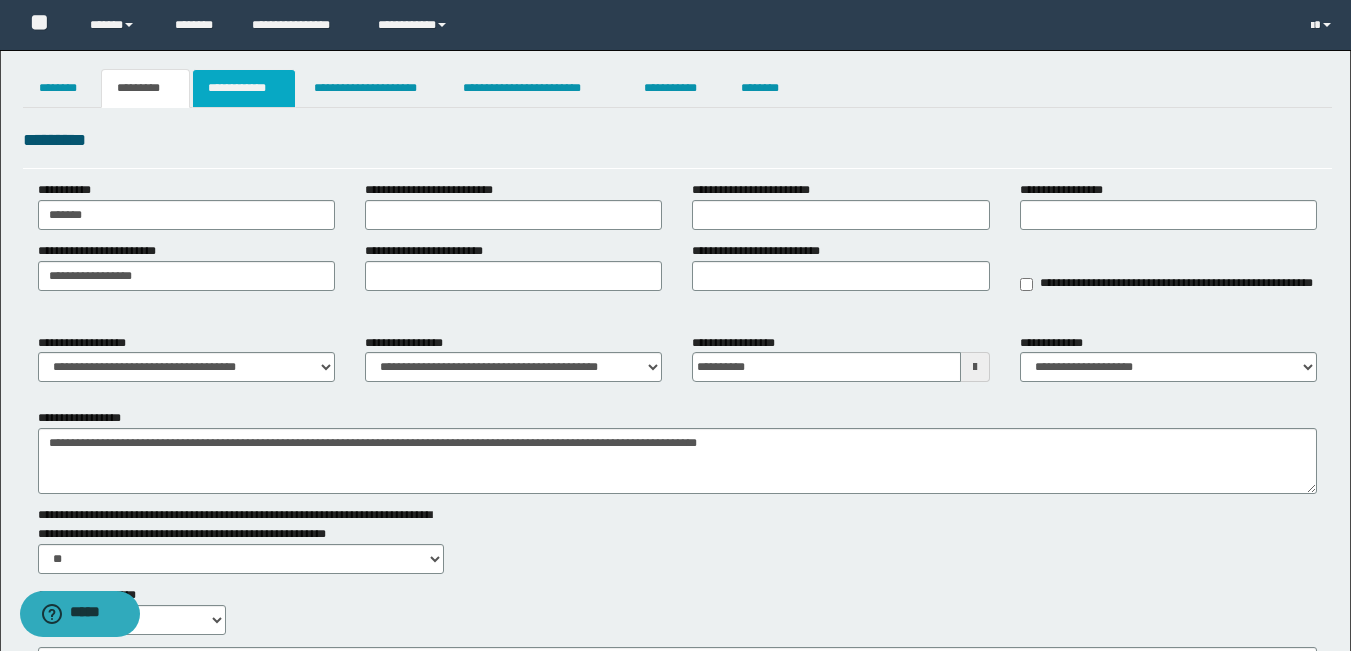 click on "**********" at bounding box center [244, 88] 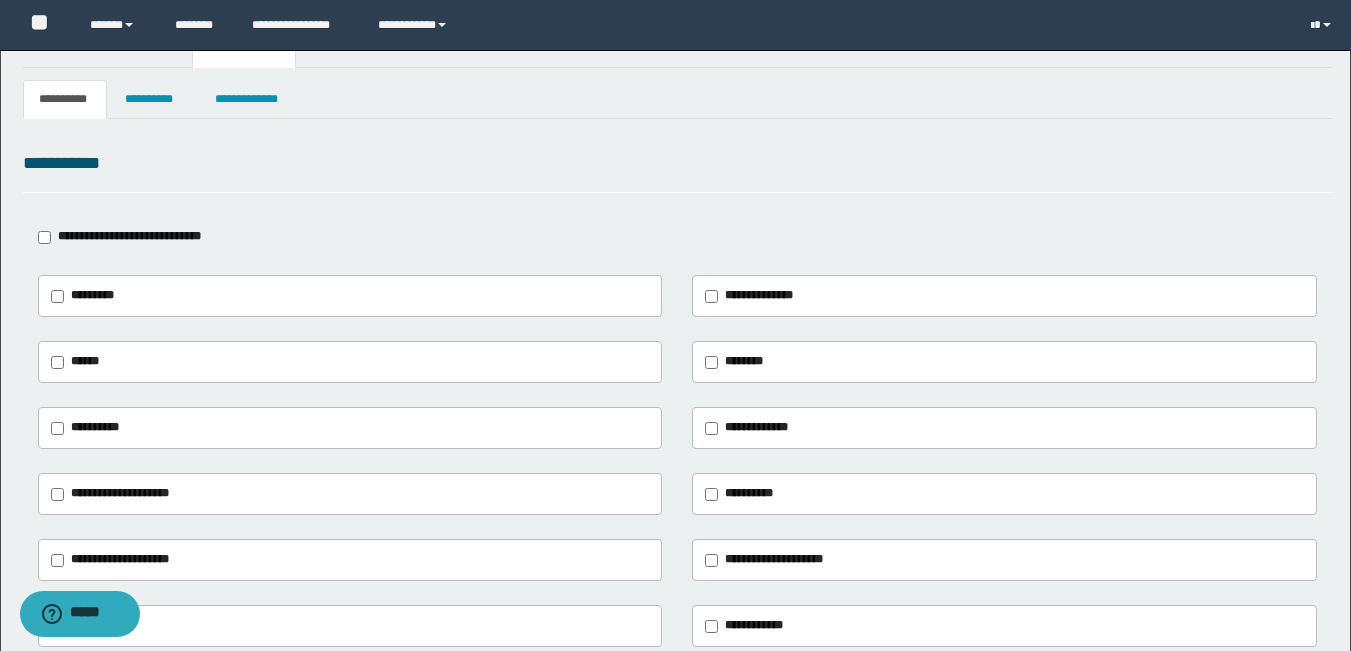 scroll, scrollTop: 0, scrollLeft: 0, axis: both 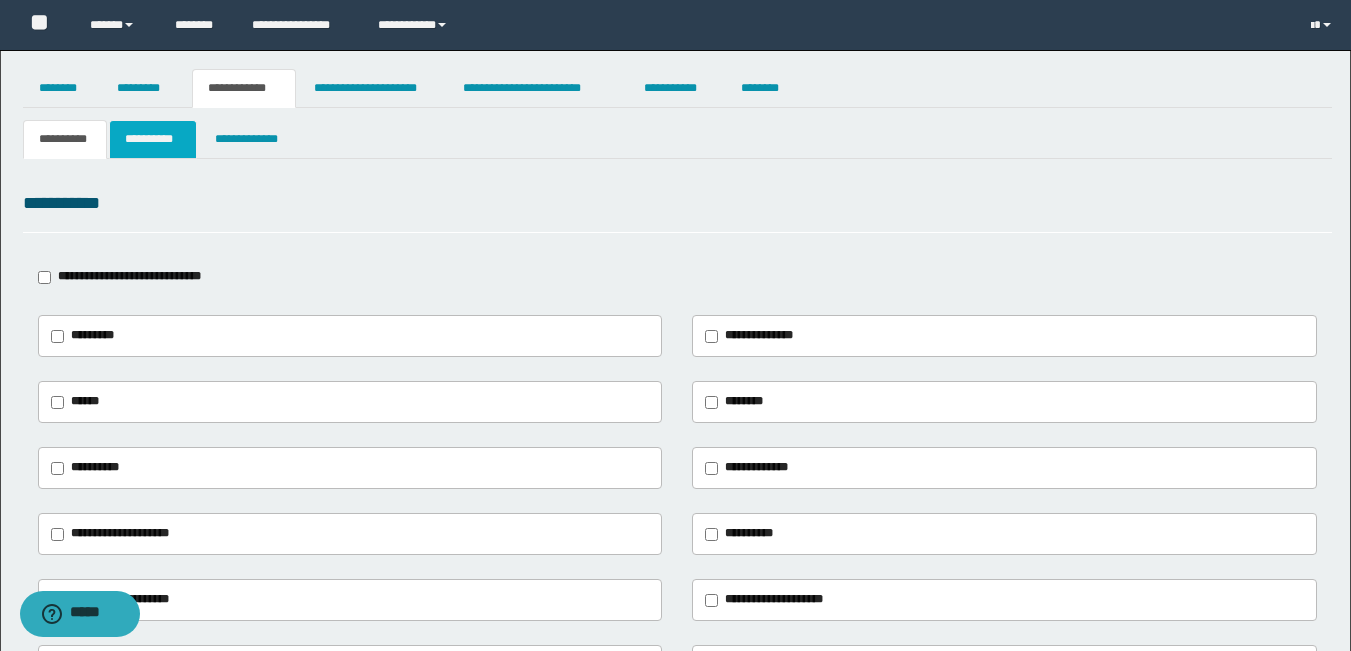 click on "**********" at bounding box center (153, 139) 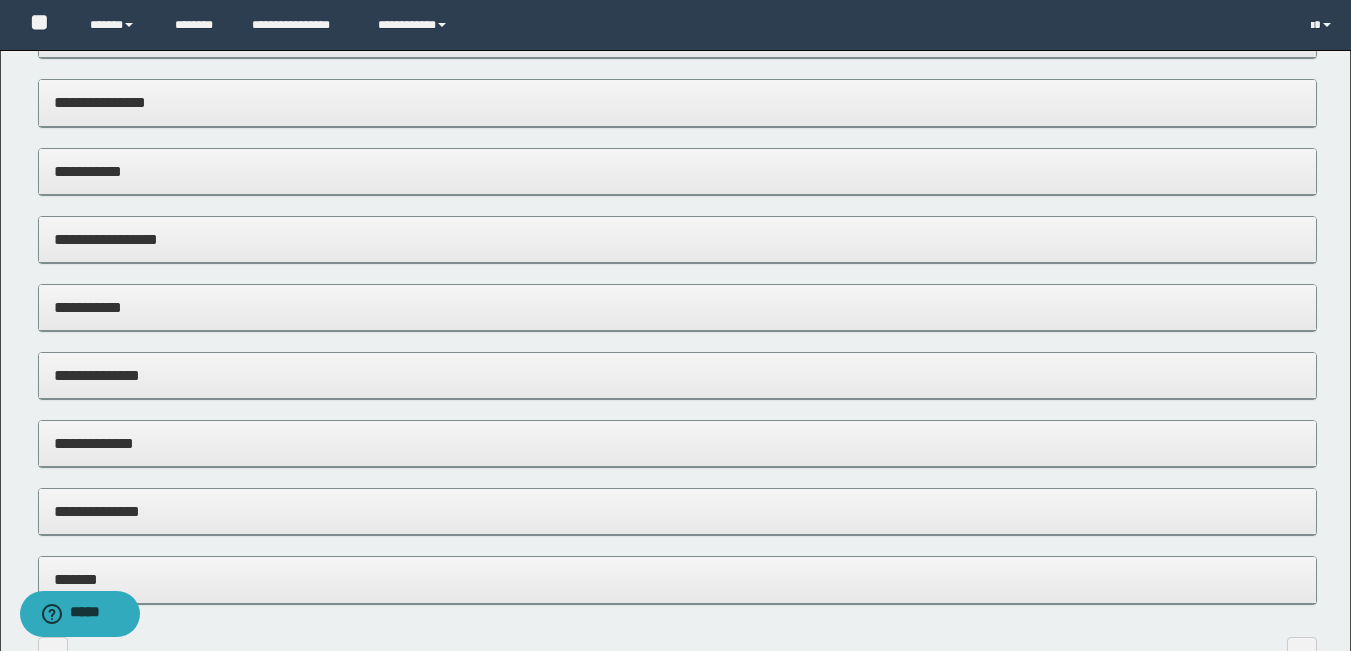 scroll, scrollTop: 352, scrollLeft: 0, axis: vertical 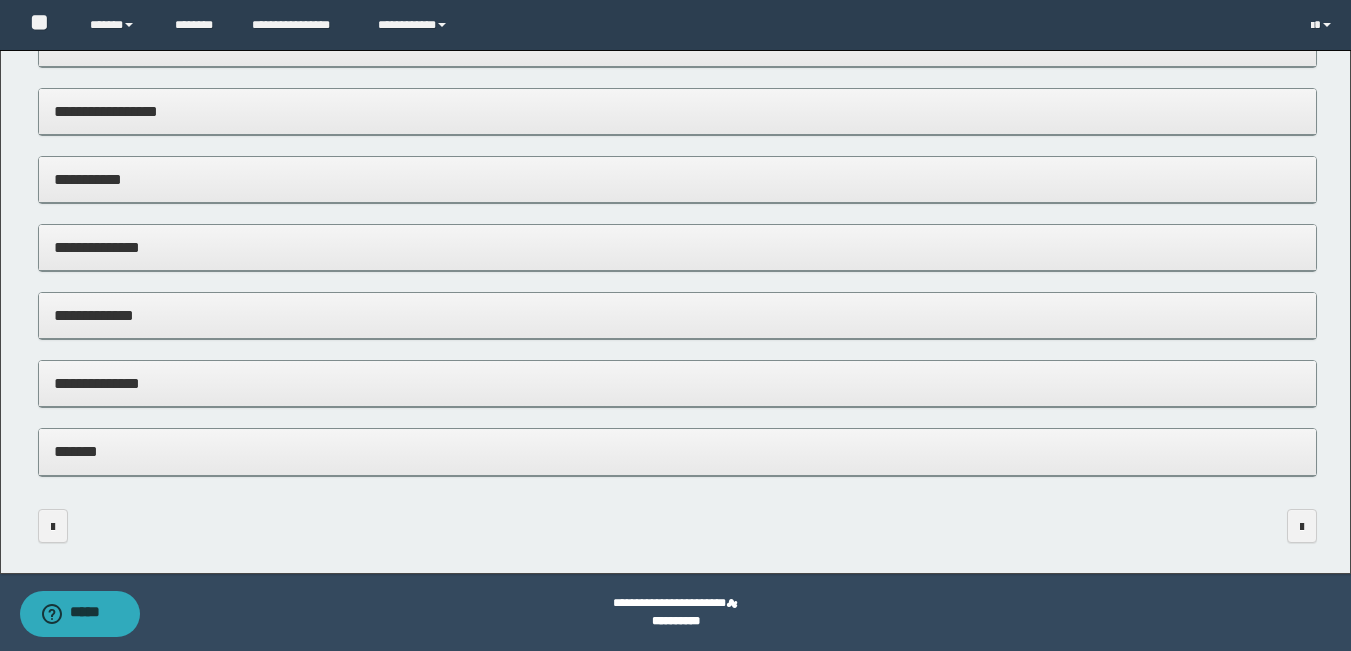 click on "*******" at bounding box center (677, 451) 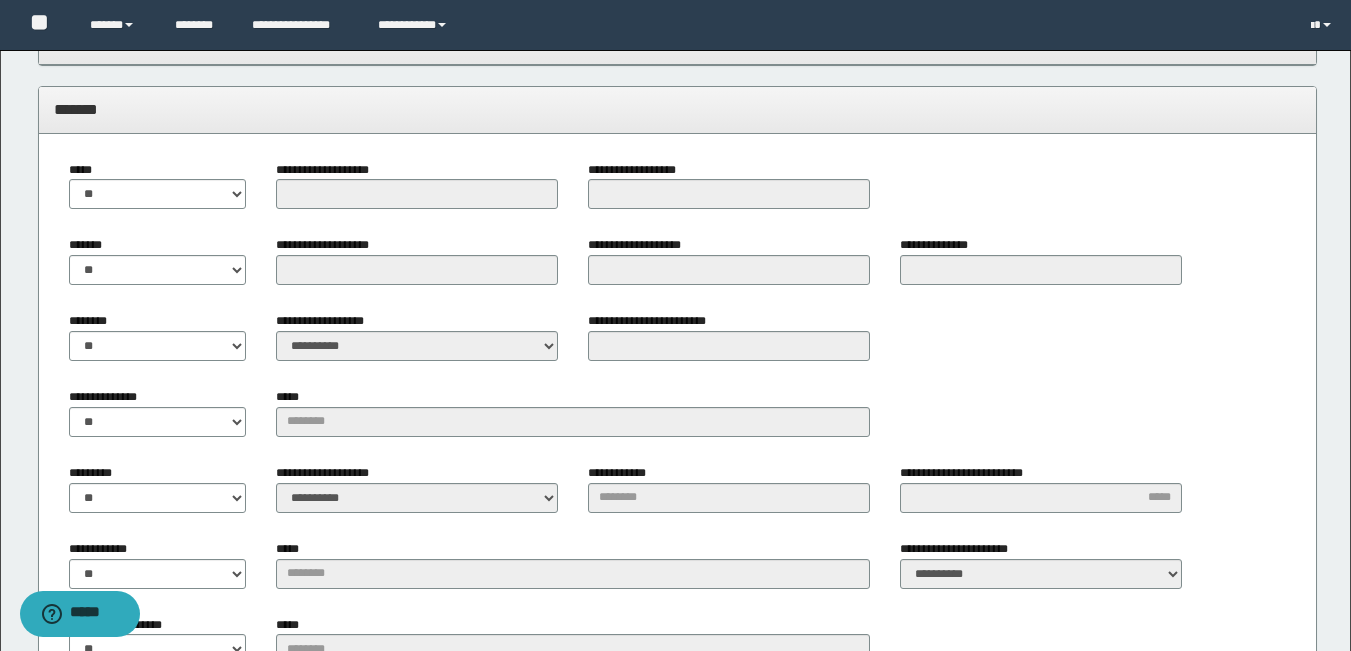 scroll, scrollTop: 752, scrollLeft: 0, axis: vertical 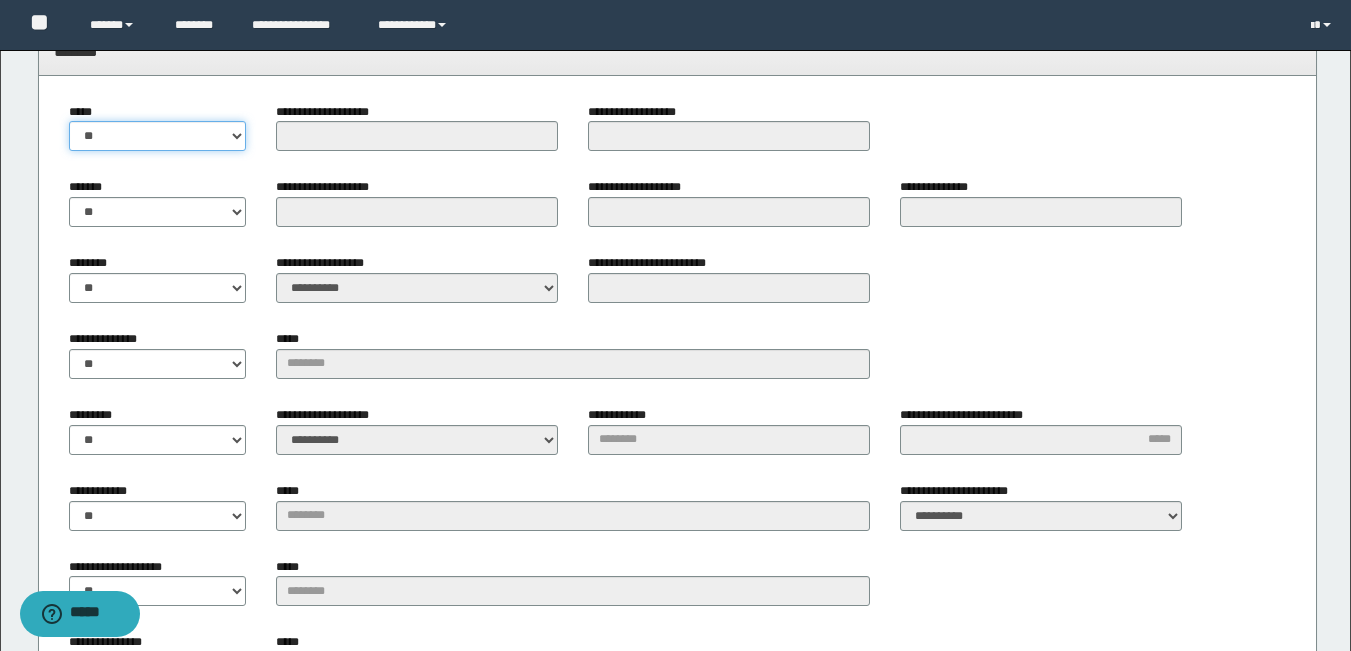 click on "**
**" at bounding box center [158, 136] 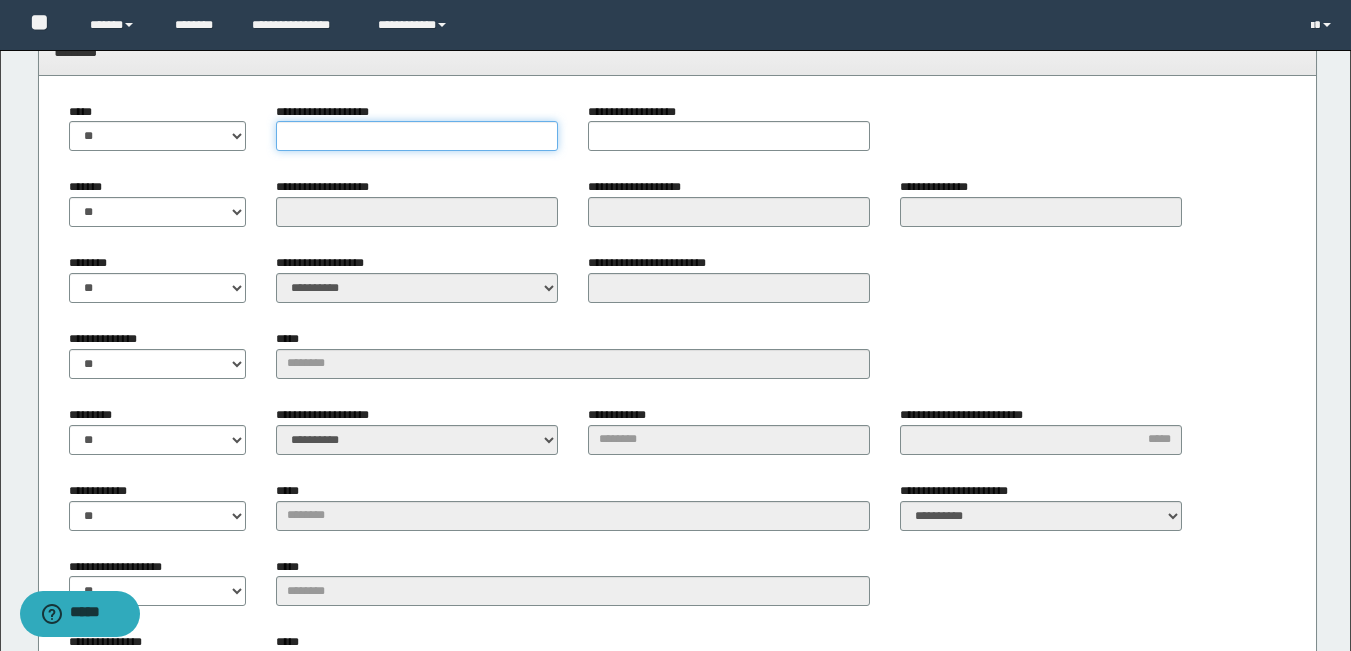 click on "**********" at bounding box center (417, 136) 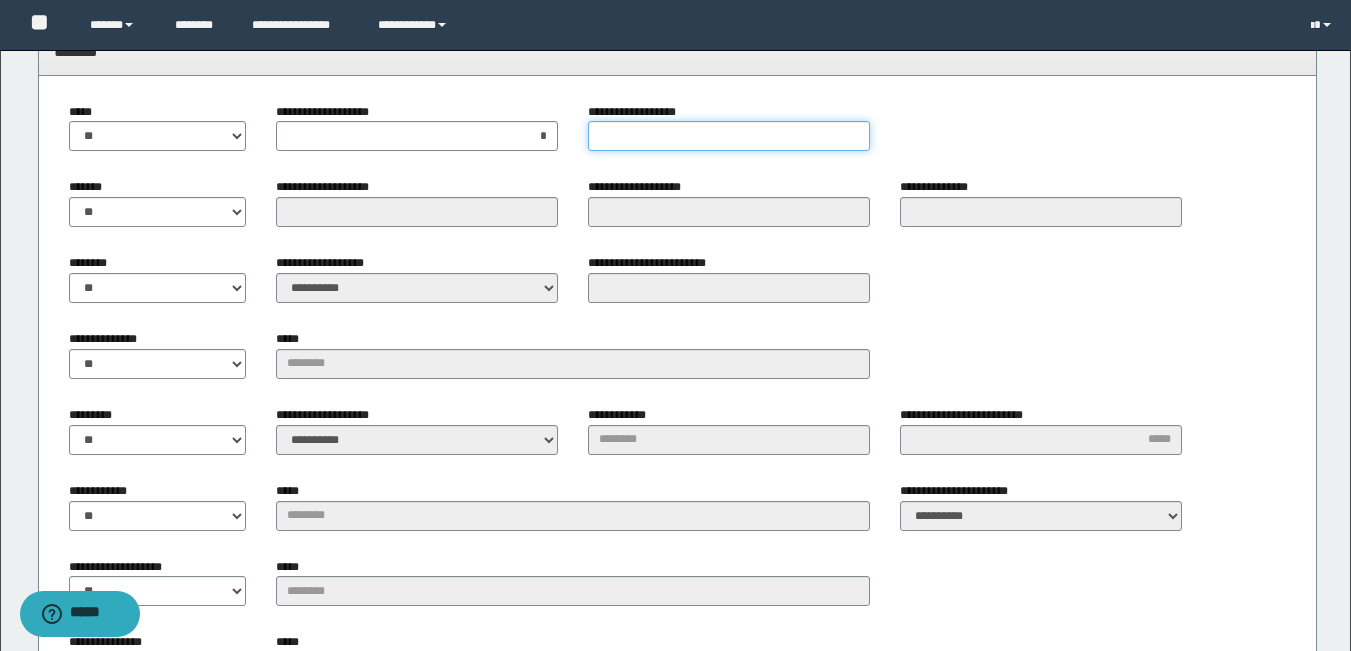 click on "**********" at bounding box center [729, 136] 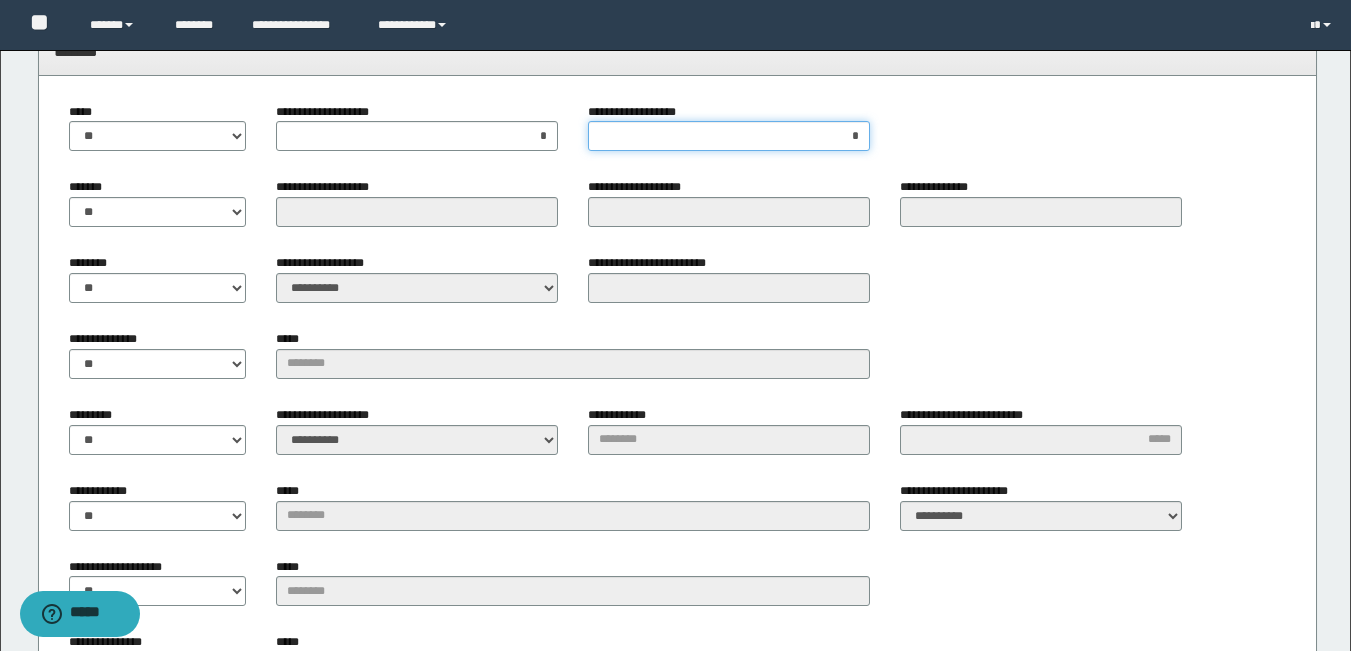 type on "**" 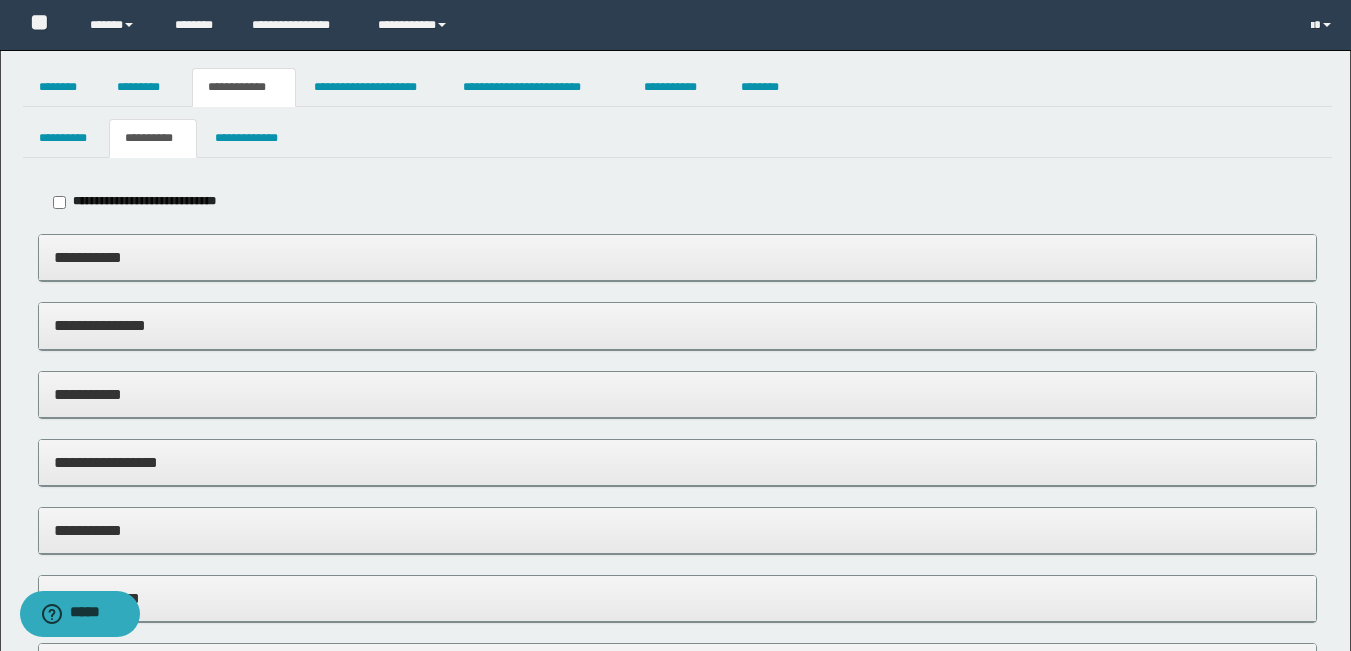 scroll, scrollTop: 0, scrollLeft: 0, axis: both 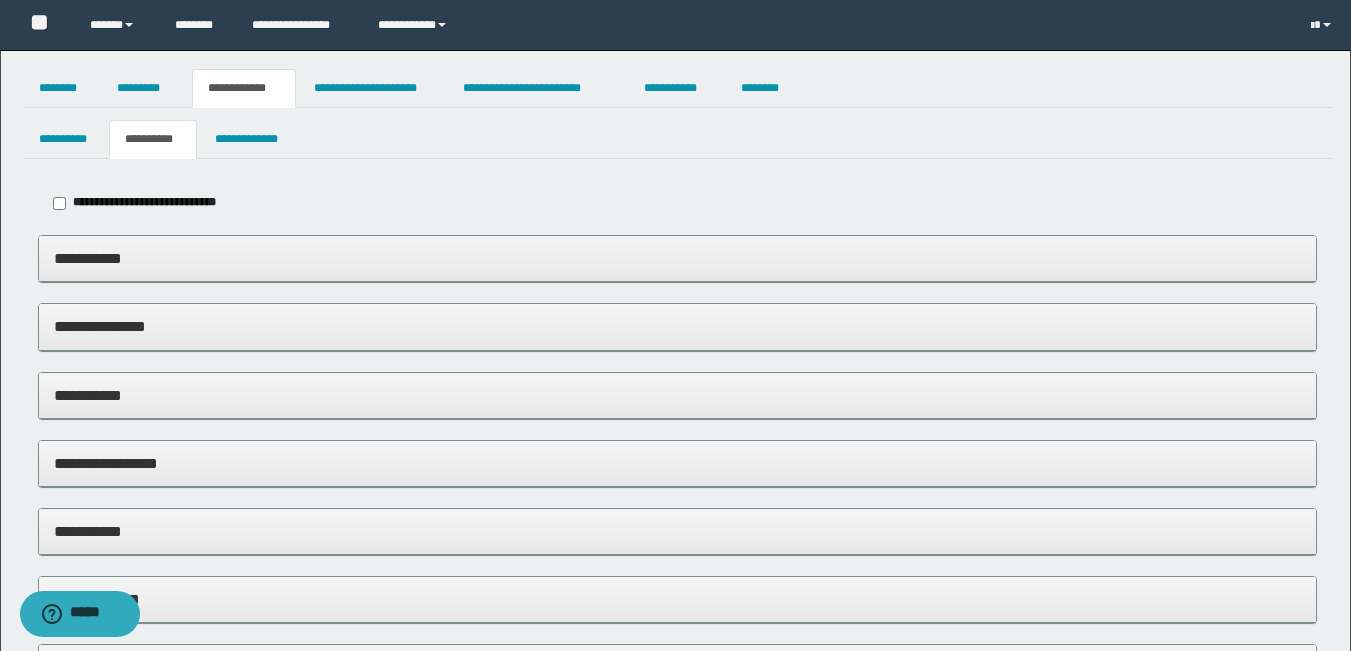 click on "**********" at bounding box center [677, 258] 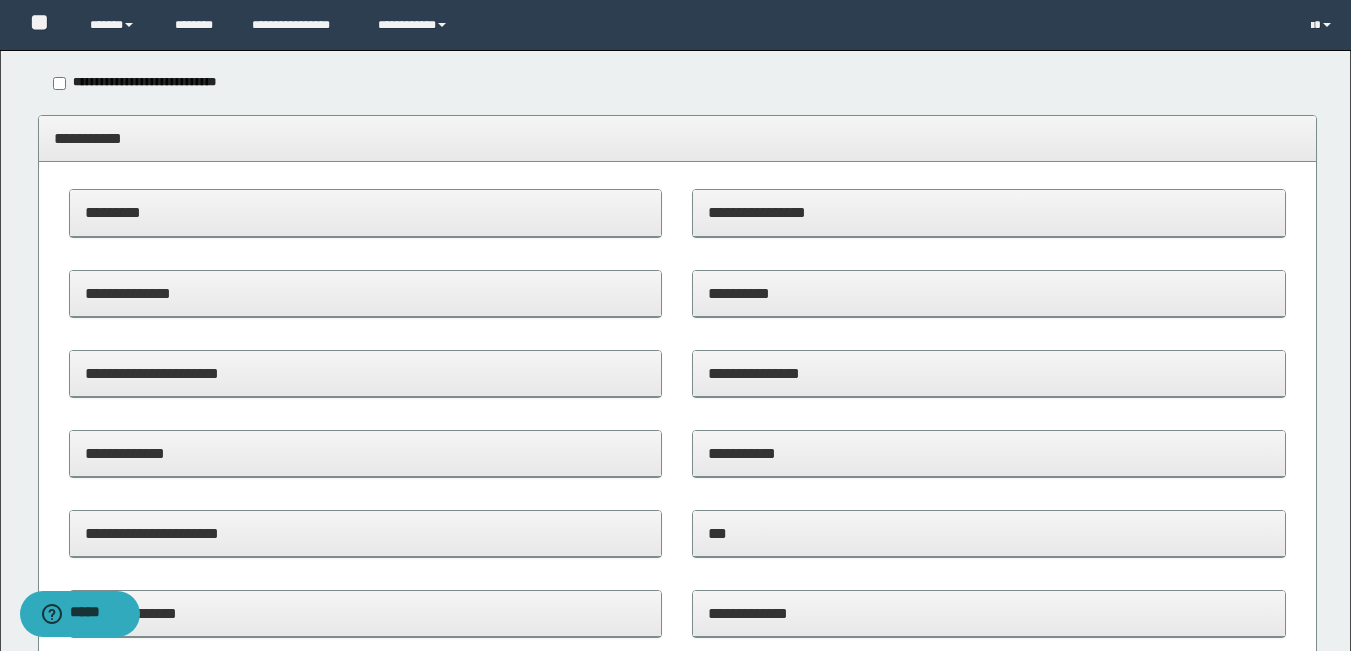 scroll, scrollTop: 0, scrollLeft: 0, axis: both 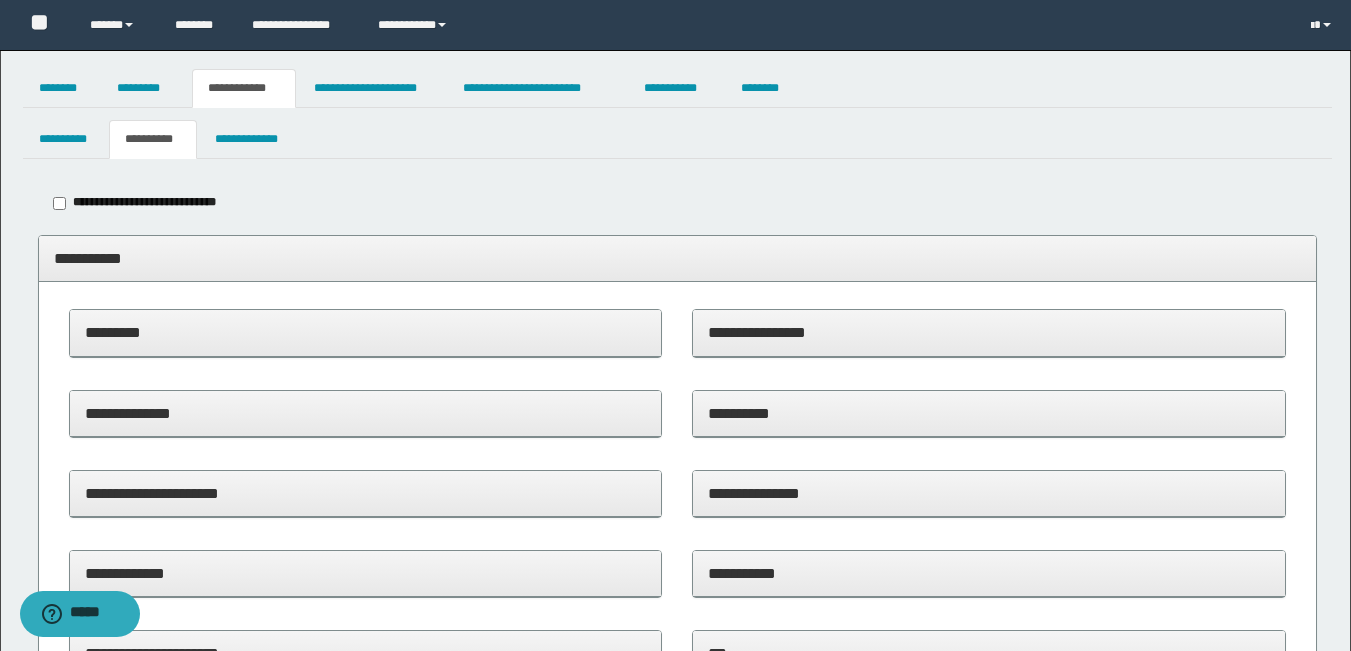 click on "**********" at bounding box center (677, 258) 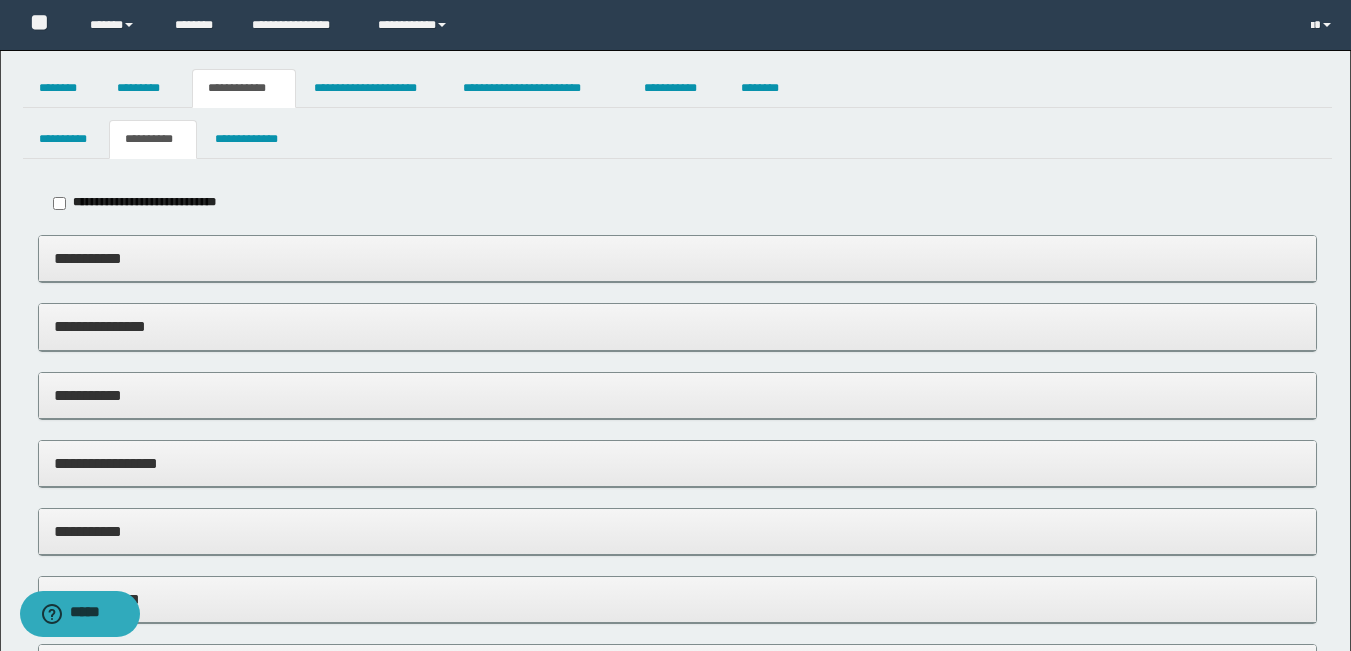 click on "**********" at bounding box center (677, 258) 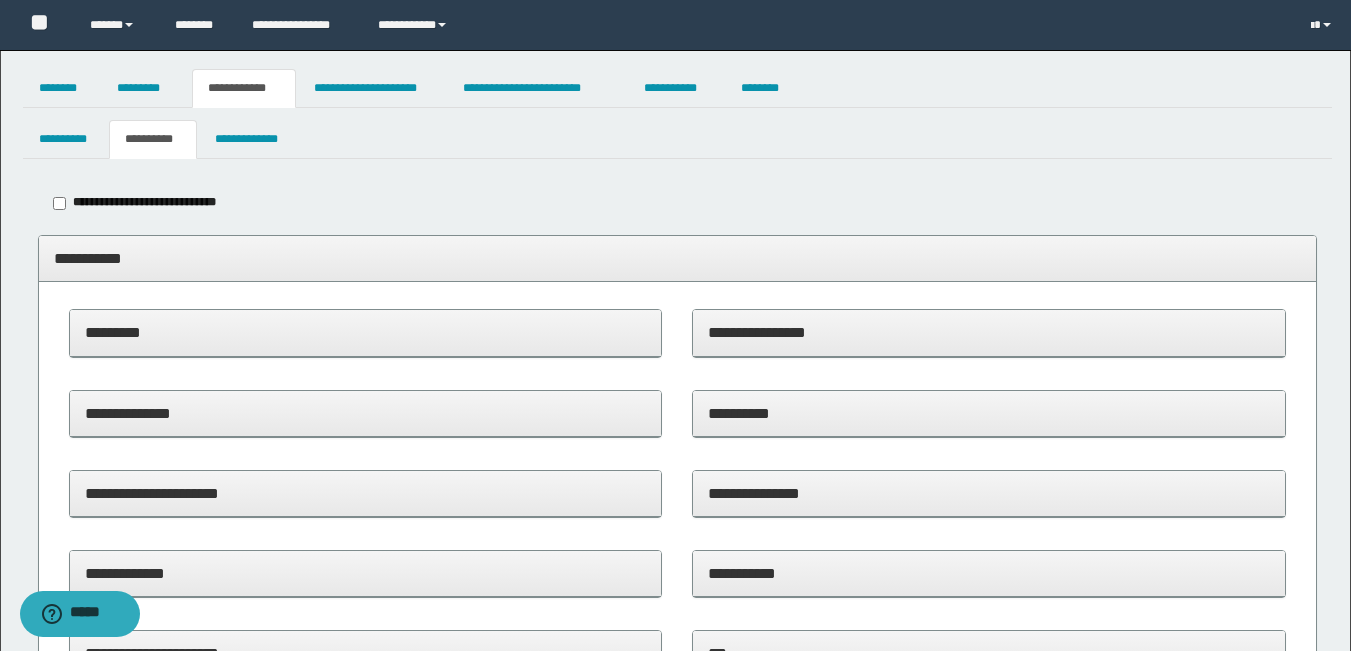 click on "**********" at bounding box center [366, 413] 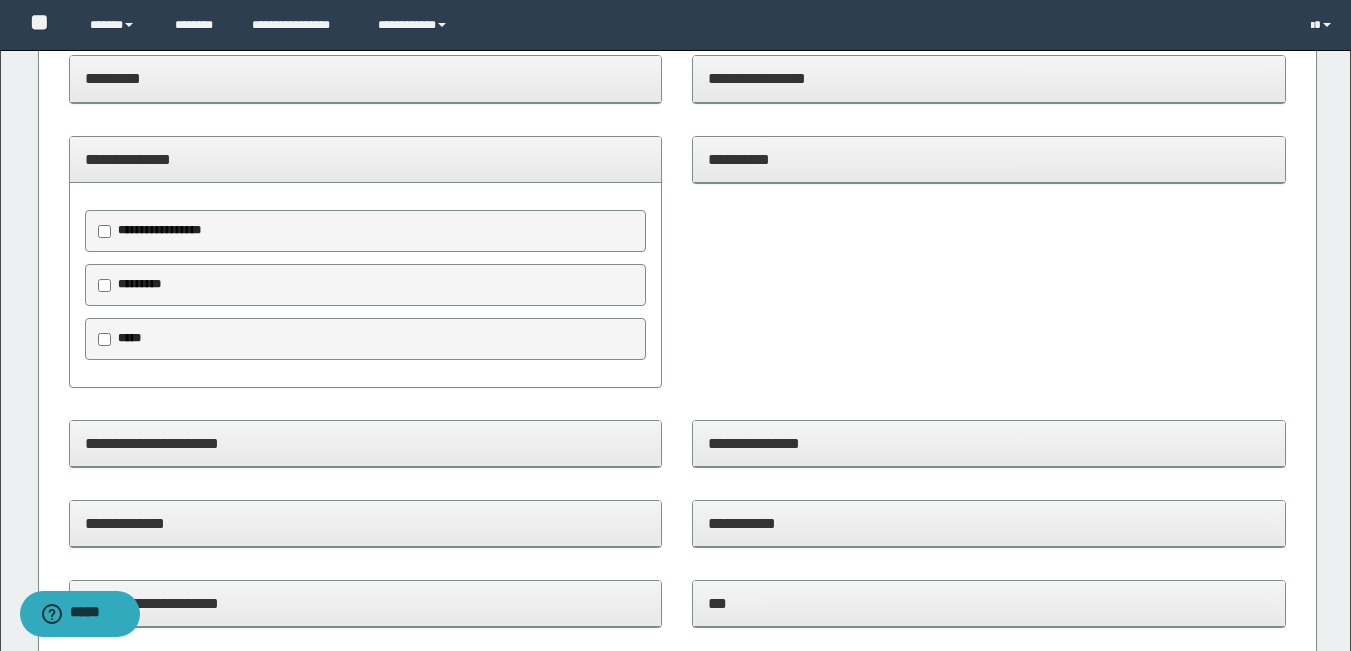 scroll, scrollTop: 300, scrollLeft: 0, axis: vertical 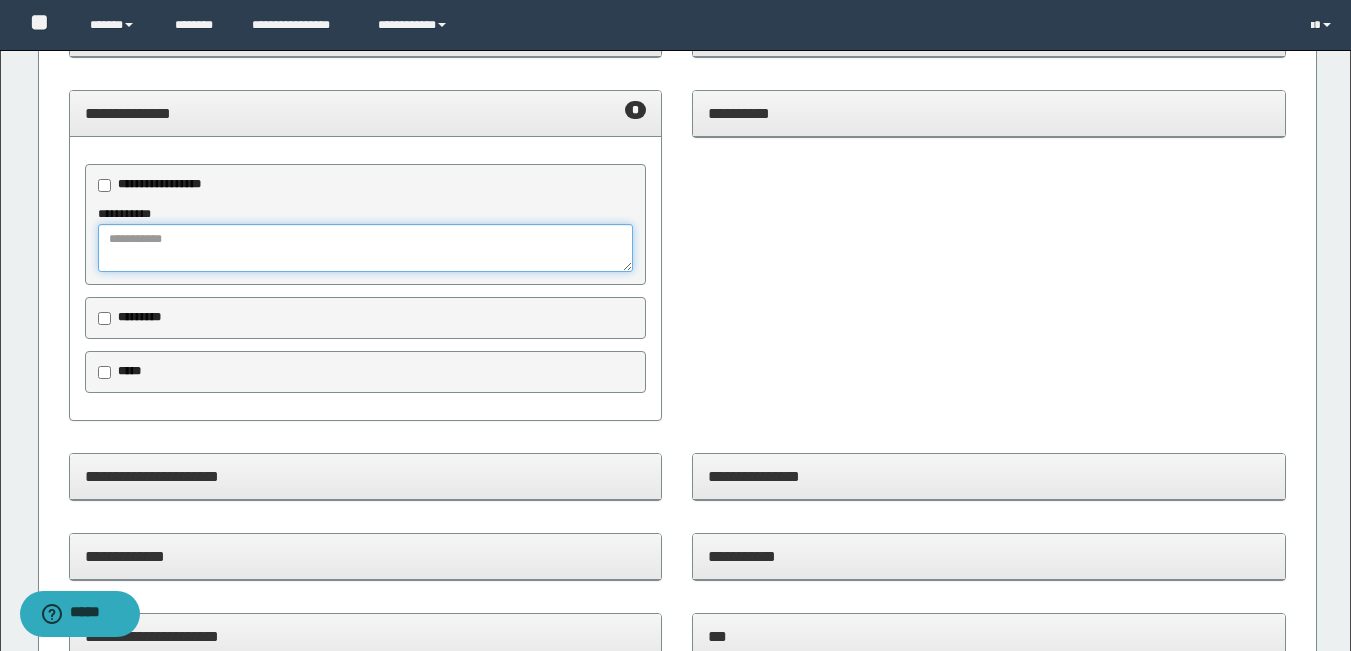 click at bounding box center (366, 248) 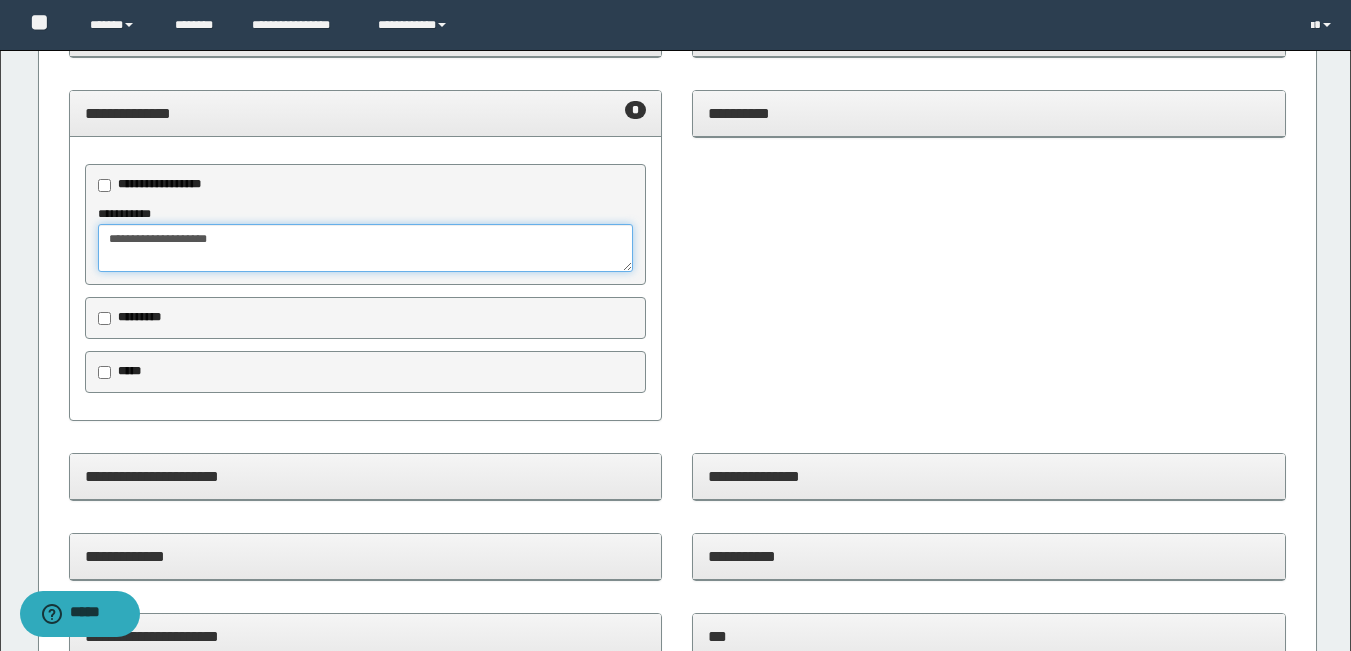 click on "**********" at bounding box center [366, 248] 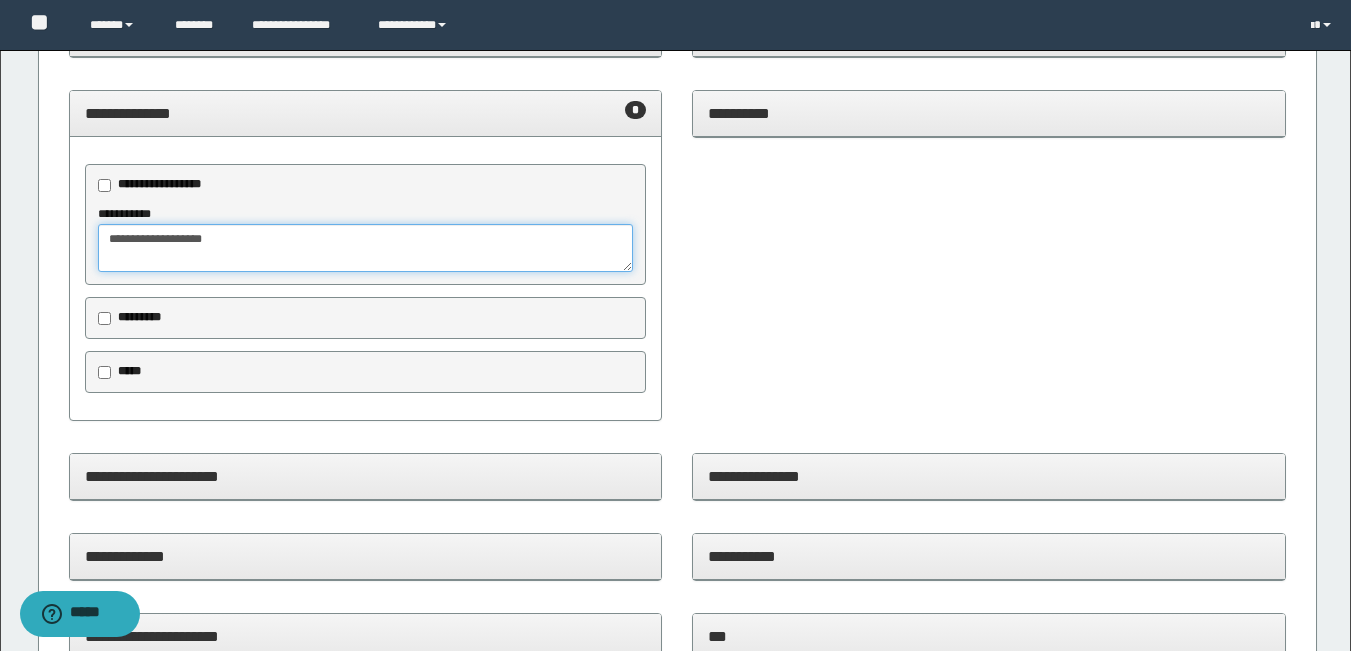 click on "**********" at bounding box center (366, 248) 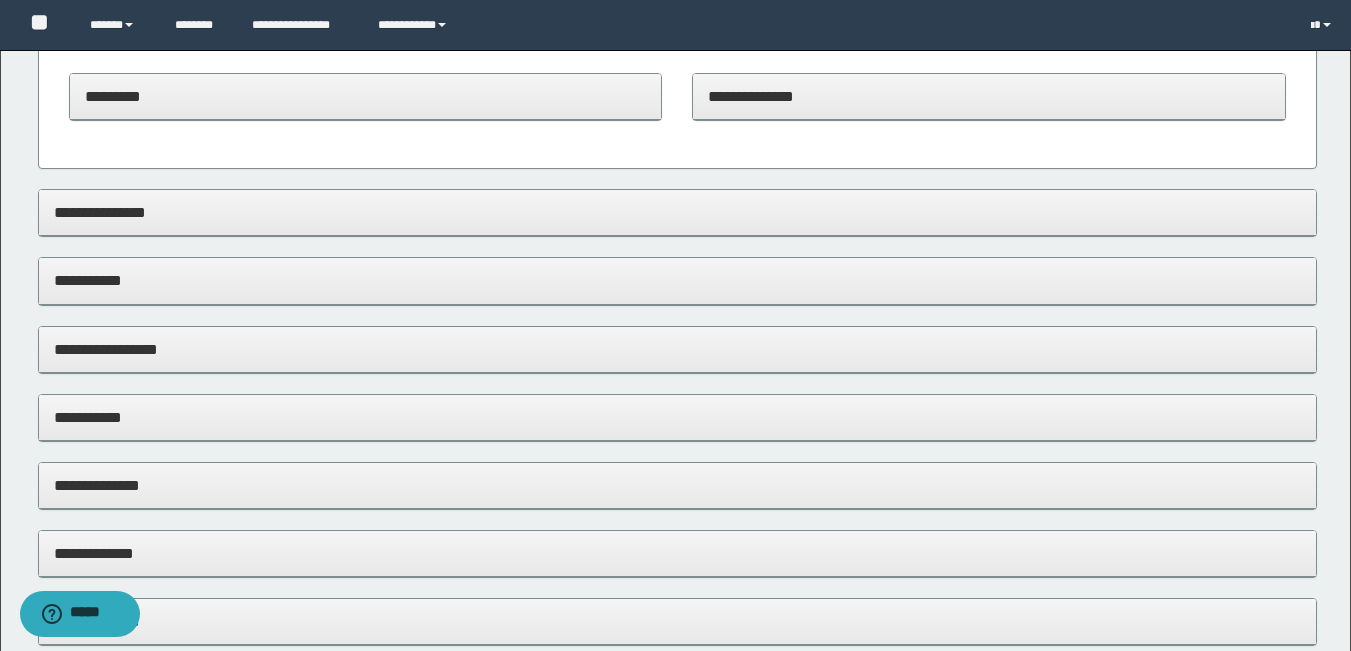 scroll, scrollTop: 1200, scrollLeft: 0, axis: vertical 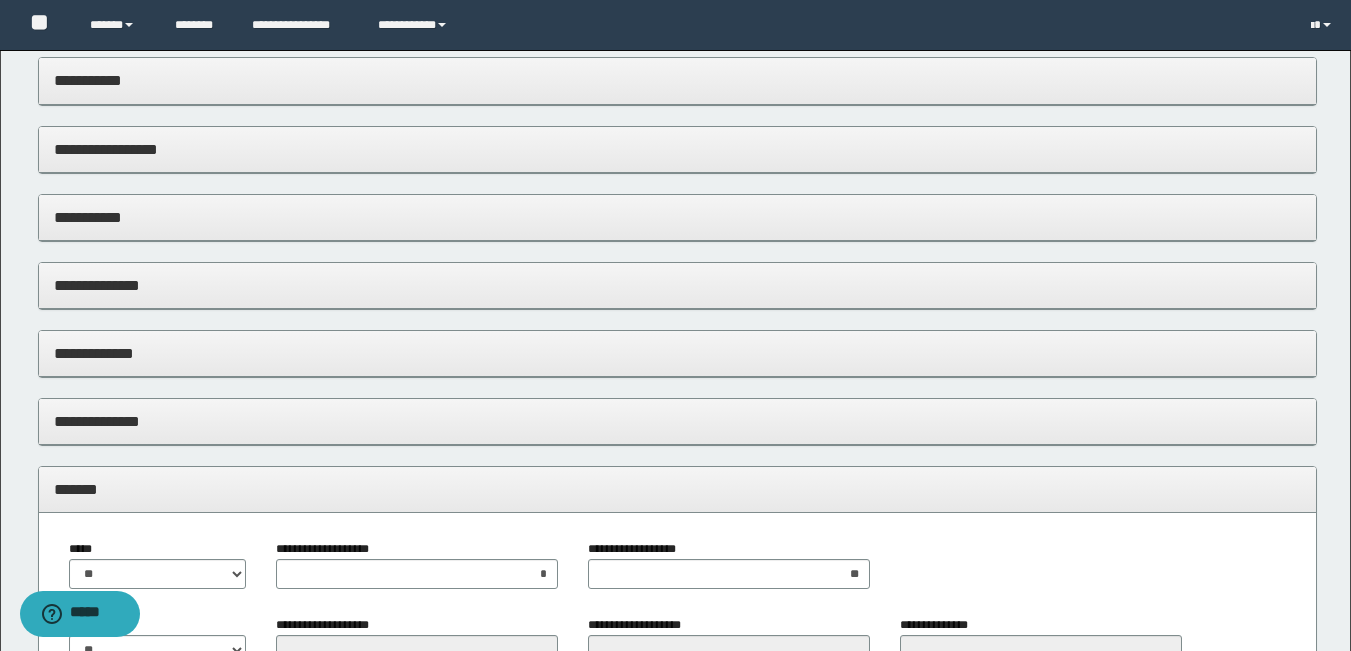 type on "**********" 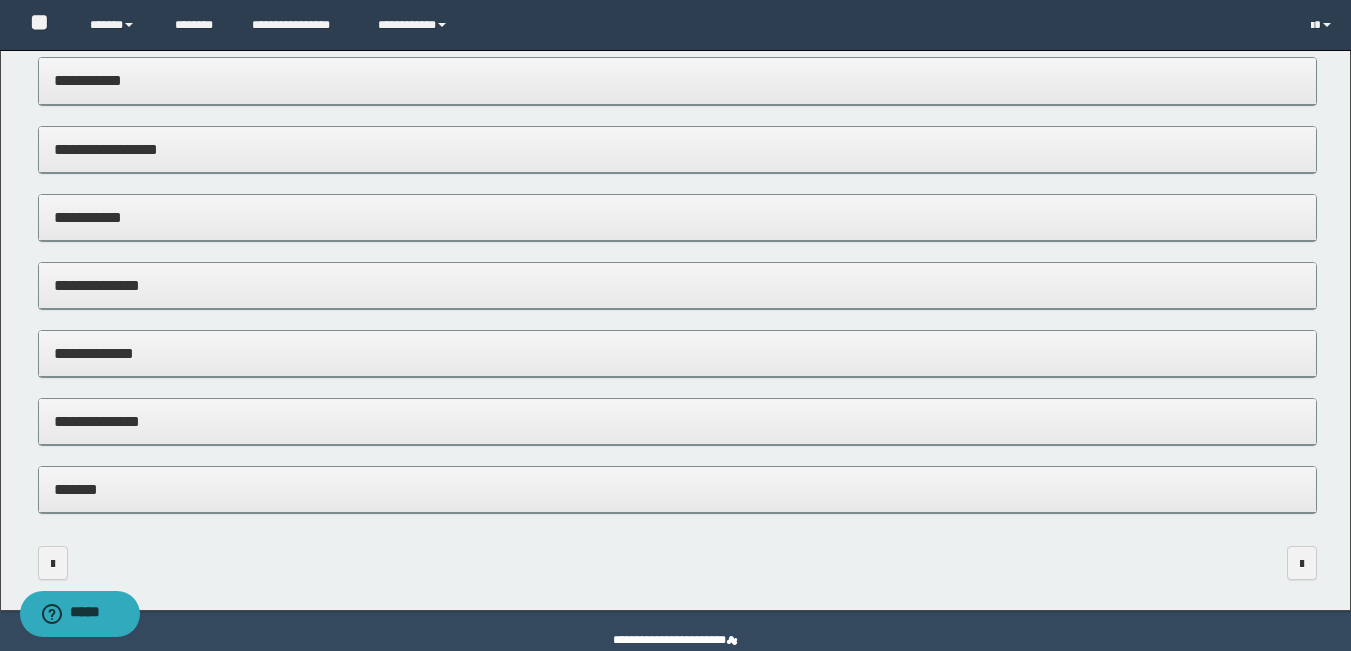 click on "**********" at bounding box center [677, 217] 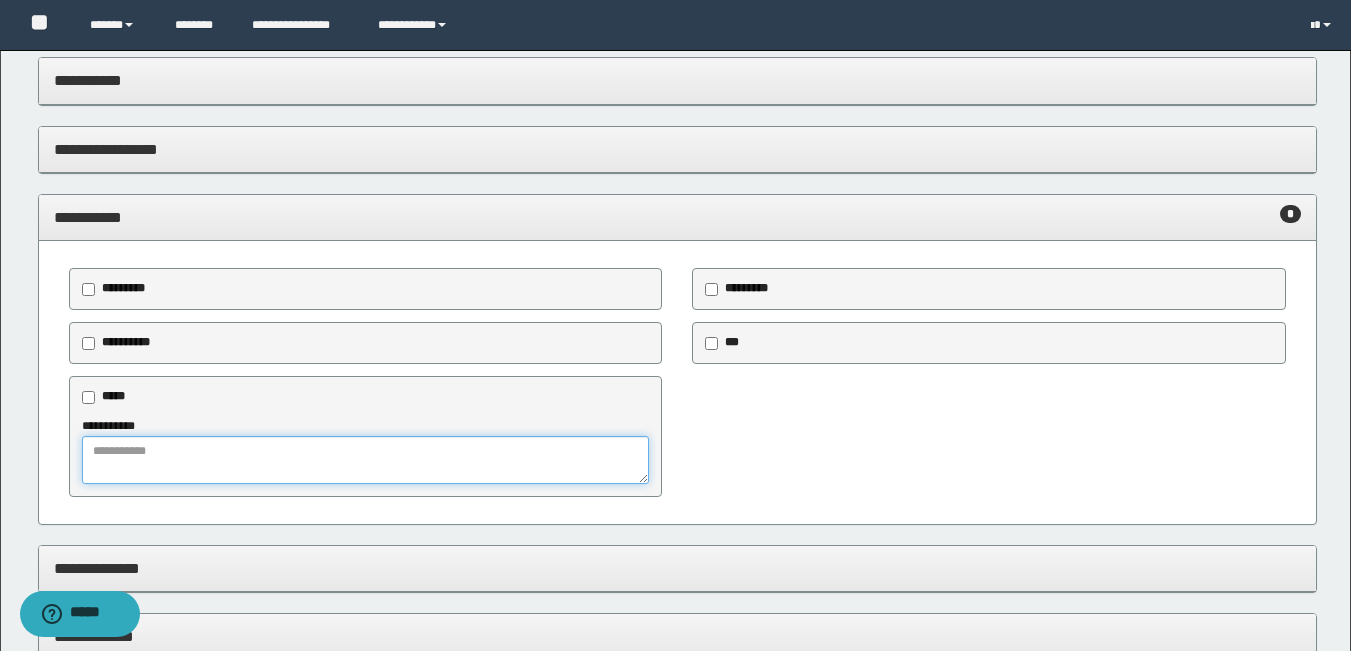click at bounding box center (366, 460) 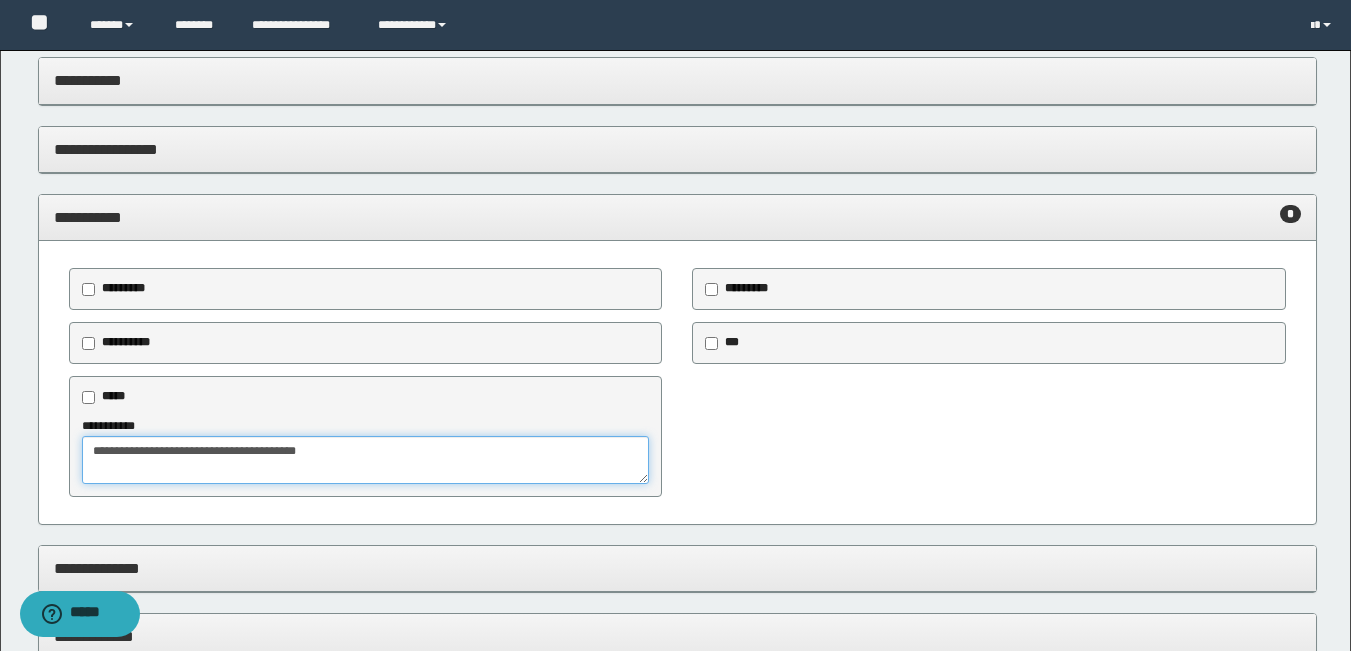 click on "**********" at bounding box center (366, 460) 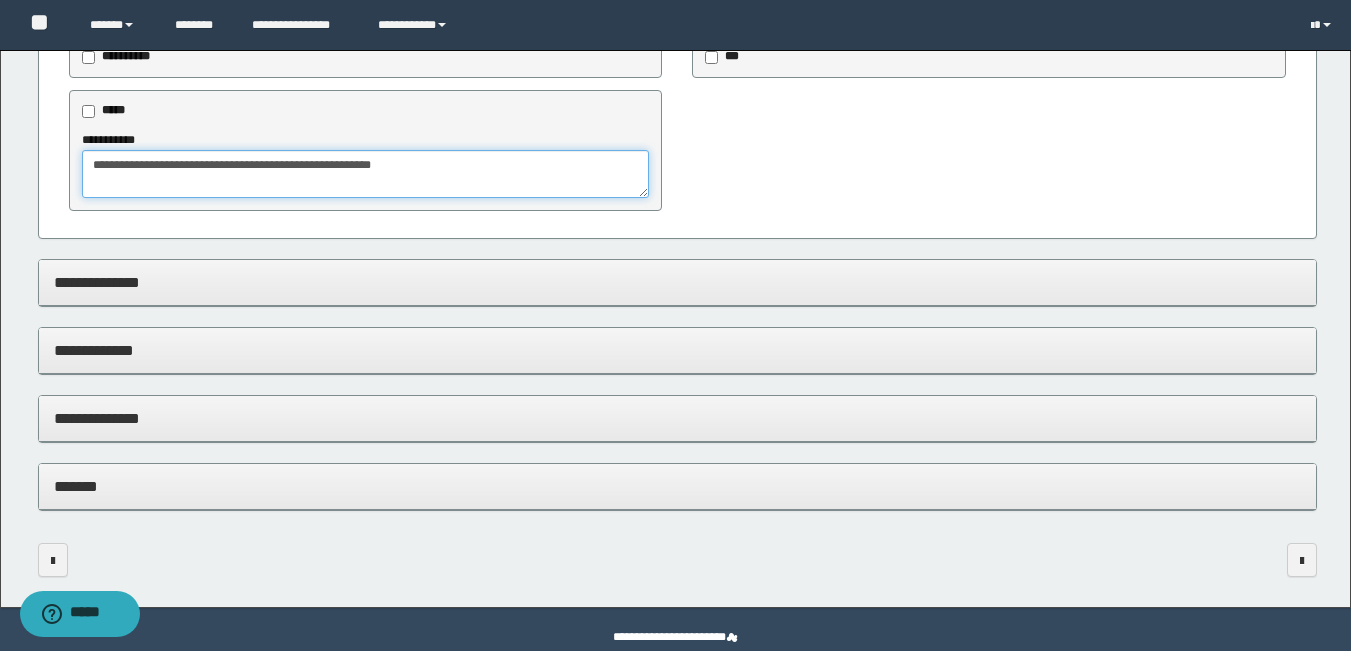 scroll, scrollTop: 1521, scrollLeft: 0, axis: vertical 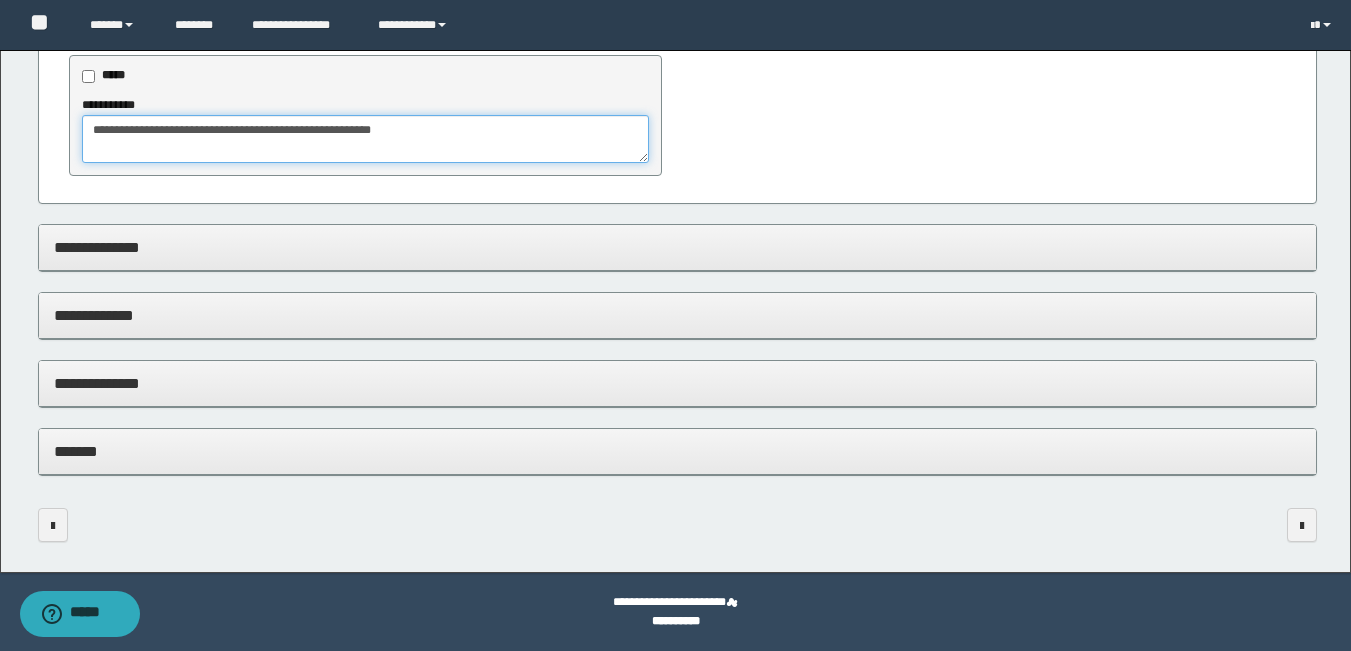 type on "**********" 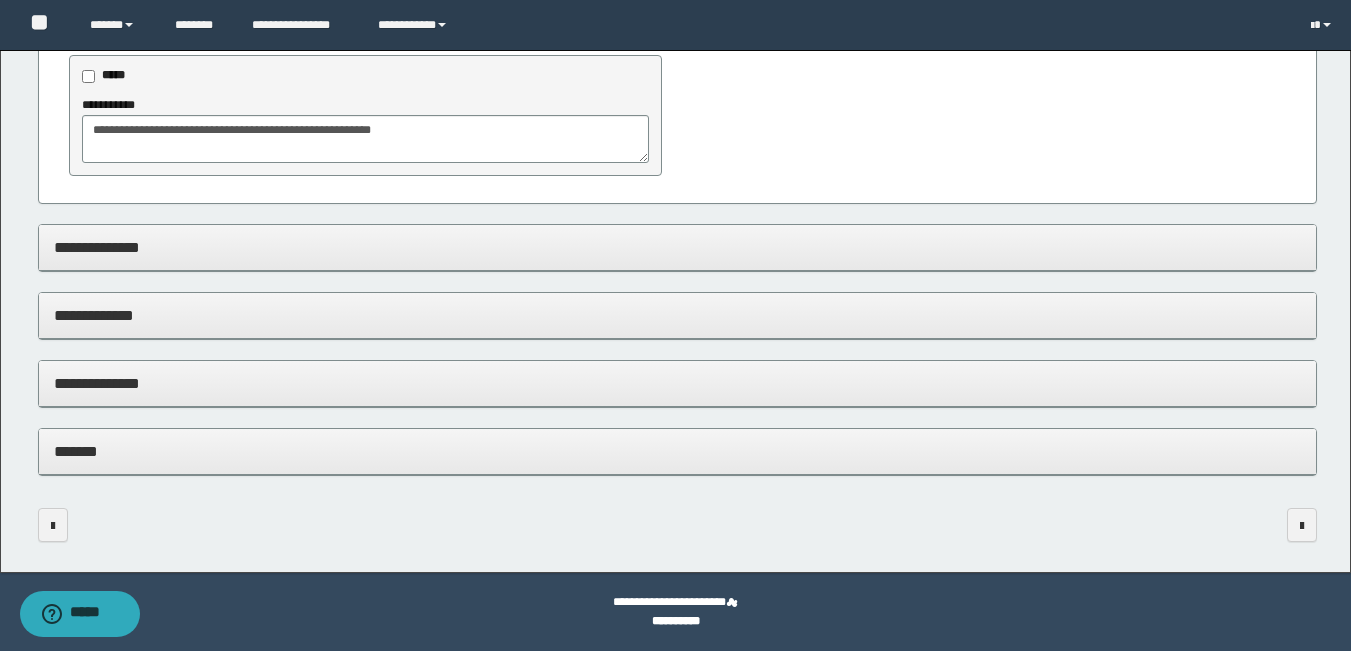 click on "*******" at bounding box center [677, 451] 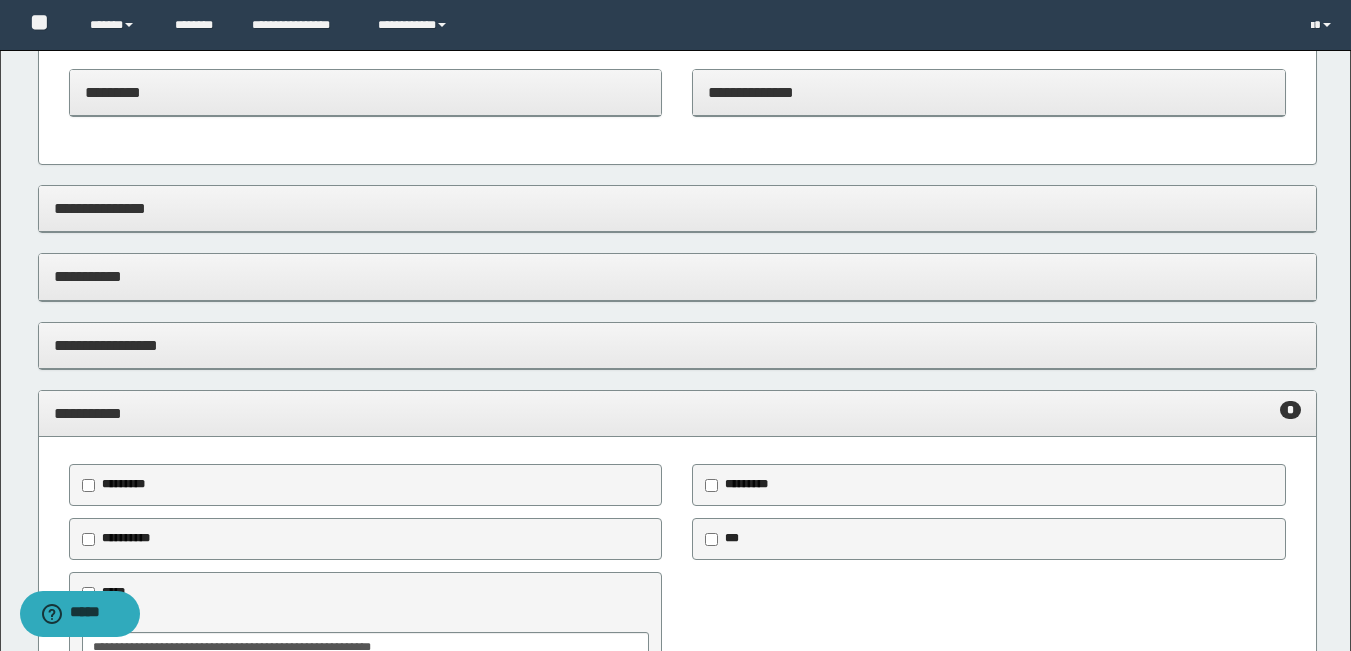 scroll, scrollTop: 921, scrollLeft: 0, axis: vertical 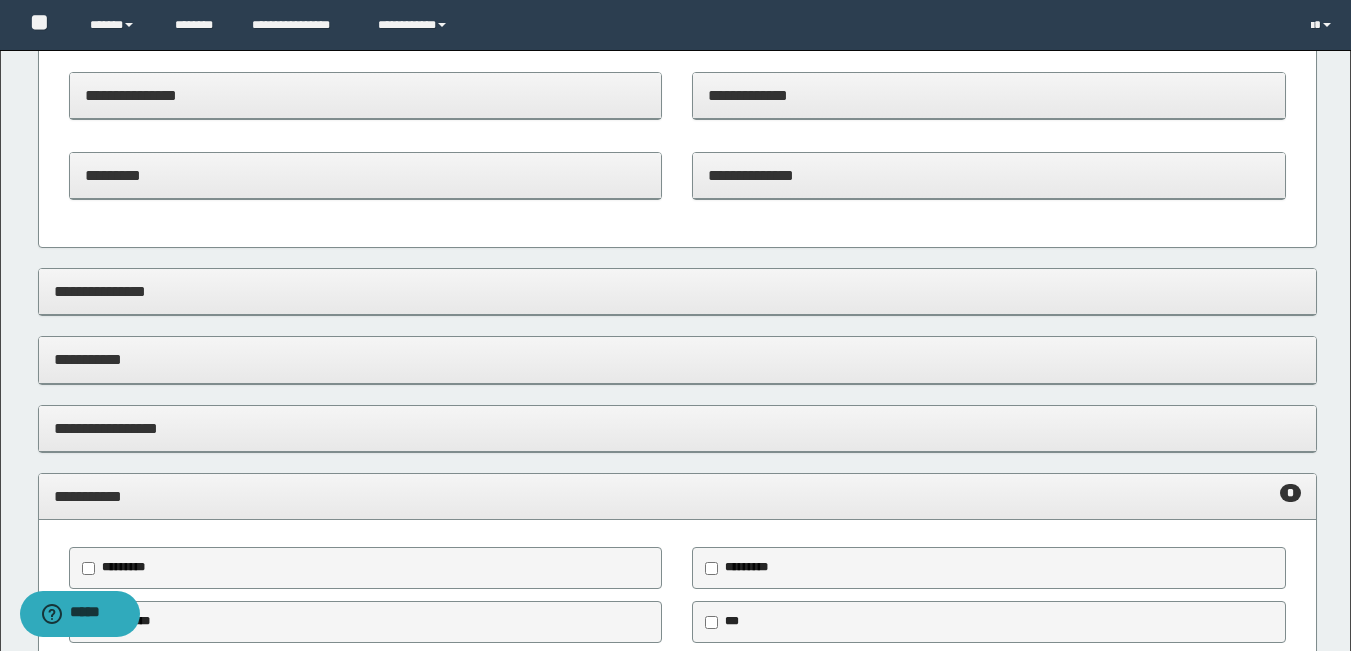 click on "**********" at bounding box center [677, 496] 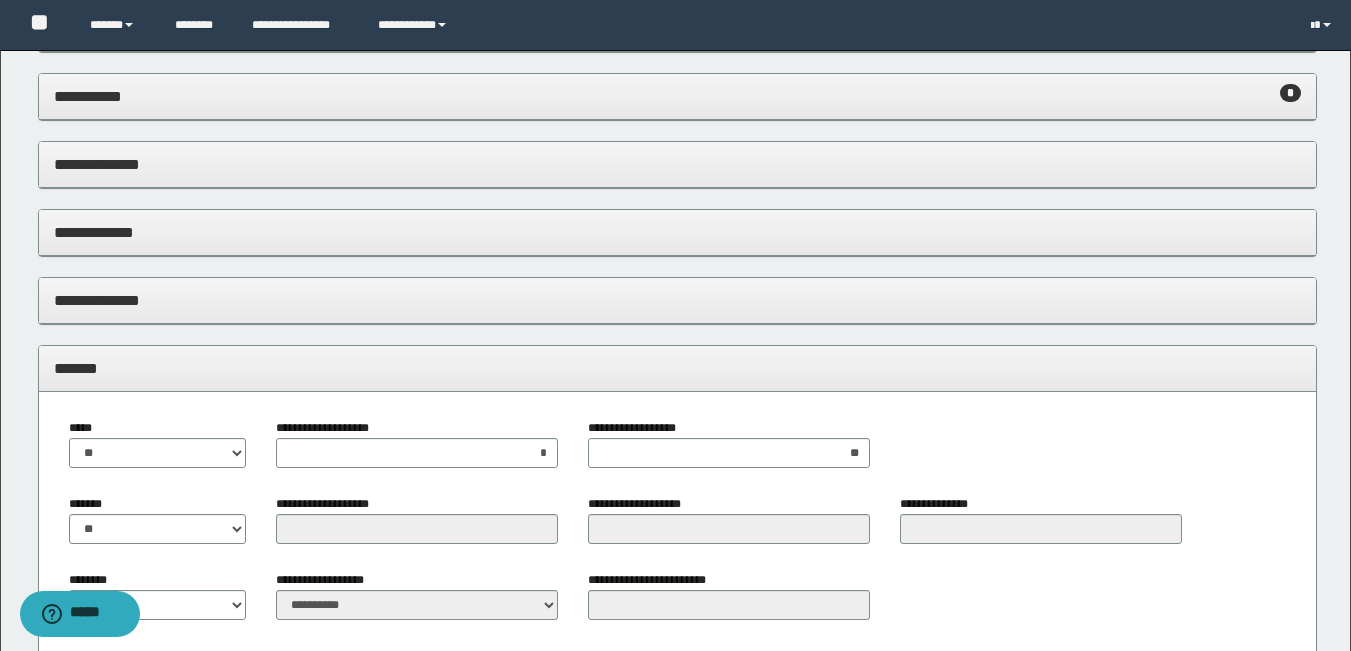 click on "*******" at bounding box center [677, 368] 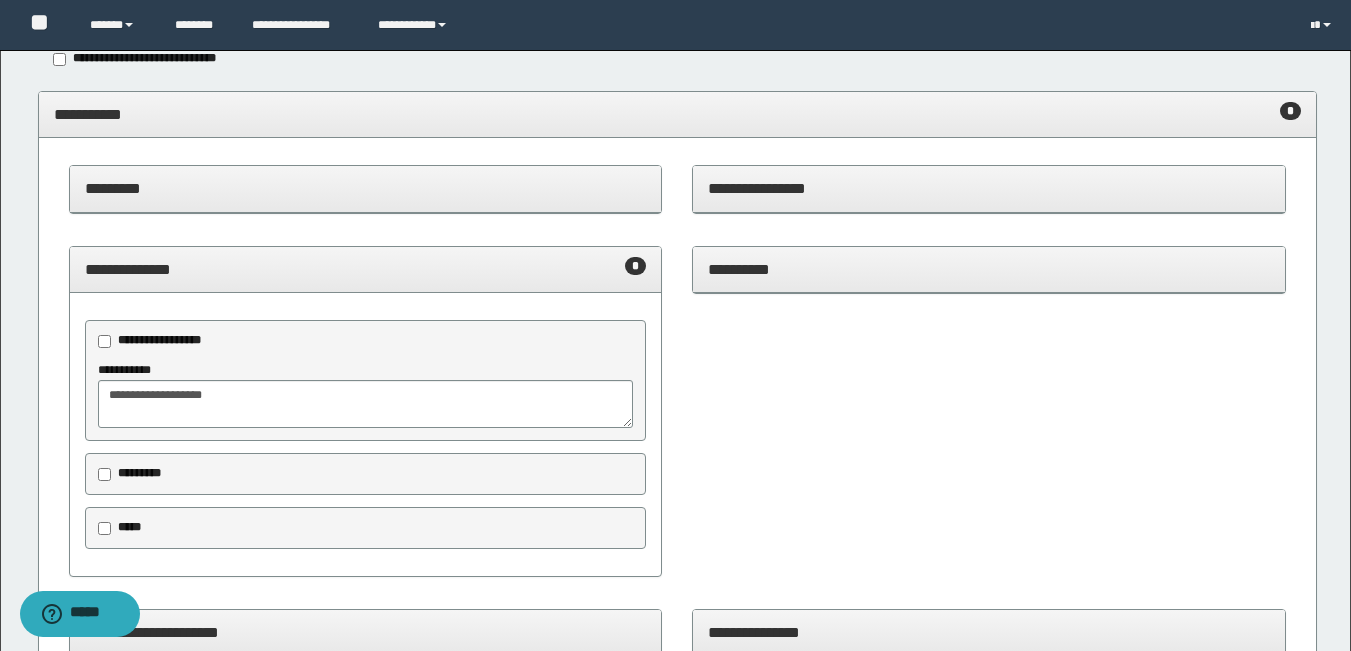scroll, scrollTop: 138, scrollLeft: 0, axis: vertical 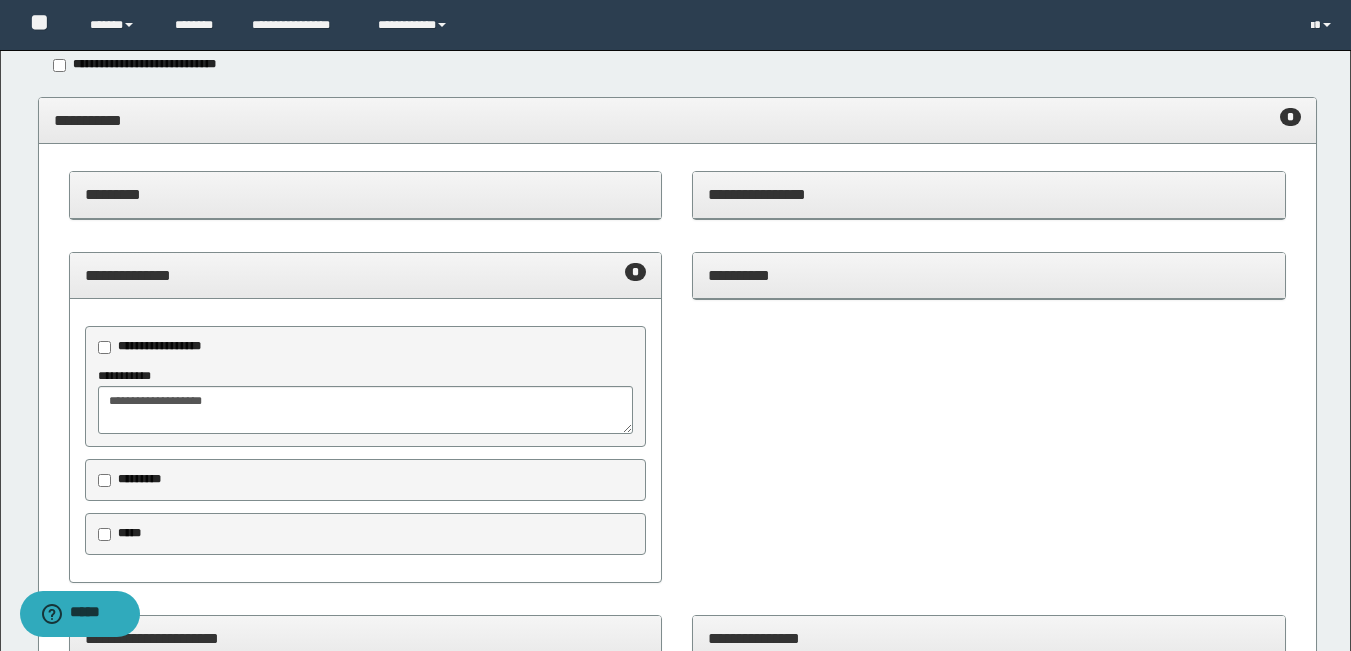 click on "**********" at bounding box center [677, 121] 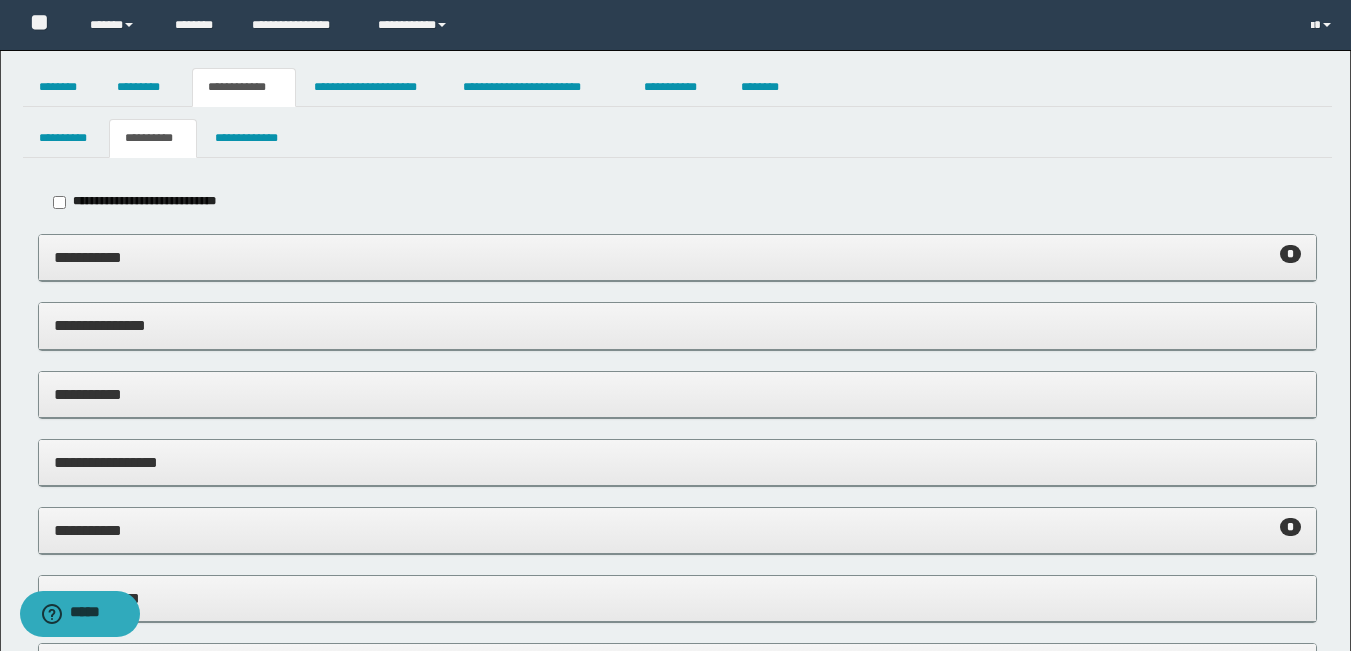 scroll, scrollTop: 0, scrollLeft: 0, axis: both 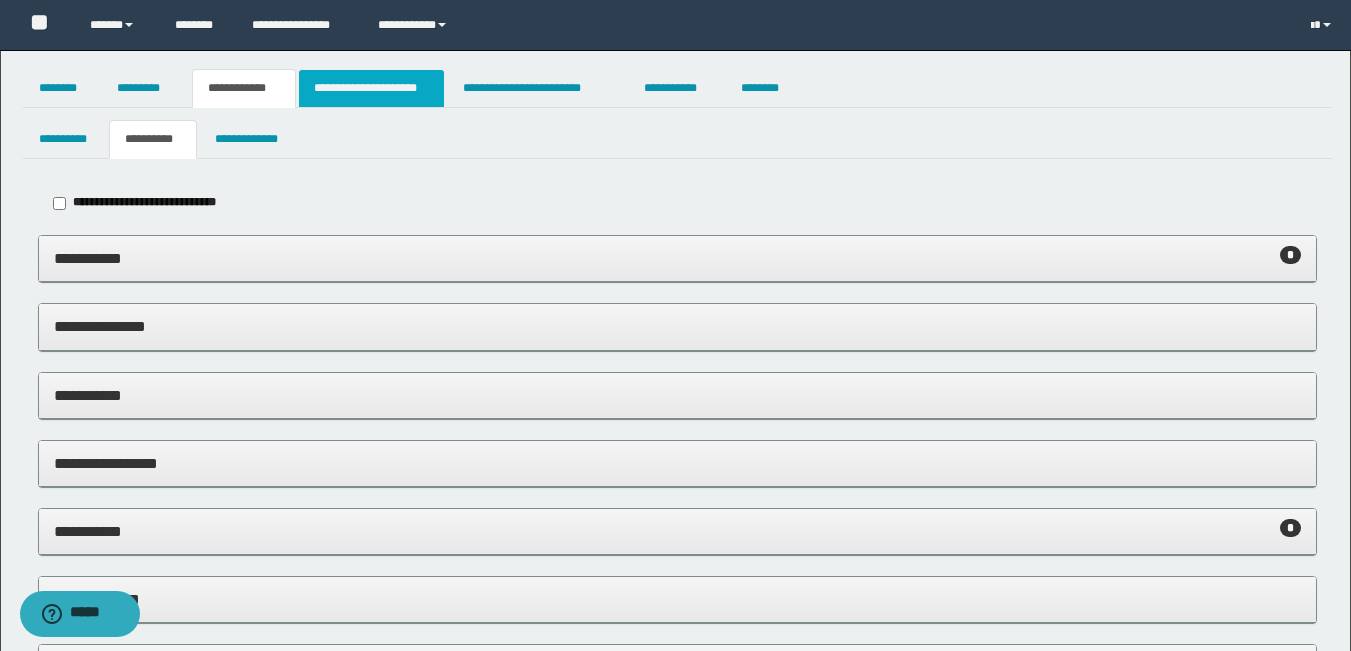 click on "**********" at bounding box center [371, 88] 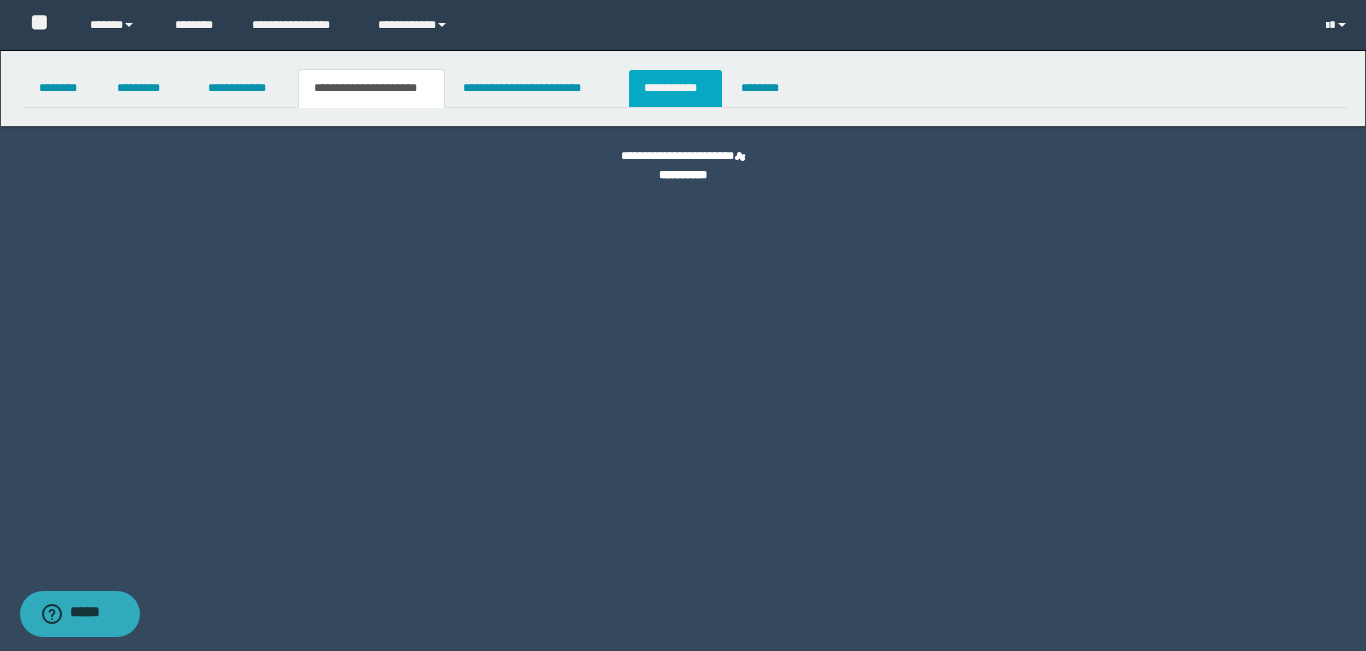 click on "**********" at bounding box center (675, 88) 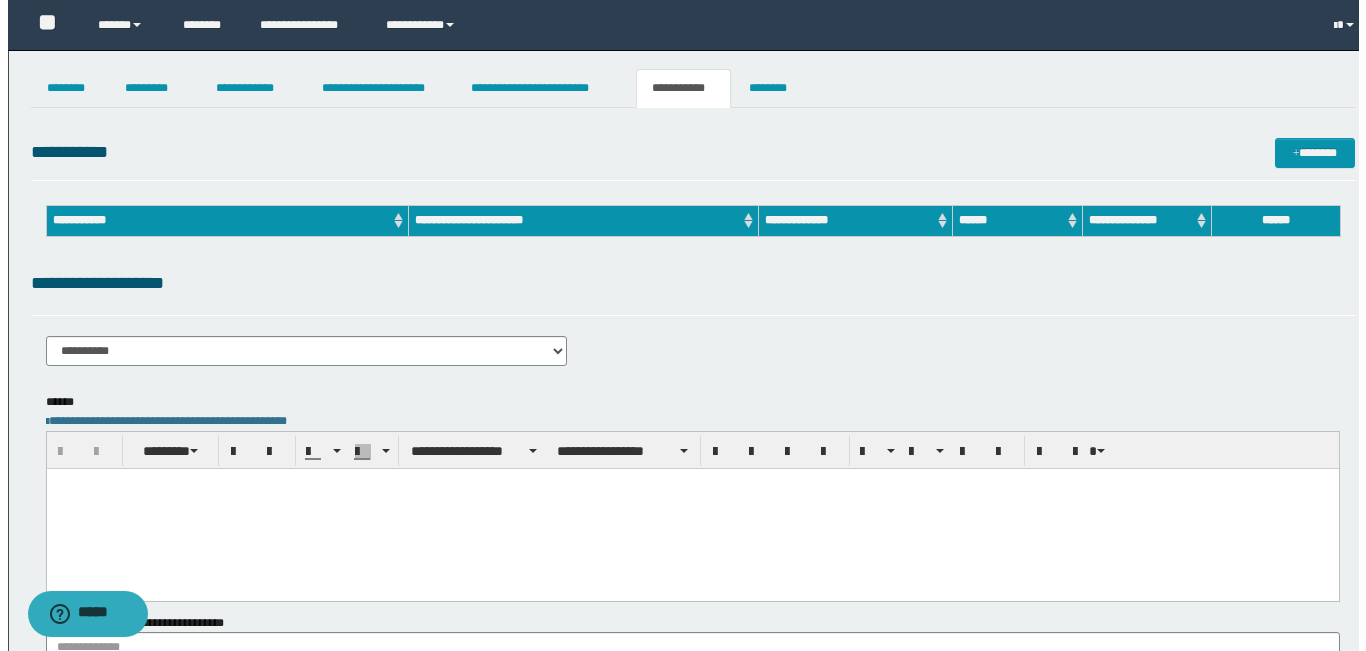 scroll, scrollTop: 0, scrollLeft: 0, axis: both 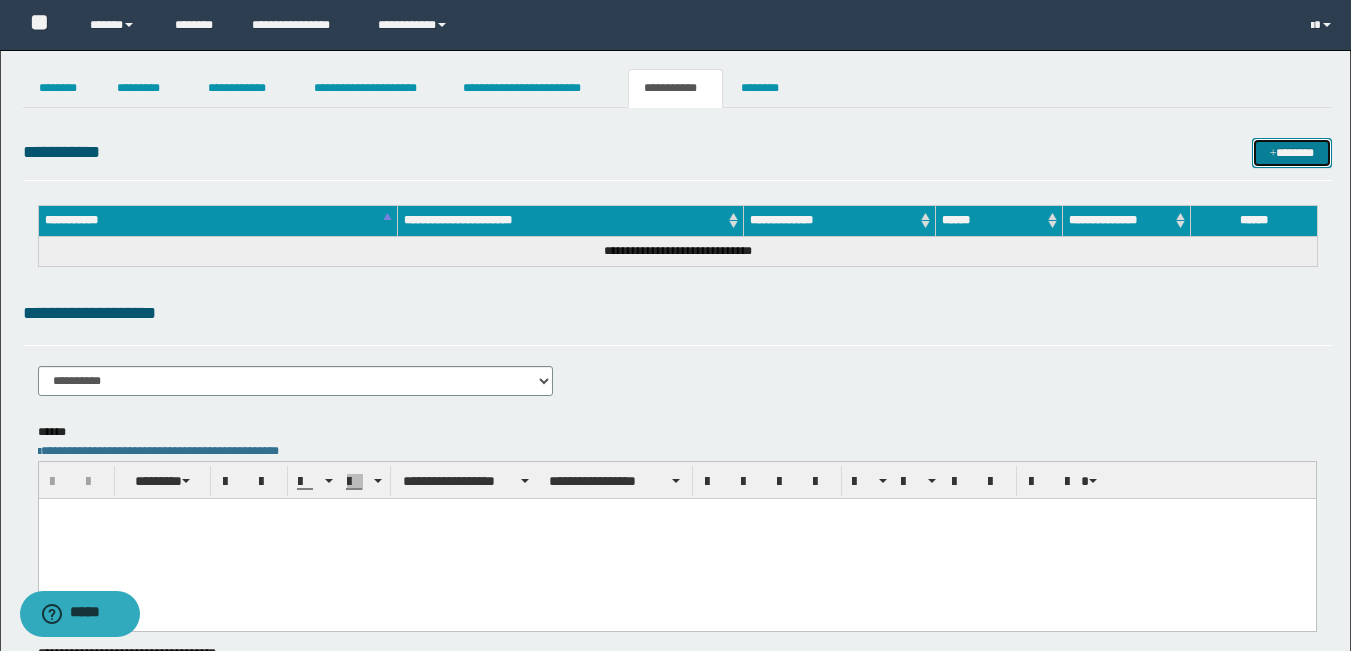 click on "*******" at bounding box center (1292, 153) 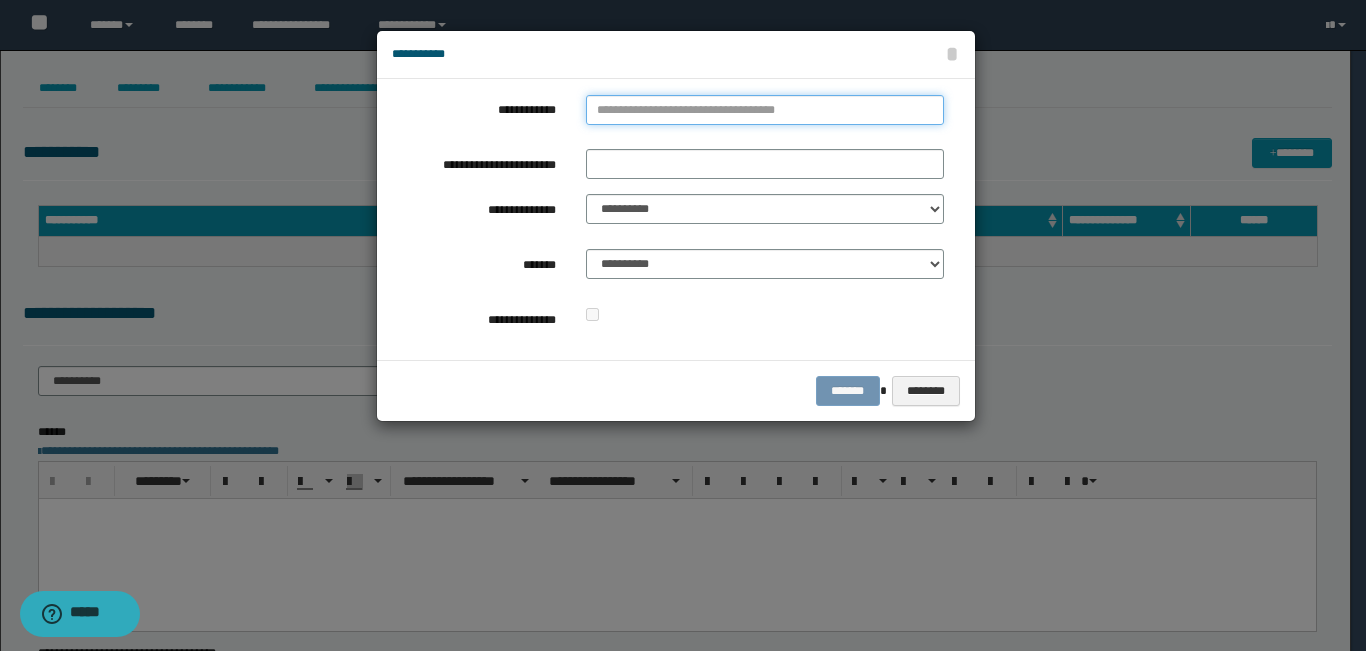 click on "**********" at bounding box center [765, 110] 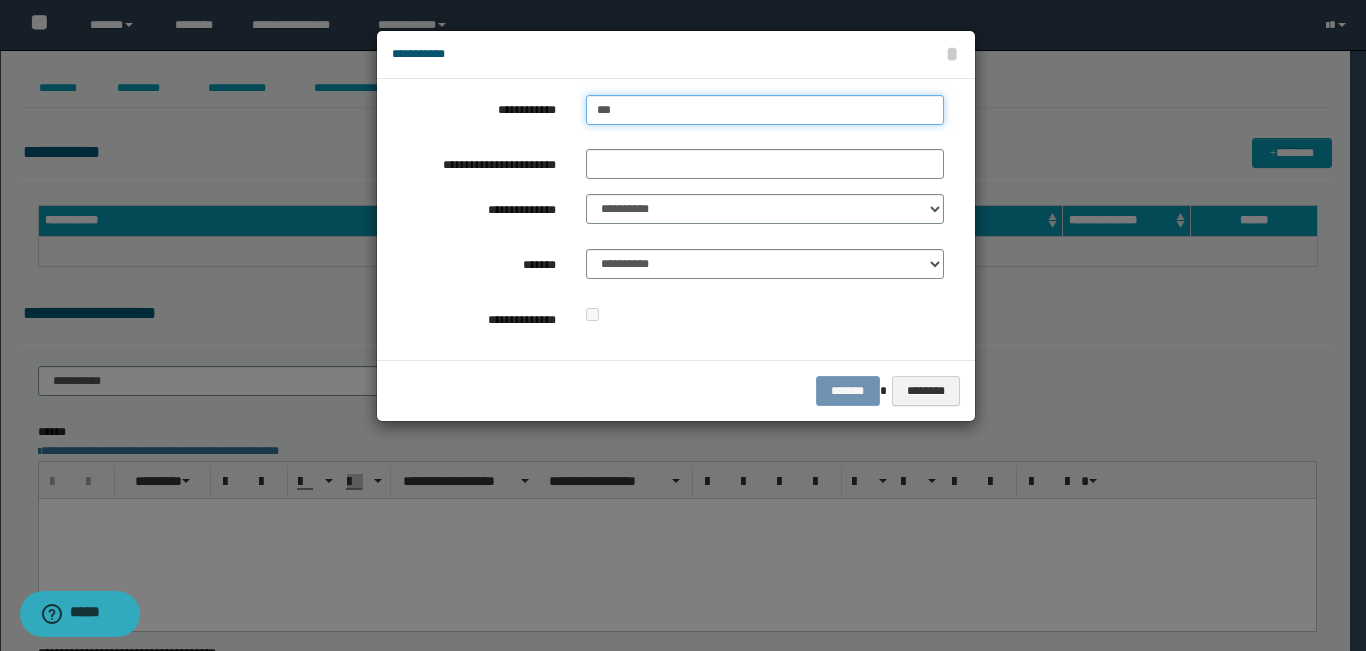 type on "****" 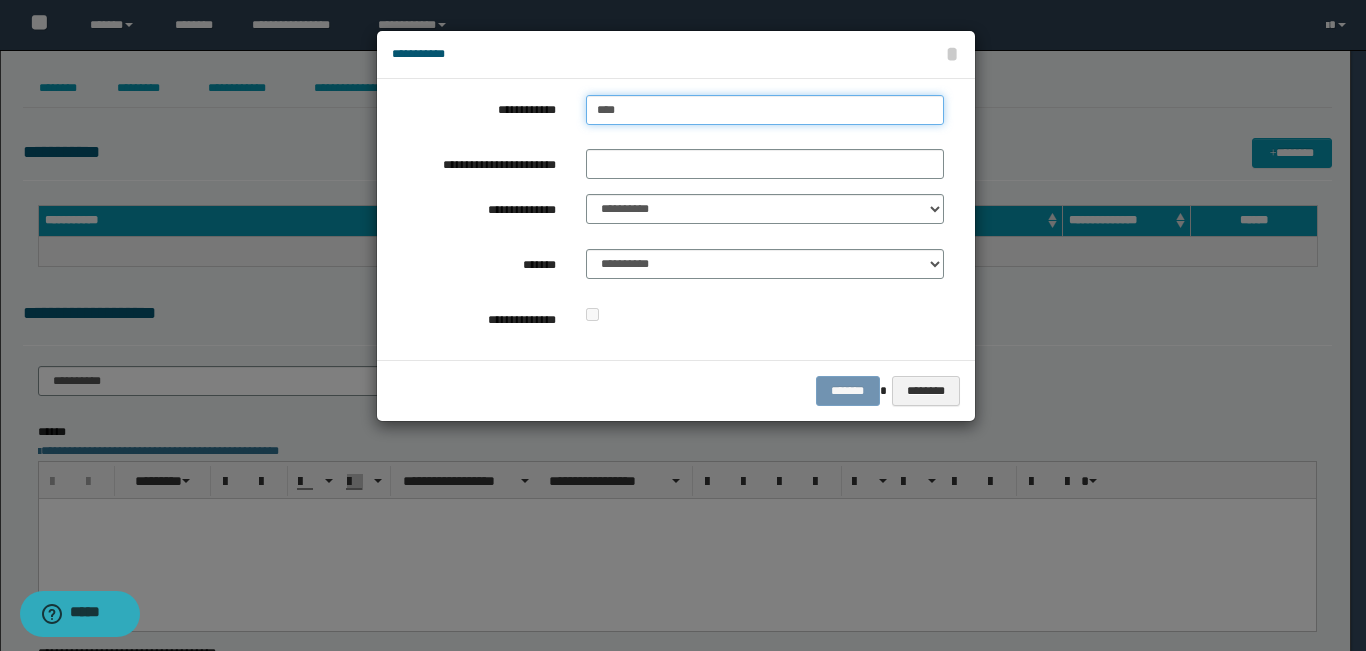 type on "****" 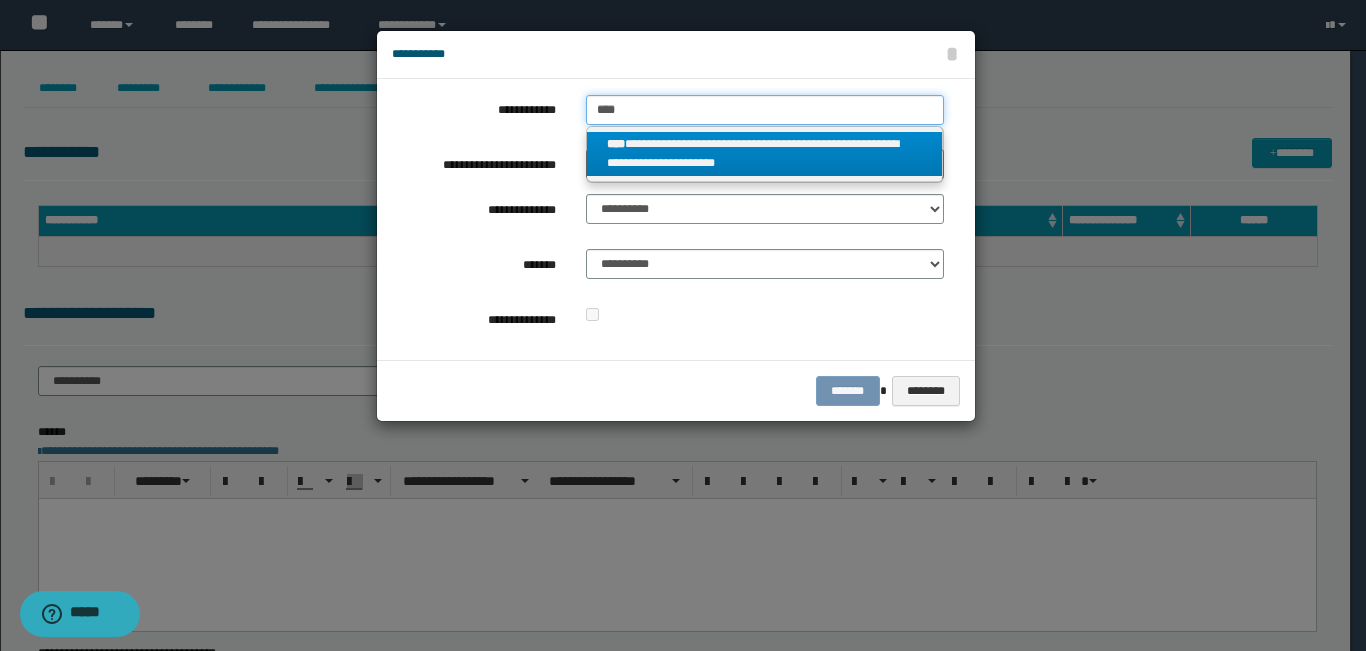 type on "****" 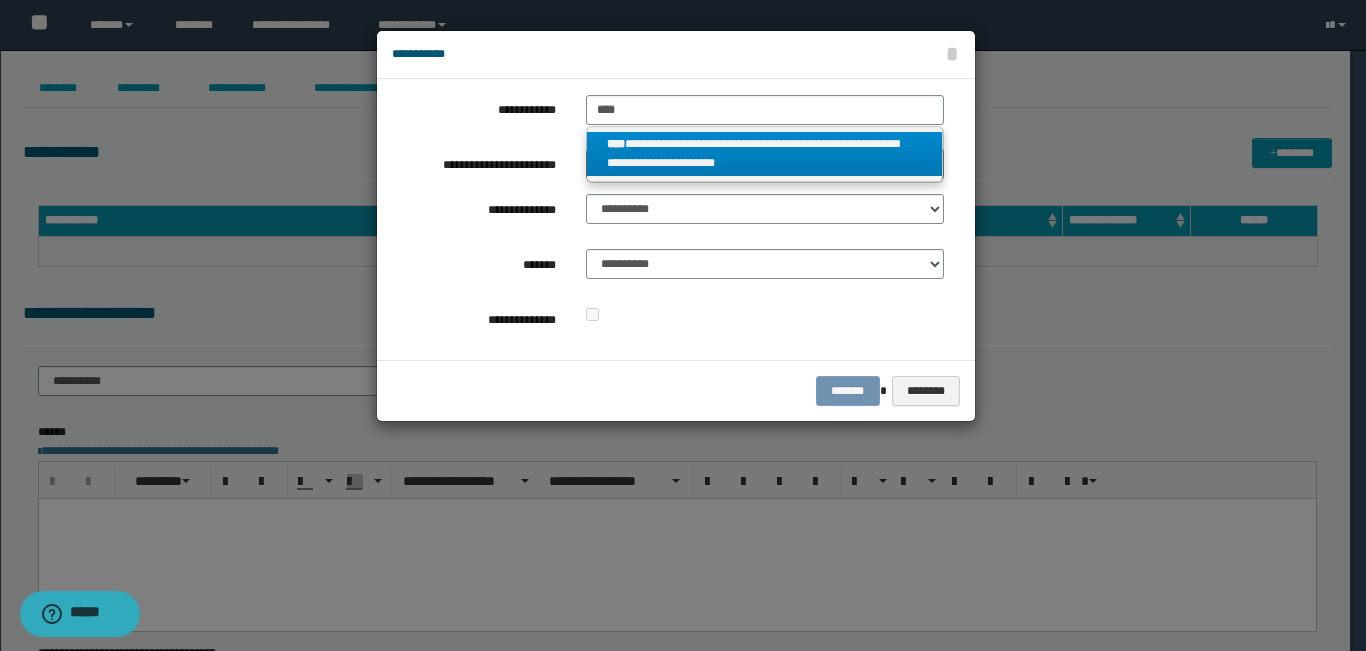 click on "**********" at bounding box center [765, 154] 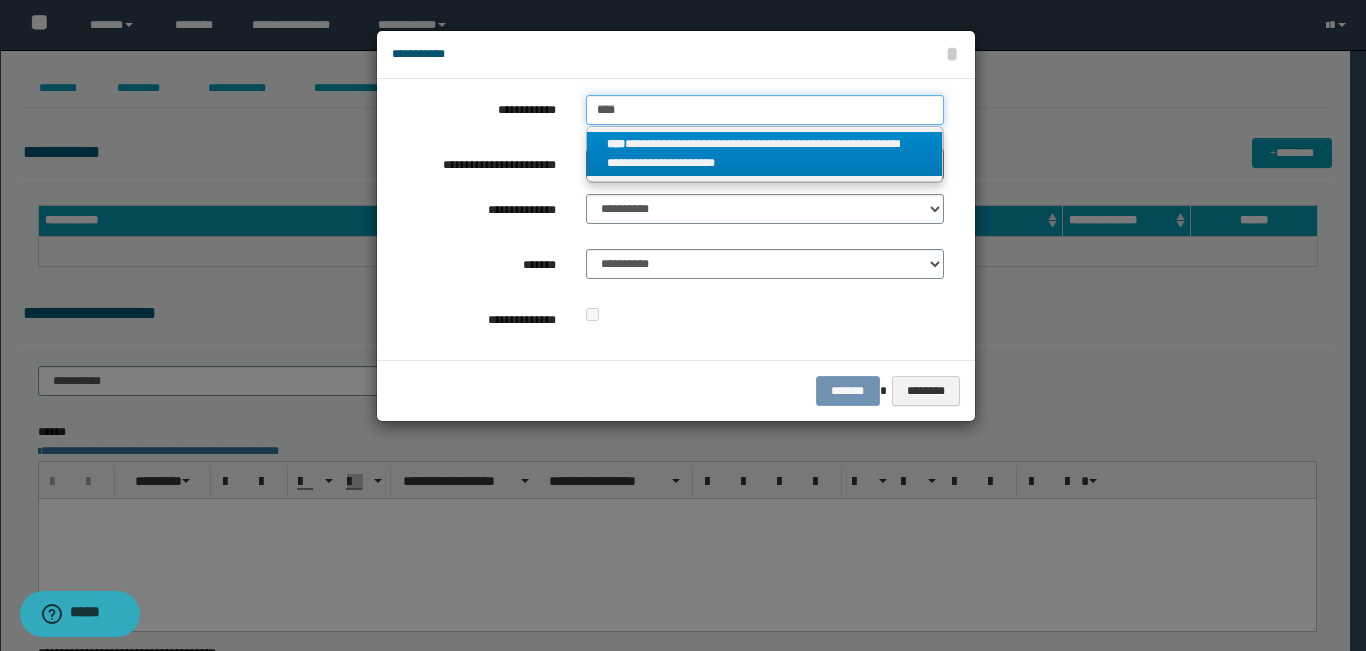 type 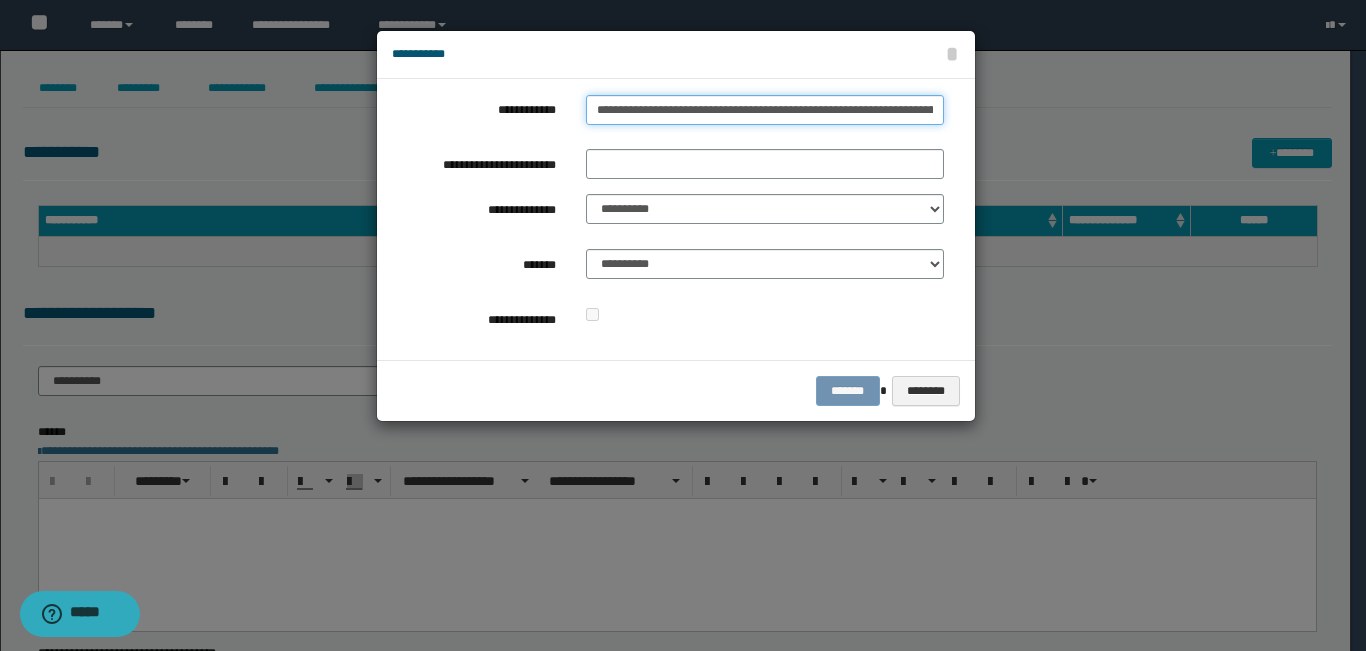 scroll, scrollTop: 0, scrollLeft: 47, axis: horizontal 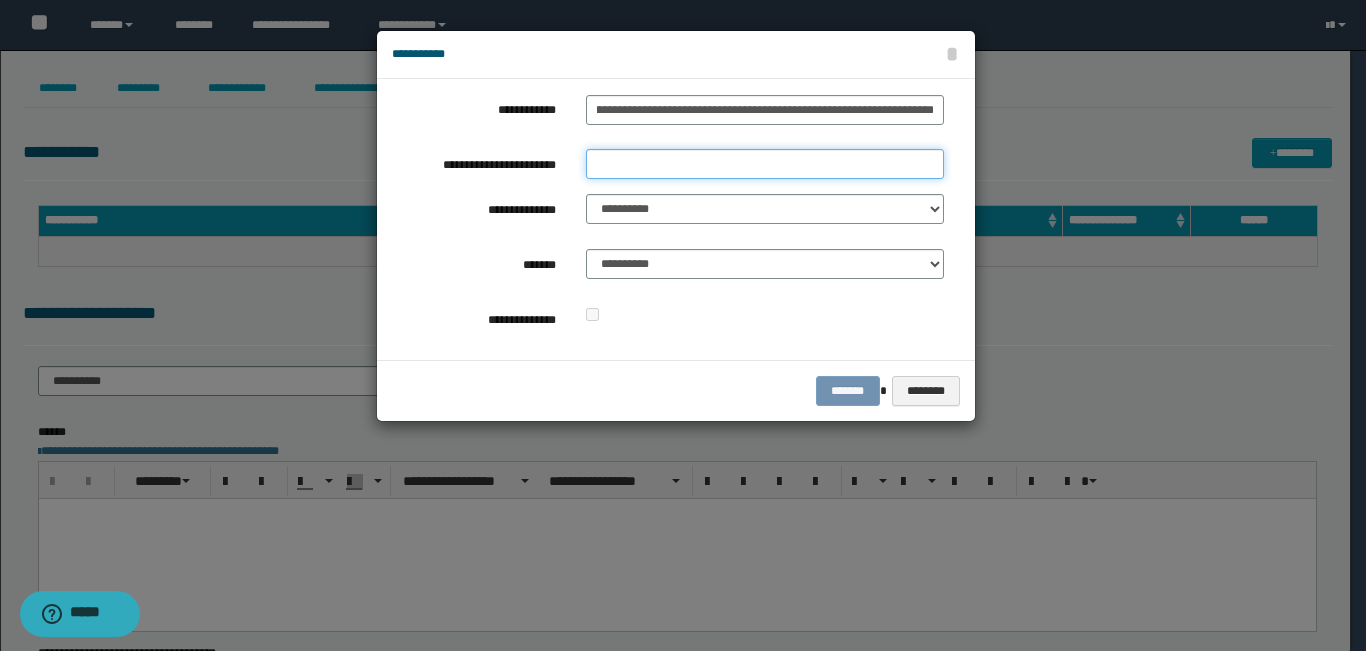 click on "**********" at bounding box center [765, 164] 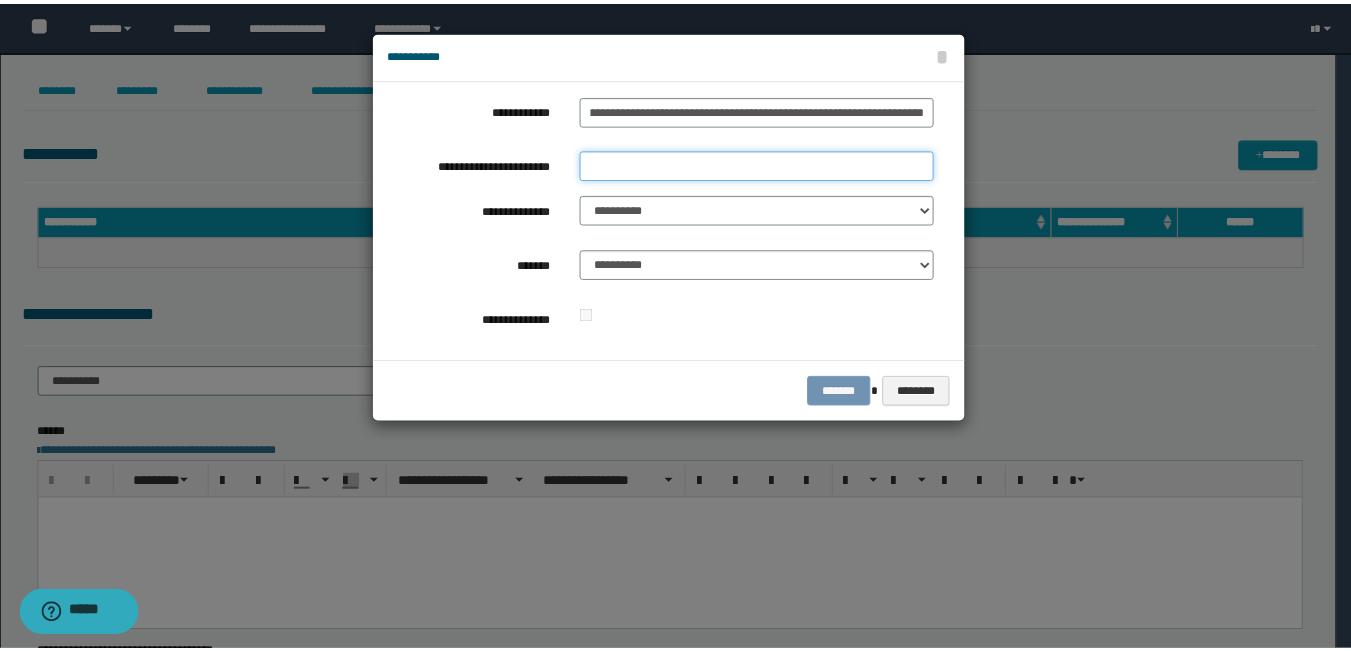 scroll, scrollTop: 0, scrollLeft: 0, axis: both 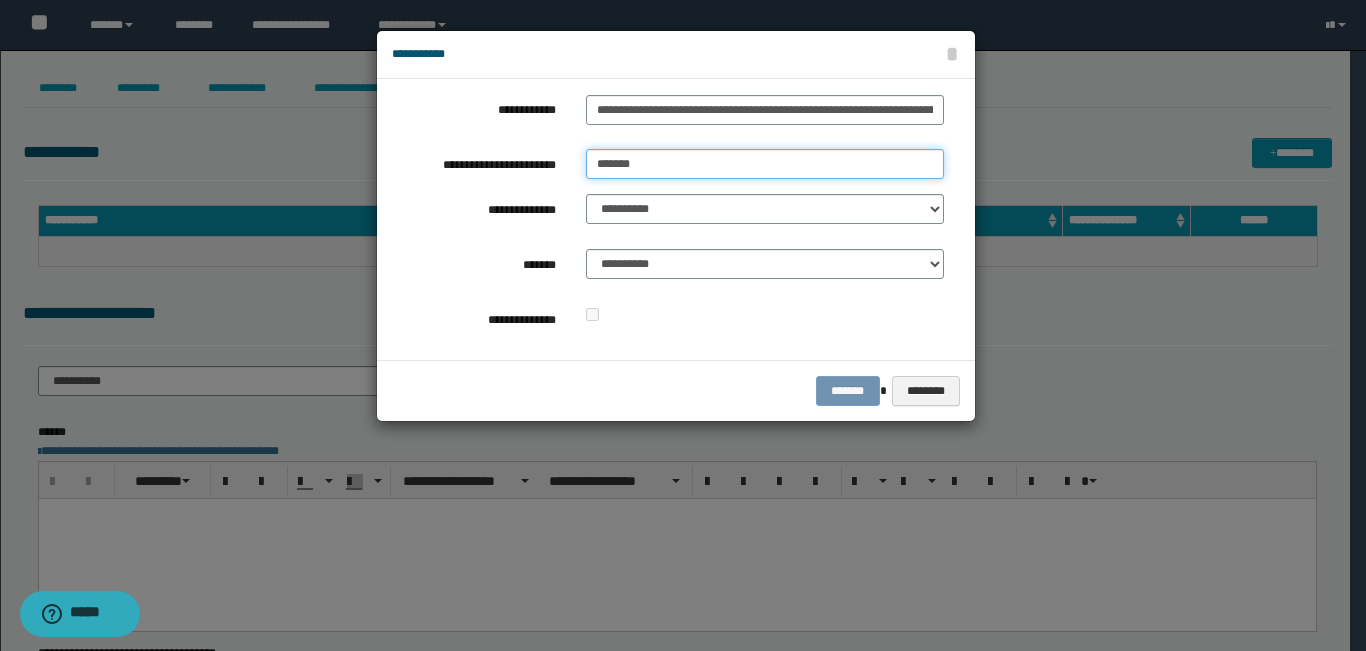 type on "**********" 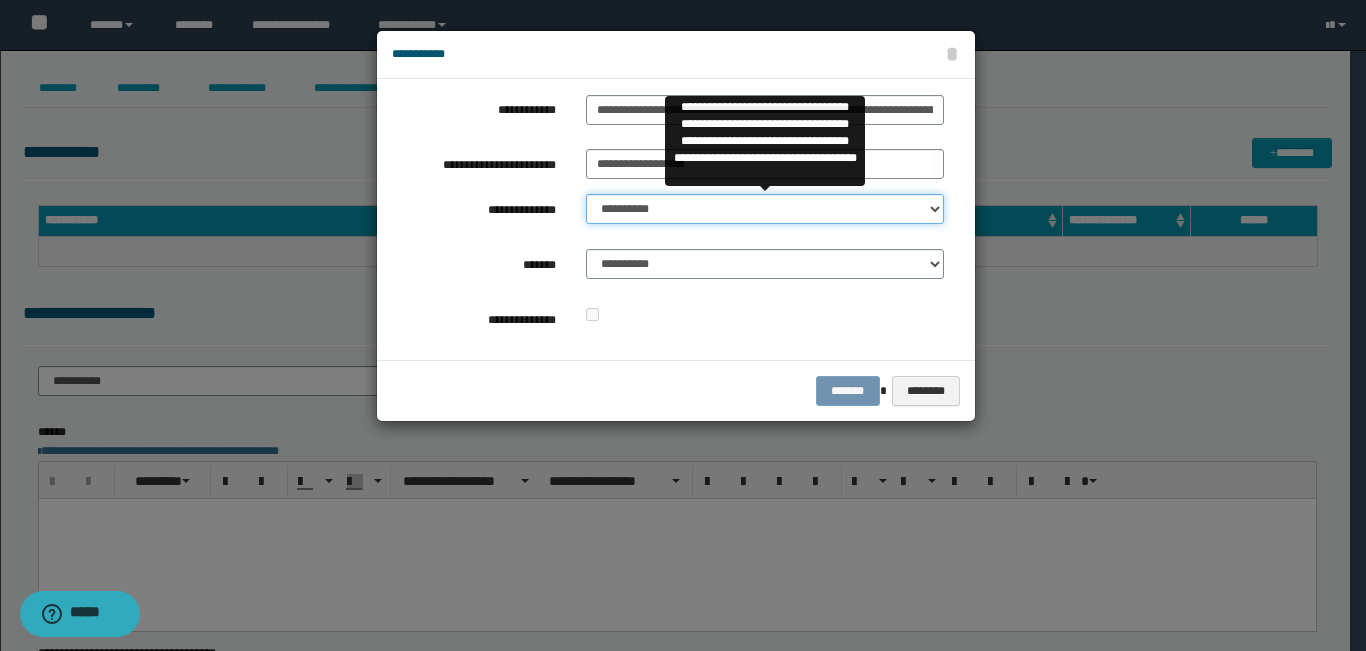 click on "**********" at bounding box center [765, 209] 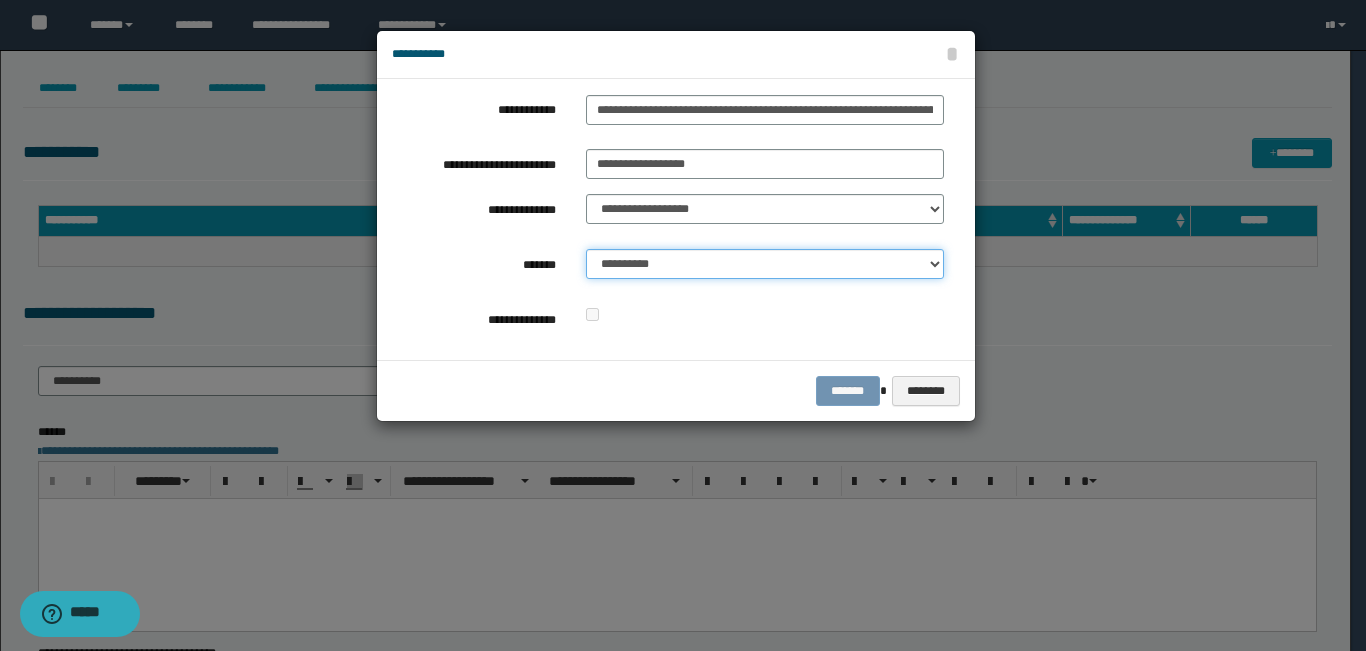 click on "**********" at bounding box center (765, 264) 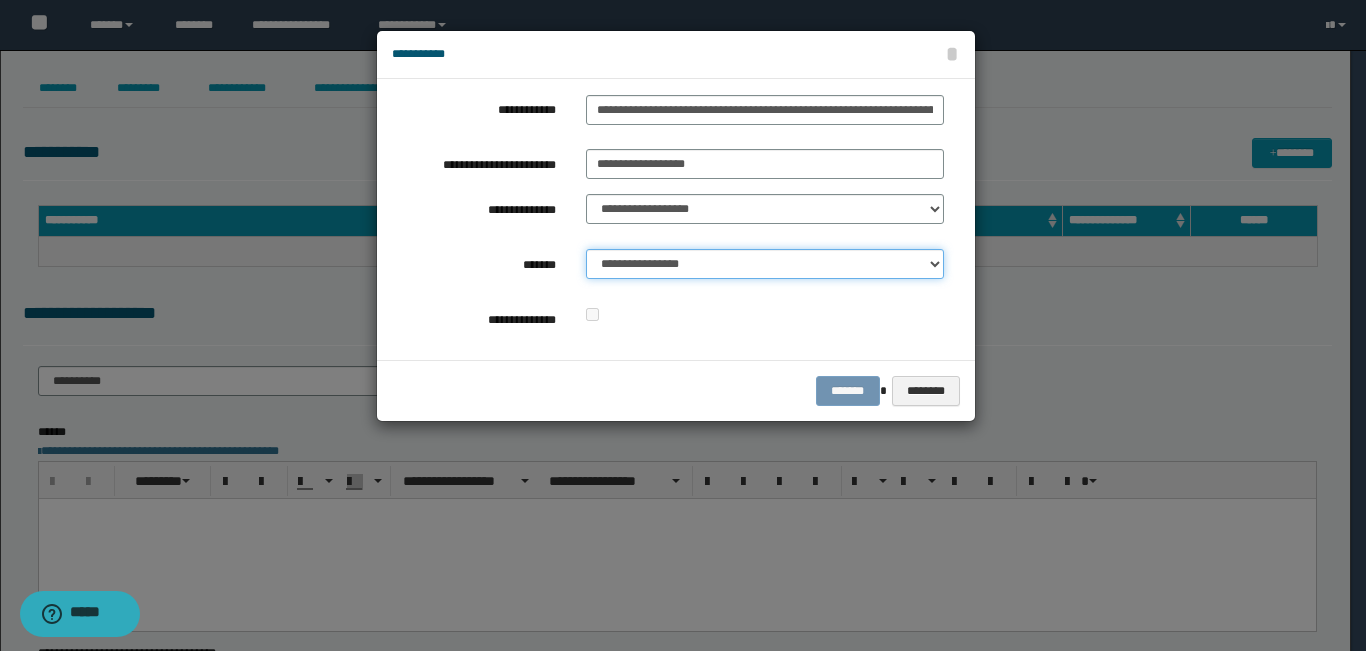 click on "**********" at bounding box center [765, 264] 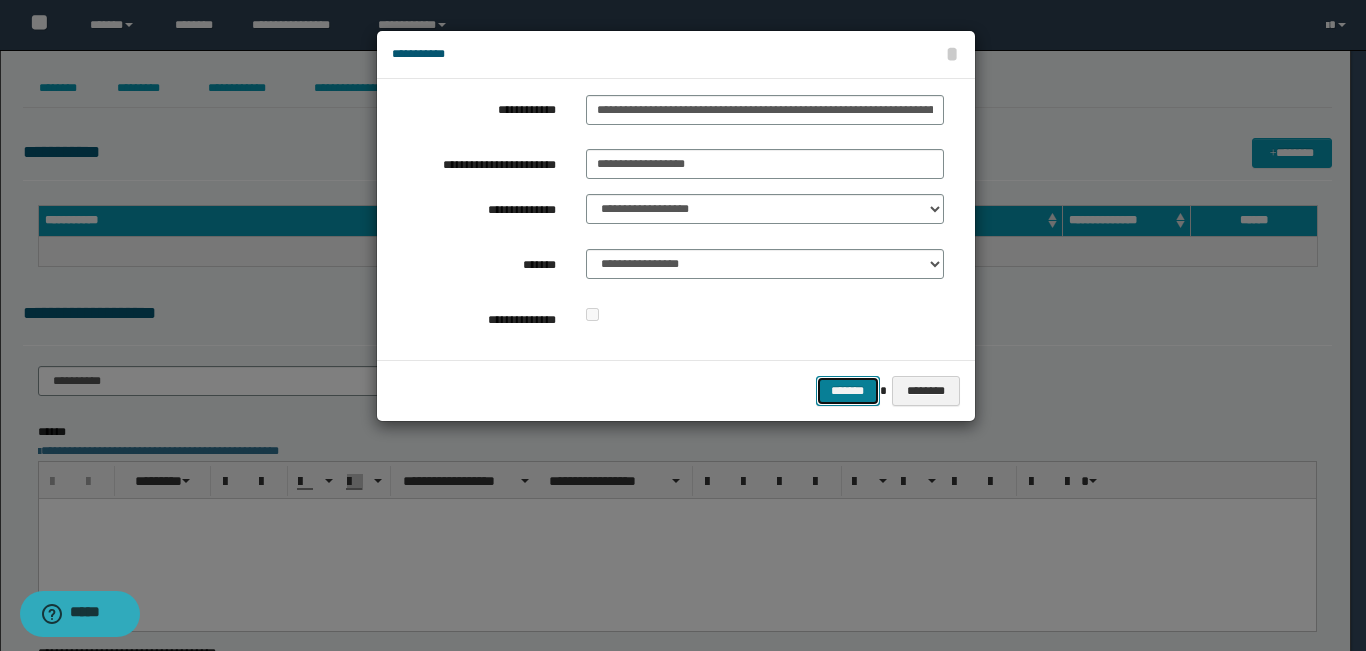 click on "*******" at bounding box center (848, 391) 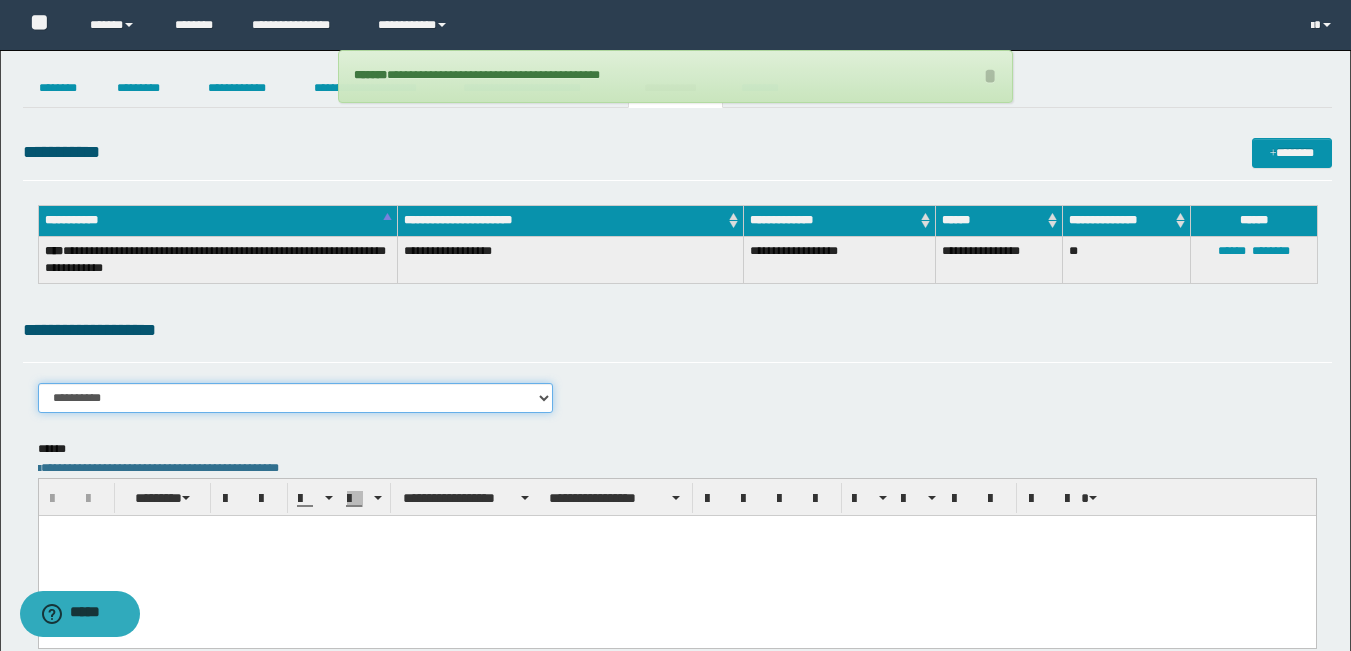 click on "**********" at bounding box center [296, 398] 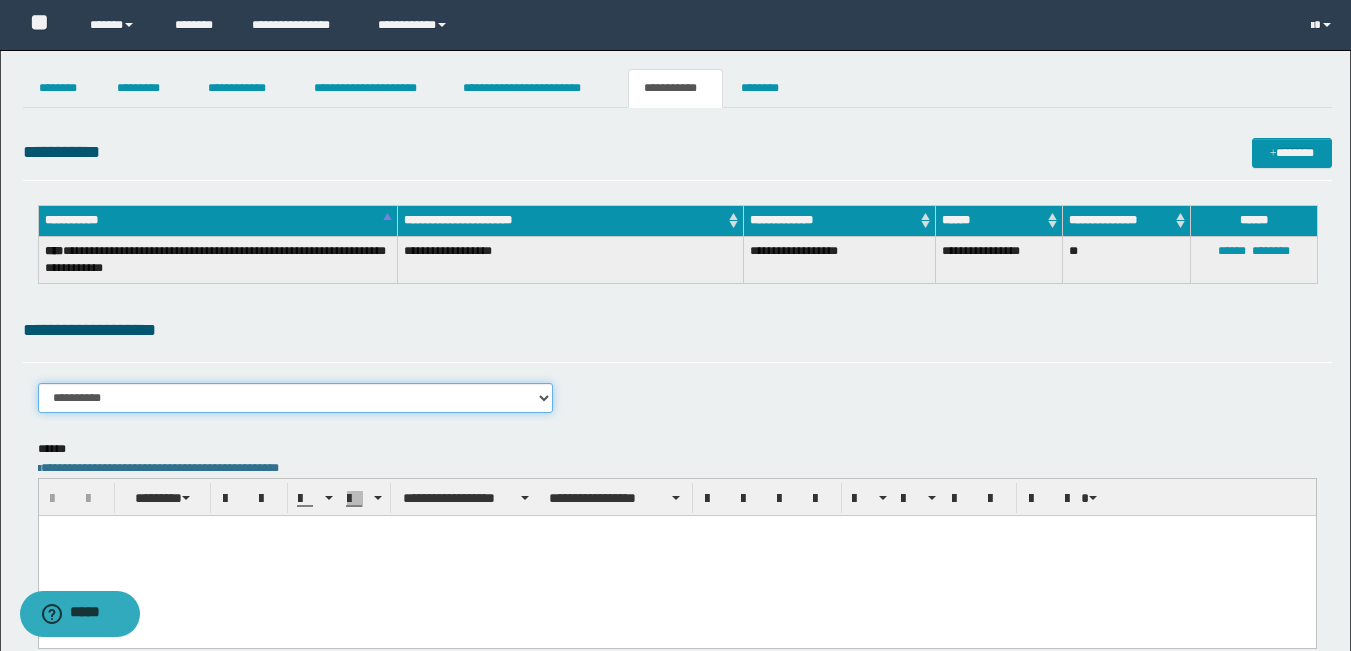 select on "****" 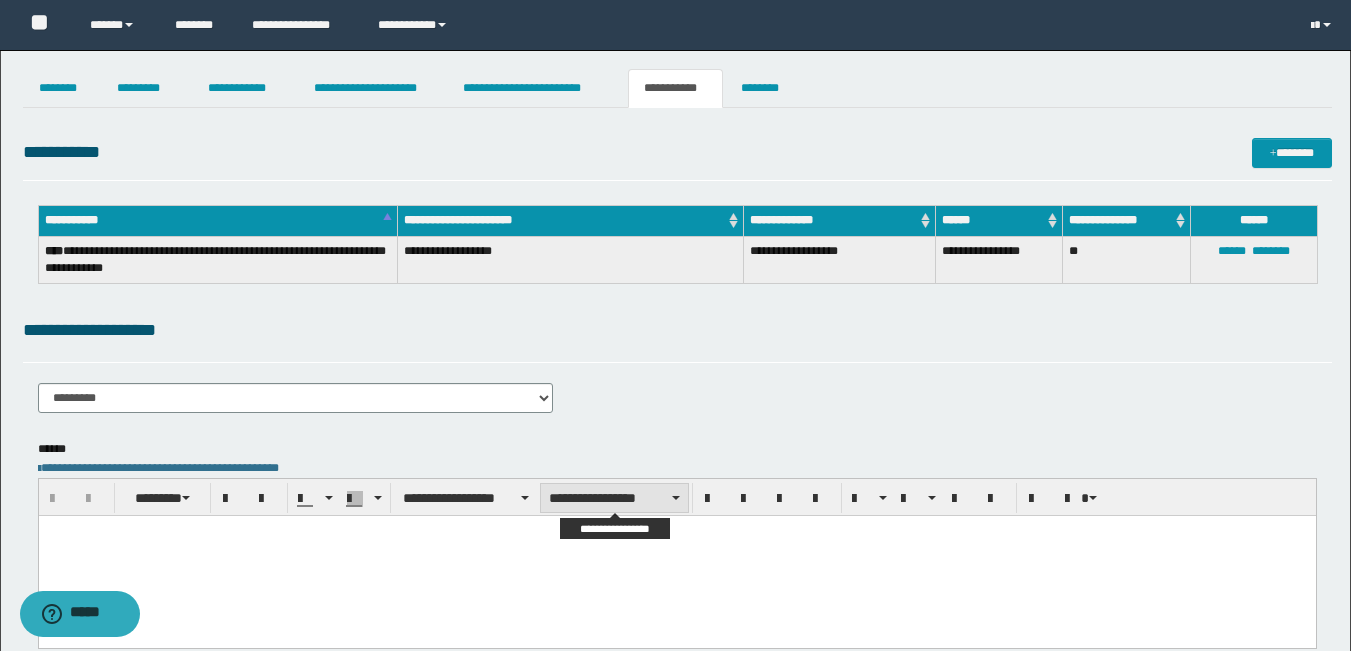 paste 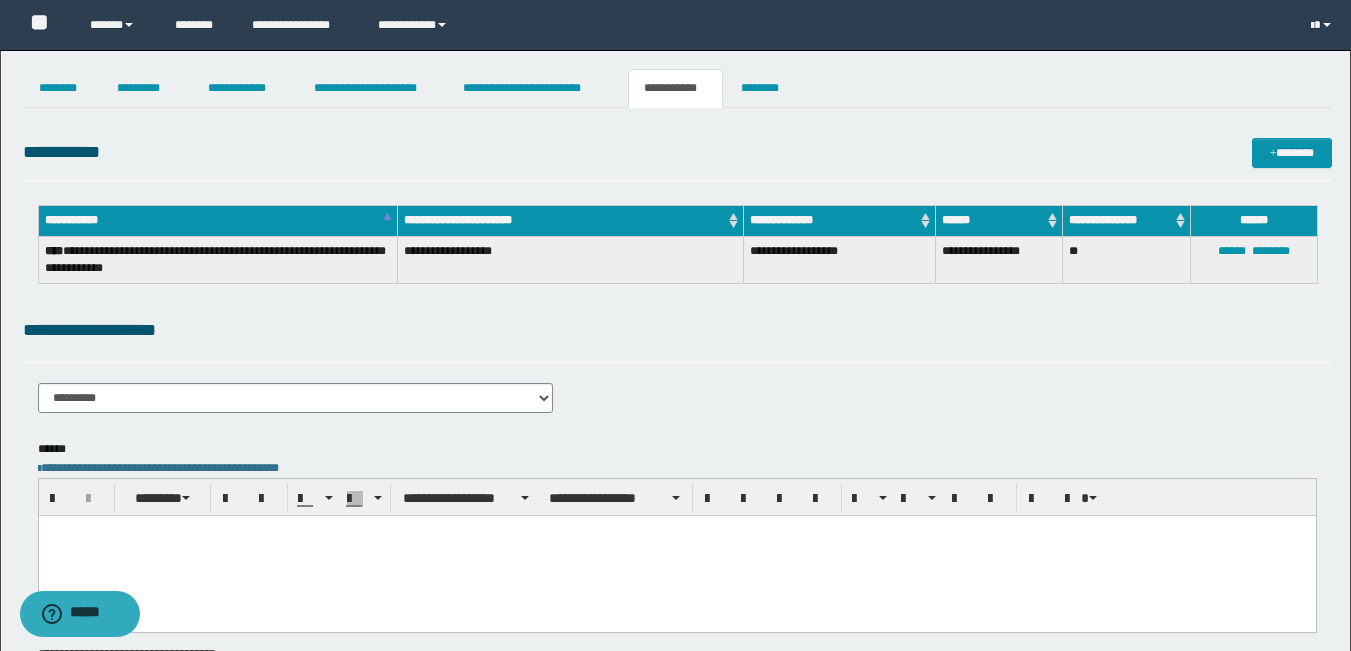click at bounding box center (676, 548) 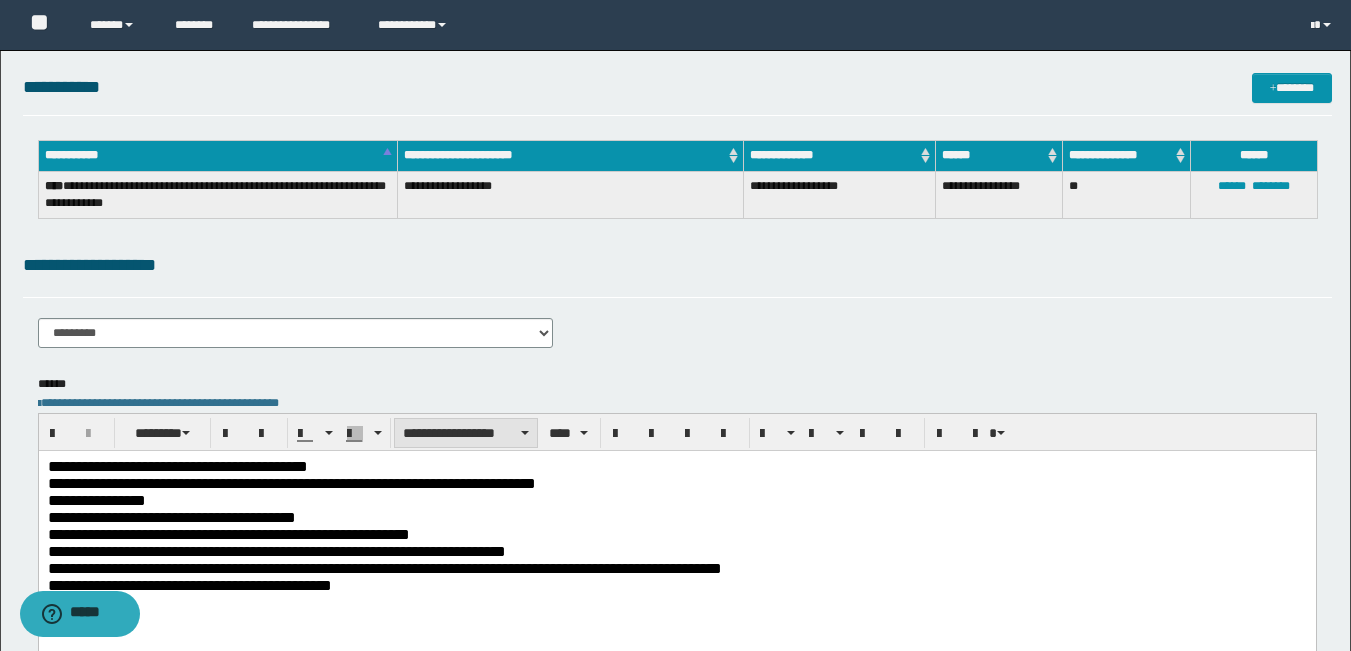 scroll, scrollTop: 100, scrollLeft: 0, axis: vertical 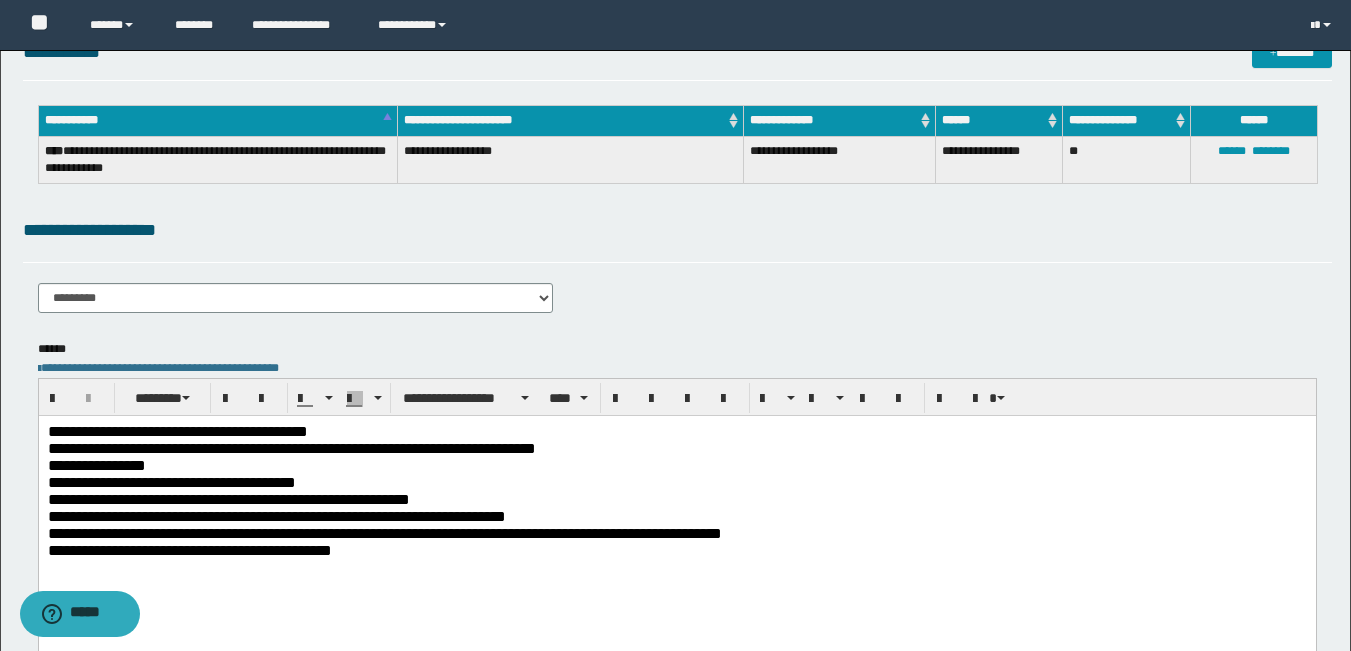 click on "**********" at bounding box center [177, 430] 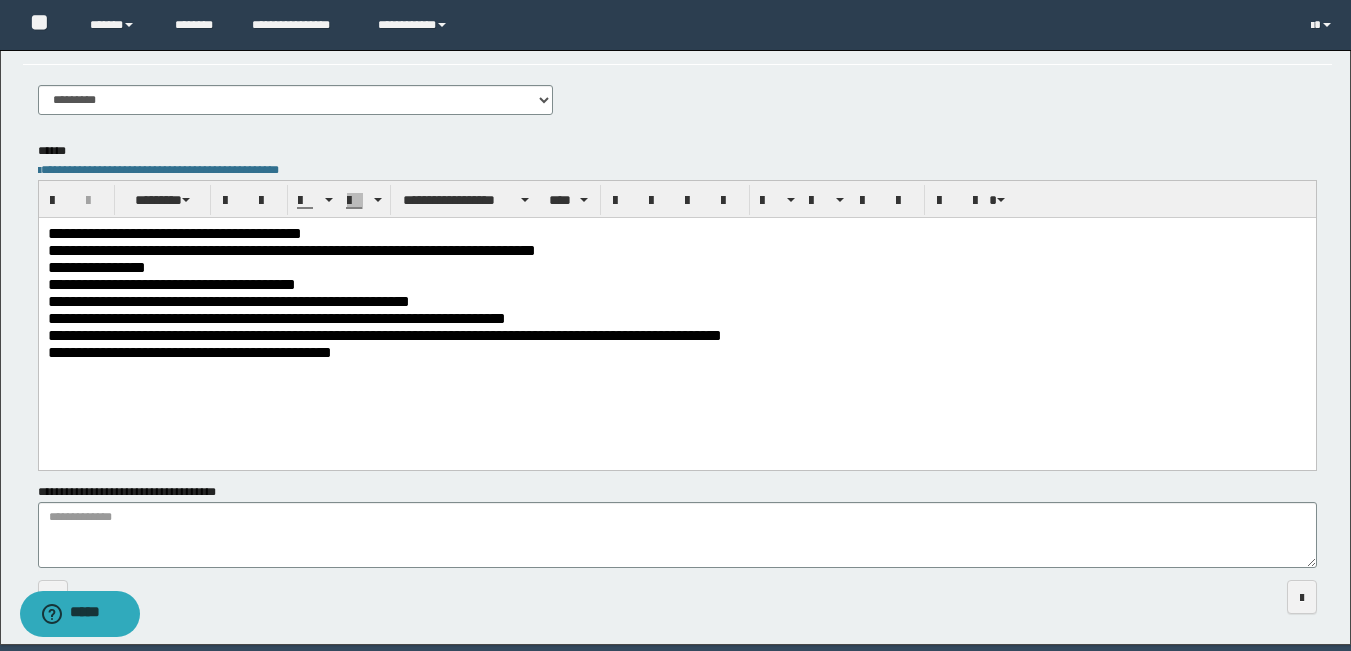 scroll, scrollTop: 300, scrollLeft: 0, axis: vertical 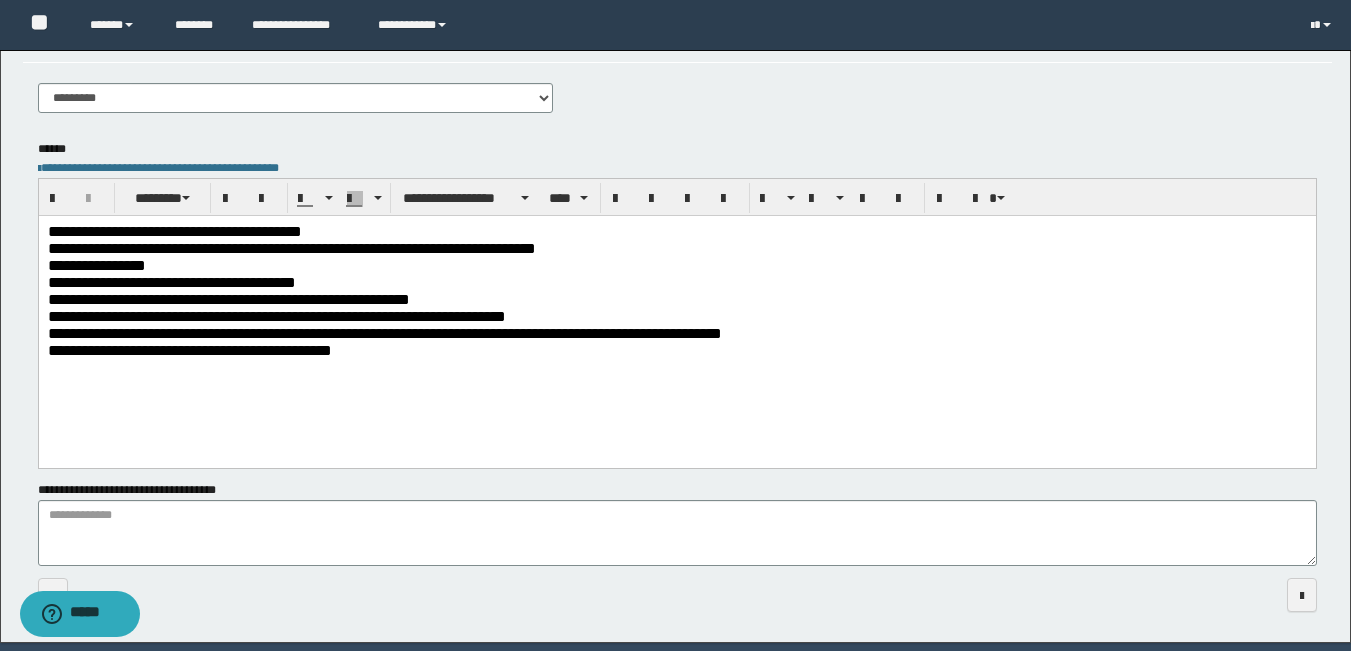 click on "**********" at bounding box center (676, 350) 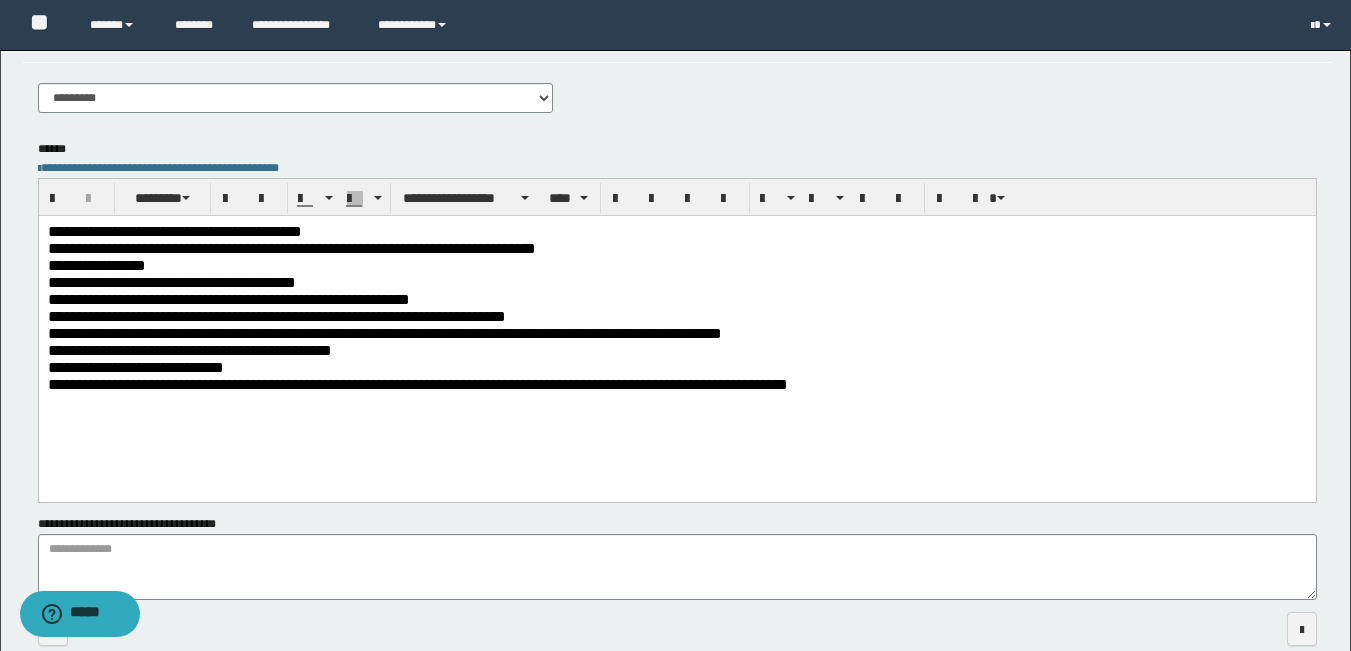 click on "**********" at bounding box center (676, 333) 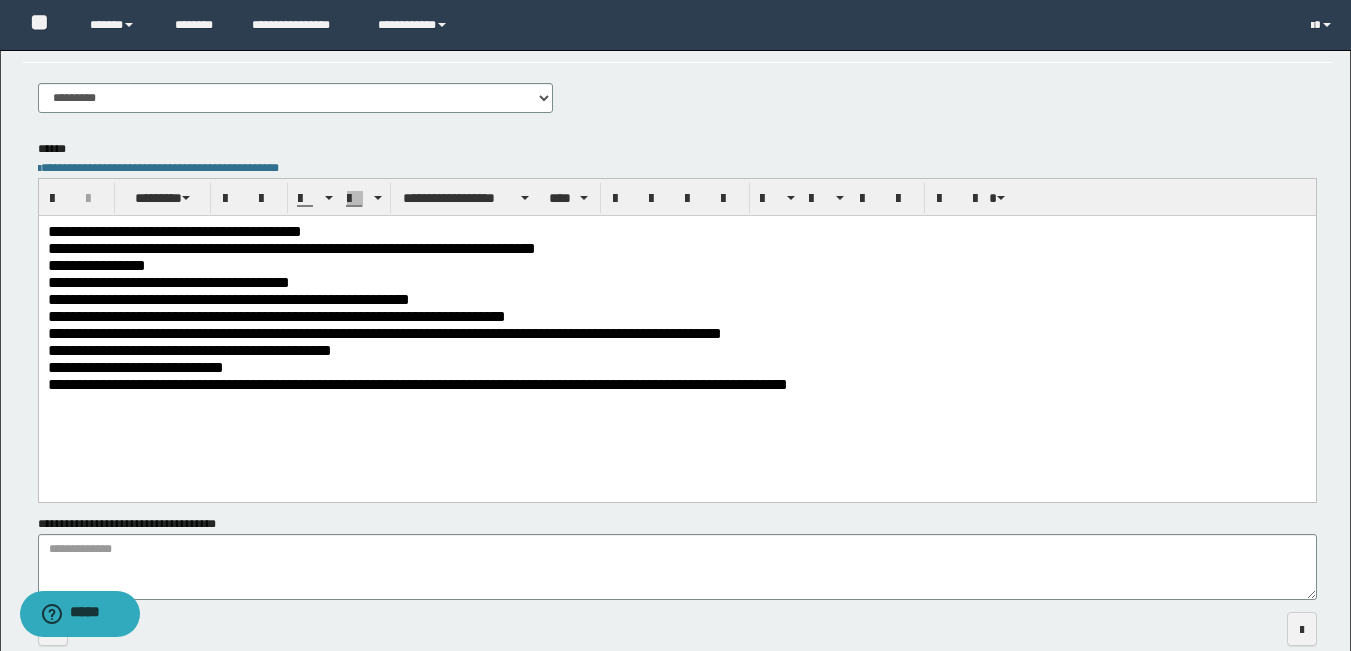 click on "**********" at bounding box center [676, 384] 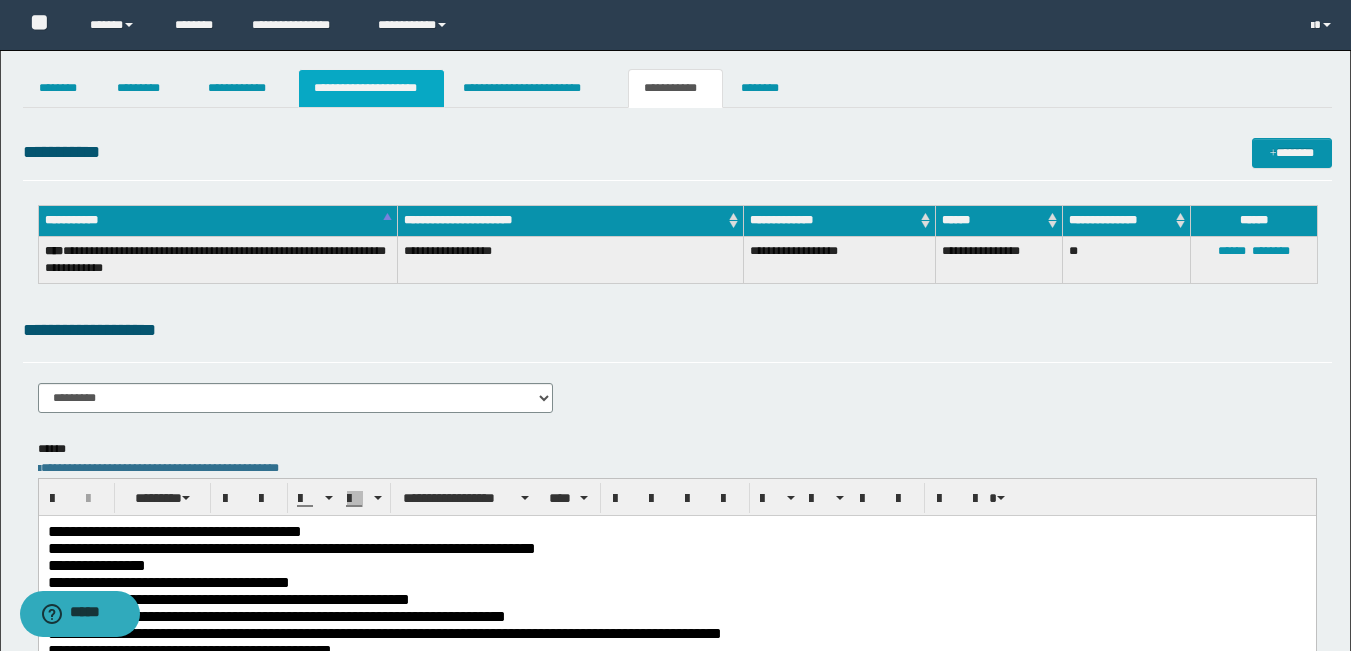 click on "**********" at bounding box center (371, 88) 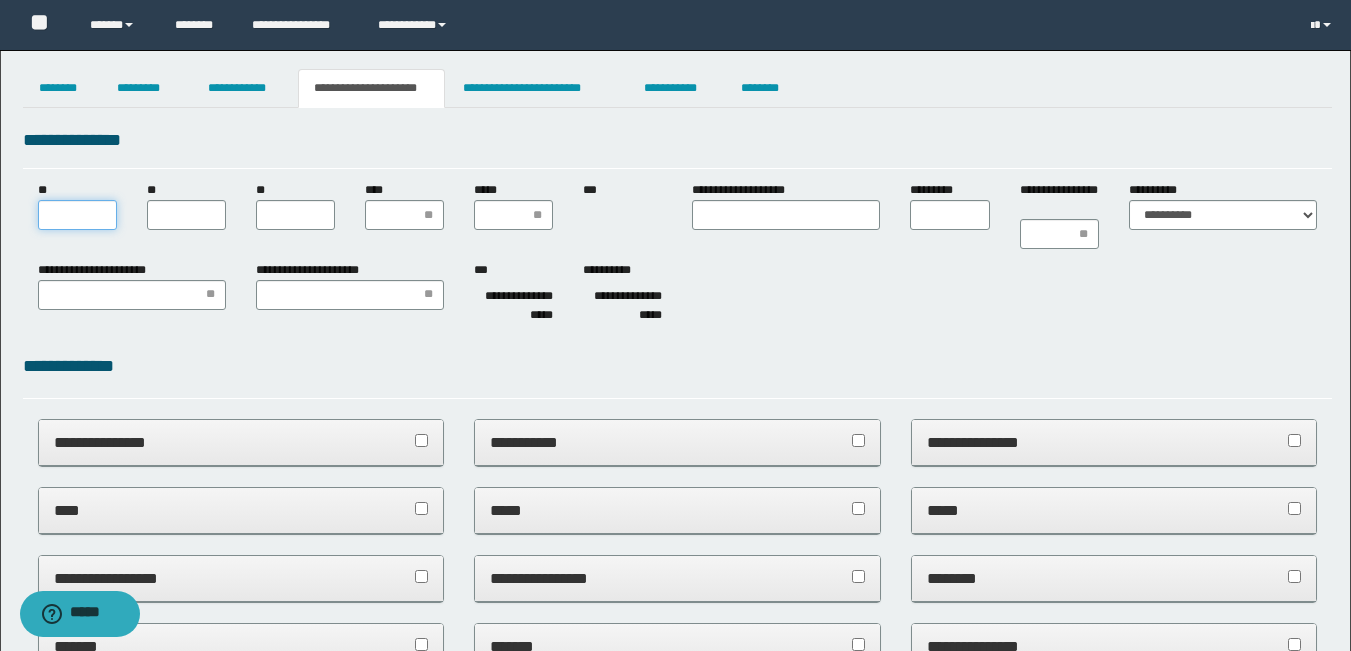 click on "**" at bounding box center [77, 215] 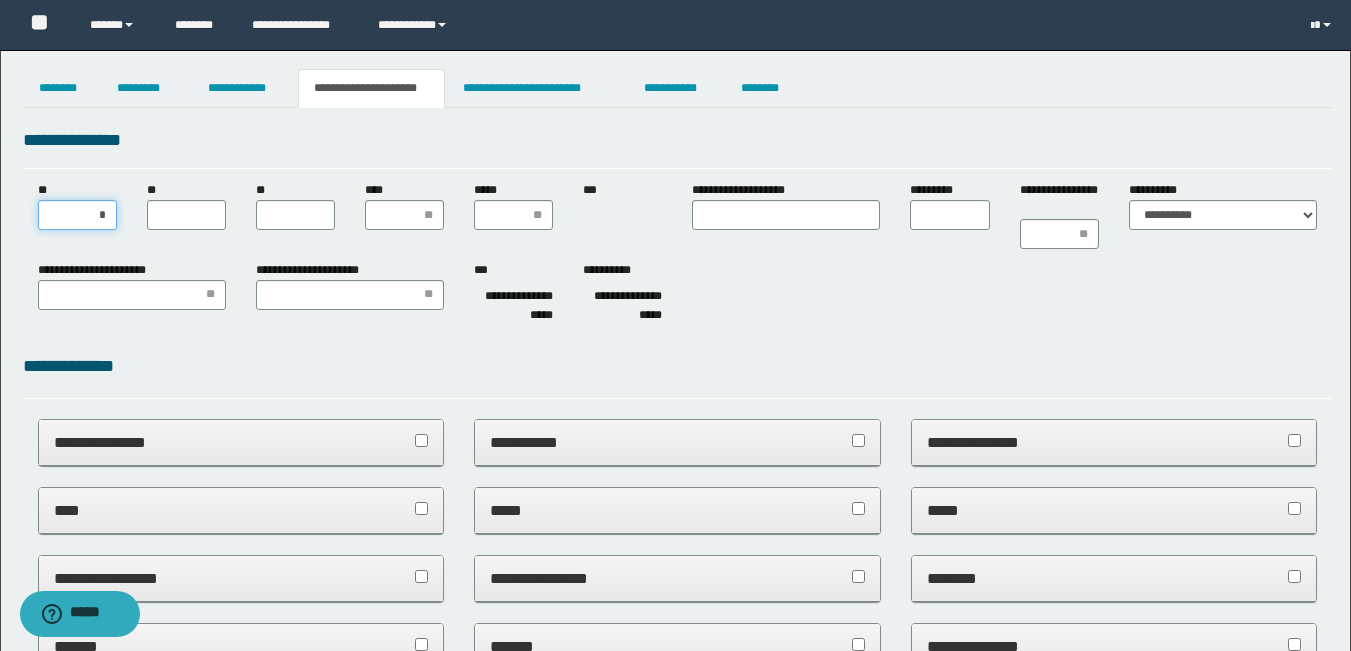 click on "*" at bounding box center [77, 215] 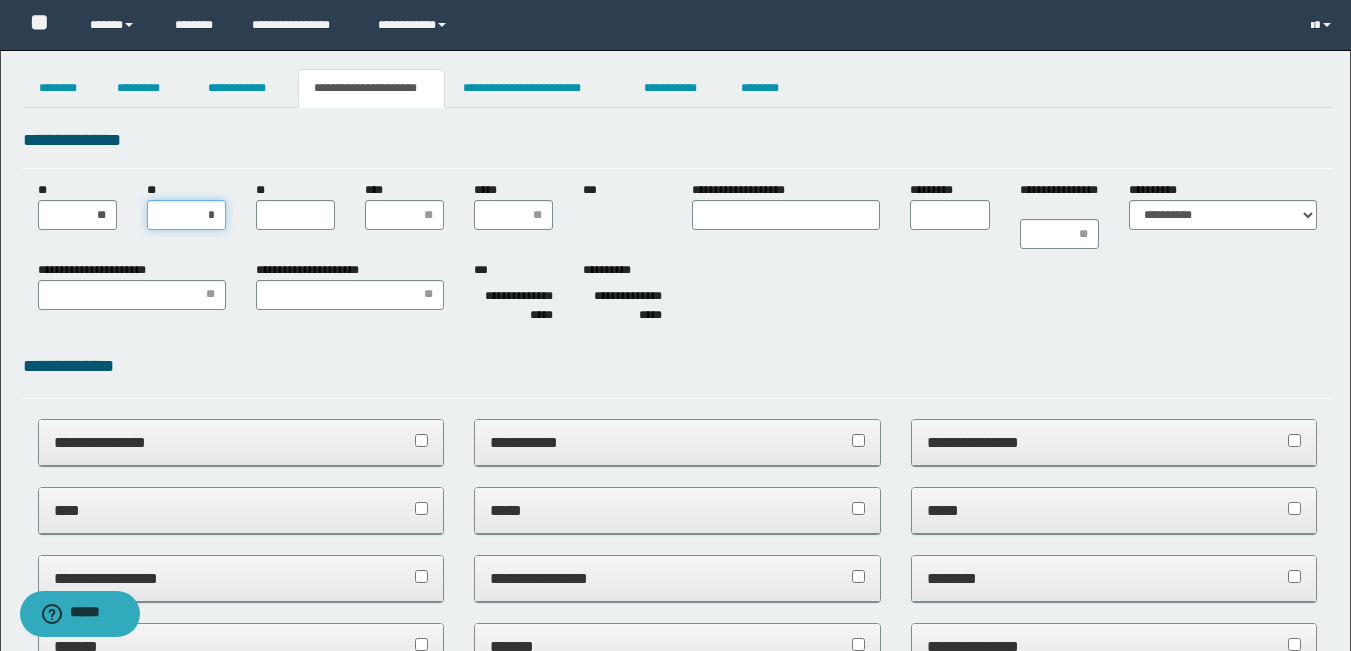 type on "**" 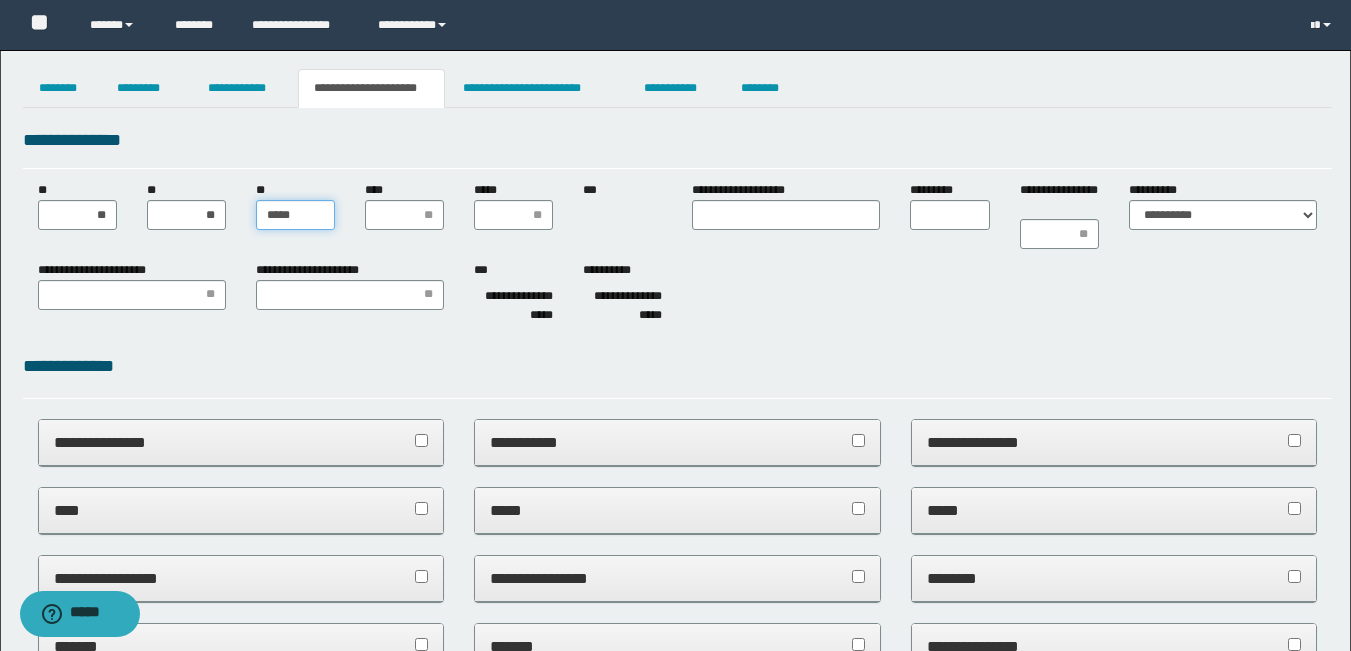 type on "******" 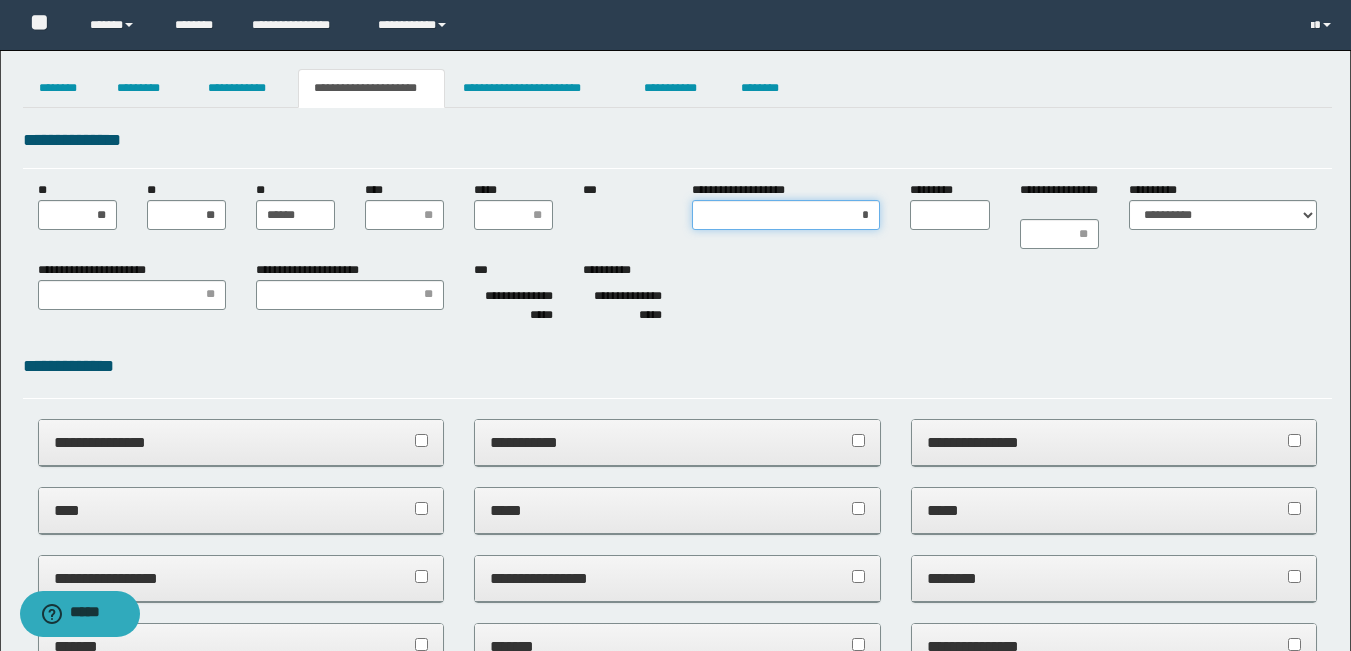 type on "**" 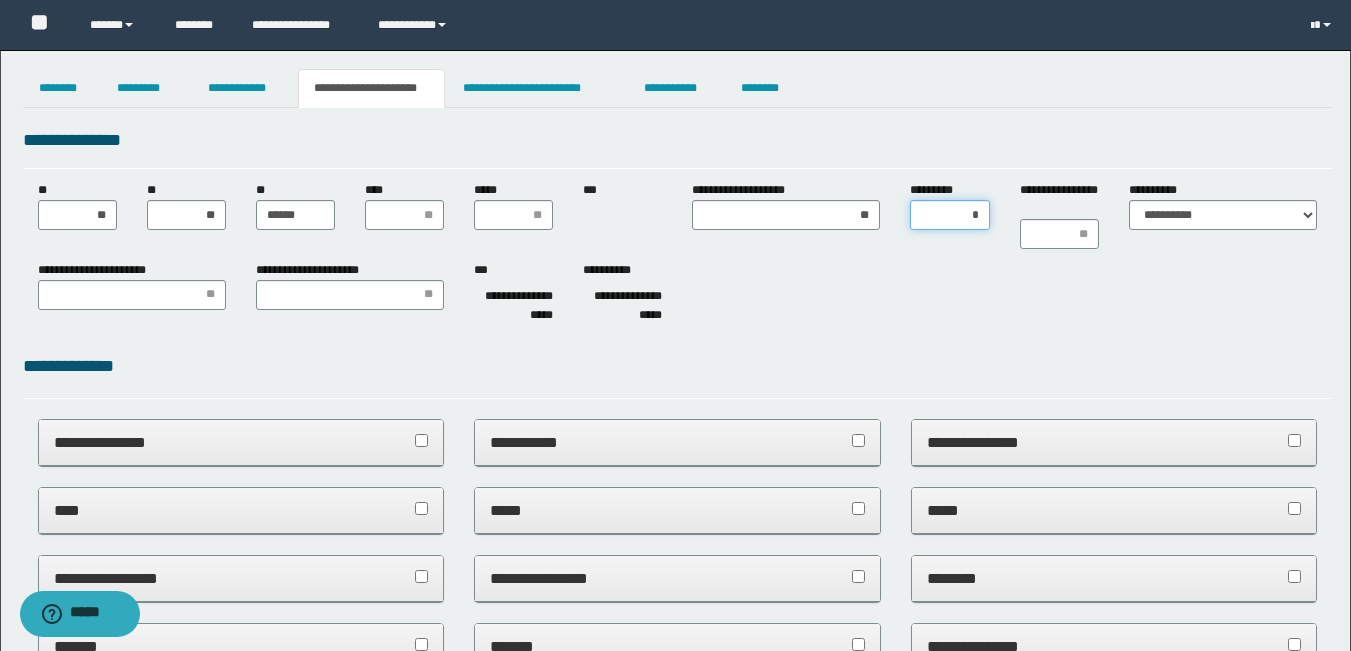 type on "**" 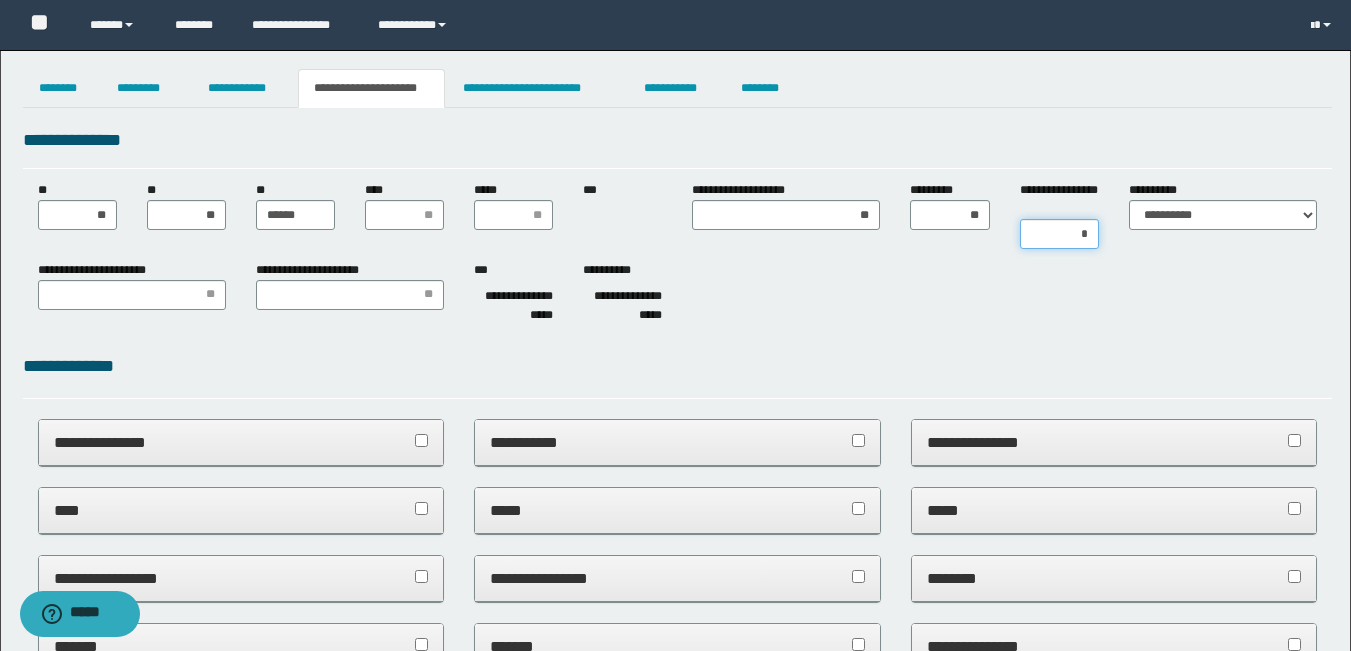 type on "**" 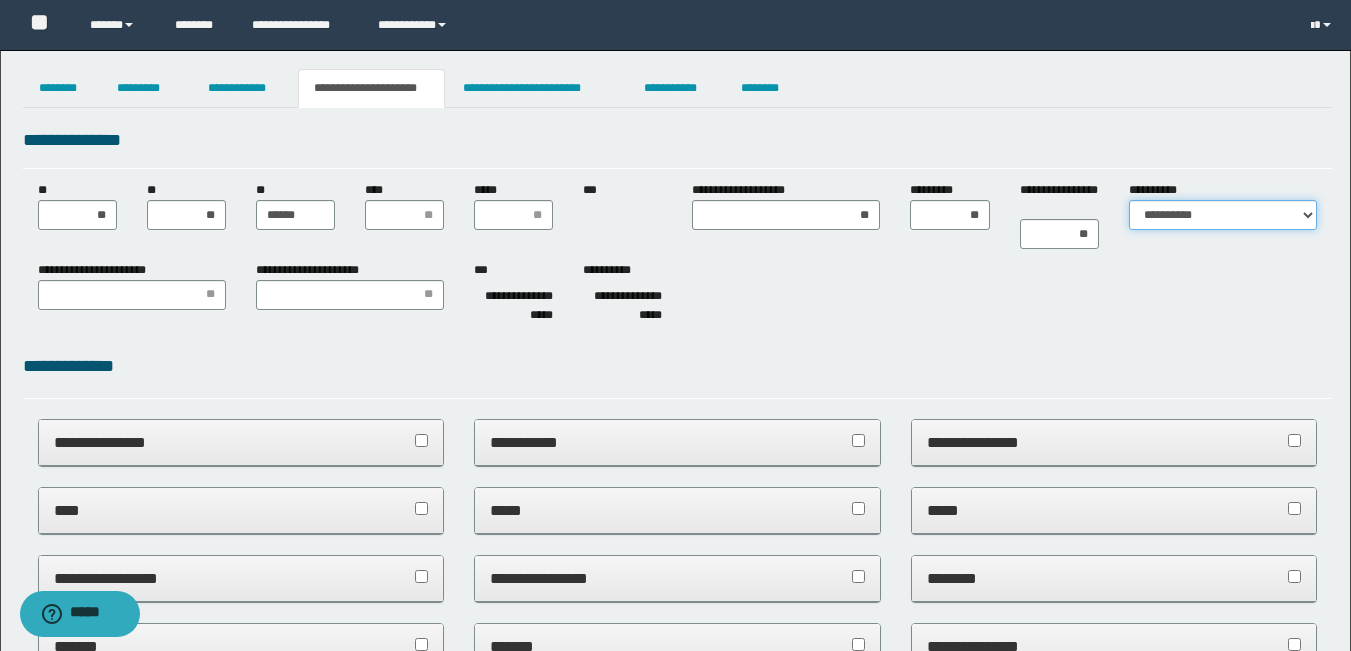 click on "**********" at bounding box center (1223, 215) 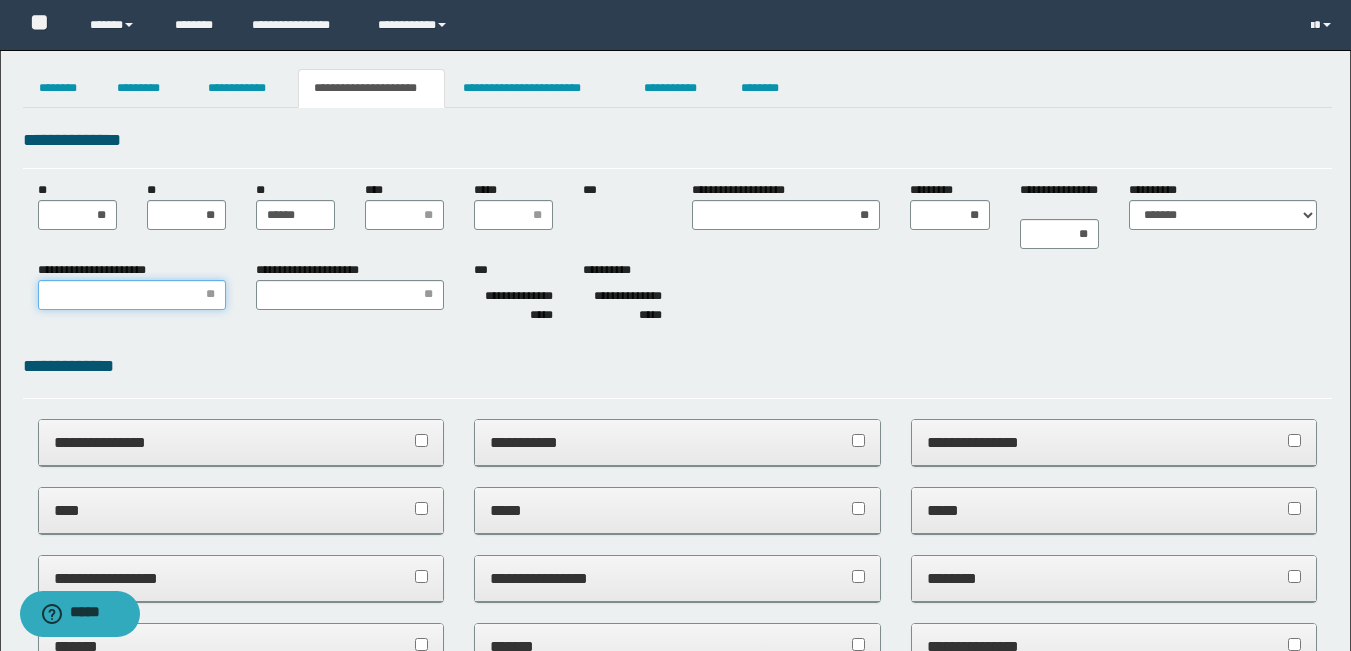 click on "**********" at bounding box center [132, 295] 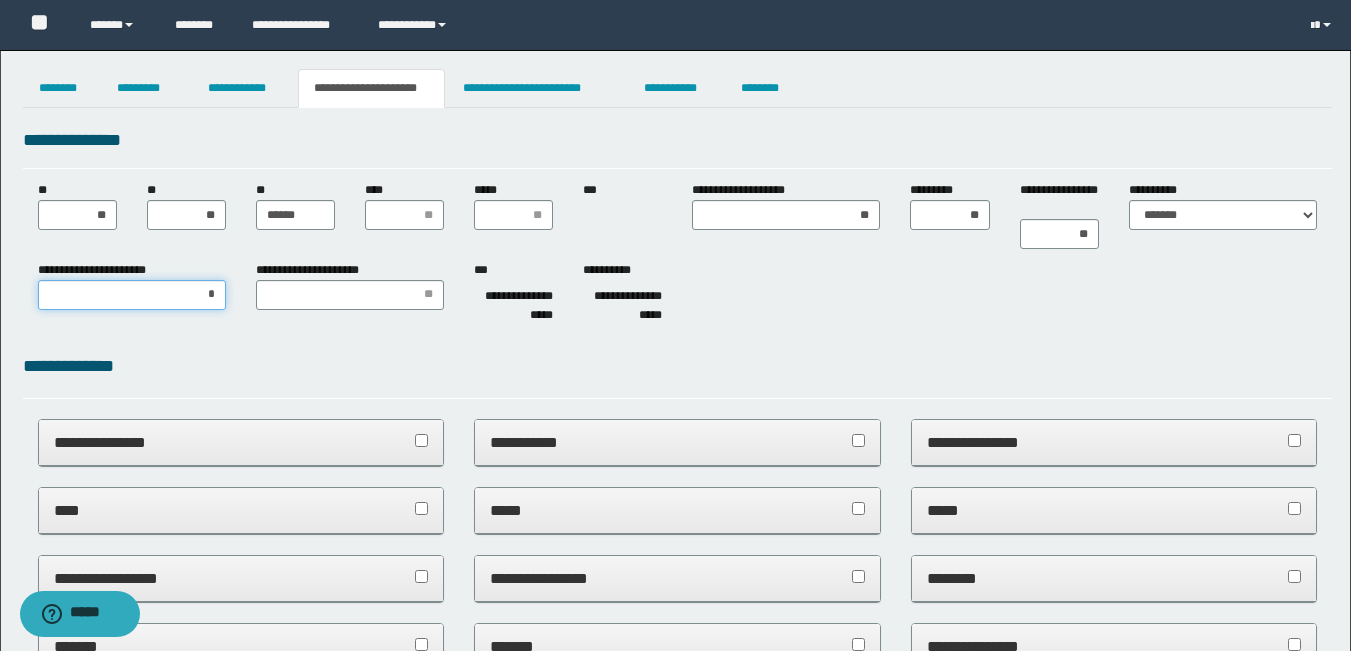 type on "**" 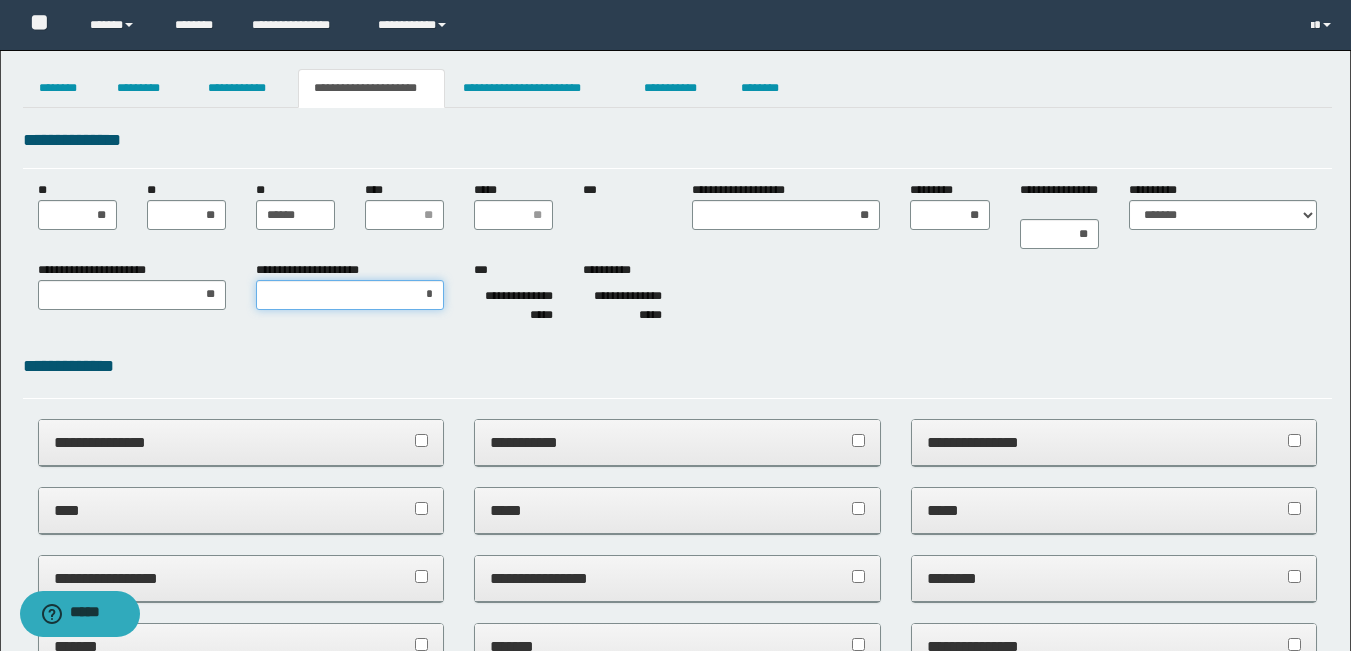 type on "**" 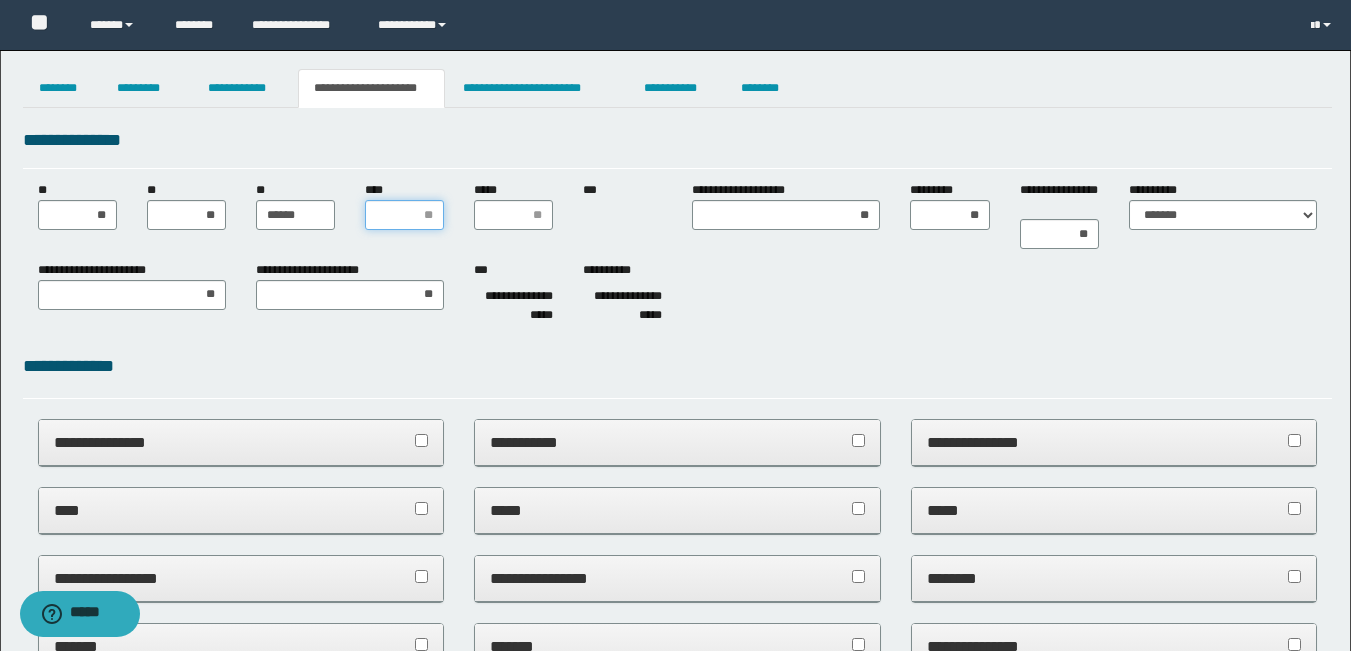 click on "****" at bounding box center [404, 215] 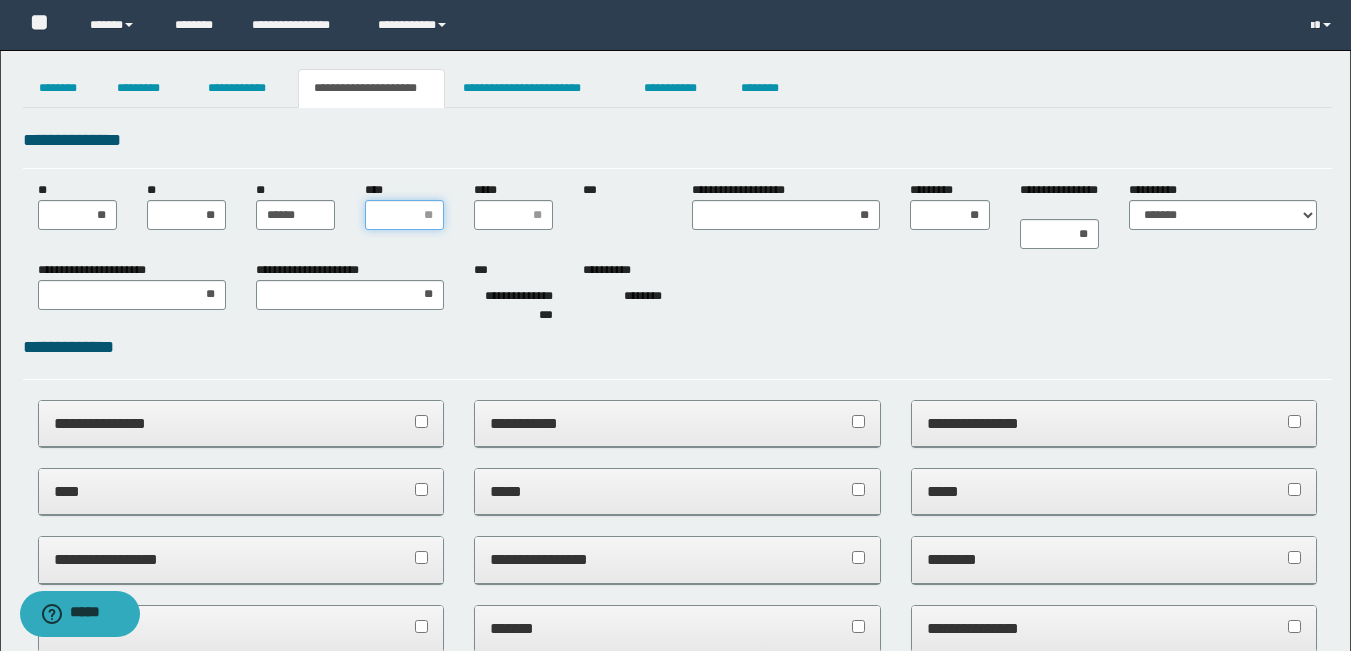 click on "****" at bounding box center [404, 215] 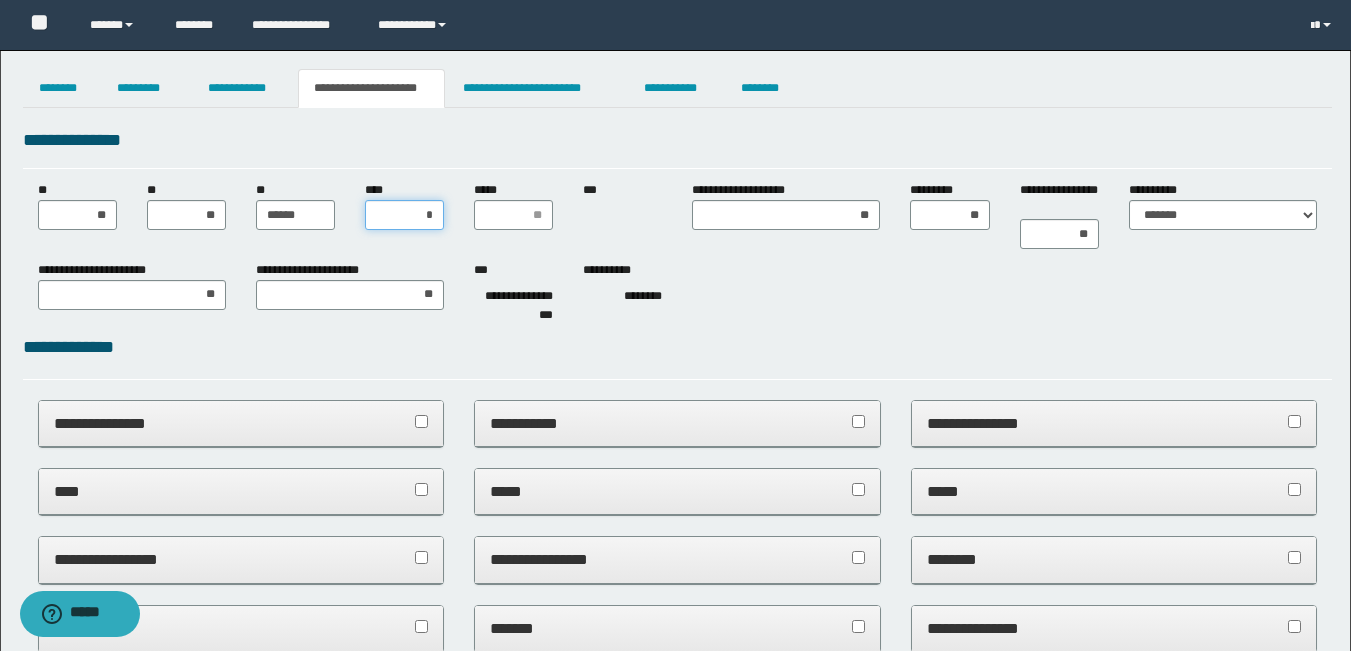 type on "**" 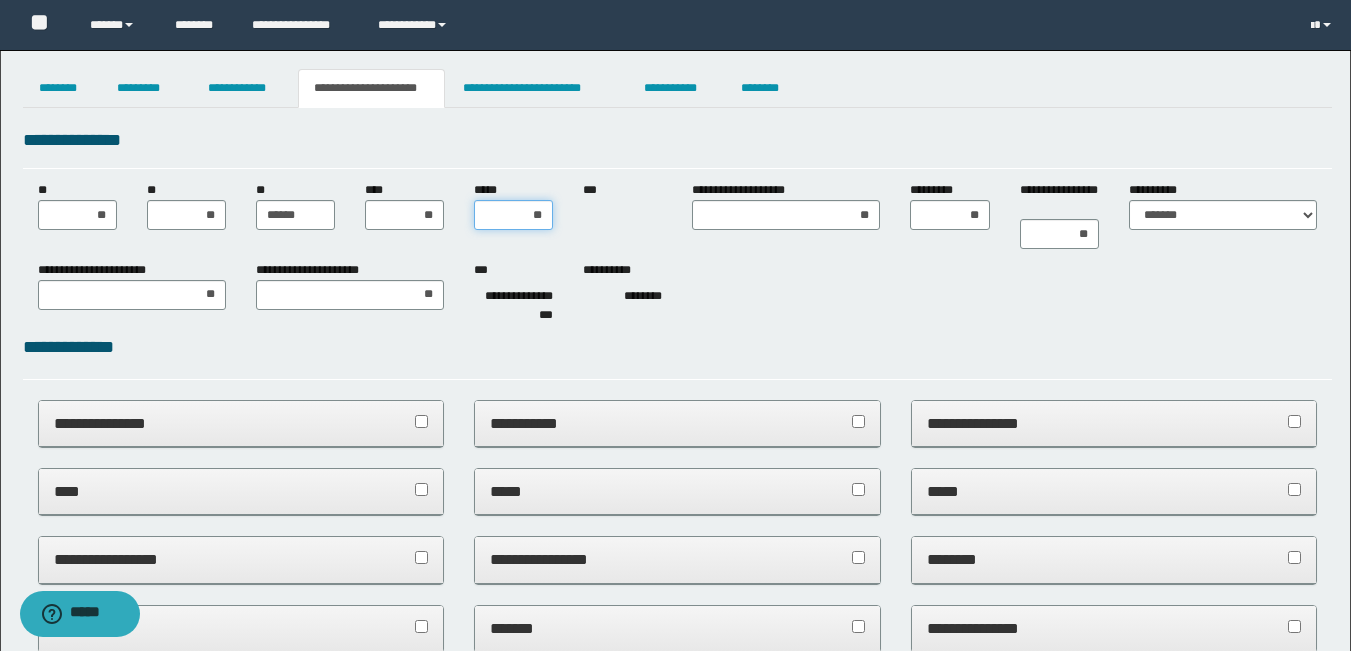 type on "***" 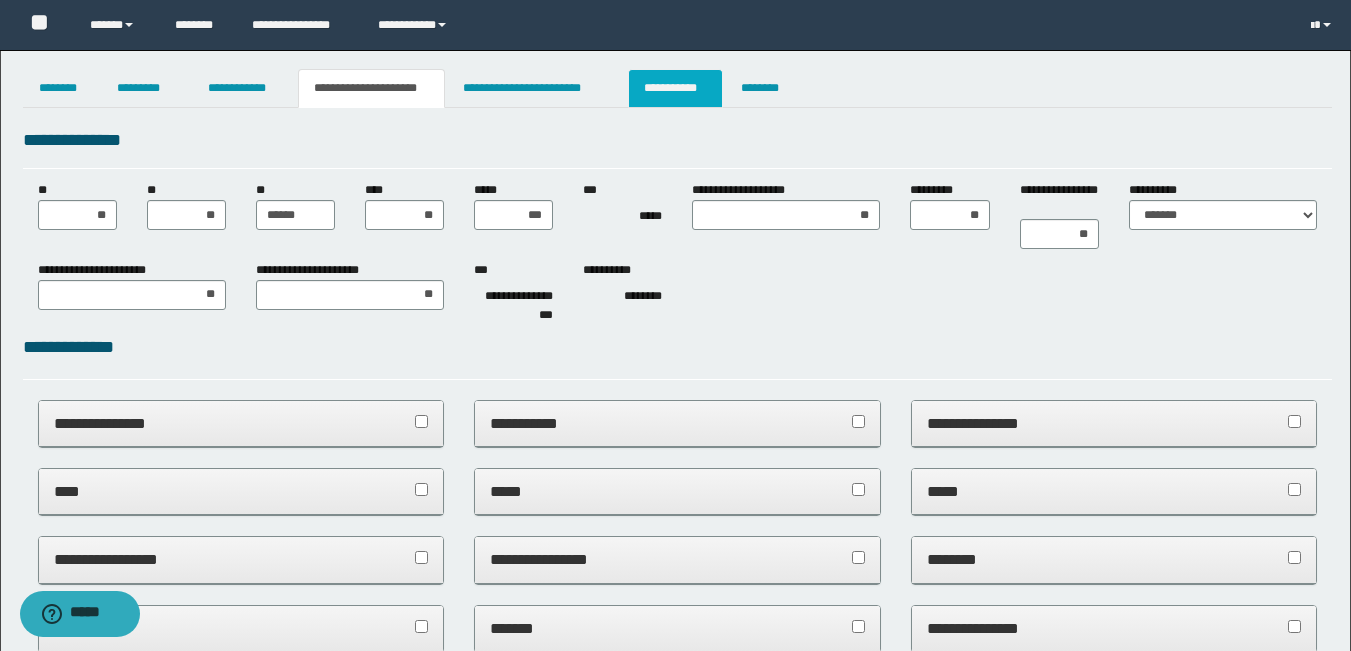 click on "**********" at bounding box center (675, 88) 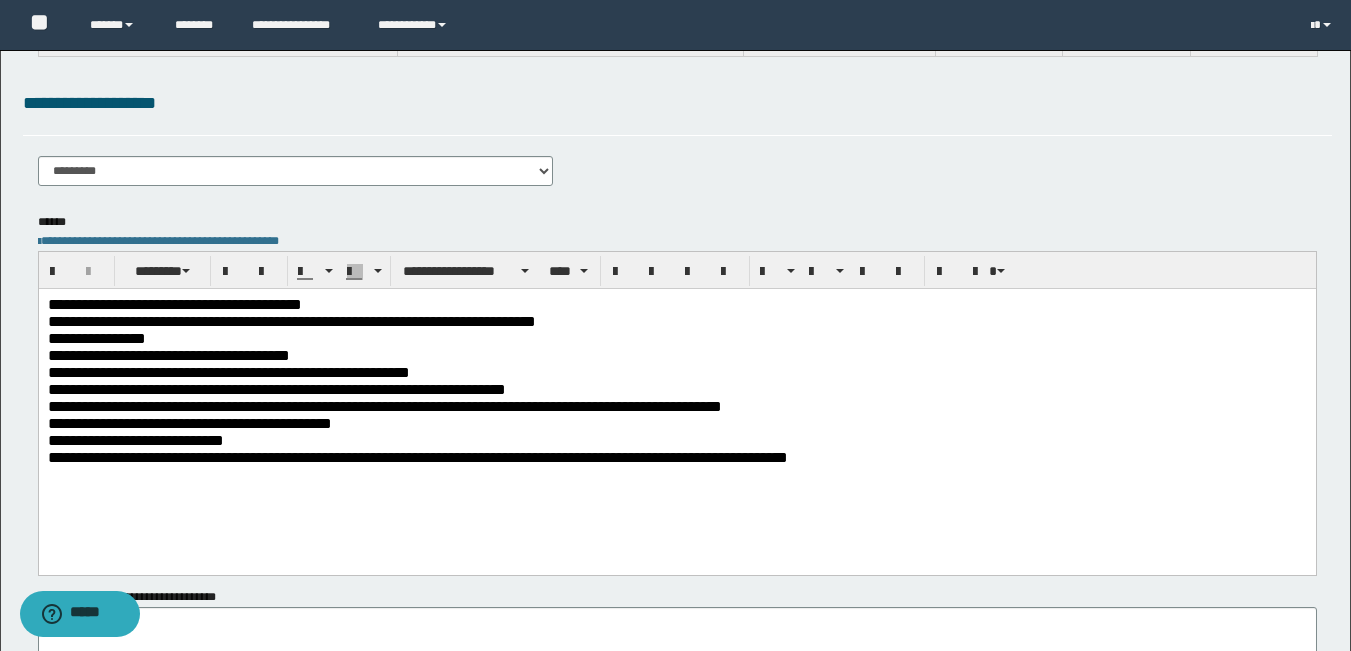 scroll, scrollTop: 300, scrollLeft: 0, axis: vertical 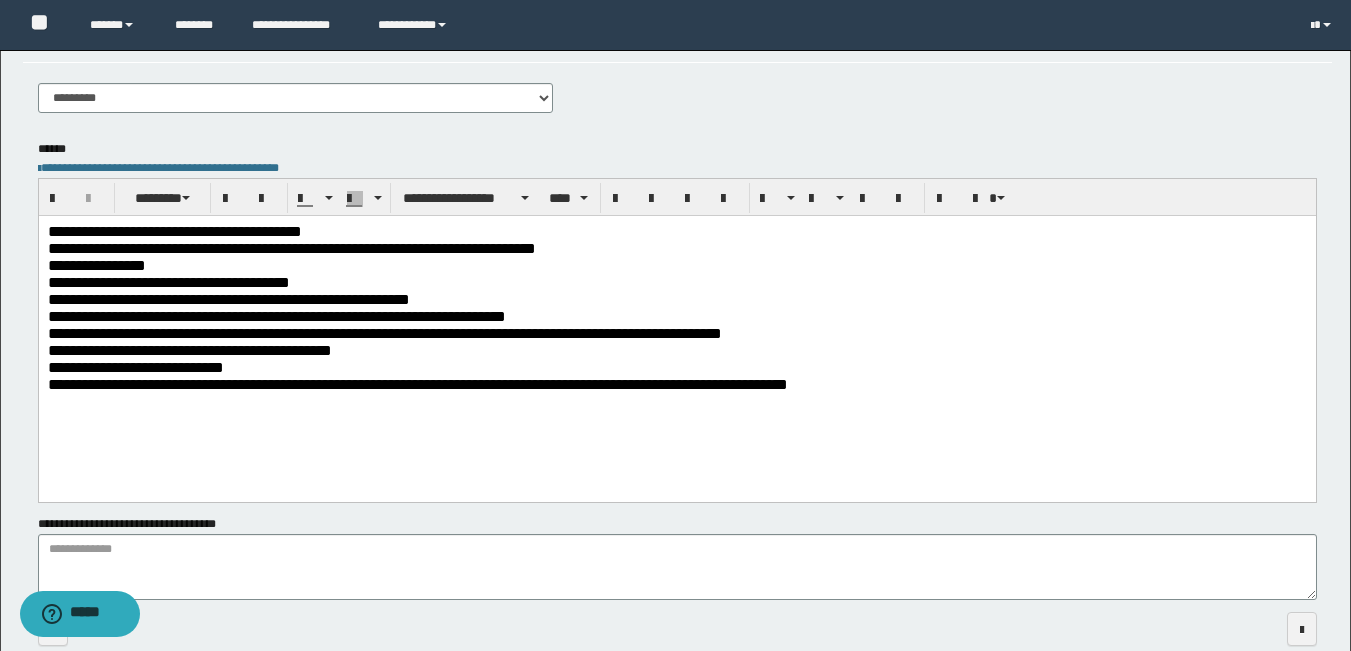 click on "**********" at bounding box center (676, 333) 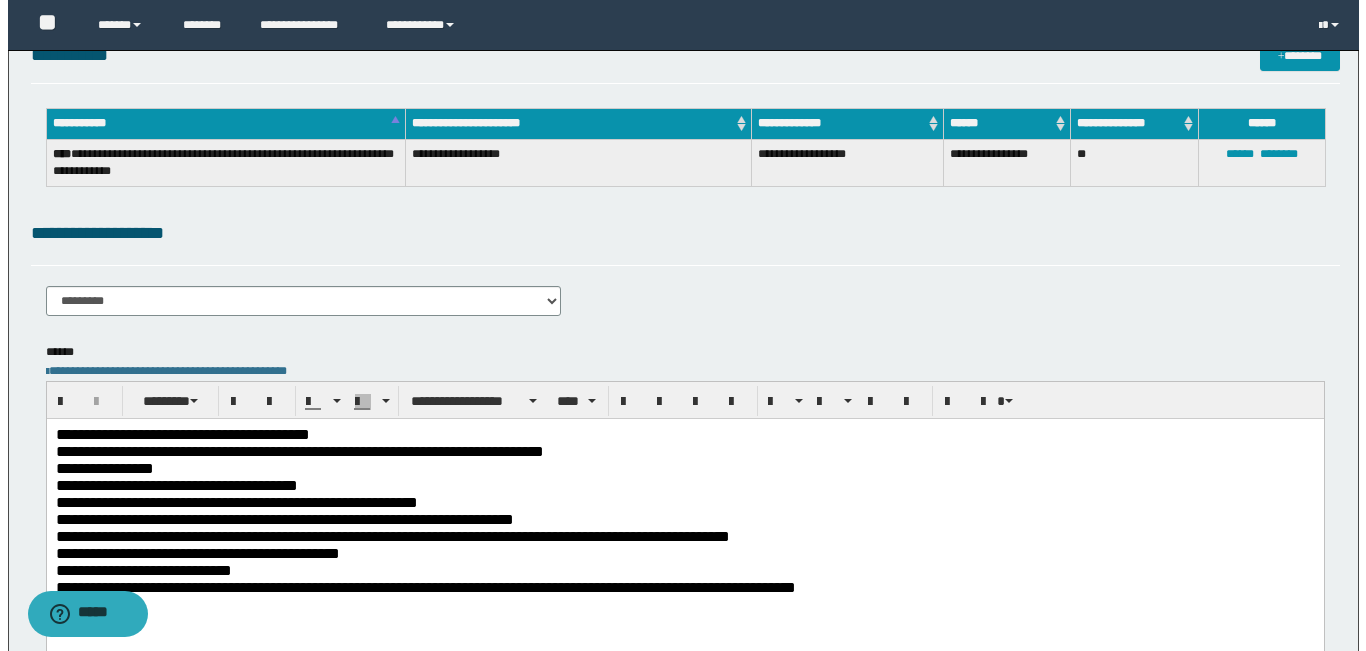scroll, scrollTop: 0, scrollLeft: 0, axis: both 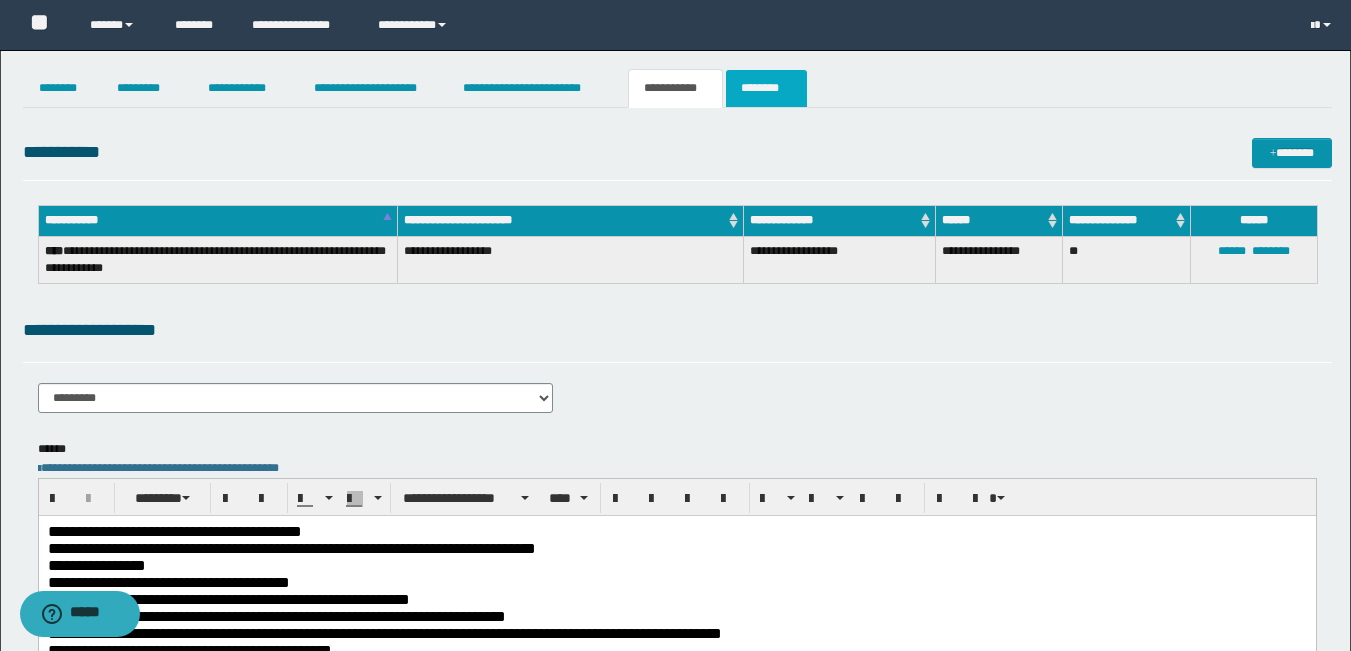 click on "********" at bounding box center (766, 88) 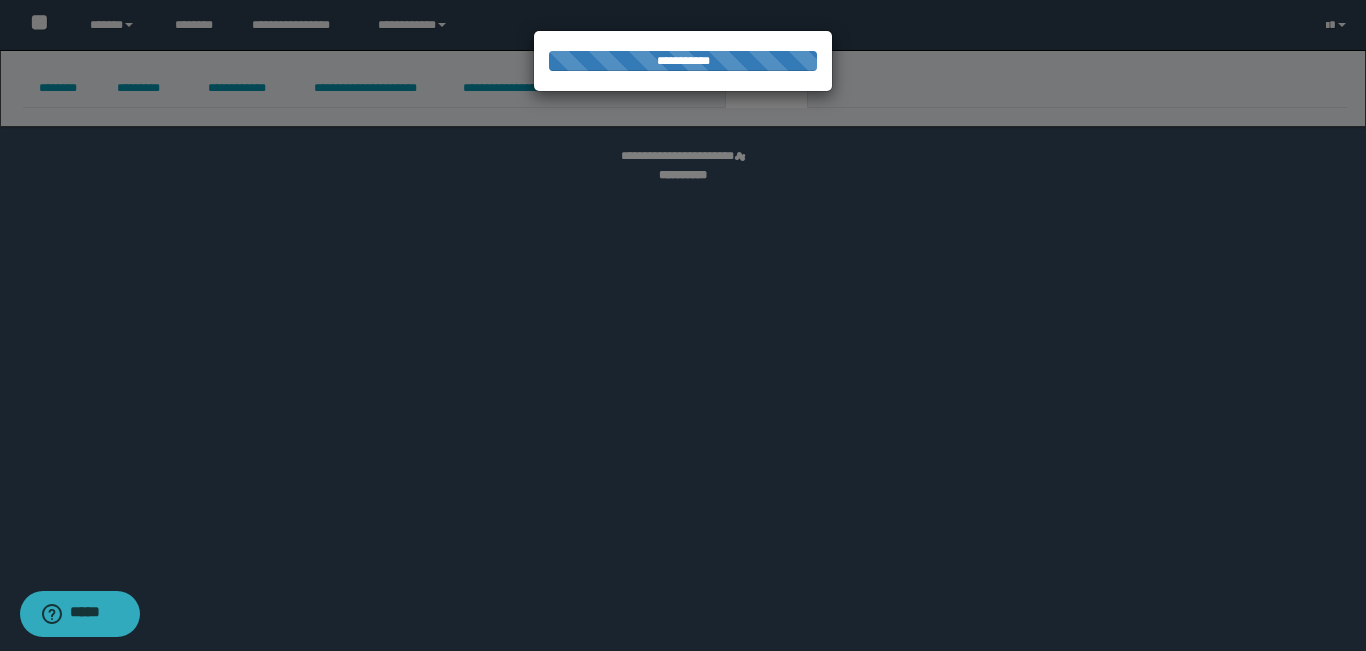 select 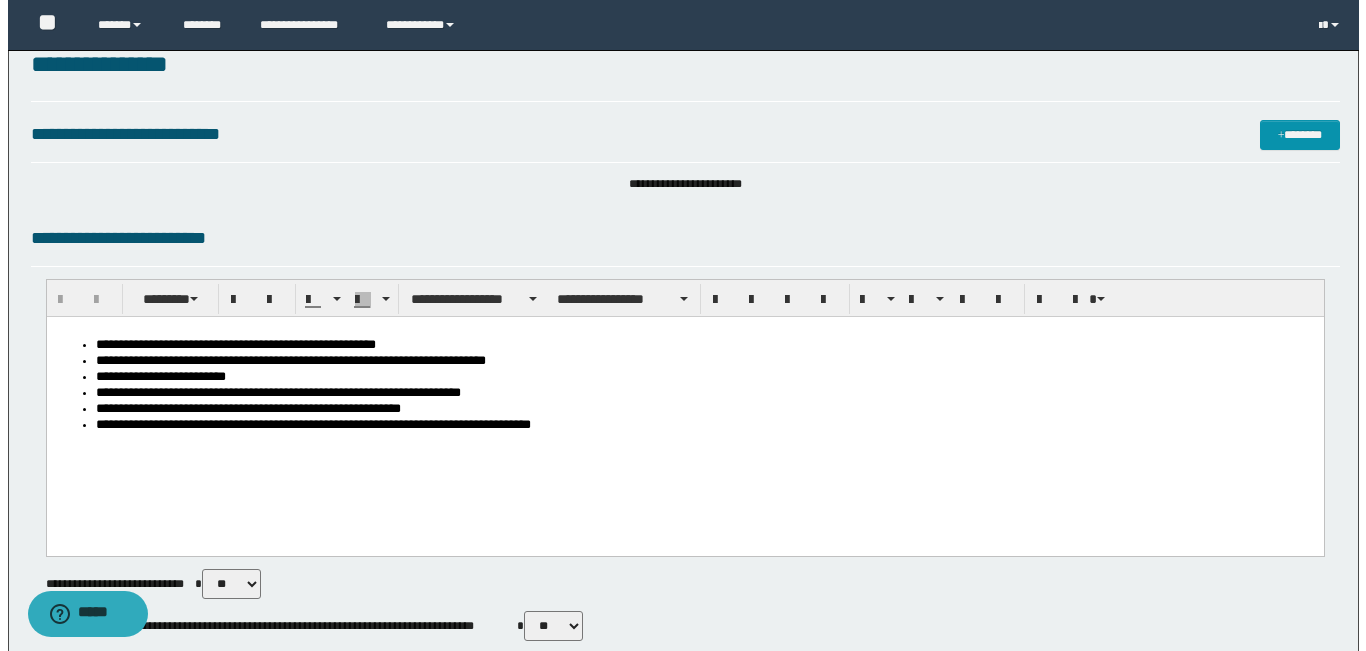 scroll, scrollTop: 0, scrollLeft: 0, axis: both 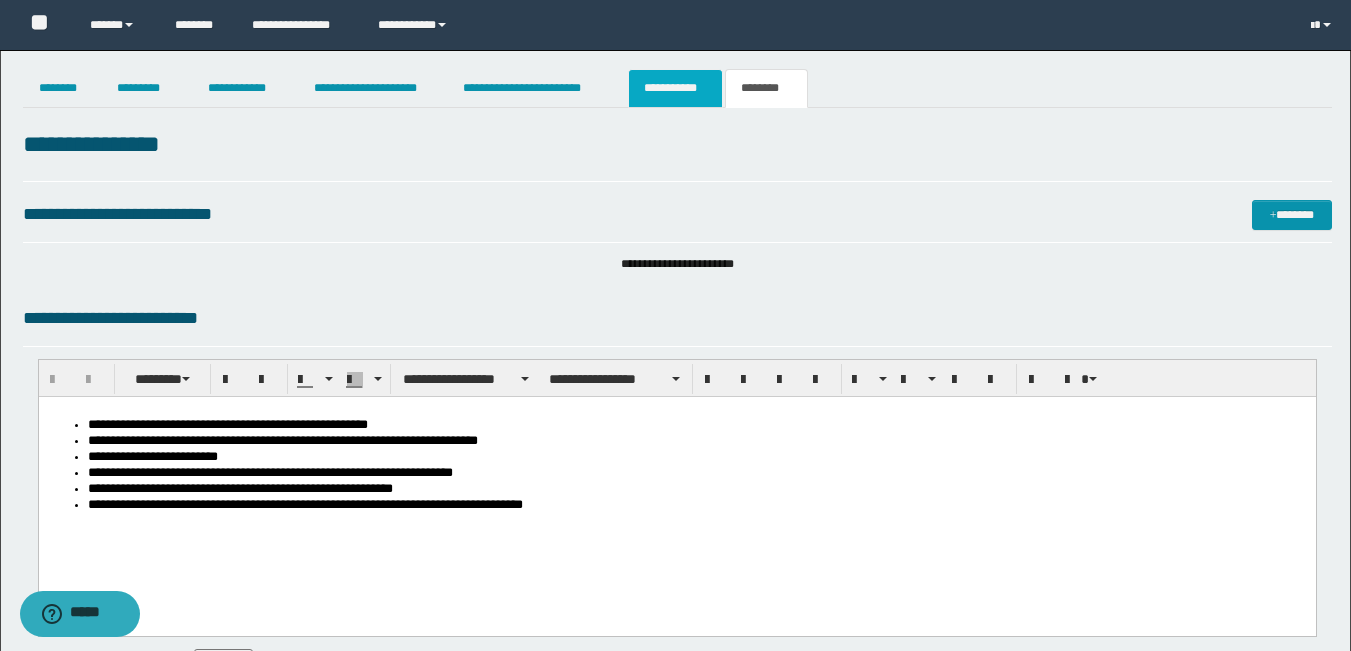 click on "**********" at bounding box center (675, 88) 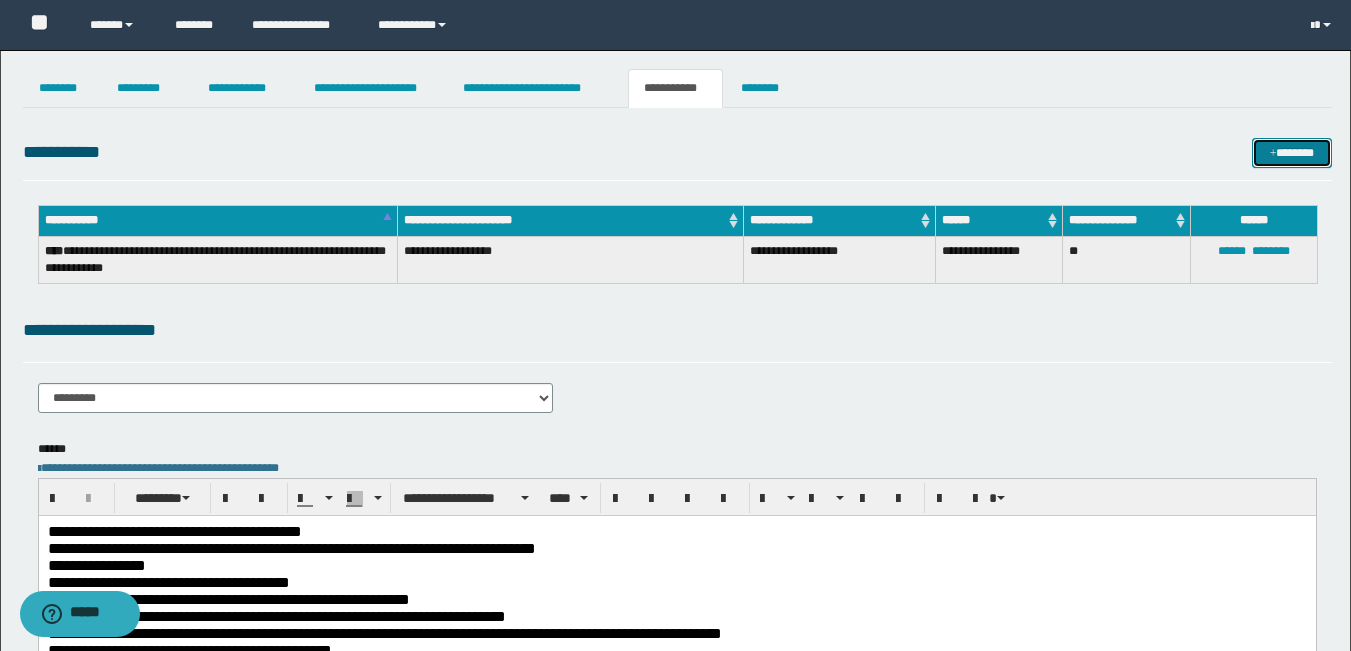 click on "*******" at bounding box center (1292, 153) 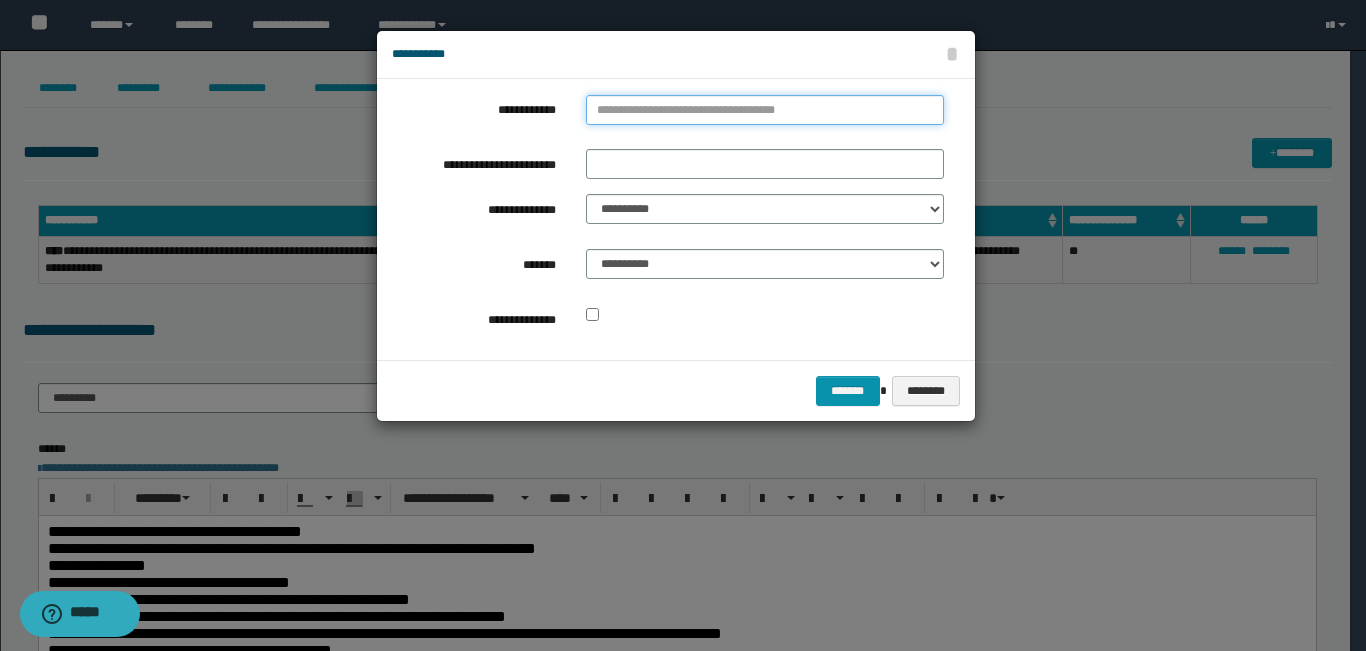 type on "**********" 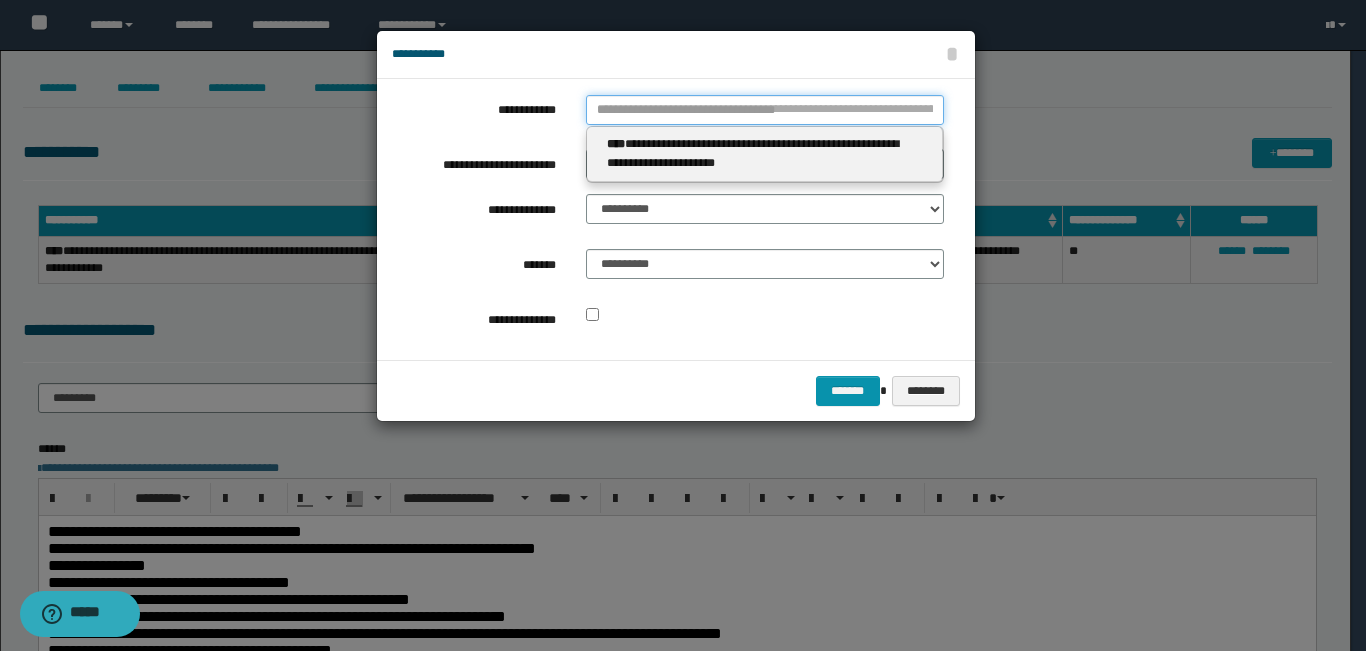 click on "**********" at bounding box center [765, 110] 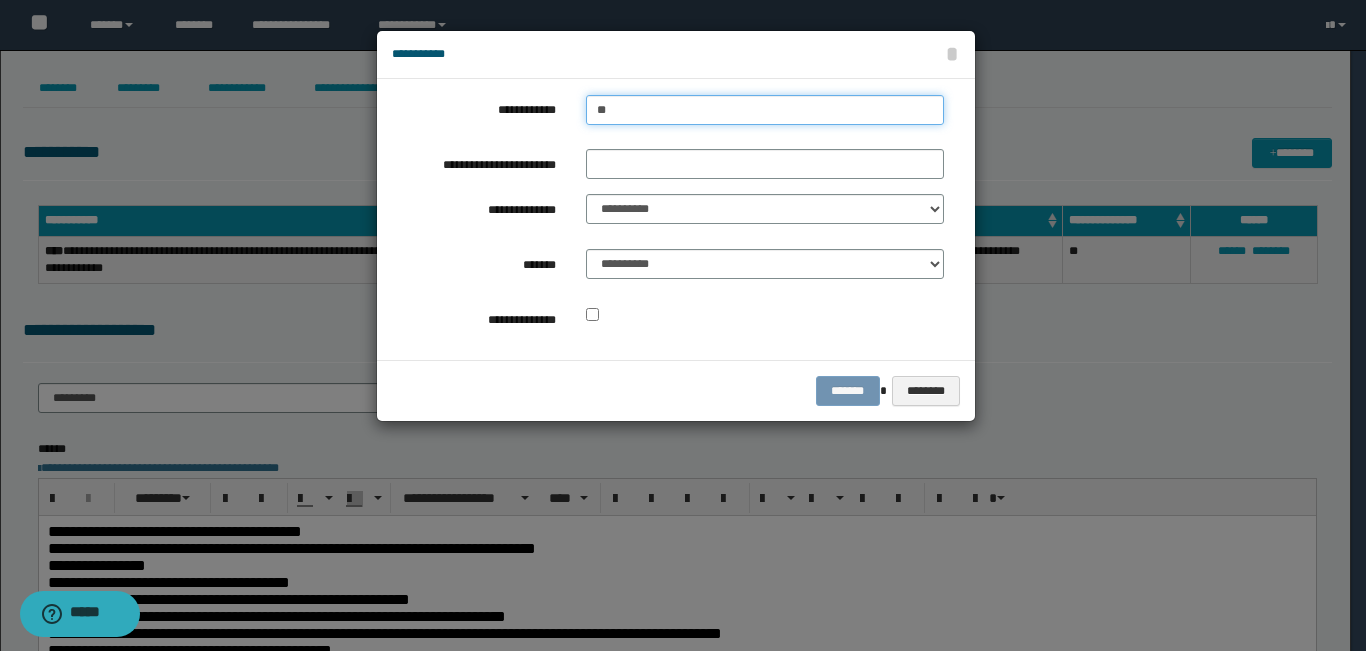 type on "***" 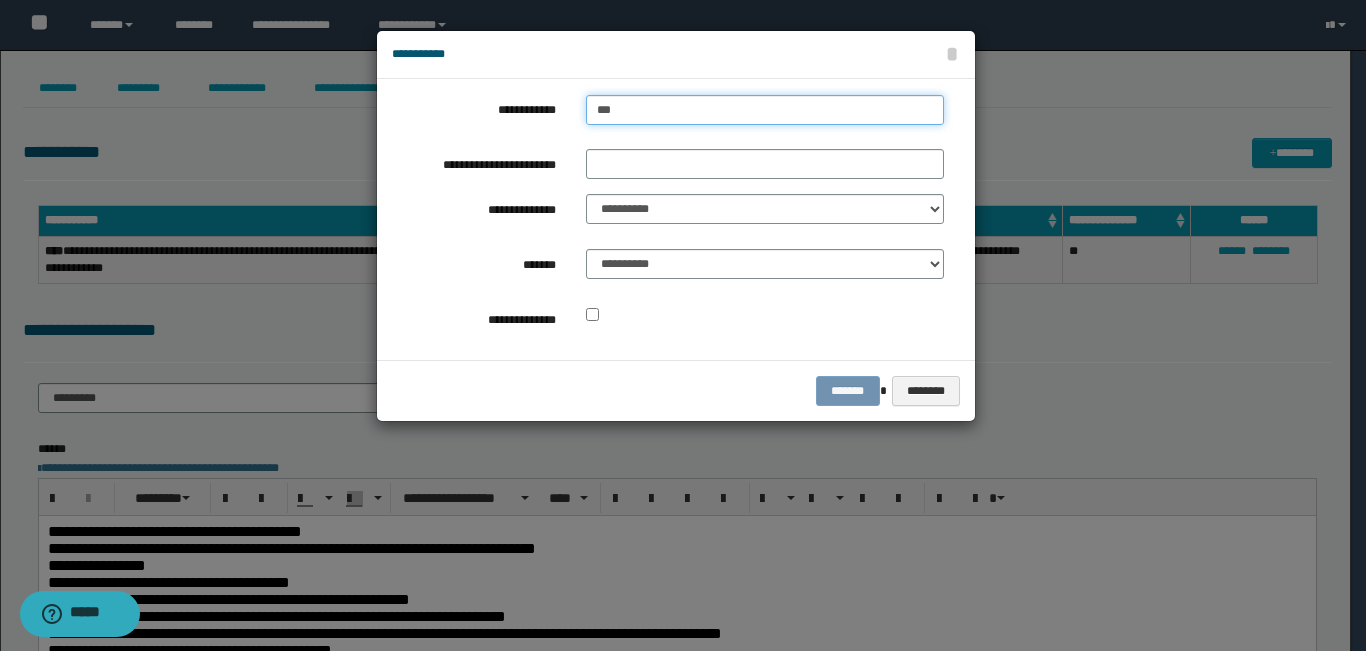 type on "***" 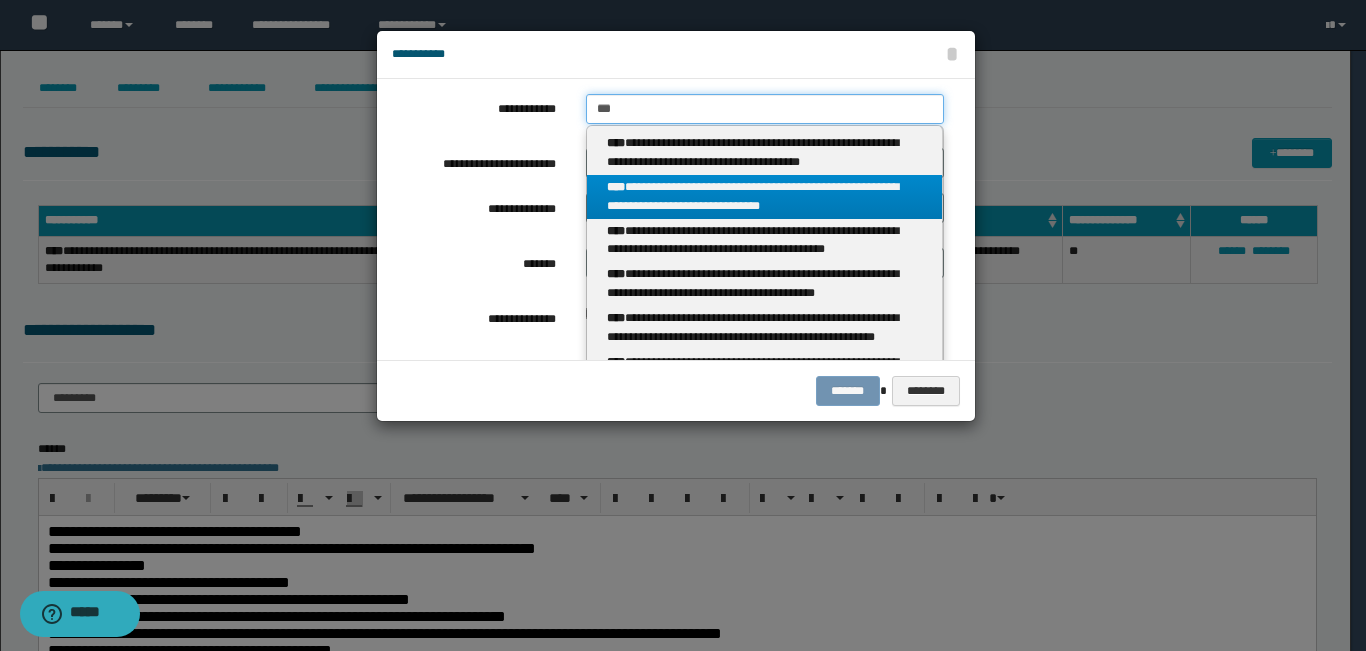 scroll, scrollTop: 0, scrollLeft: 0, axis: both 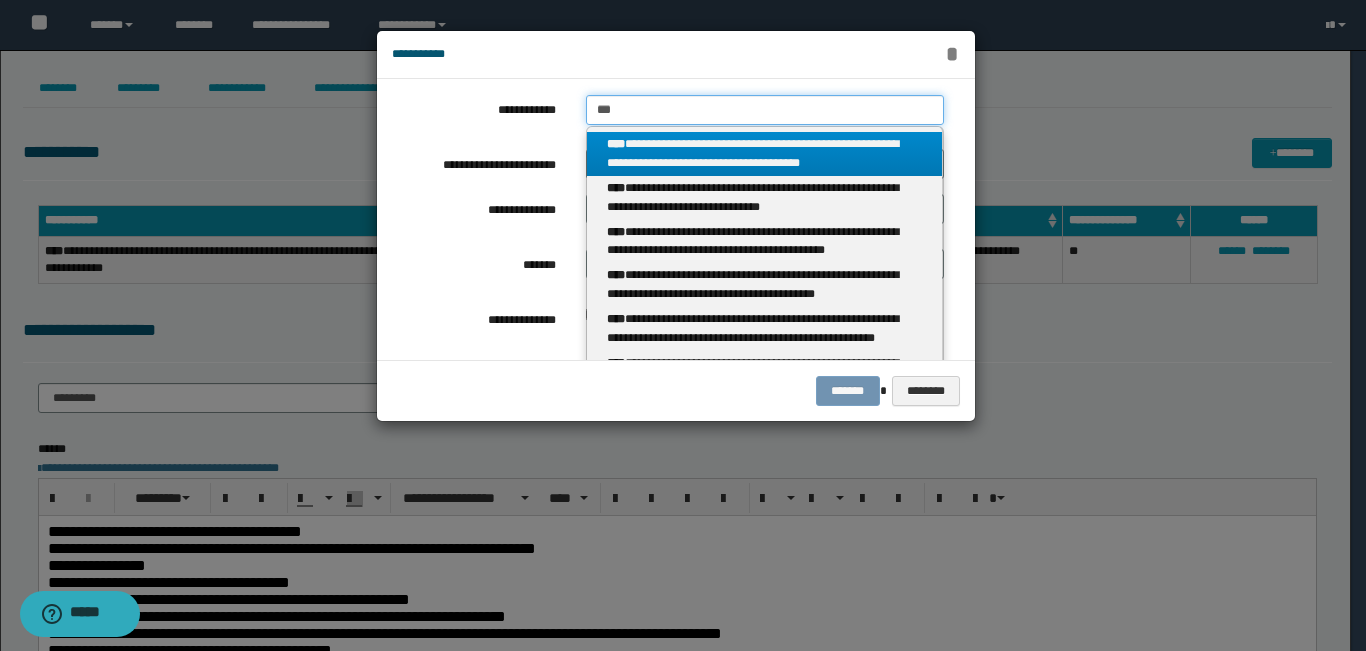 type on "***" 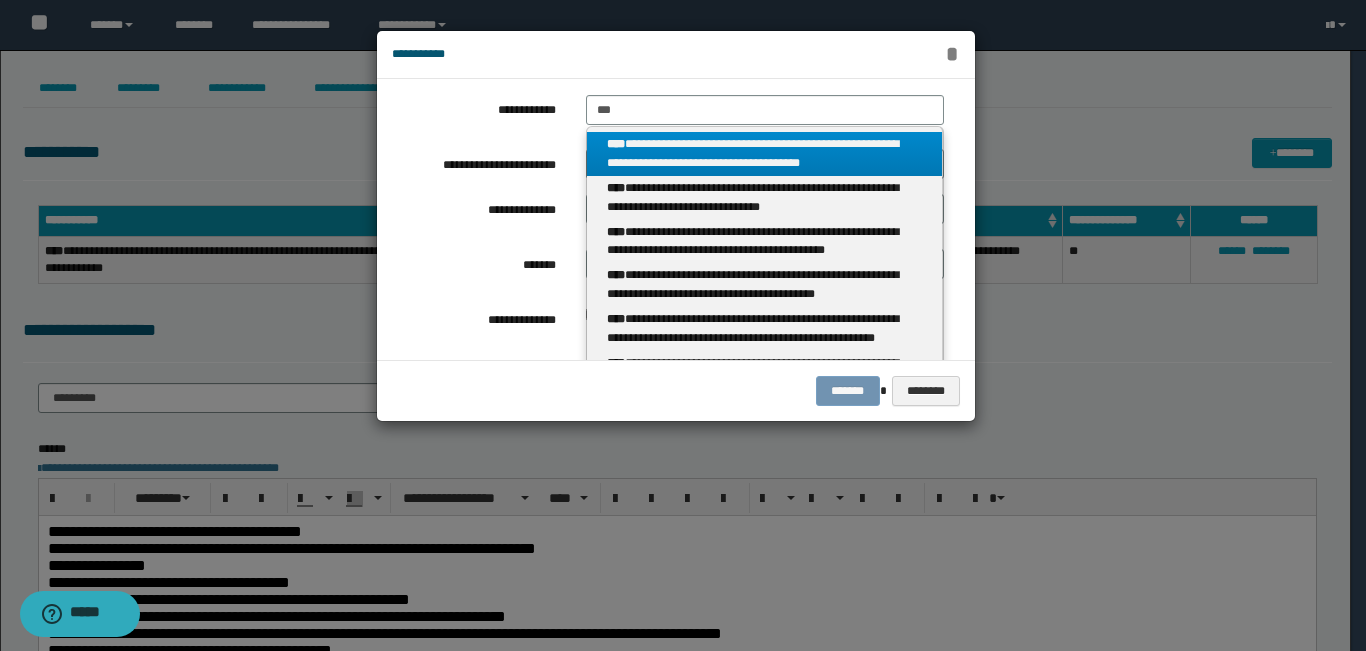 click on "*" at bounding box center (952, 54) 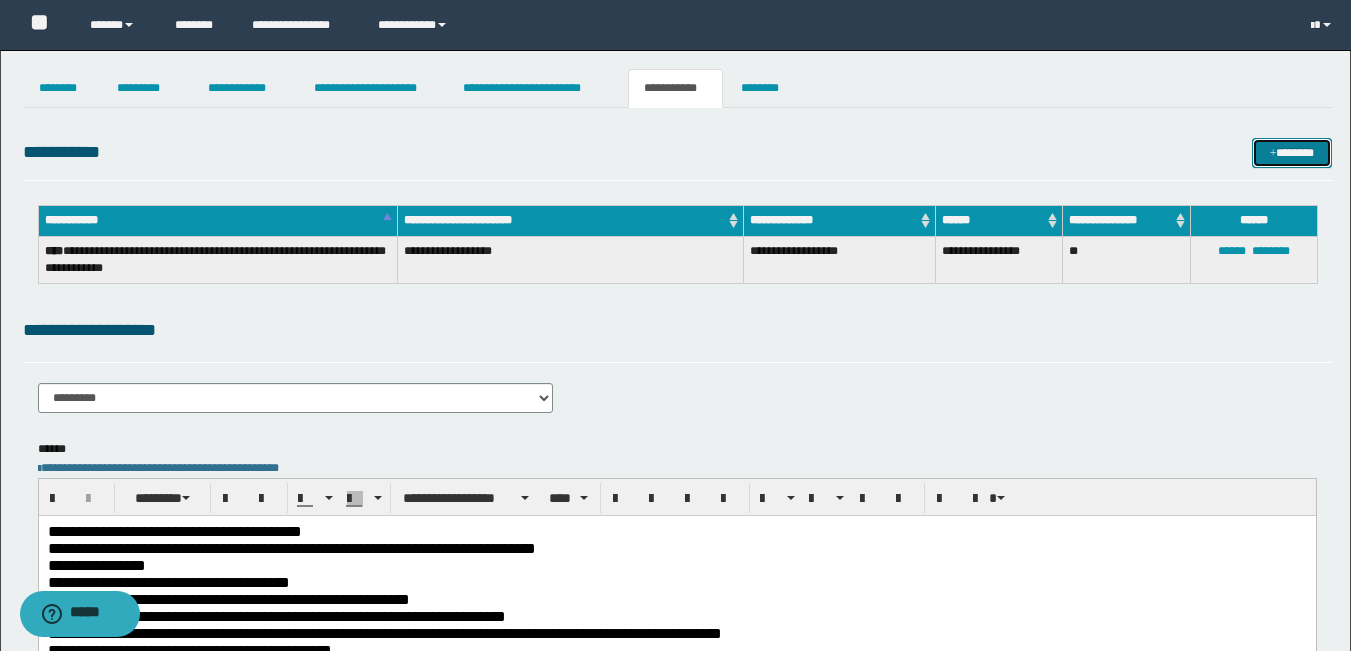 click on "*******" at bounding box center (1292, 153) 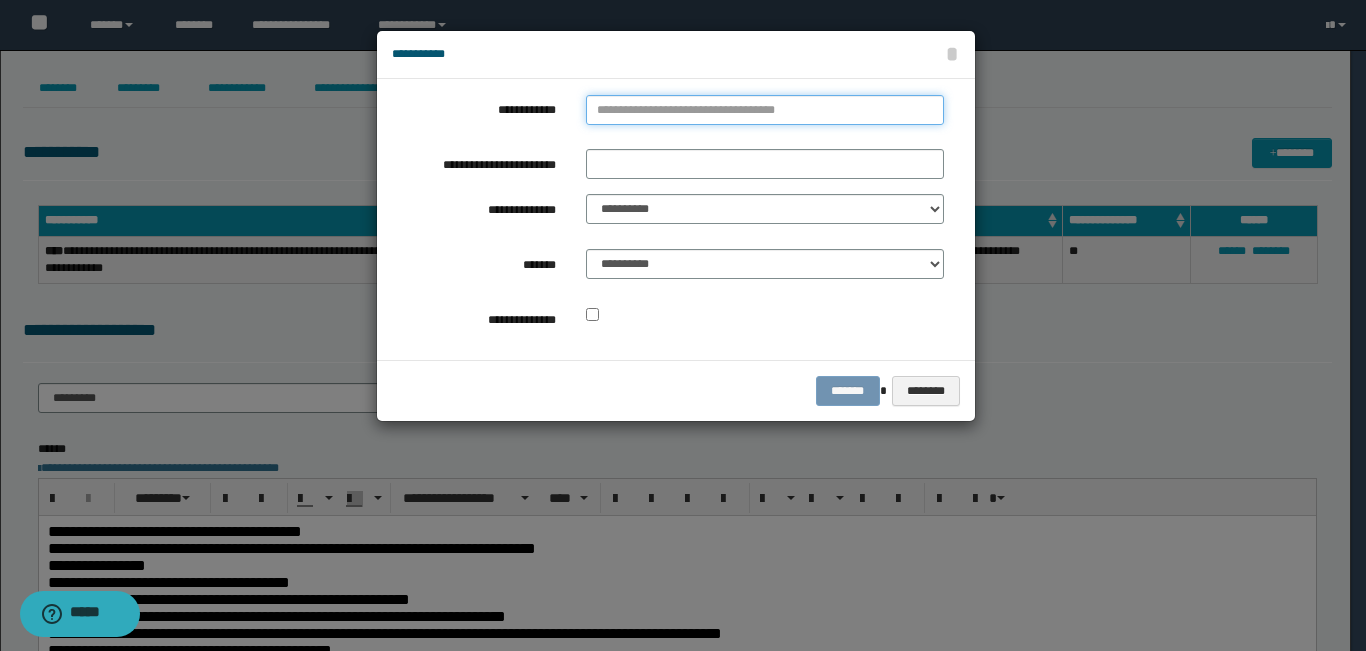 type on "**********" 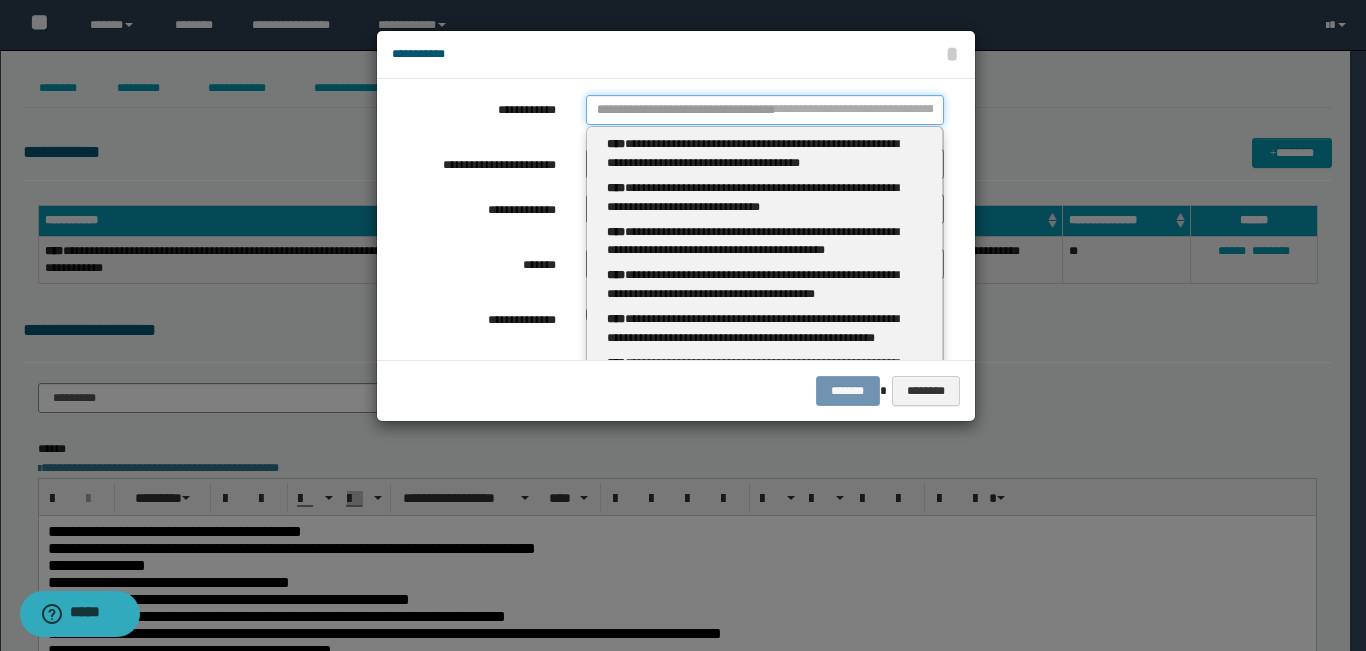 click on "**********" at bounding box center [765, 110] 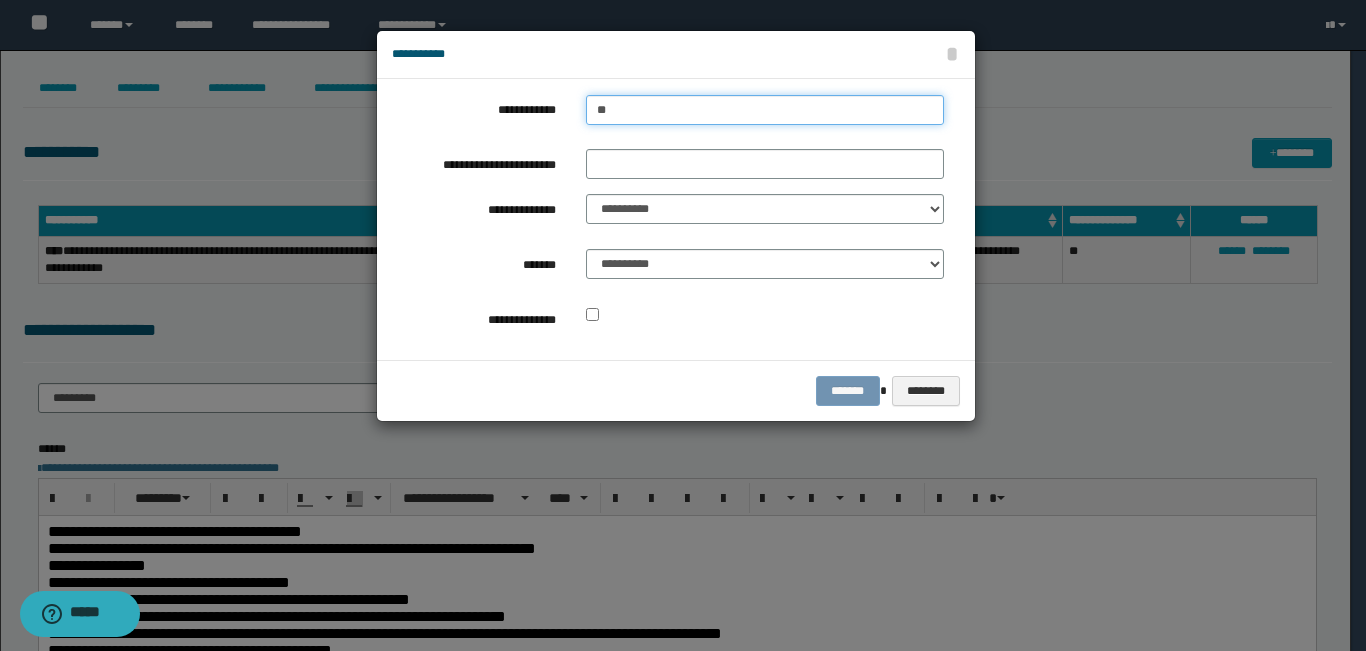 type on "***" 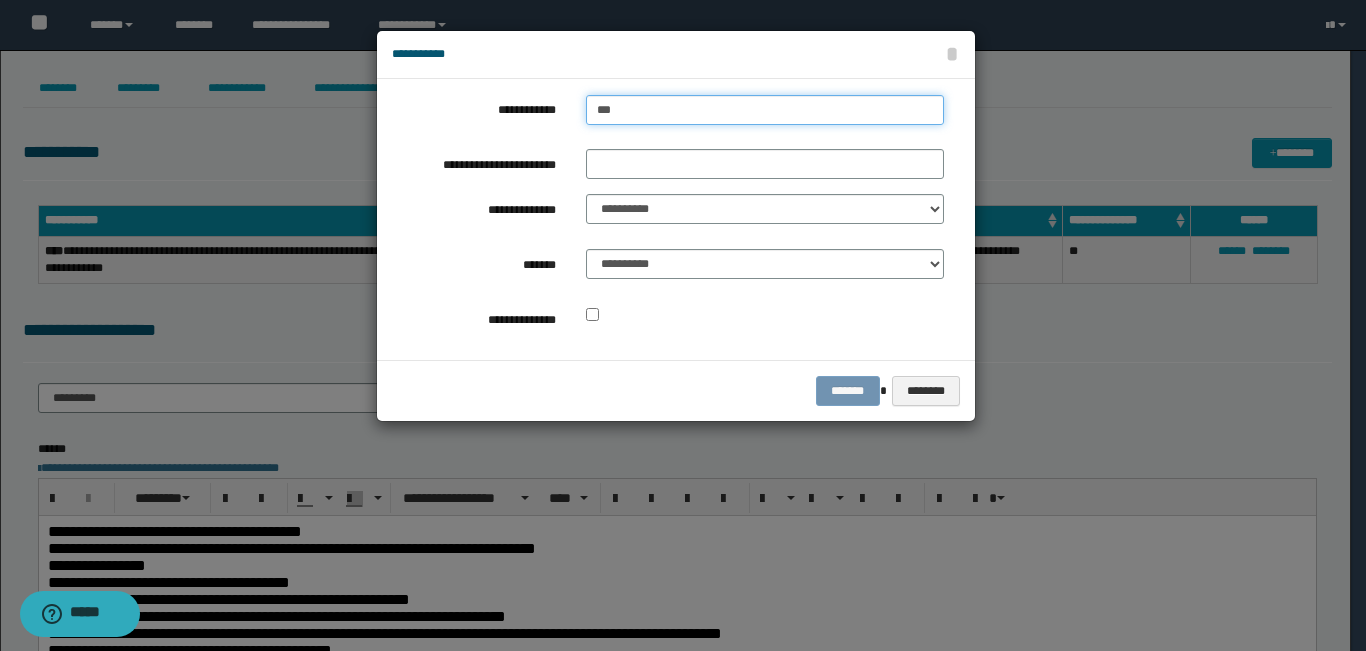type on "***" 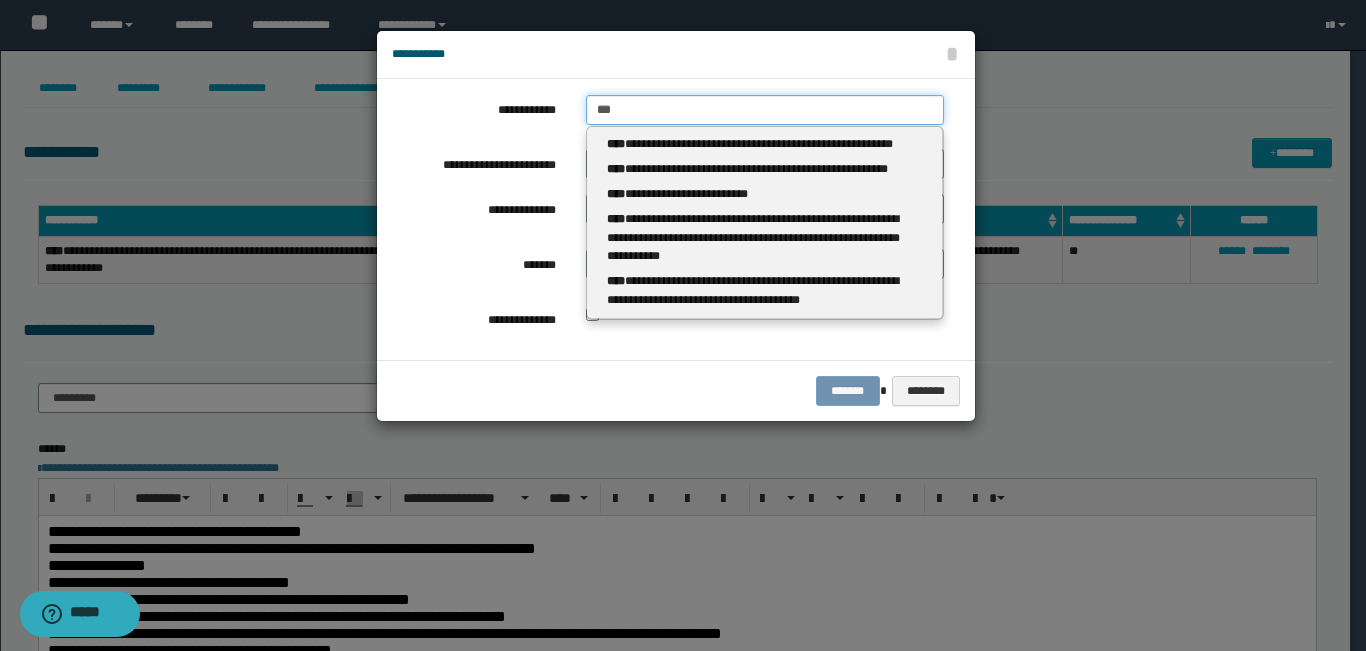 type 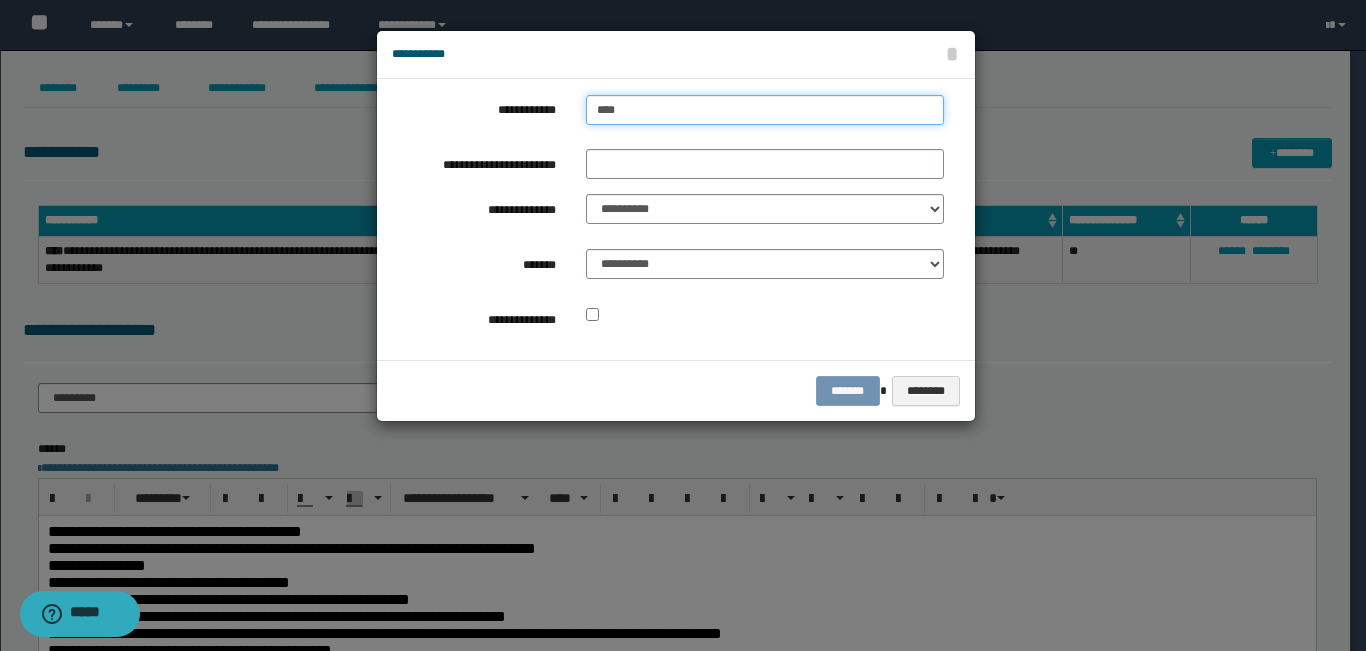 type on "****" 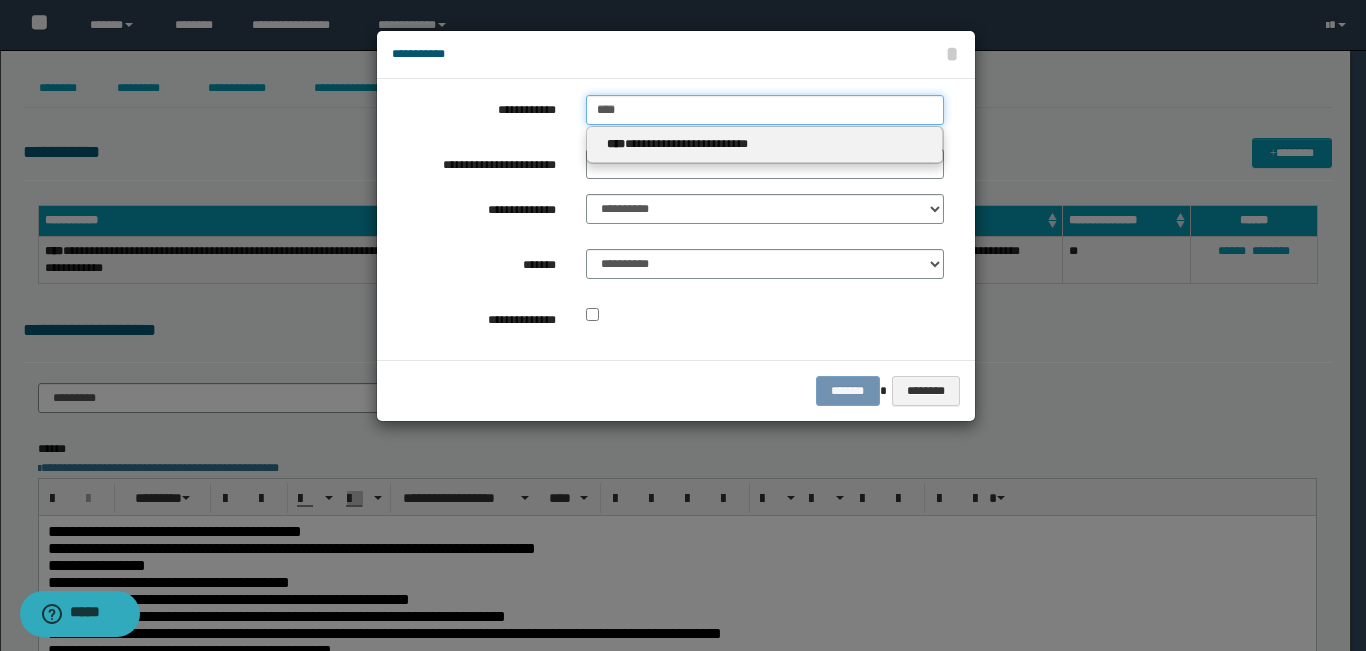 type 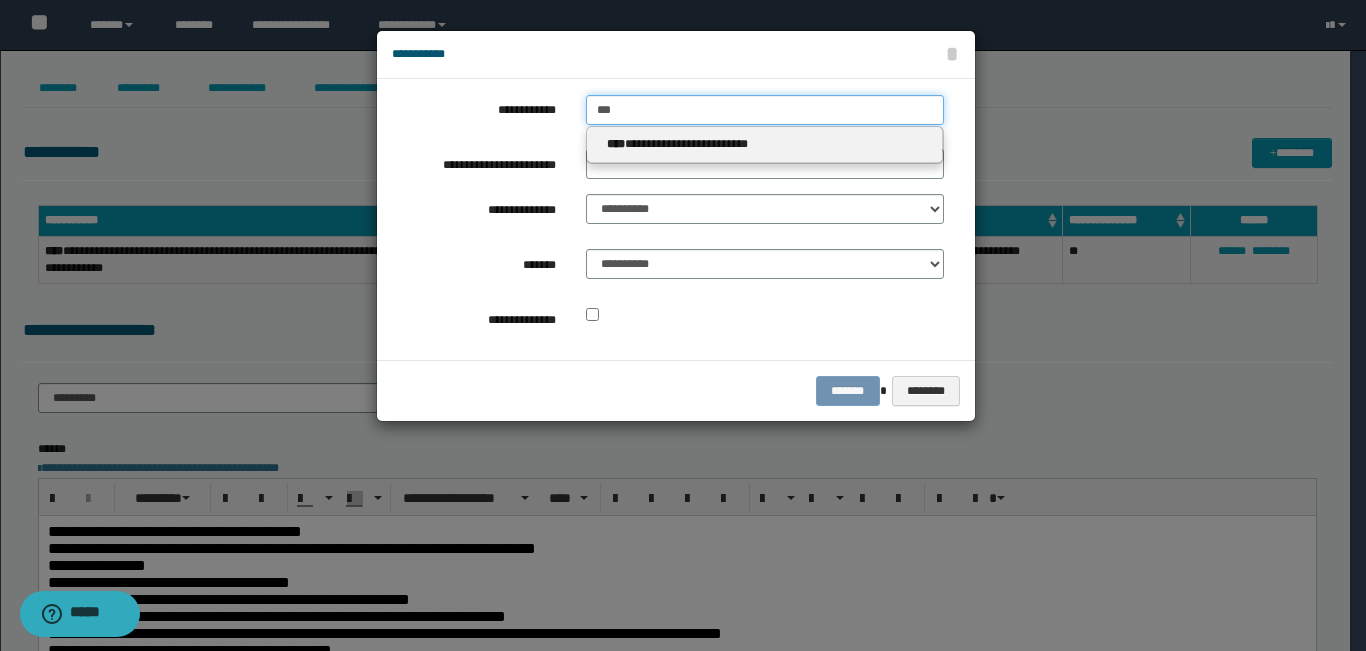 type on "***" 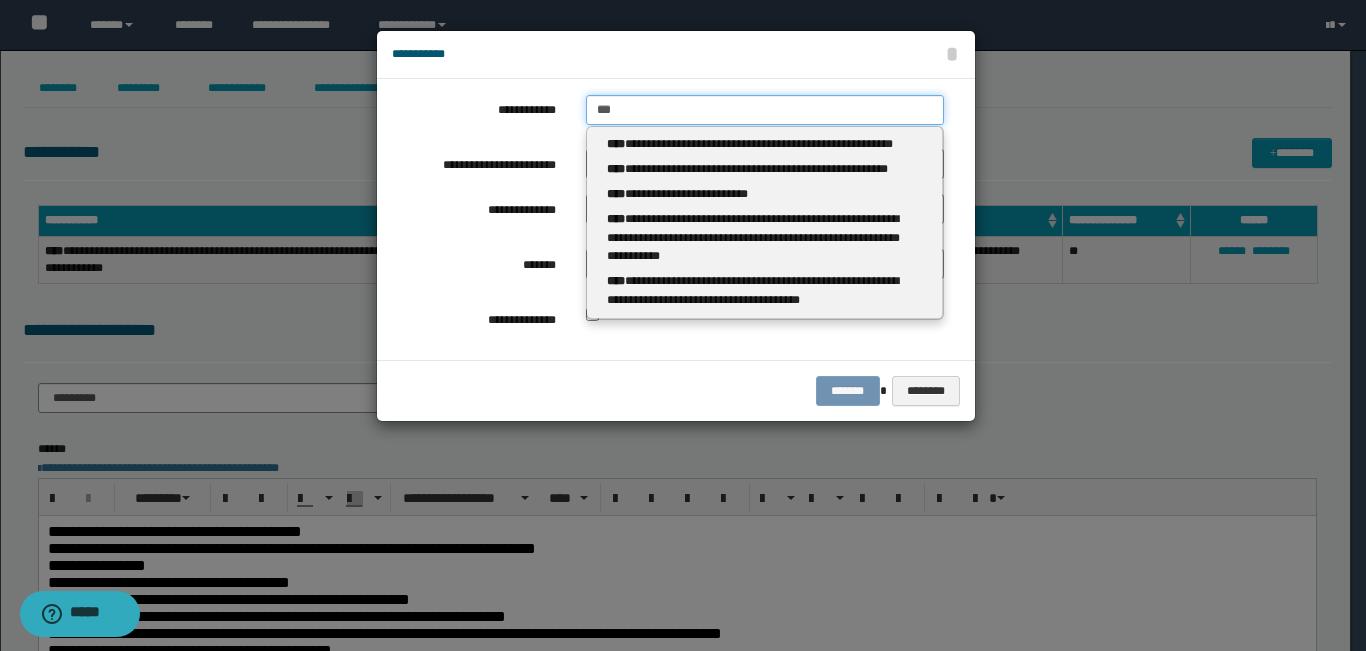 type 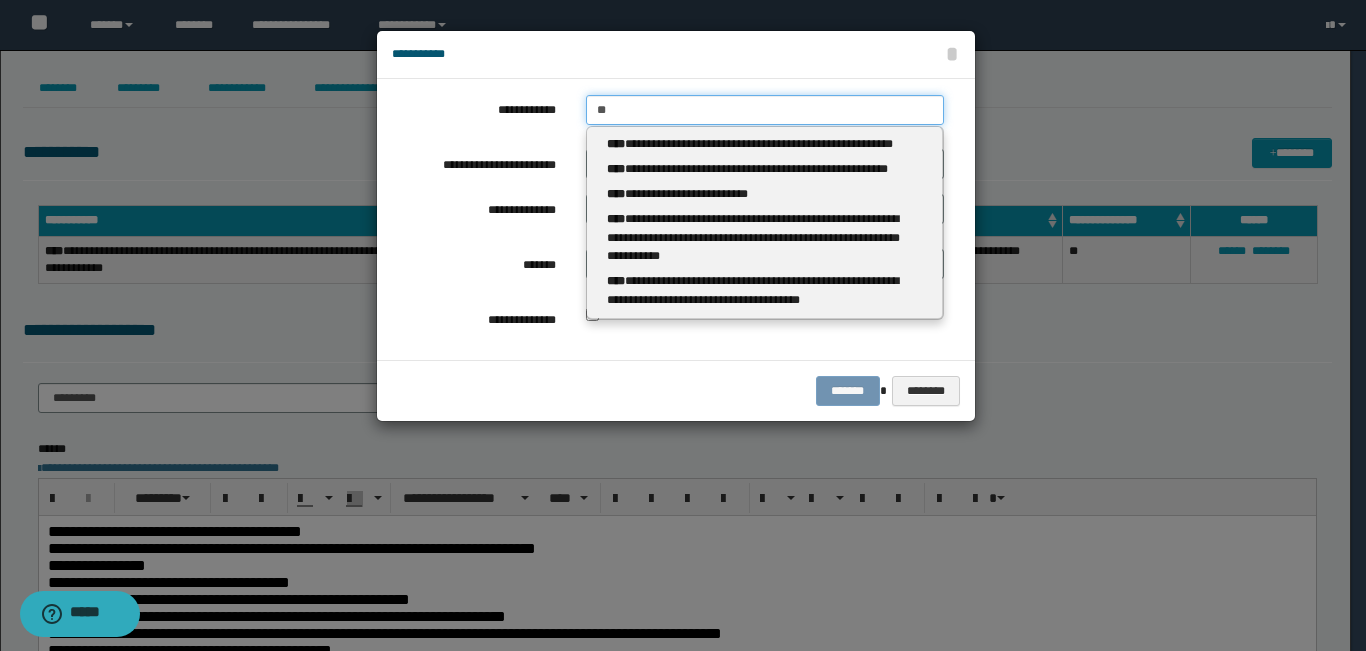 type on "*" 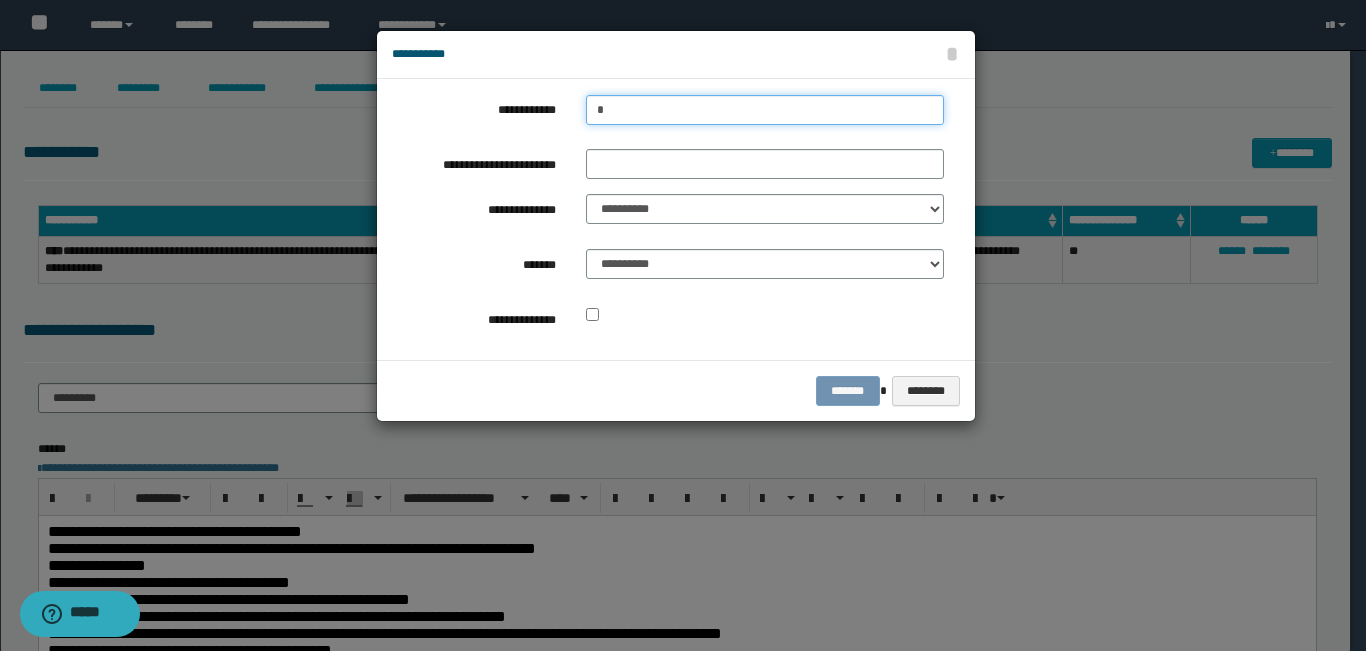 type on "**" 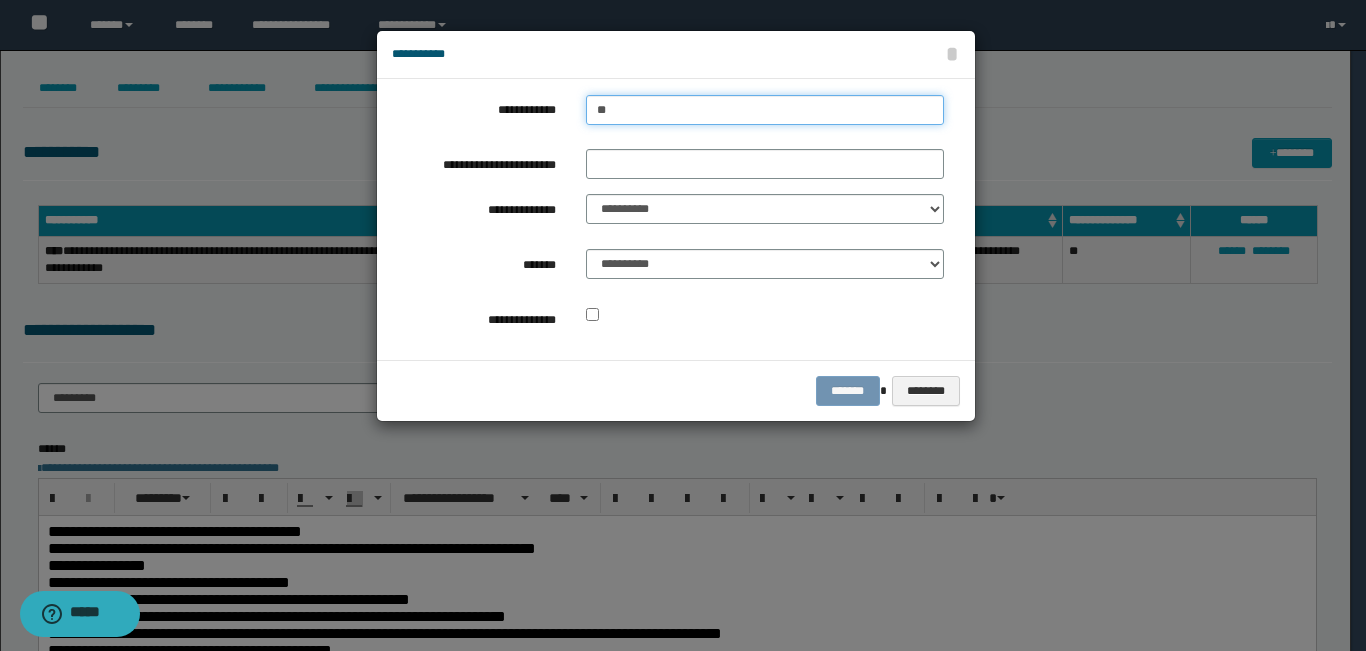 type on "**" 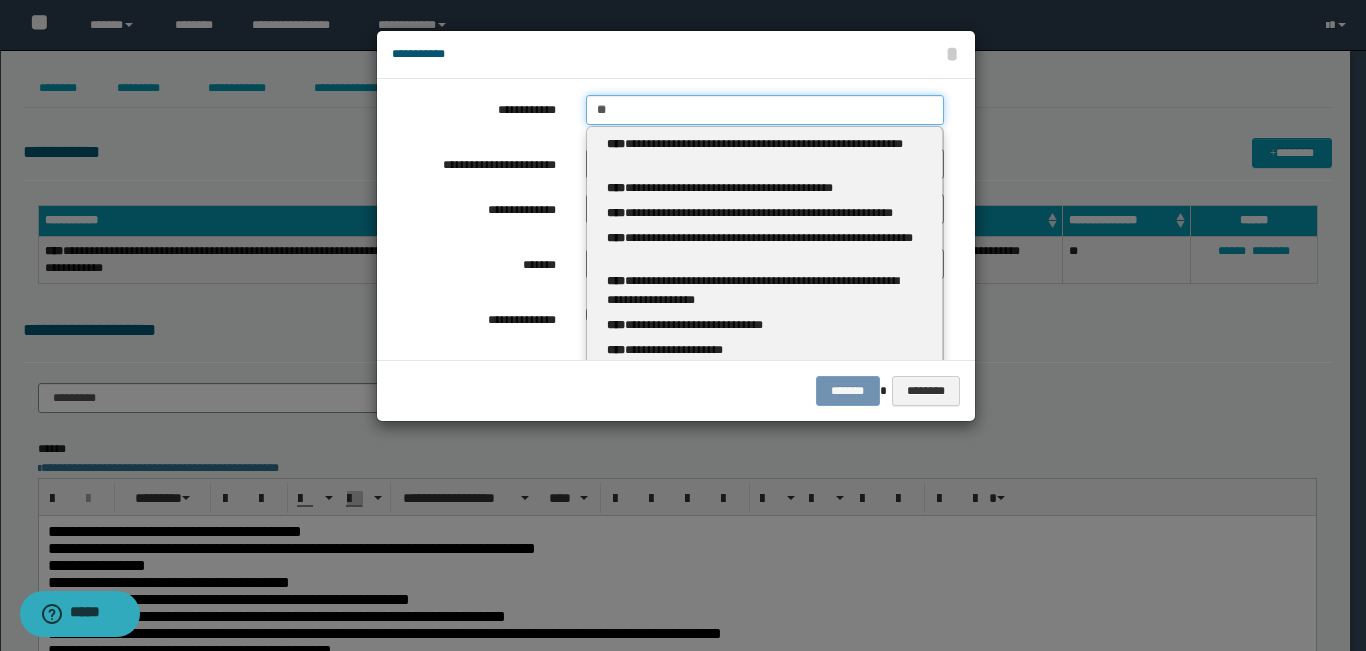 type 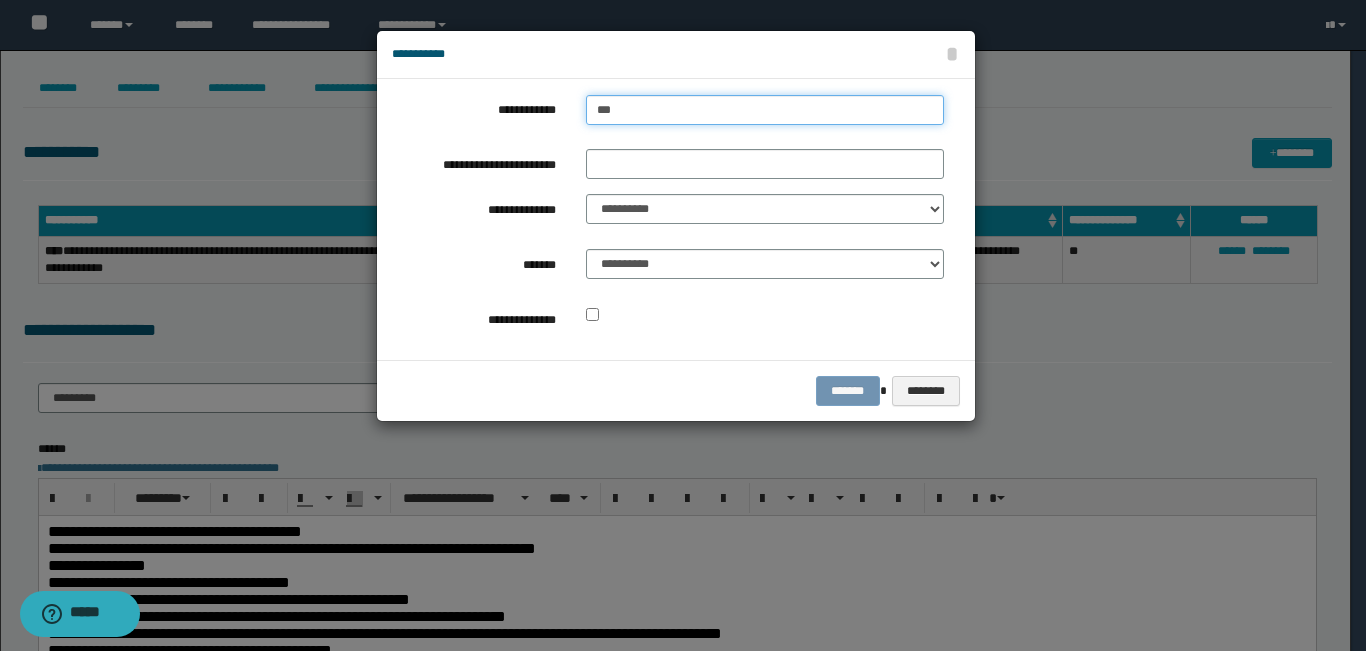 type on "***" 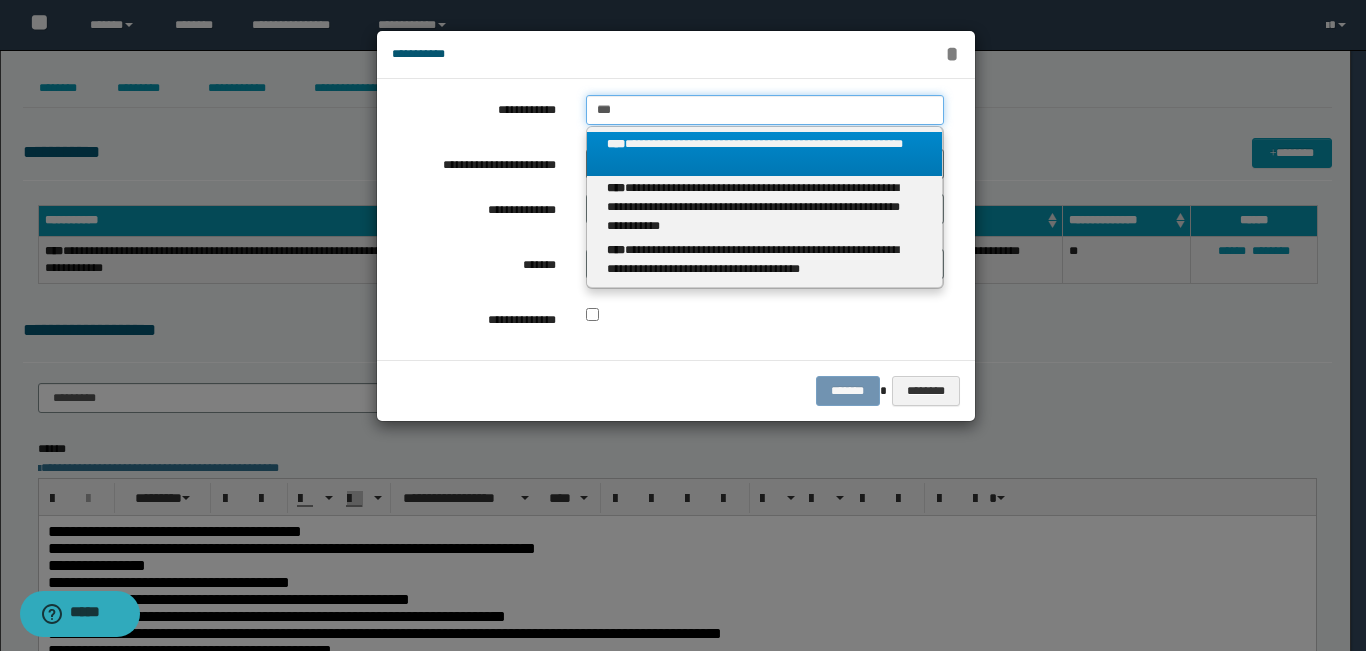 type on "***" 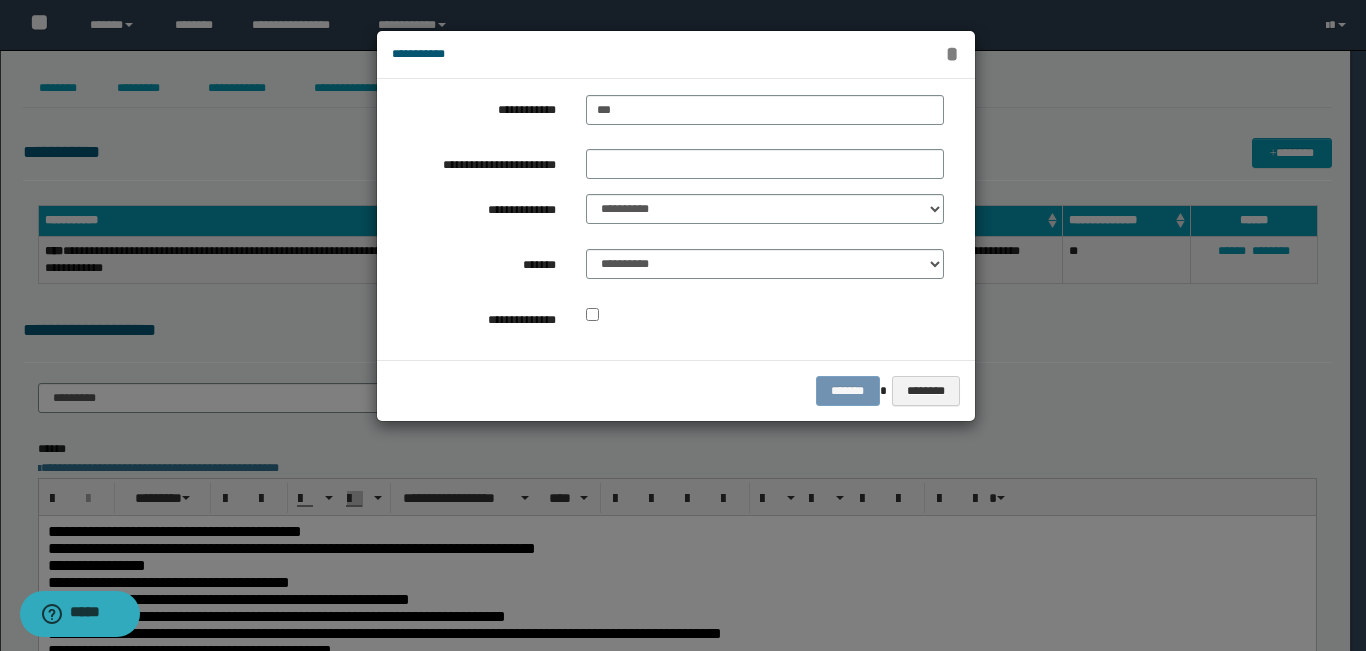 click on "*" at bounding box center [952, 54] 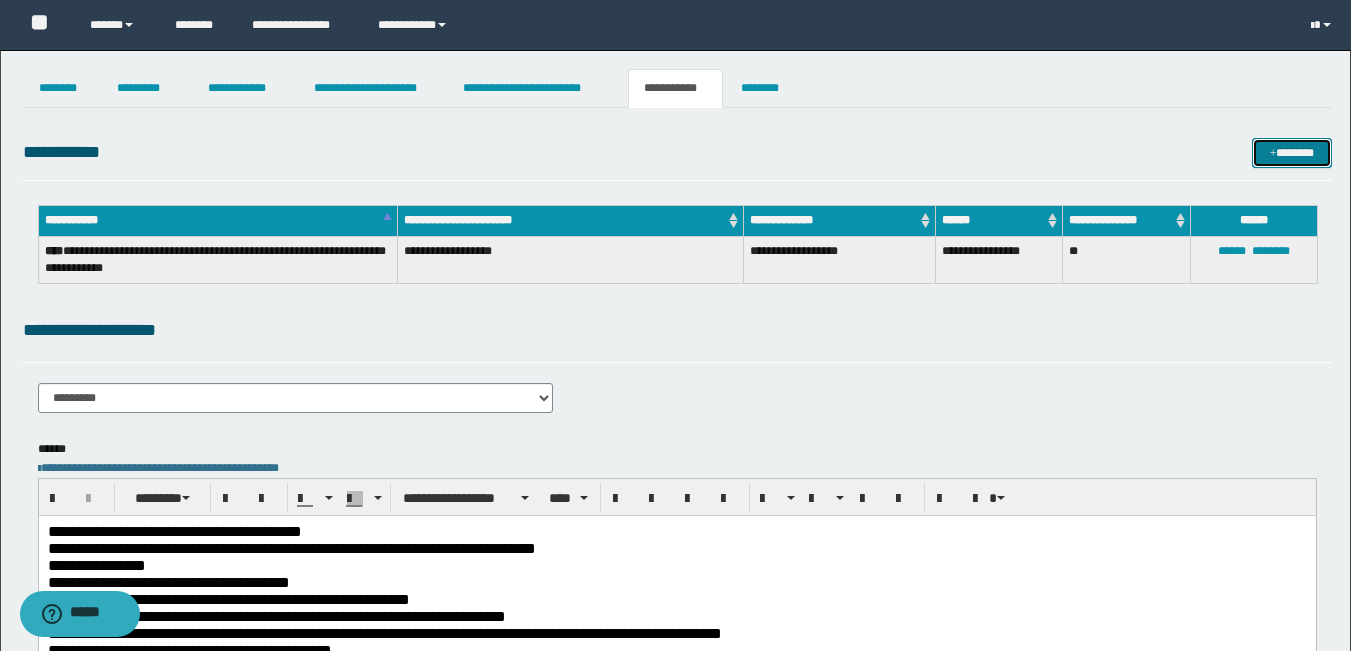click on "*******" at bounding box center (1292, 153) 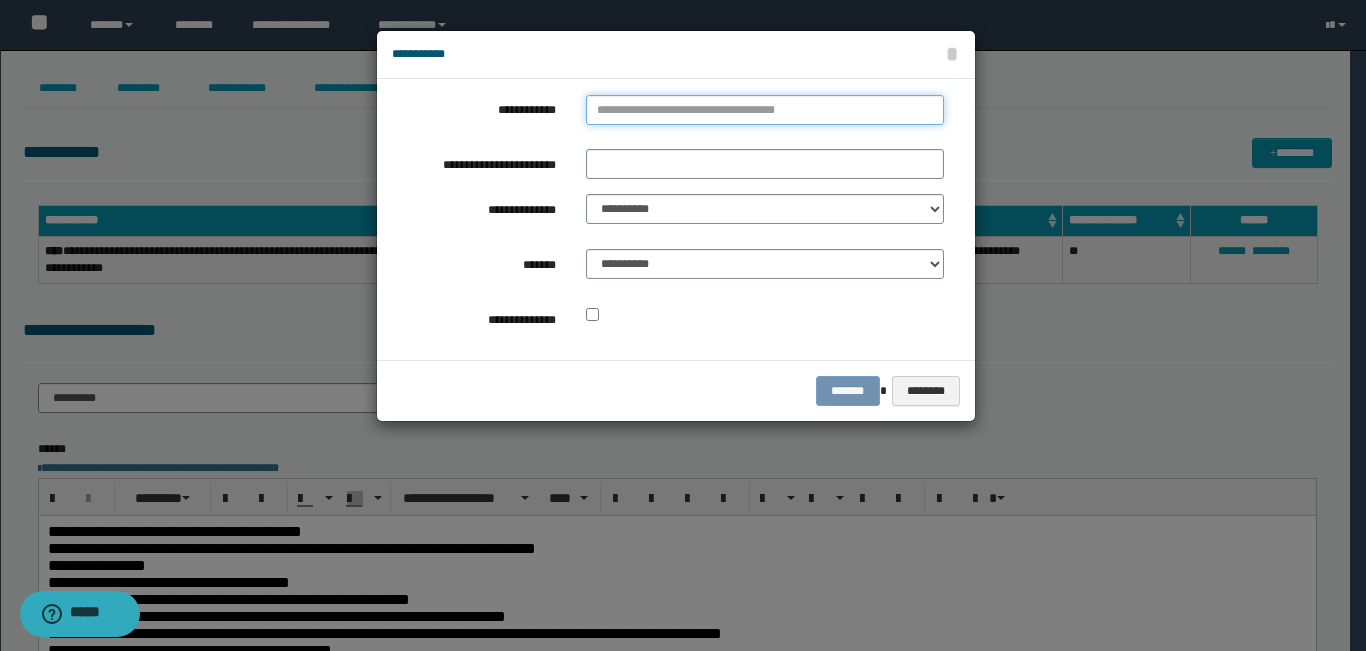 type on "**********" 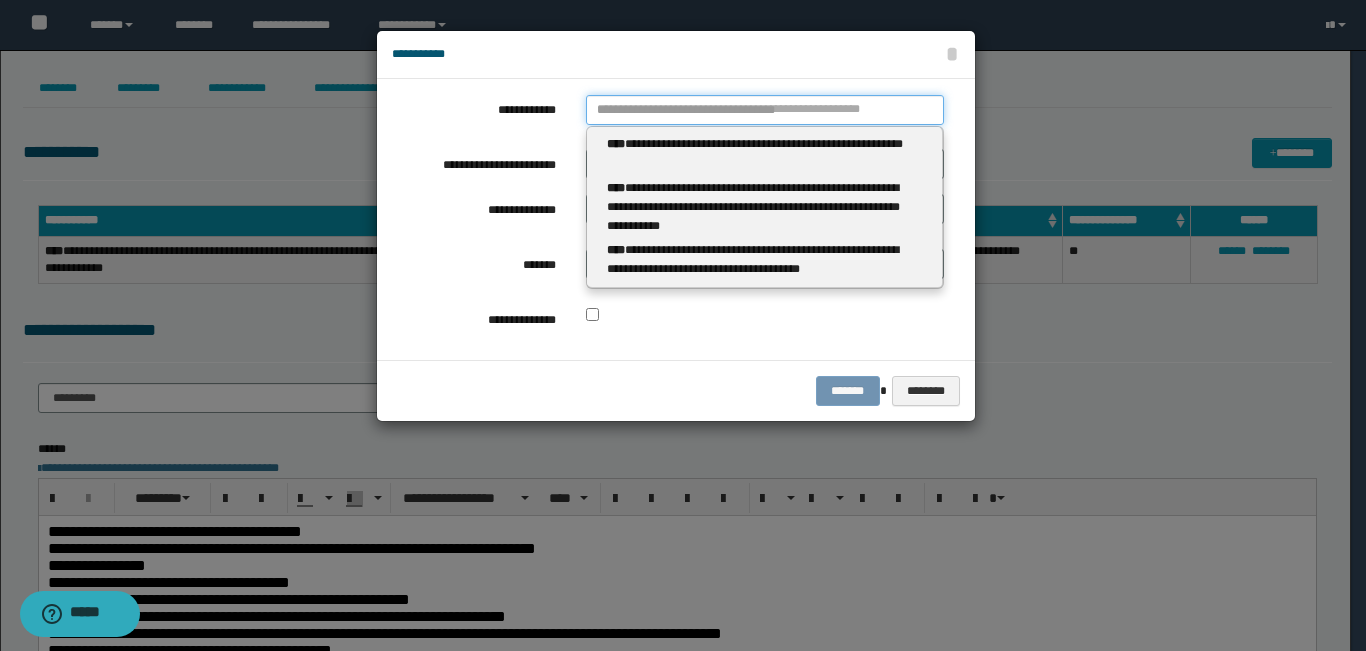 click on "**********" at bounding box center [765, 110] 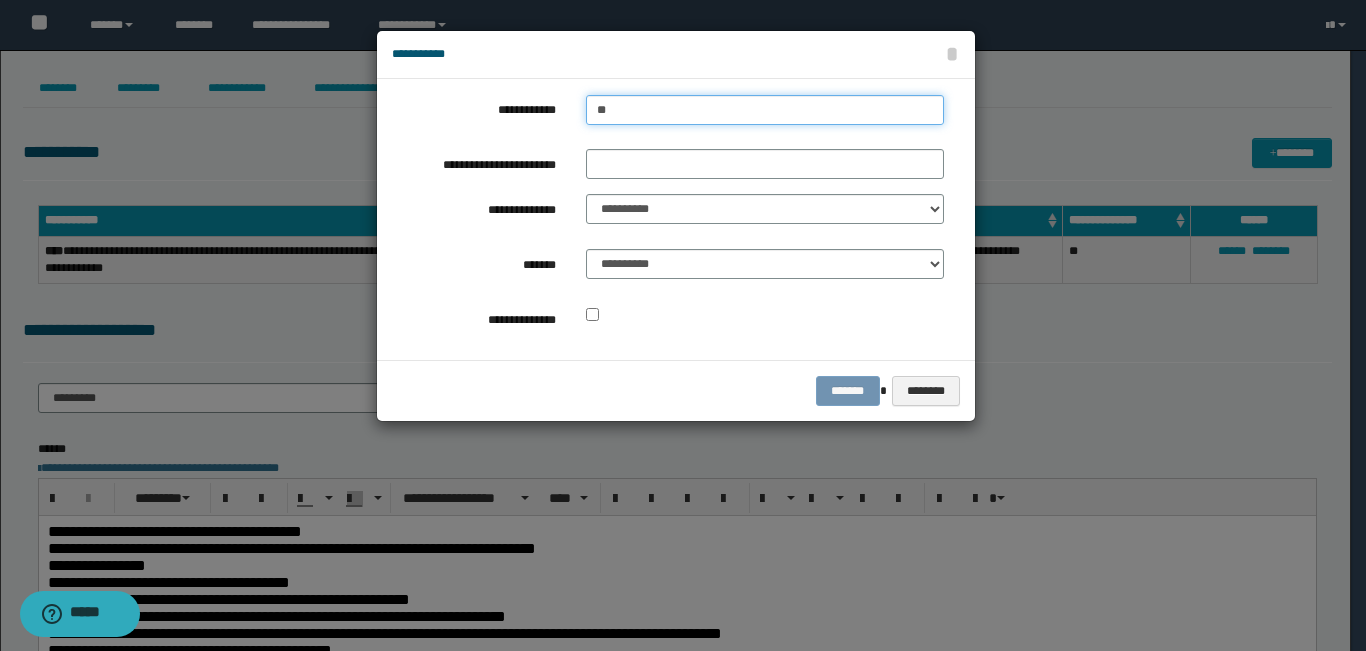 type on "***" 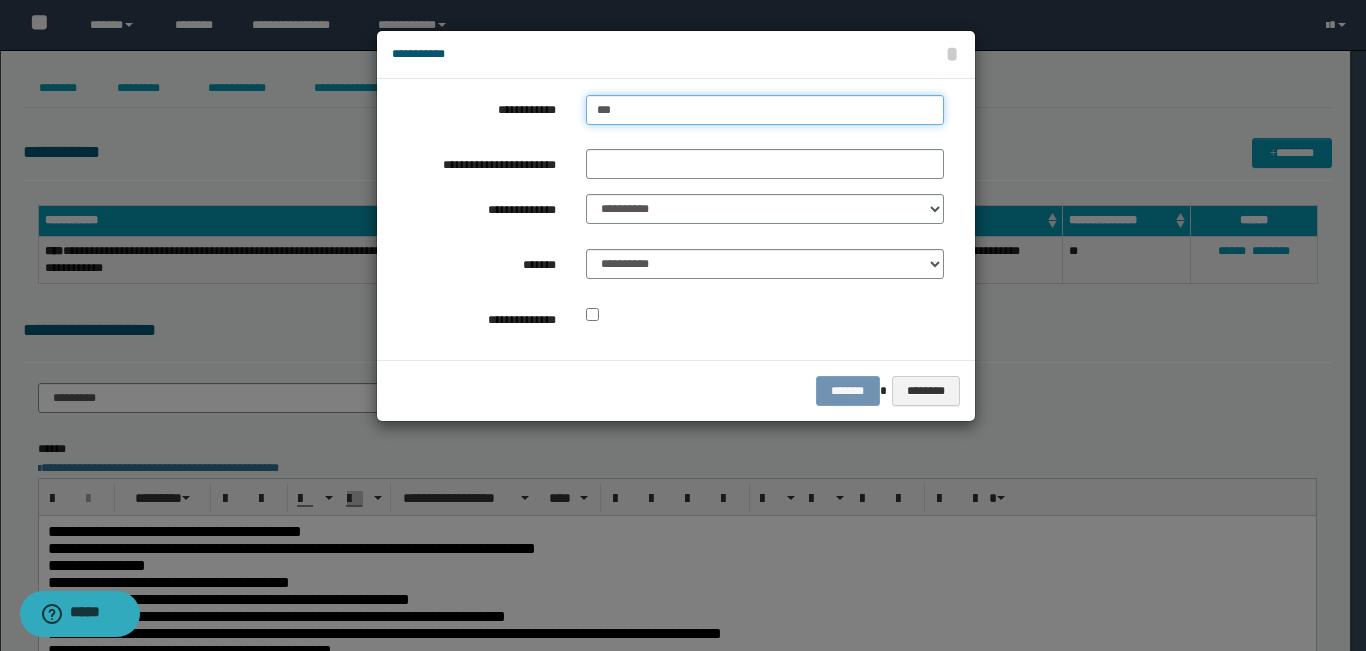 type on "***" 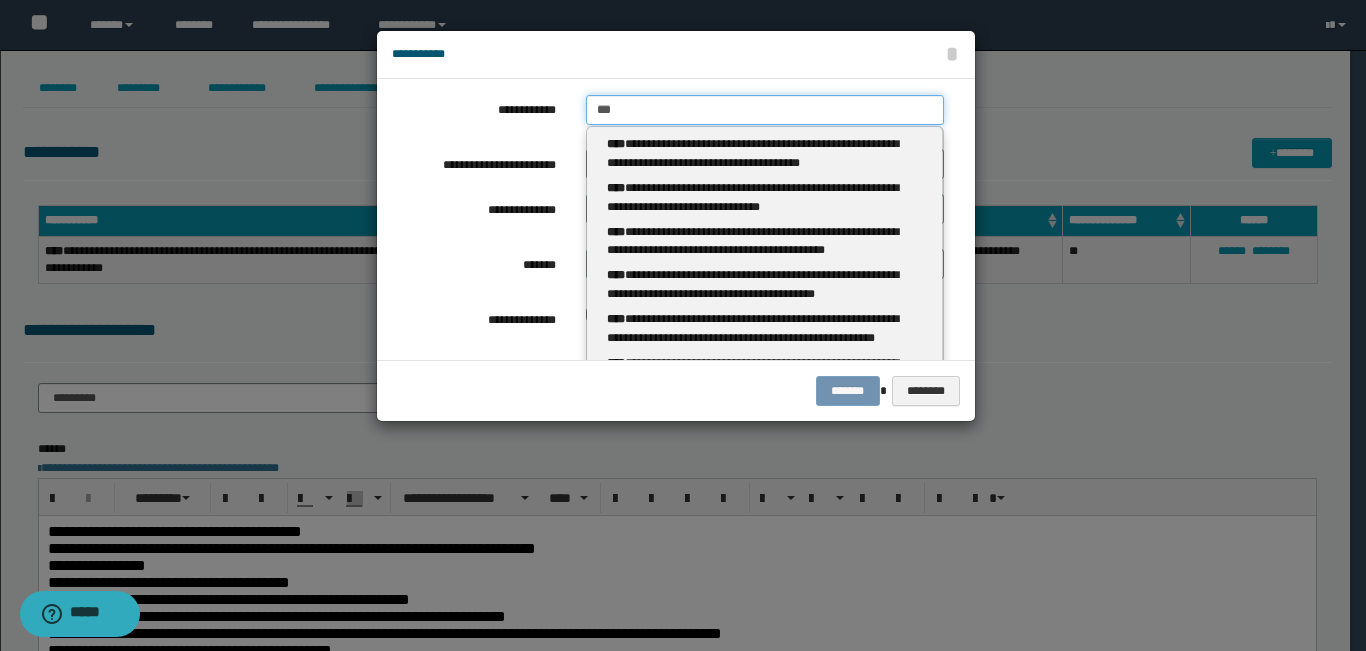 type 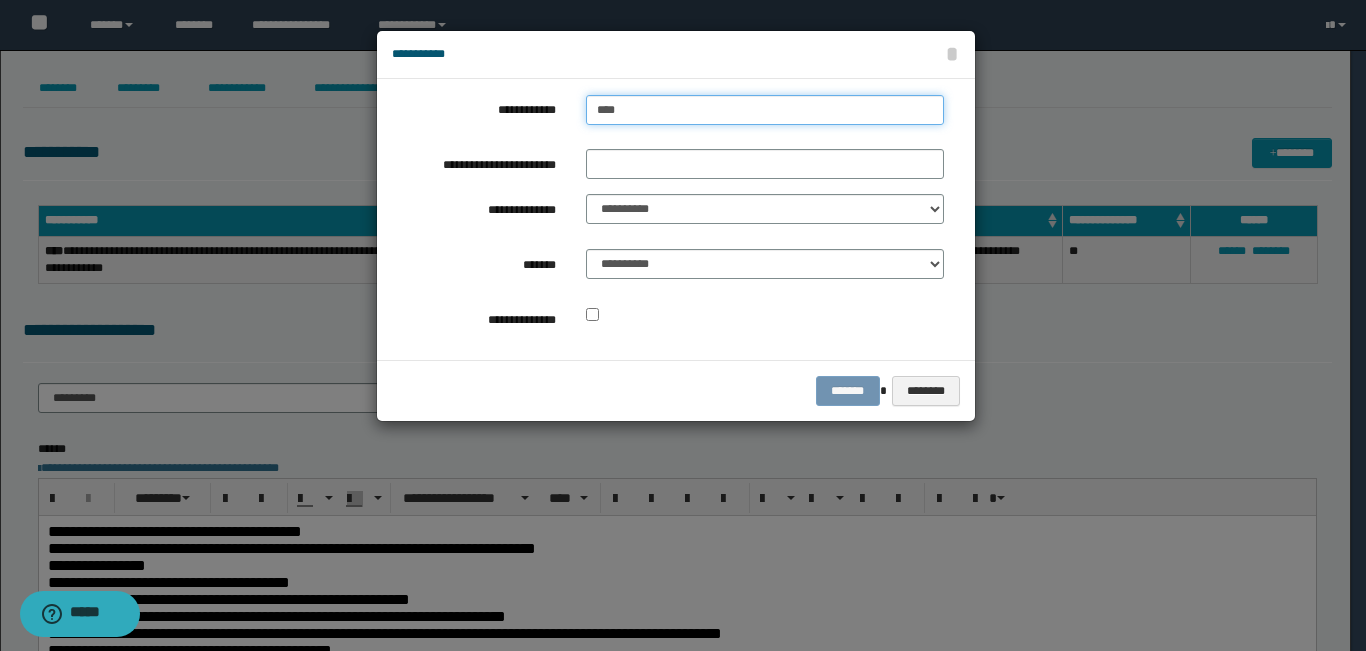 type on "****" 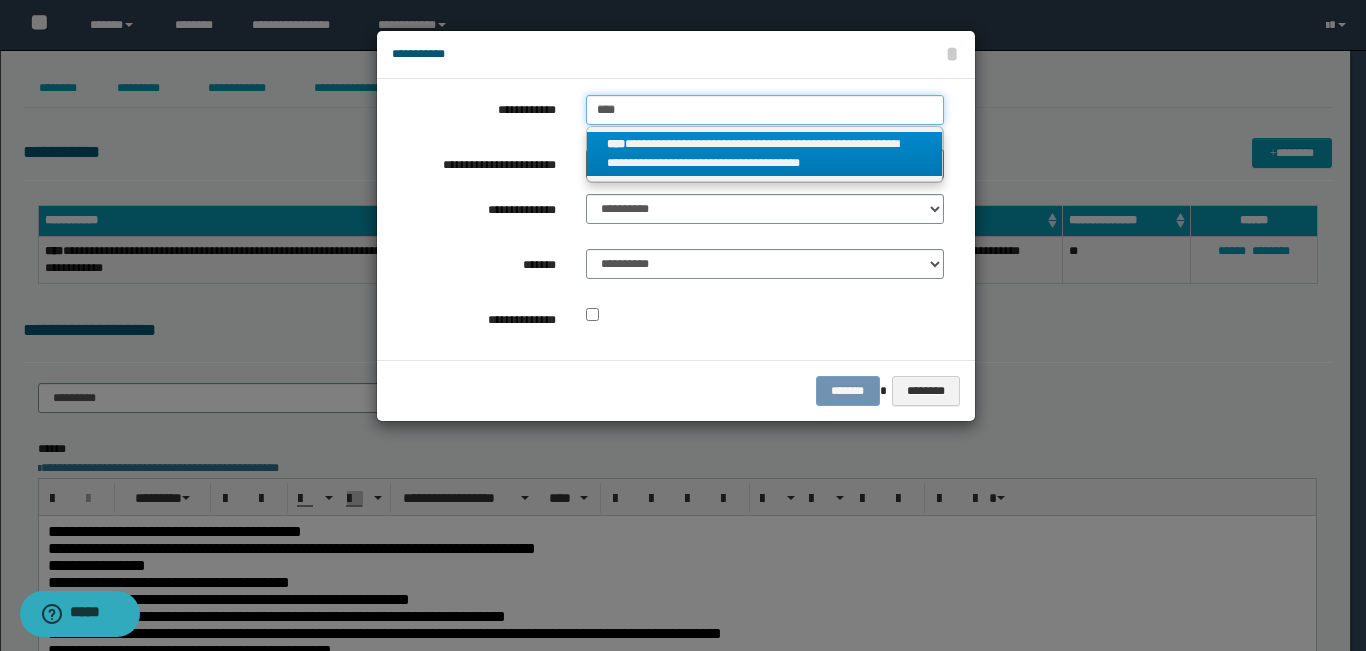 type on "****" 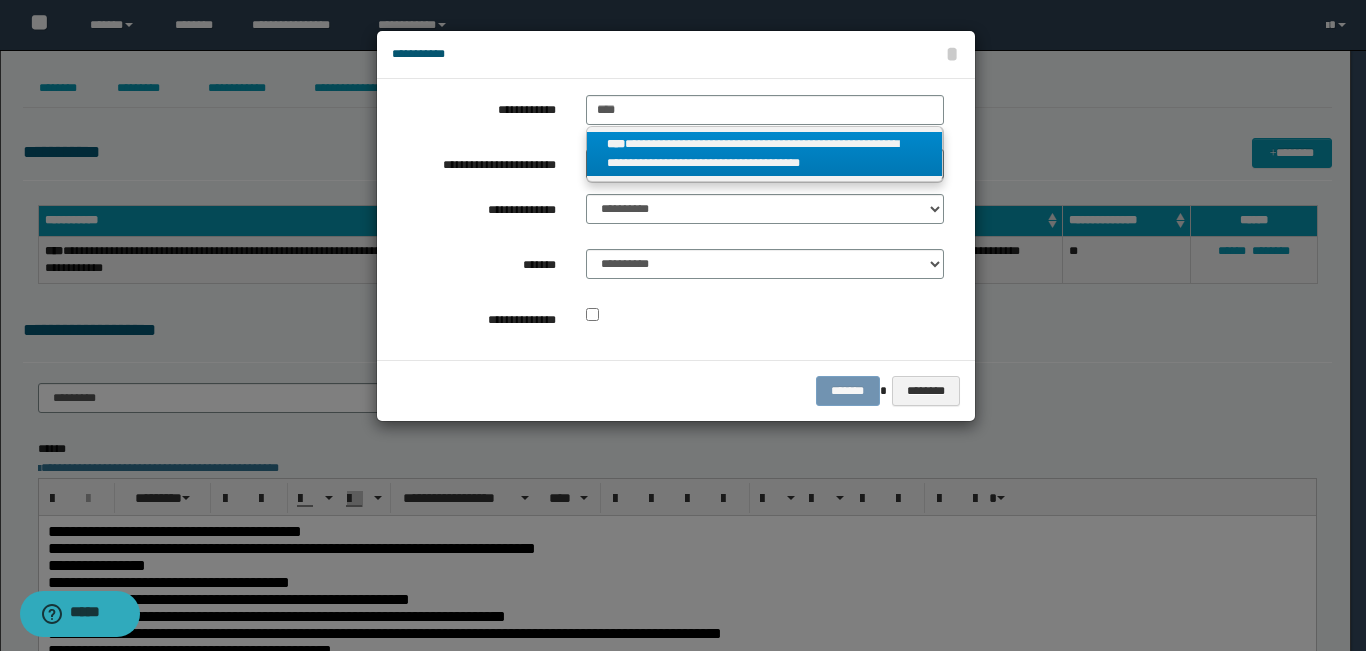 click on "**********" at bounding box center [765, 154] 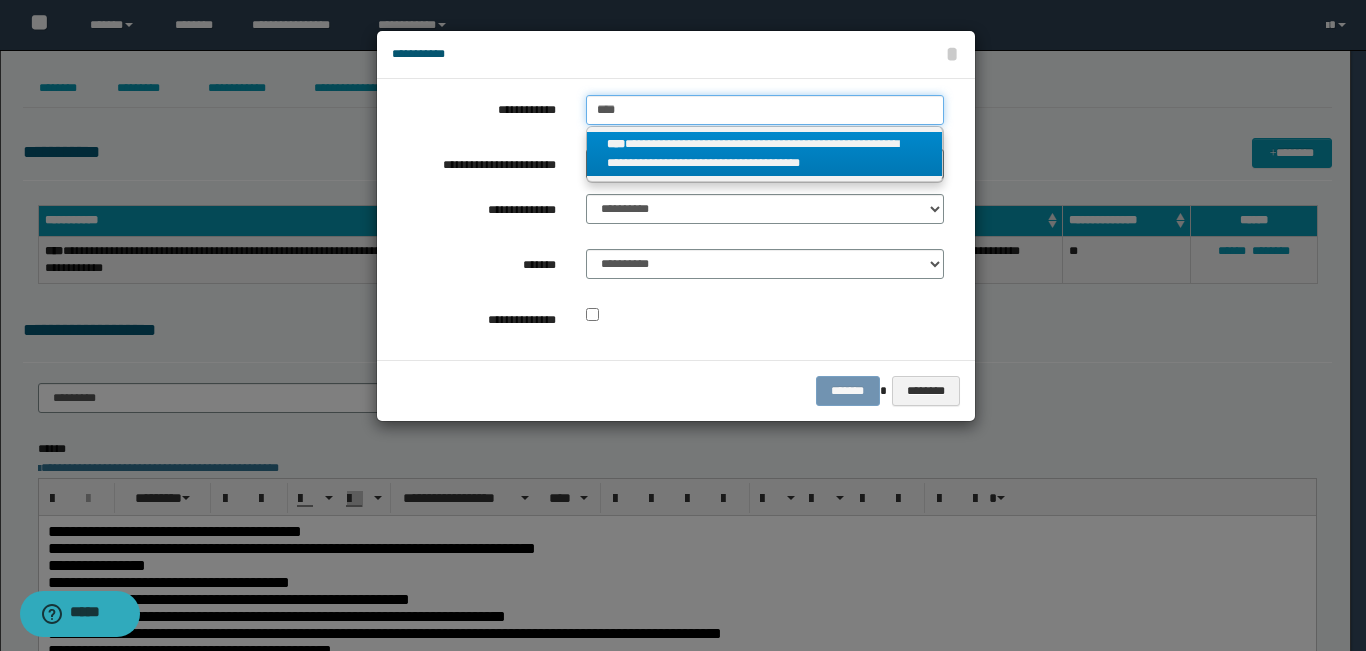 type 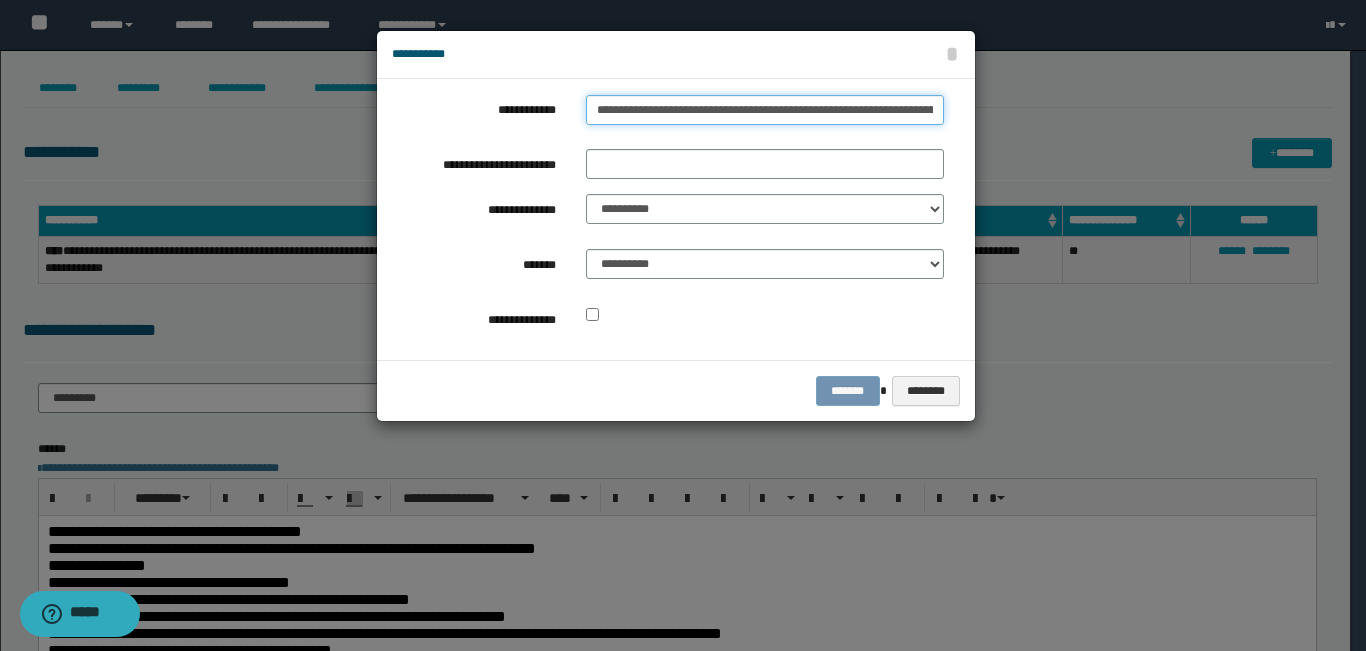 scroll, scrollTop: 0, scrollLeft: 172, axis: horizontal 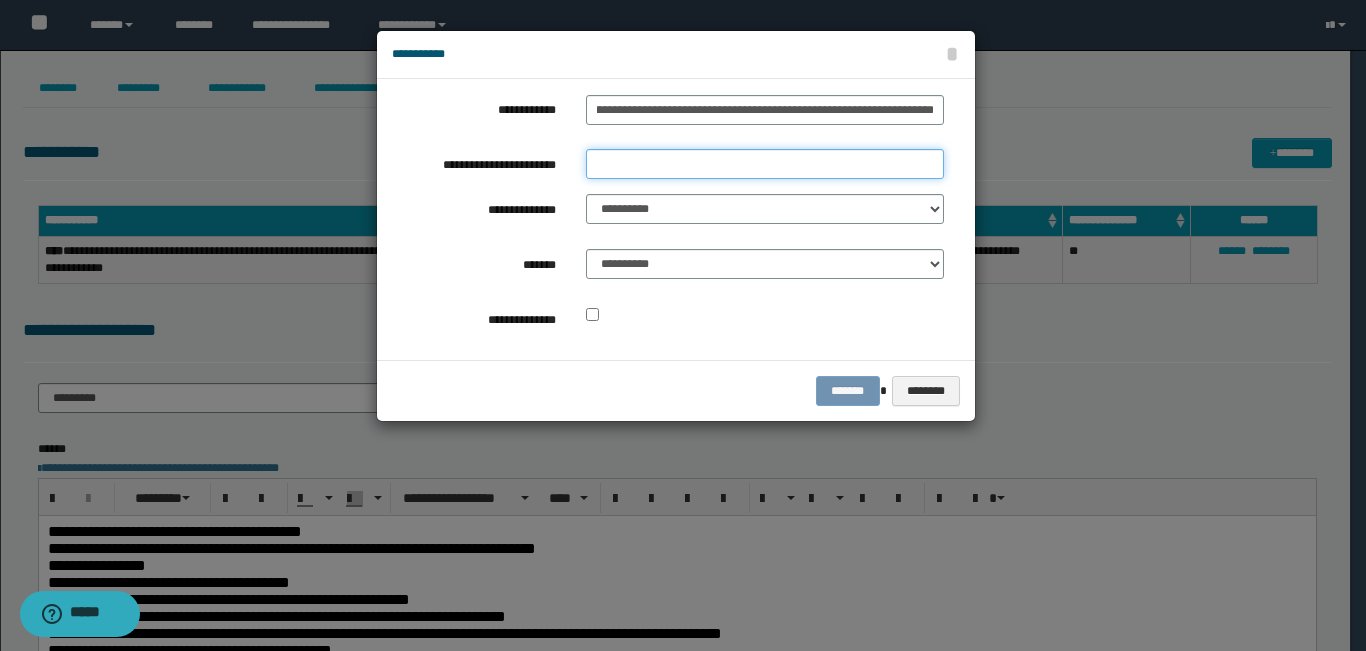 click on "**********" at bounding box center [765, 164] 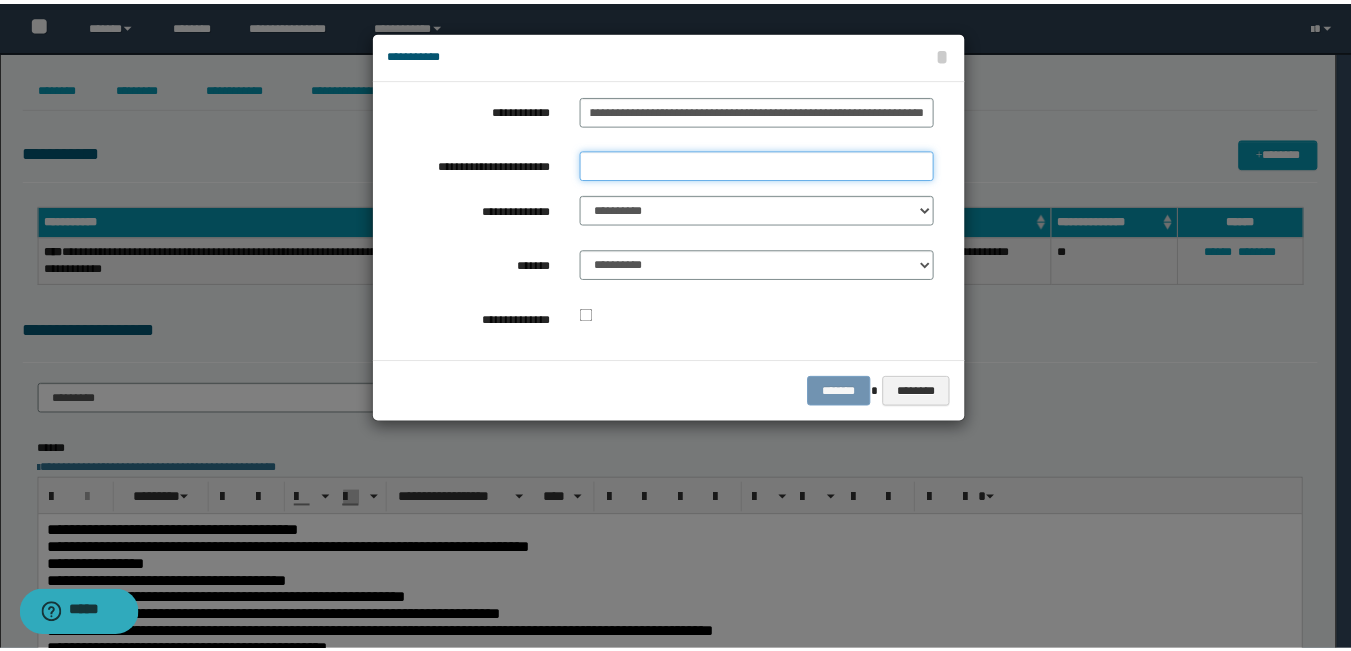 scroll, scrollTop: 0, scrollLeft: 0, axis: both 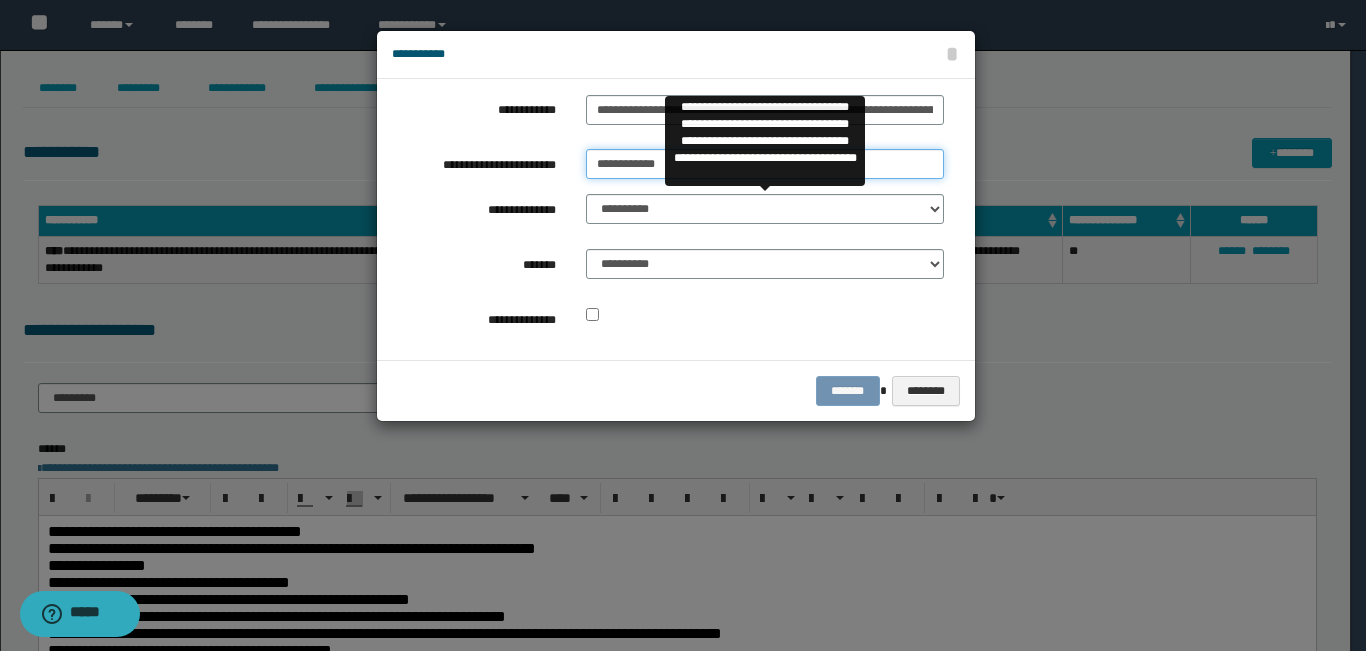 type on "**********" 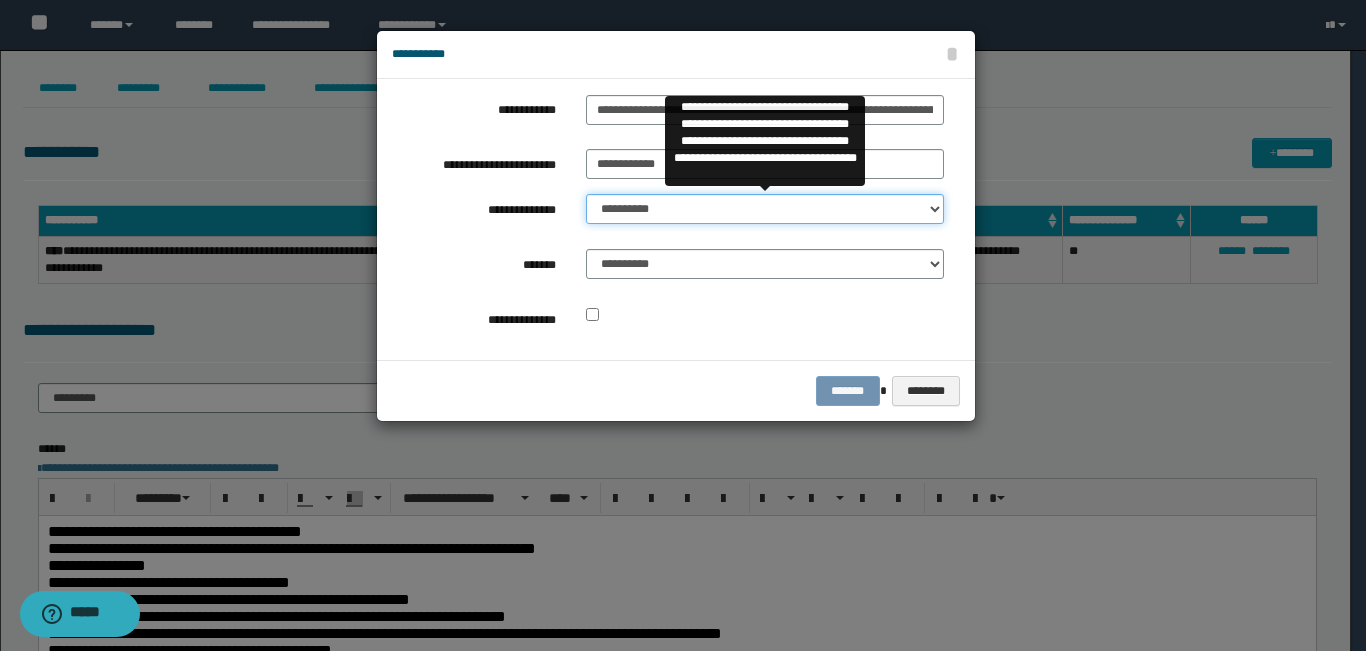 drag, startPoint x: 630, startPoint y: 211, endPoint x: 631, endPoint y: 192, distance: 19.026299 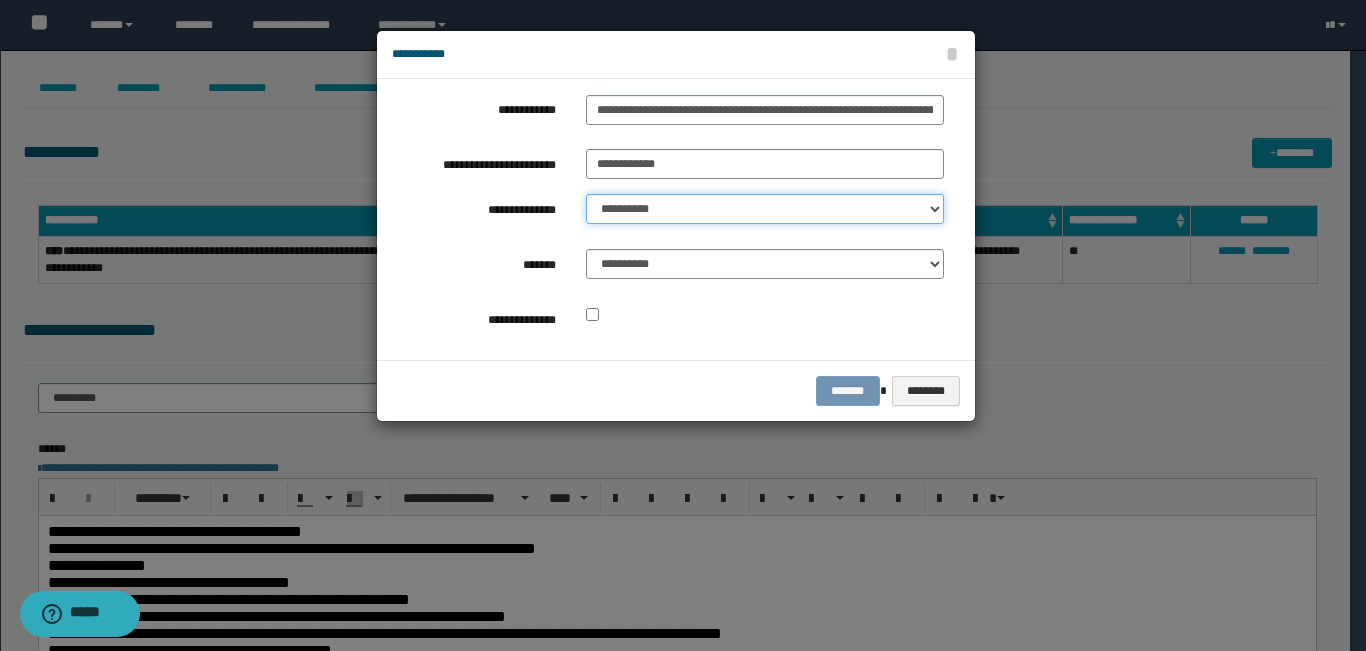 select on "**" 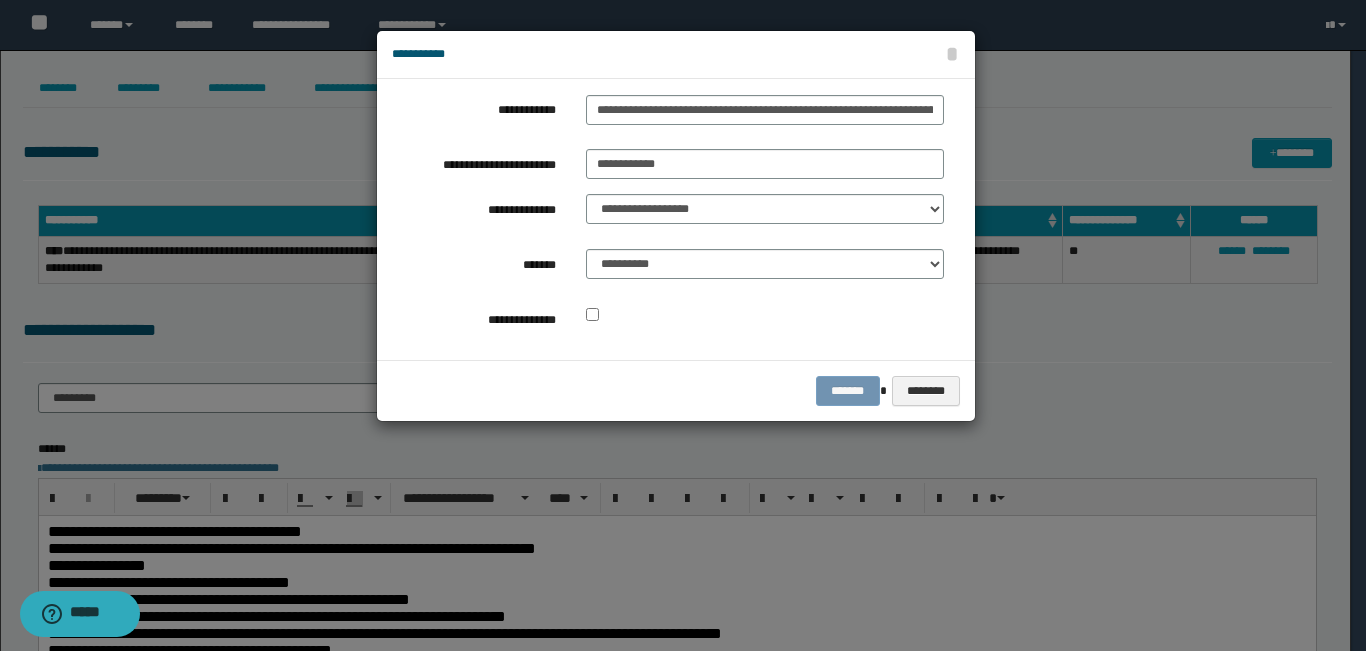 click on "**********" at bounding box center [668, 219] 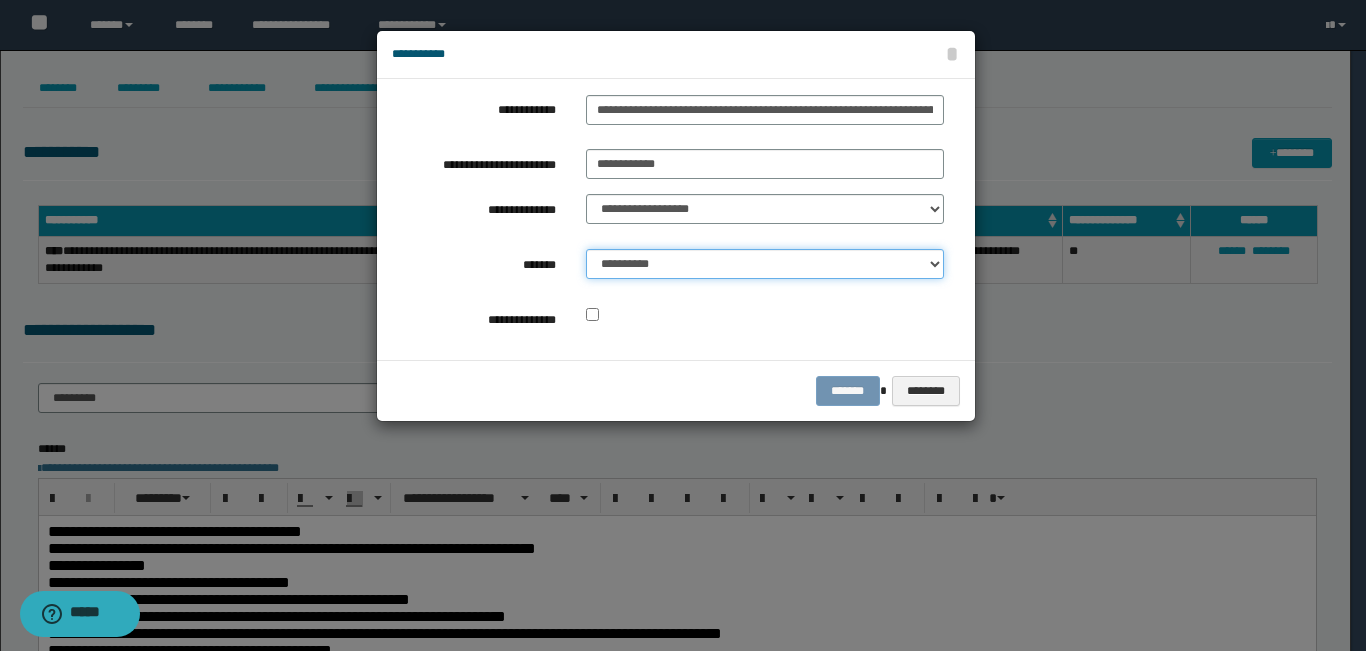 click on "**********" at bounding box center (765, 264) 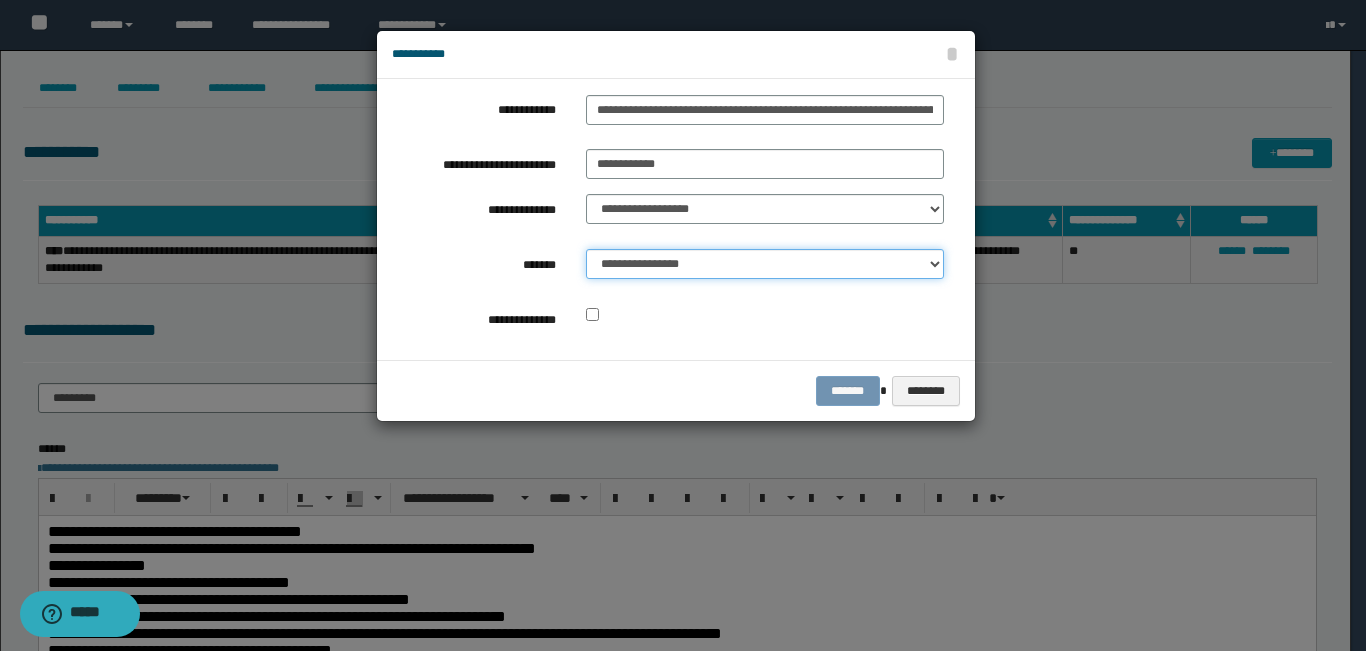 click on "**********" at bounding box center [765, 264] 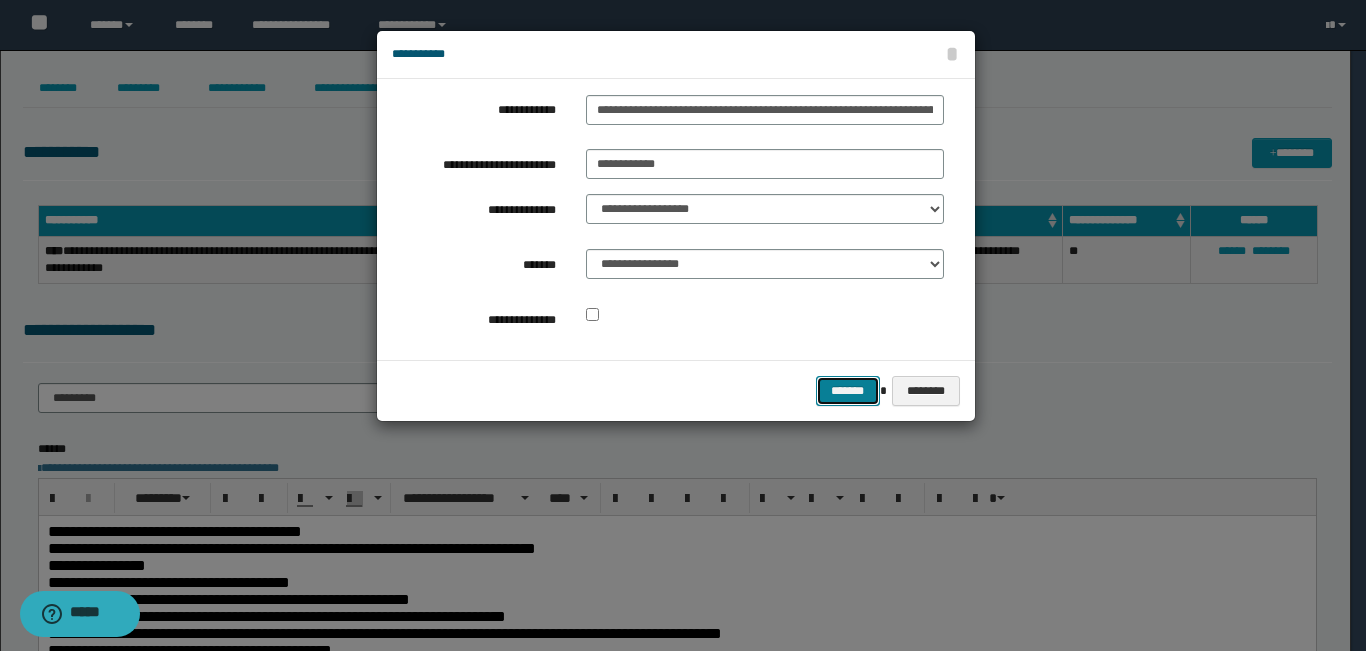 click on "*******" at bounding box center [848, 391] 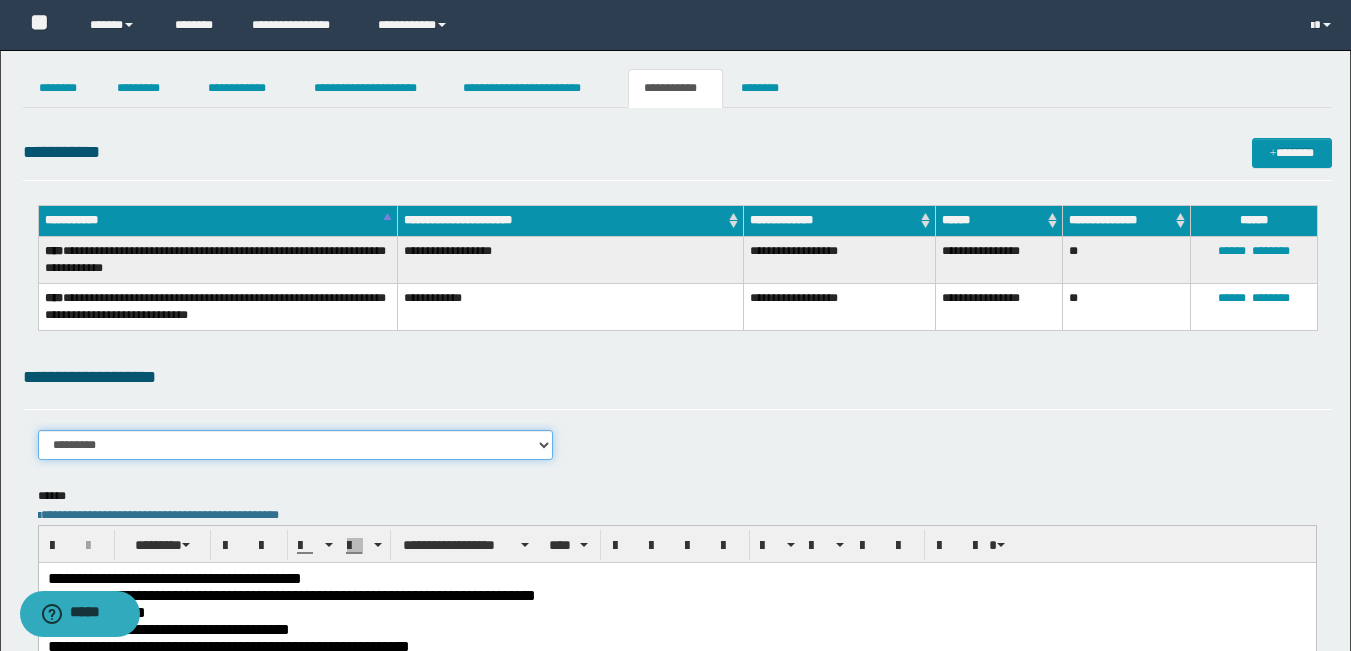 click on "**********" at bounding box center (296, 445) 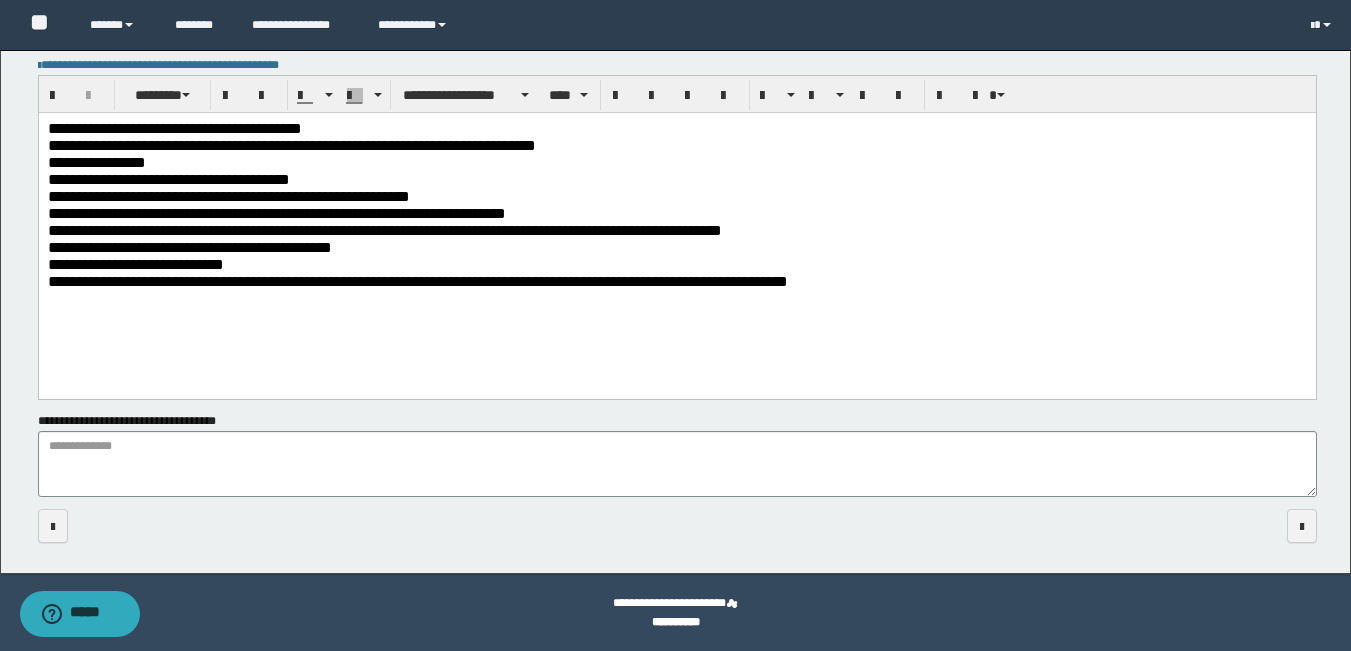 scroll, scrollTop: 451, scrollLeft: 0, axis: vertical 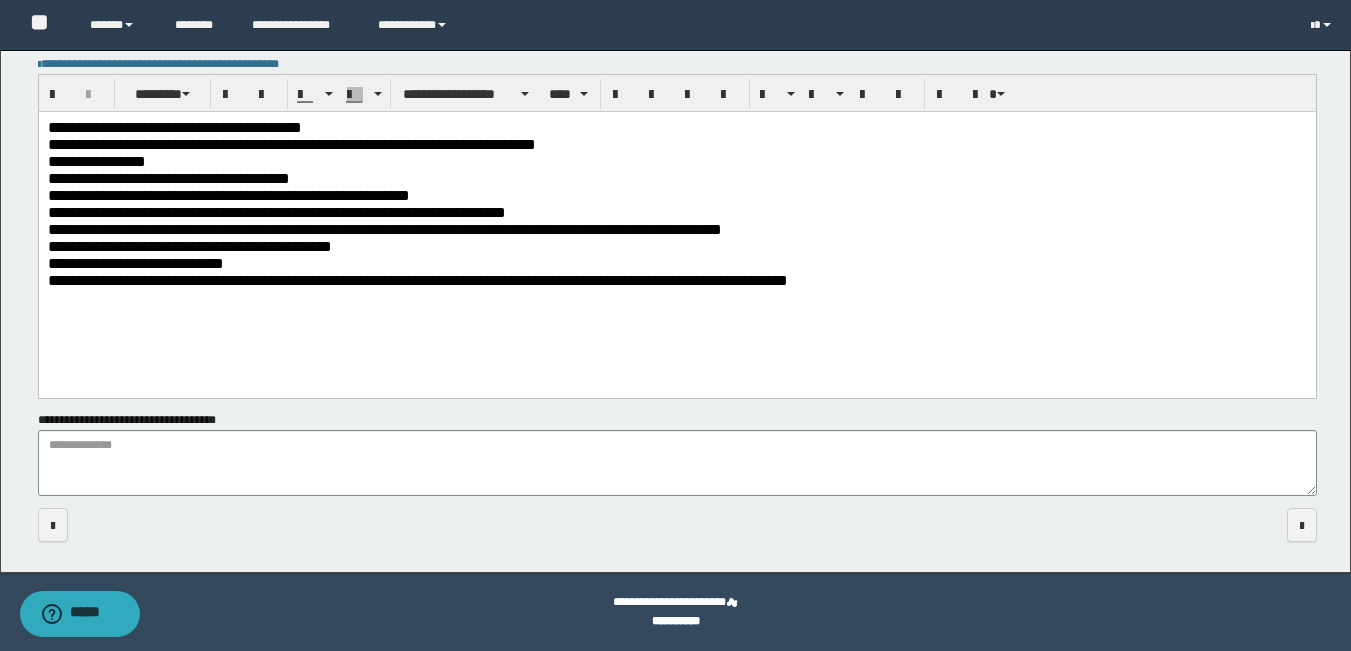 drag, startPoint x: 970, startPoint y: 278, endPoint x: 1020, endPoint y: 278, distance: 50 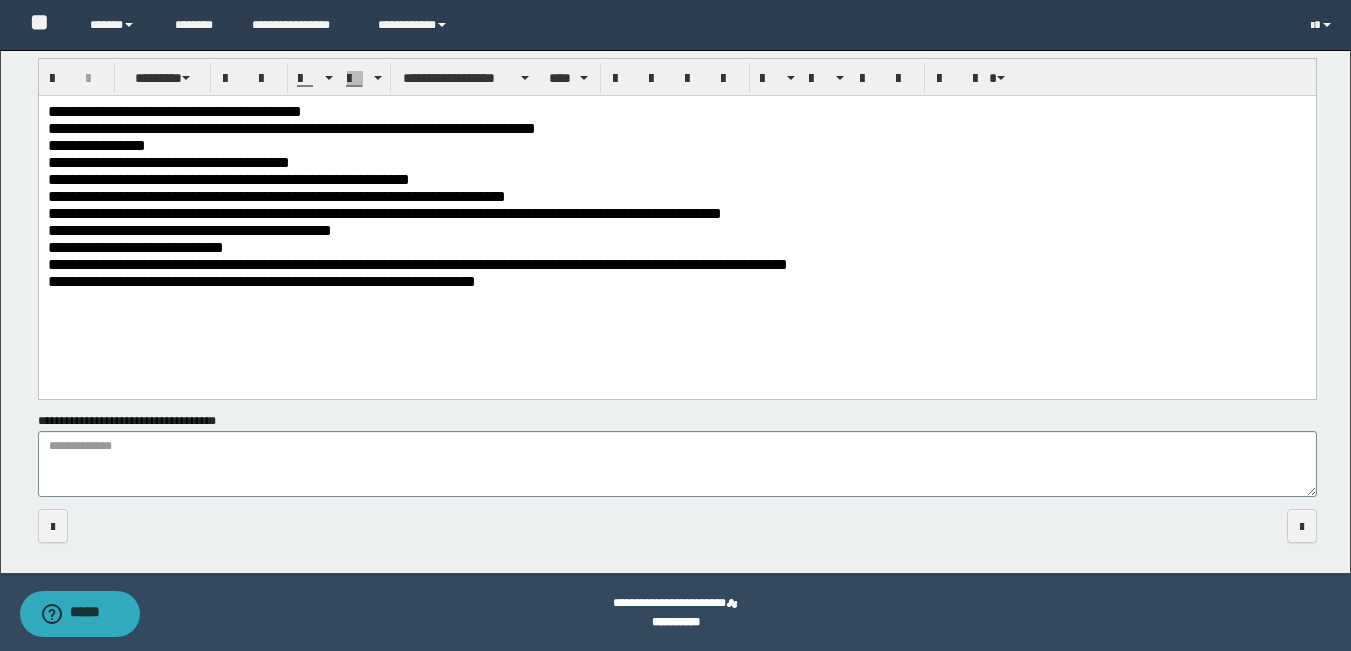scroll, scrollTop: 468, scrollLeft: 0, axis: vertical 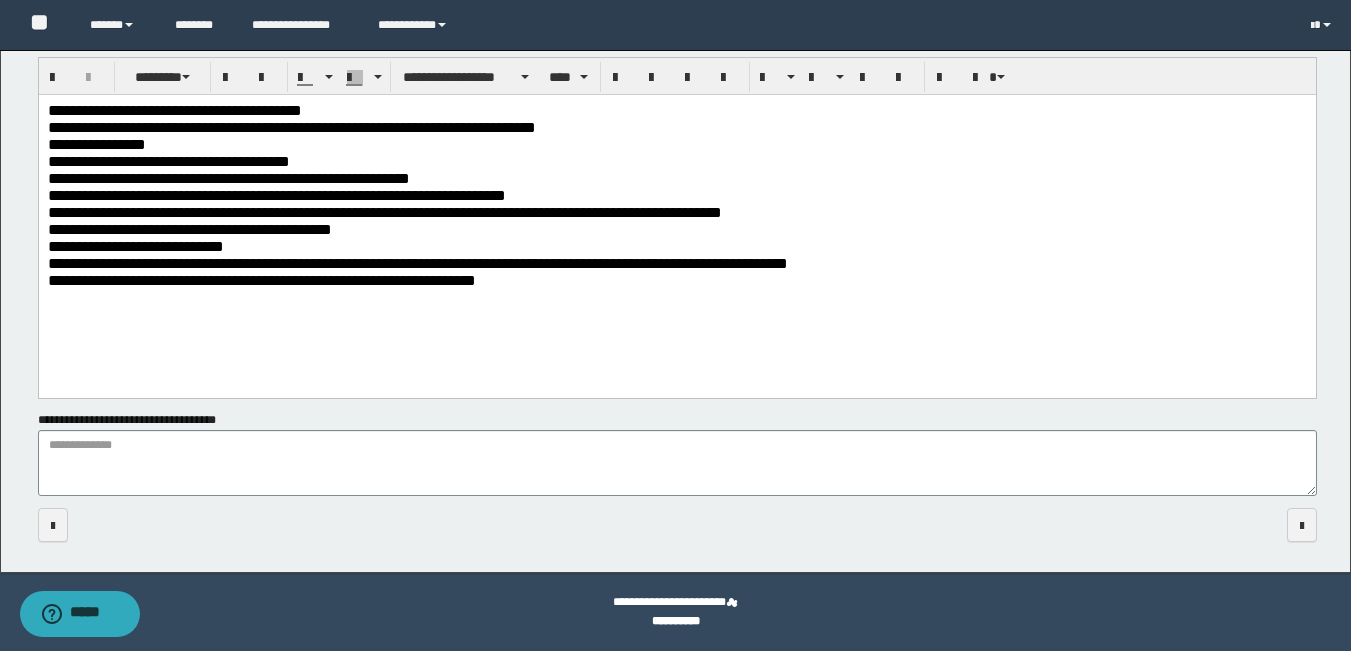 click on "**********" at bounding box center [261, 280] 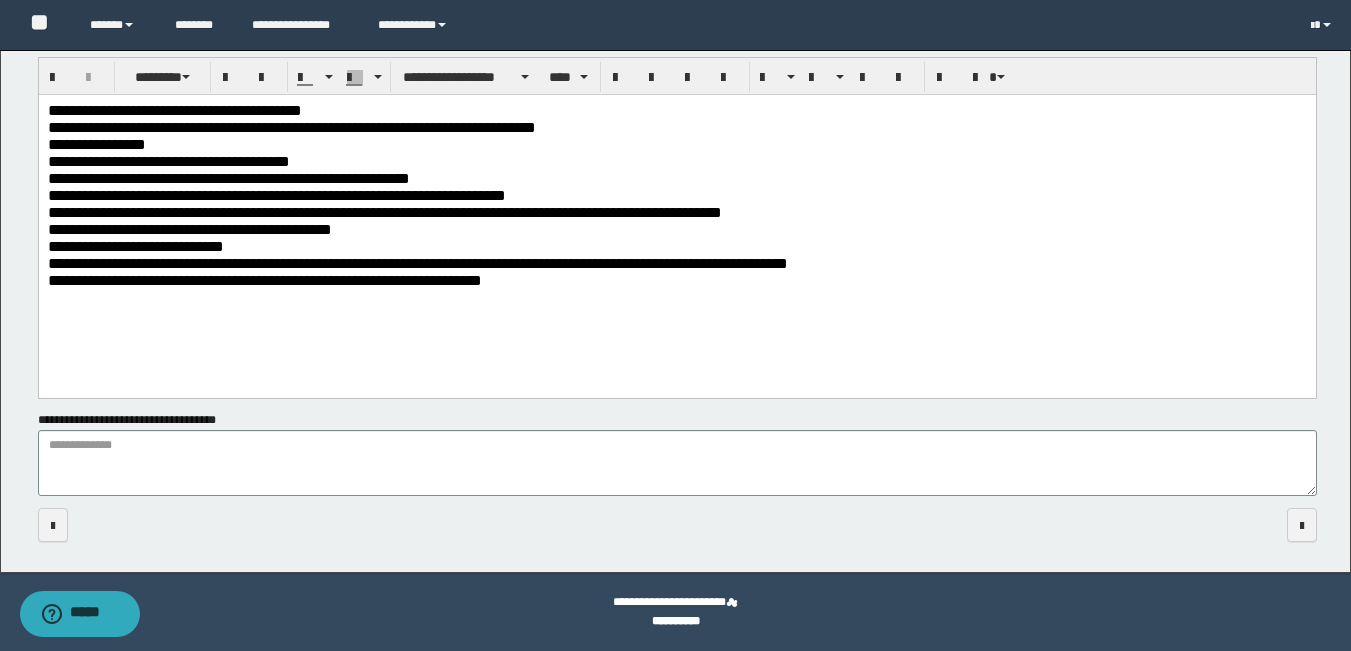 click on "**********" at bounding box center (676, 281) 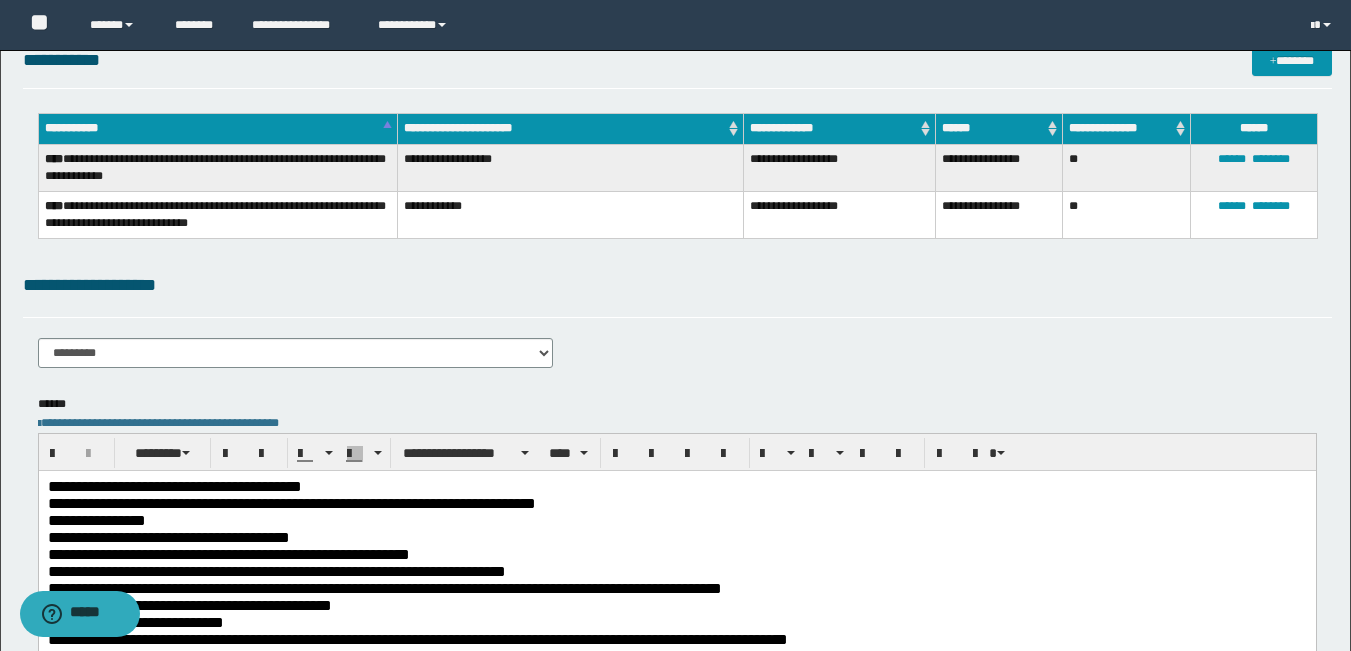 scroll, scrollTop: 0, scrollLeft: 0, axis: both 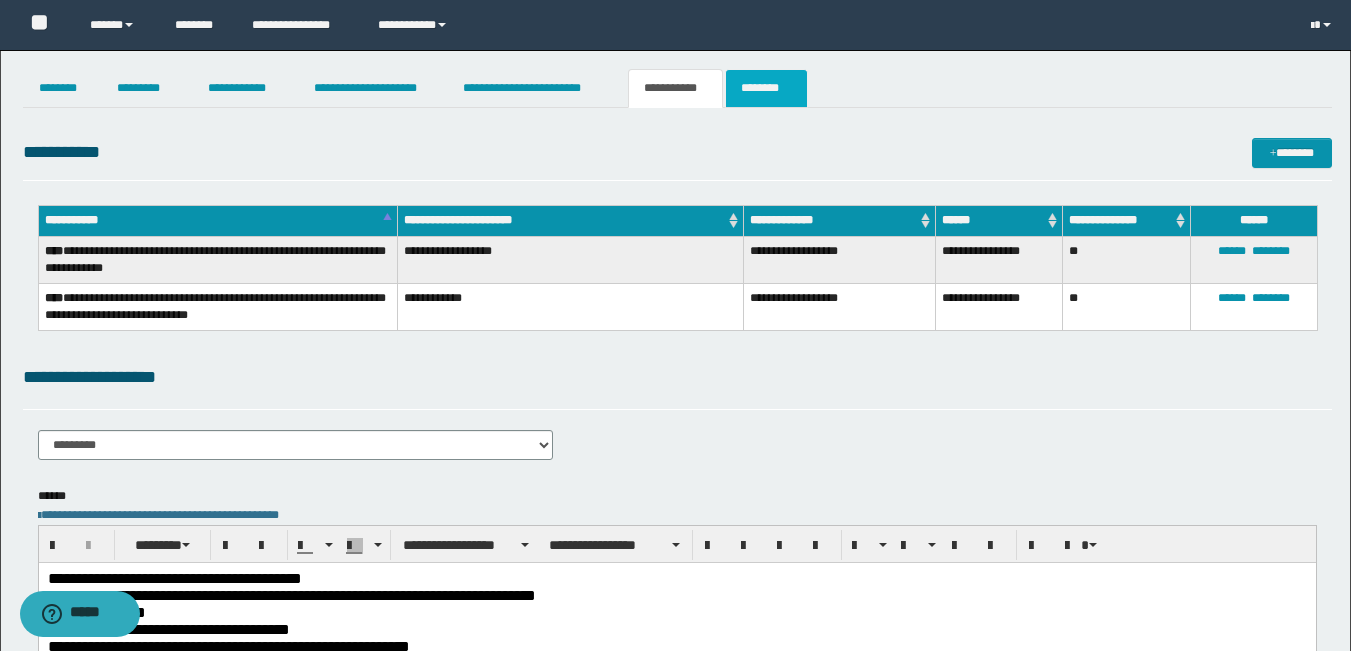 click on "********" at bounding box center [766, 88] 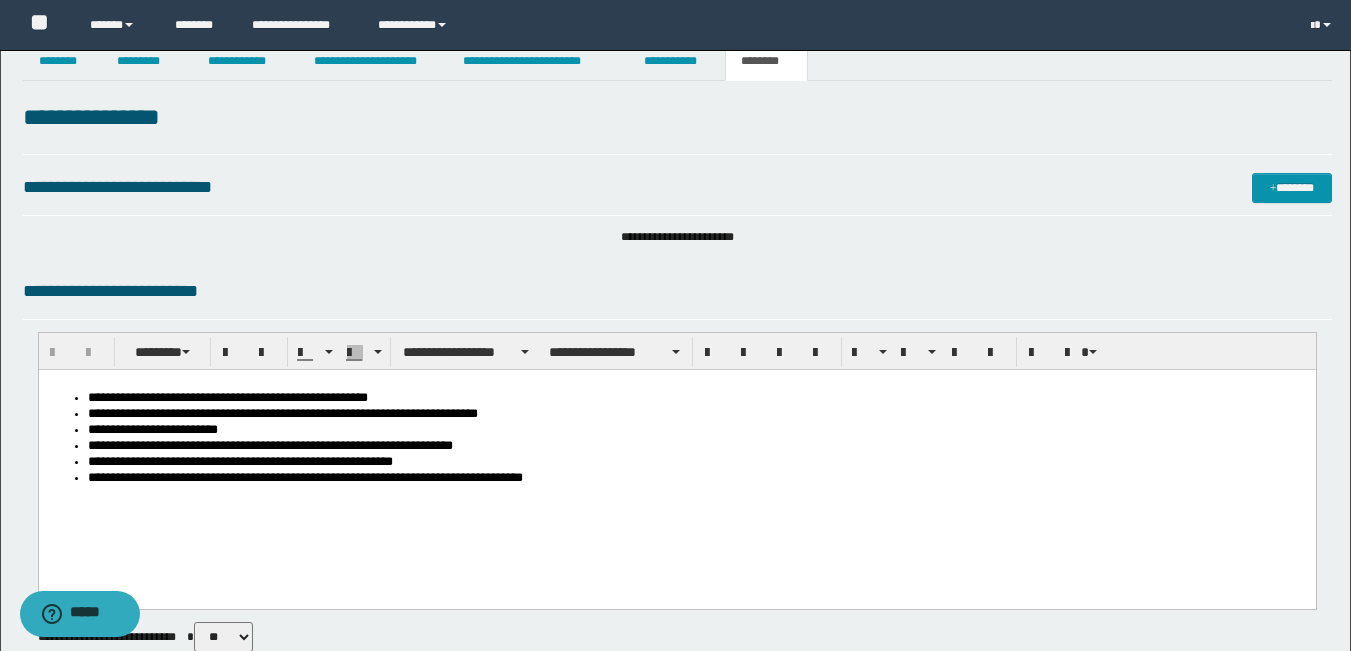 scroll, scrollTop: 0, scrollLeft: 0, axis: both 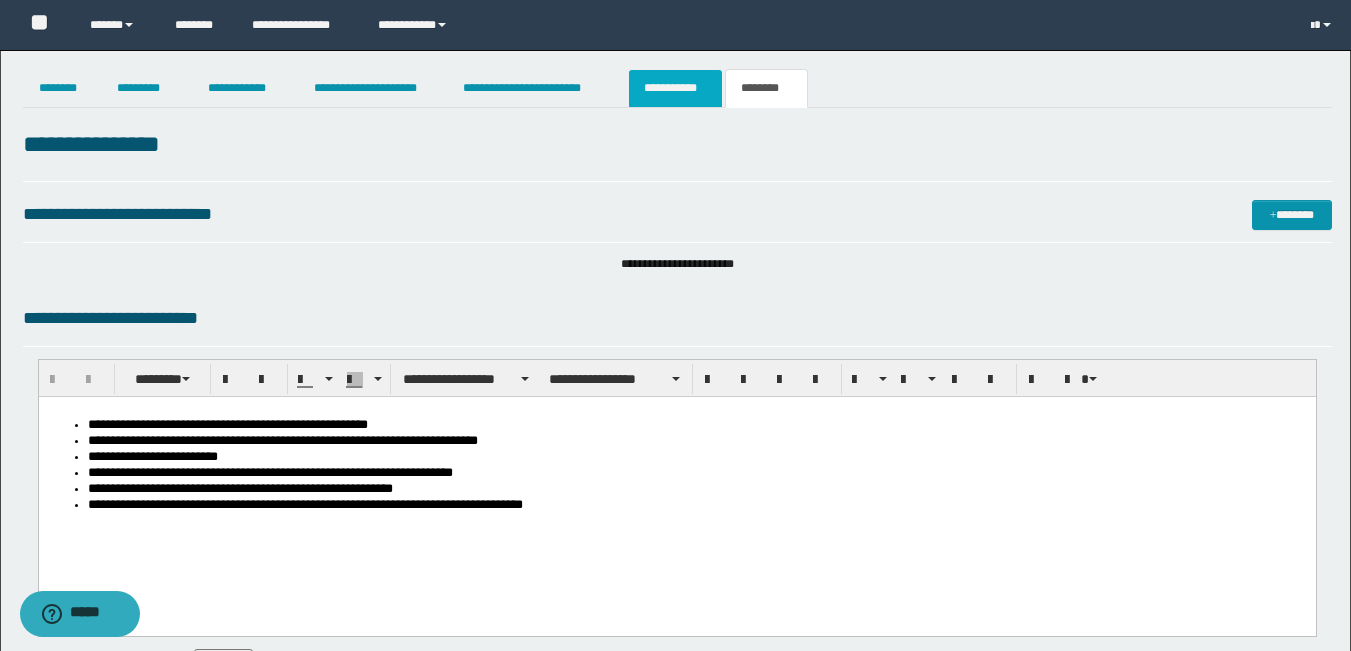 click on "**********" at bounding box center [675, 88] 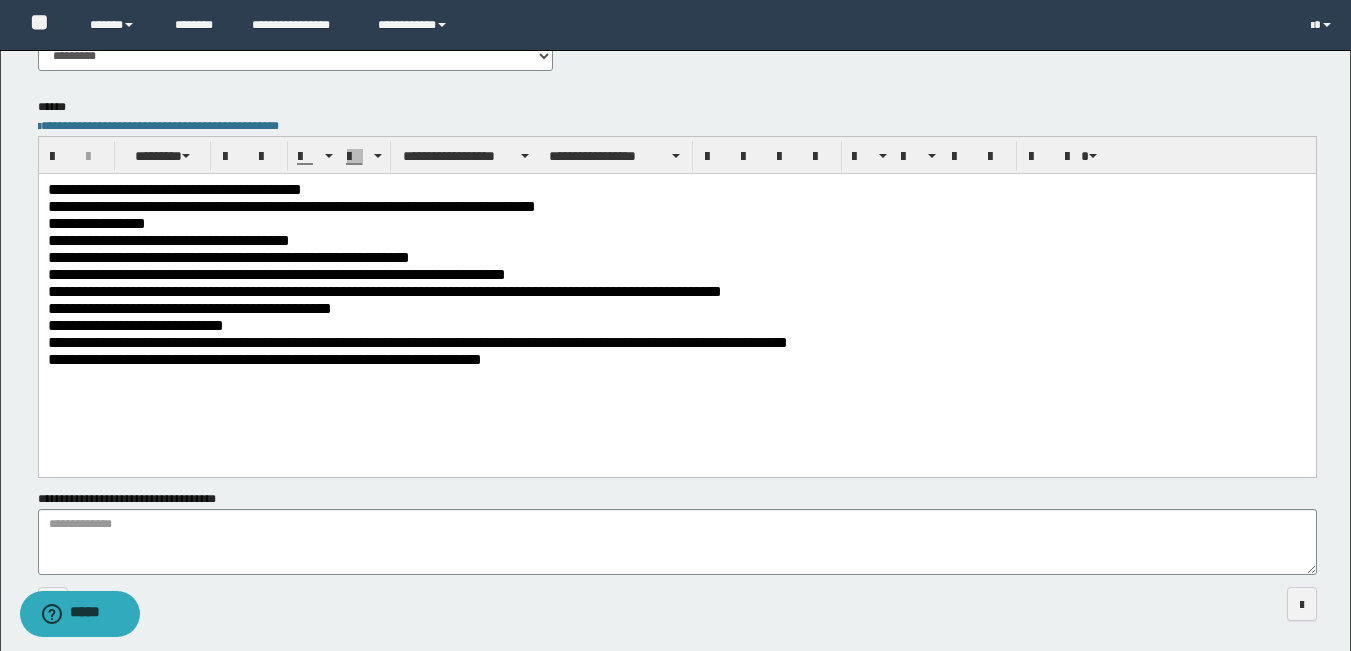 scroll, scrollTop: 468, scrollLeft: 0, axis: vertical 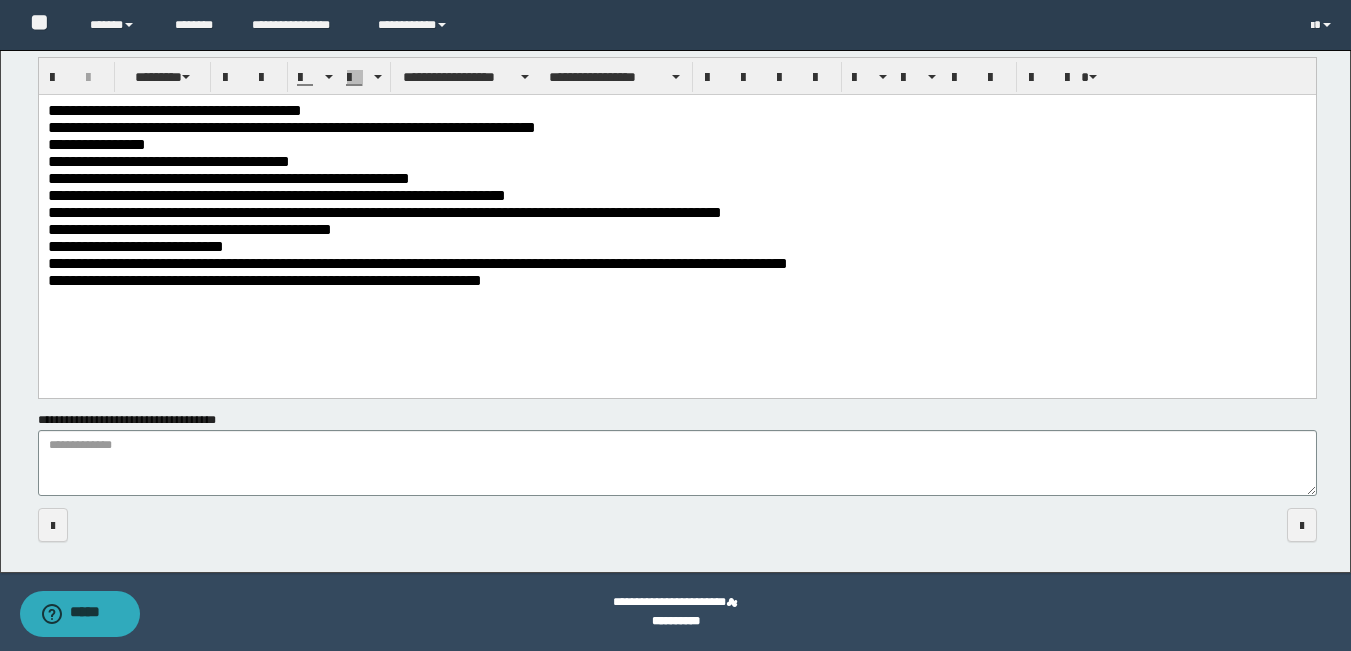 click on "**********" at bounding box center [676, 221] 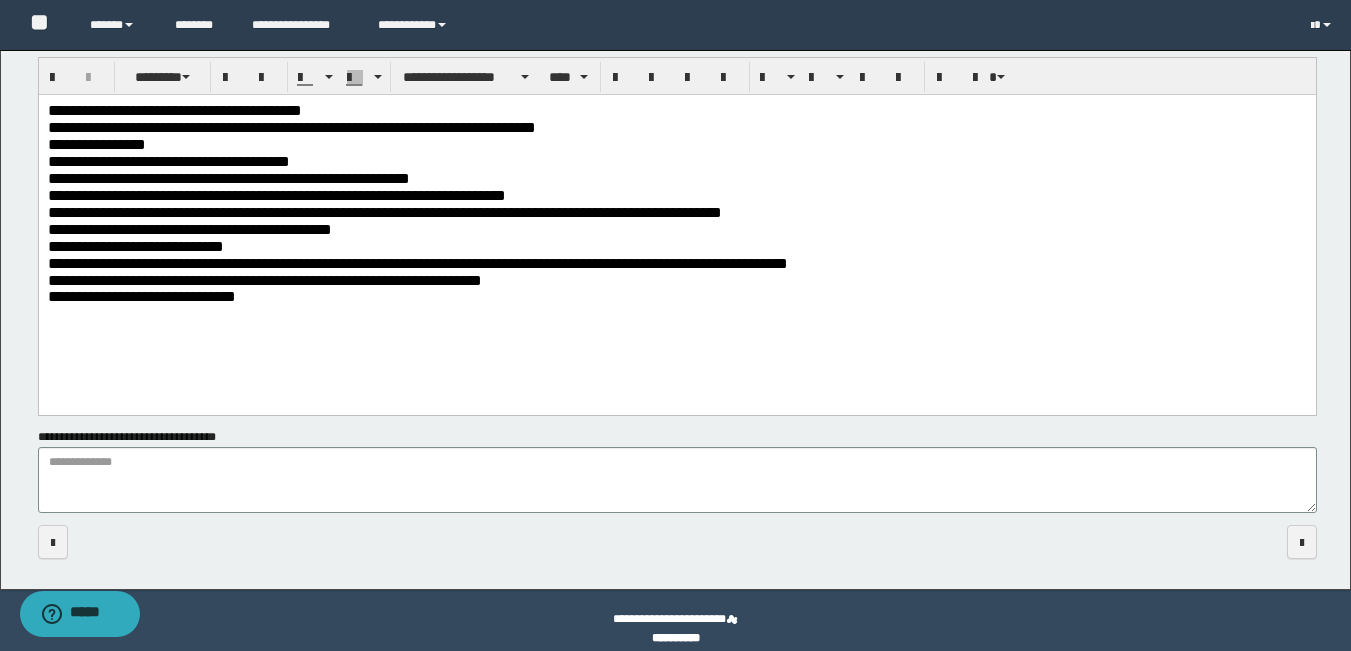 click on "**********" at bounding box center (676, 297) 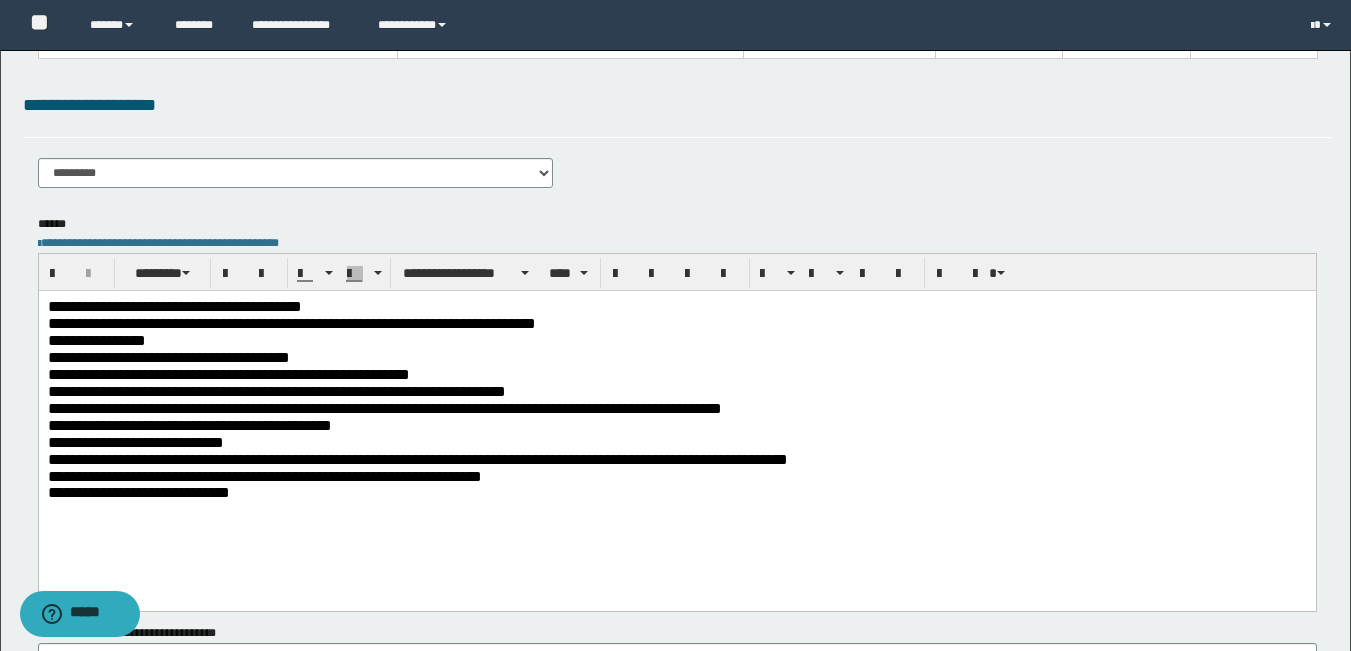 scroll, scrollTop: 0, scrollLeft: 0, axis: both 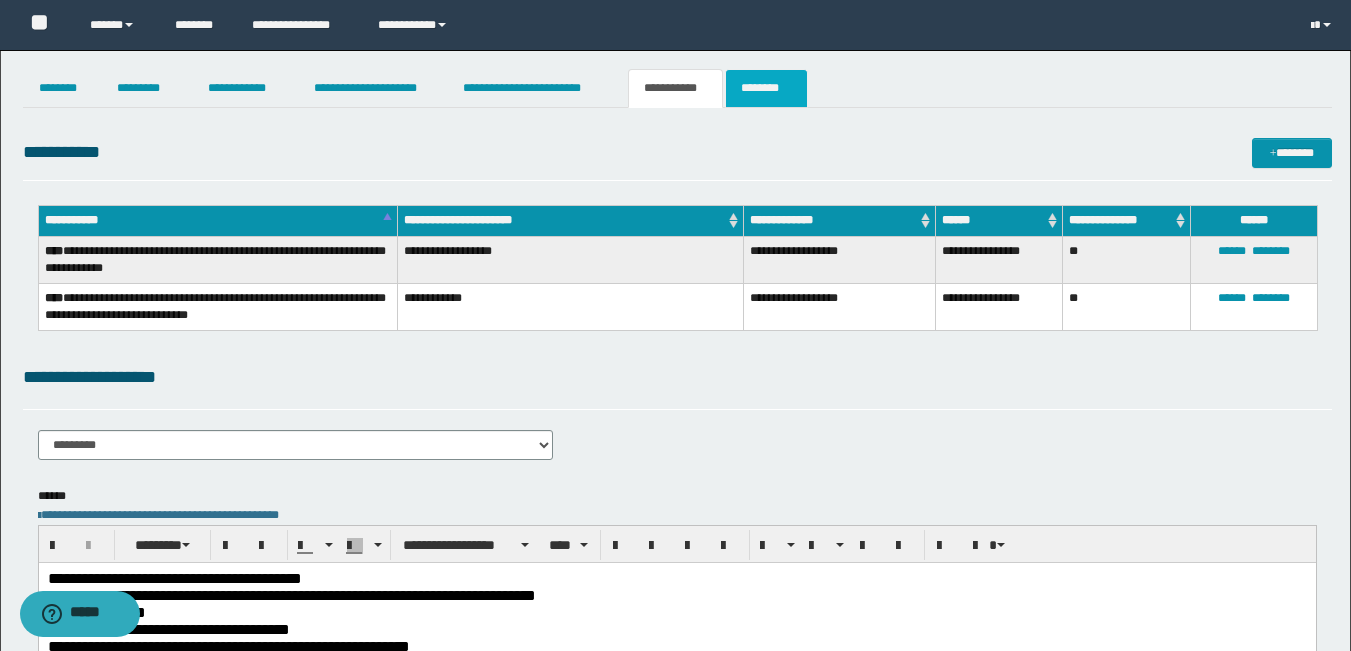 click on "********" at bounding box center [766, 88] 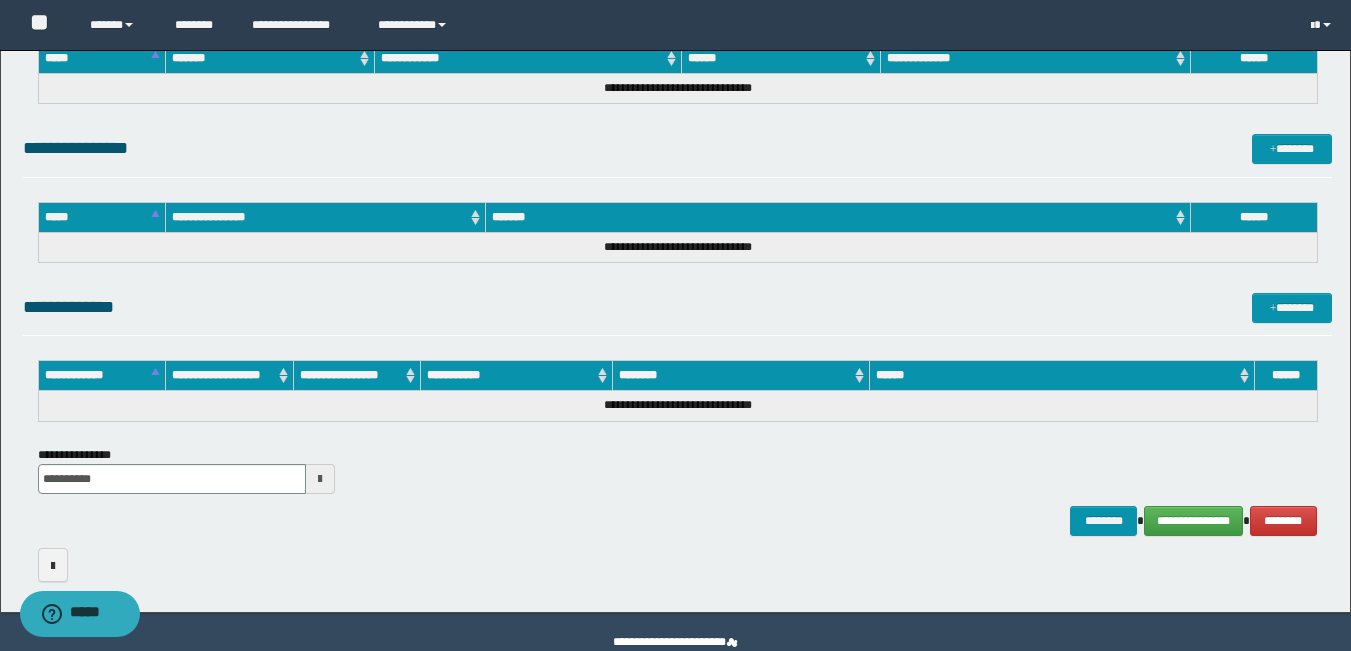 scroll, scrollTop: 980, scrollLeft: 0, axis: vertical 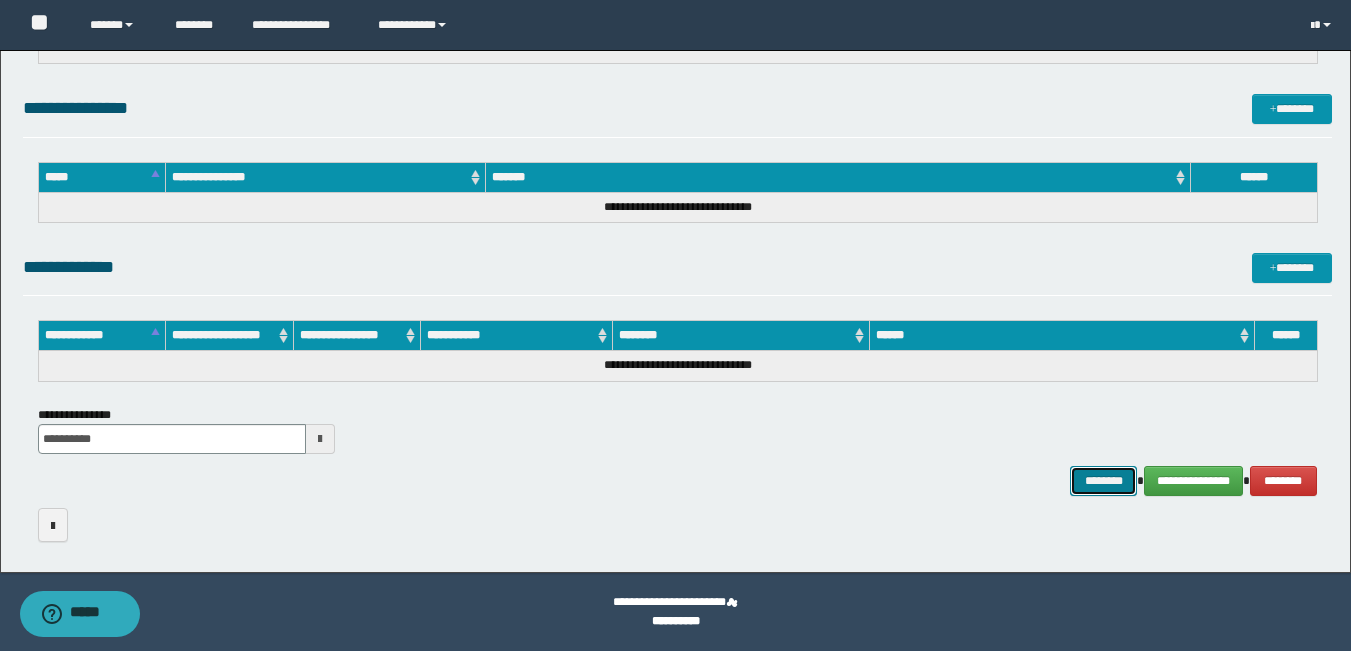 click on "********" at bounding box center (1104, 481) 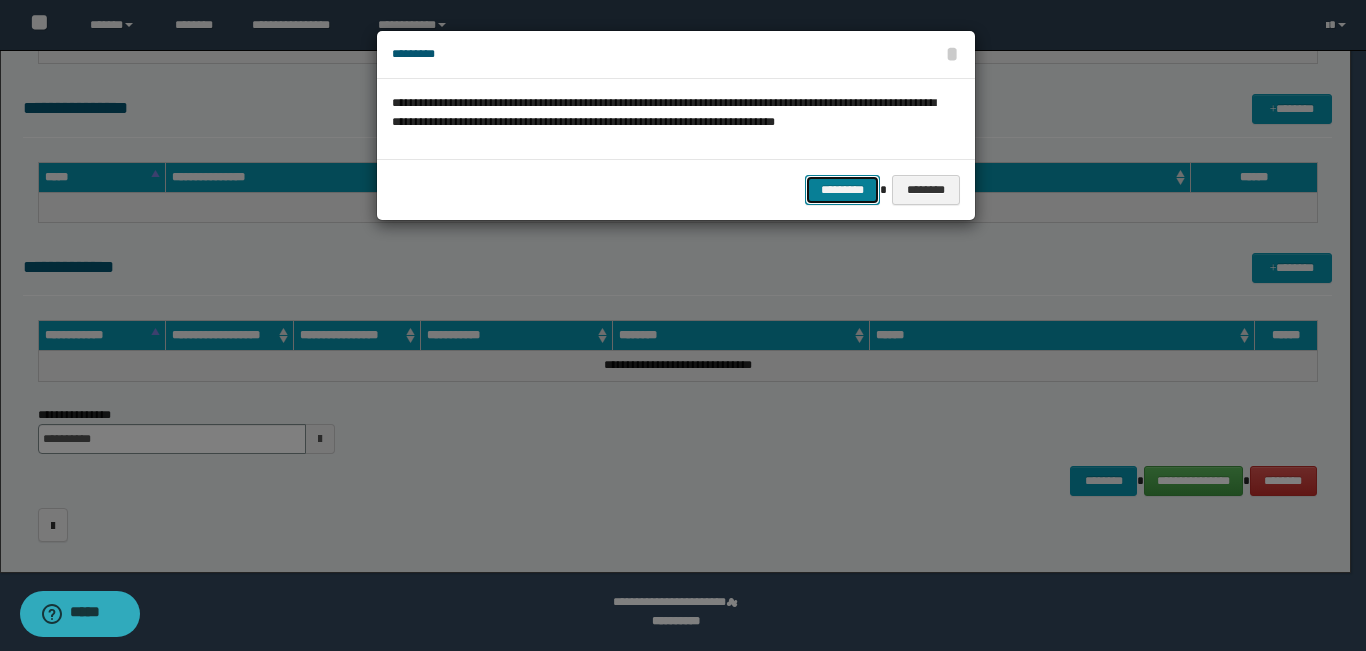 click on "*********" at bounding box center (842, 190) 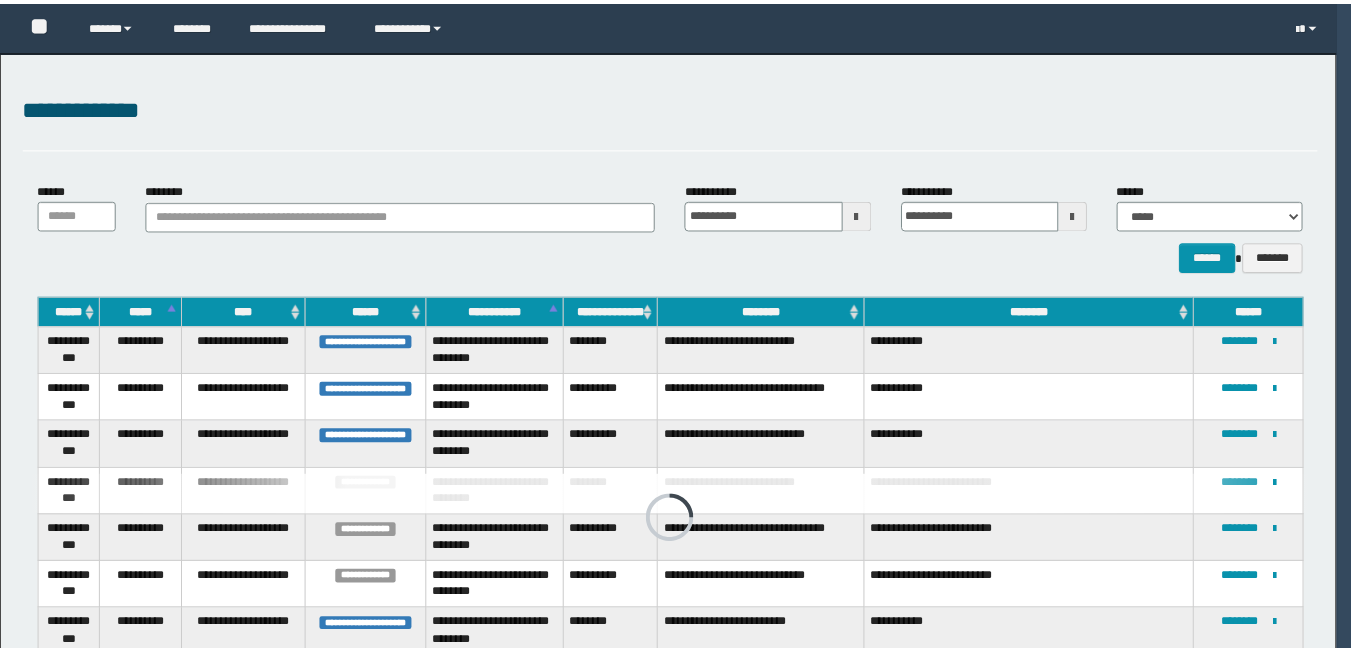 scroll, scrollTop: 0, scrollLeft: 0, axis: both 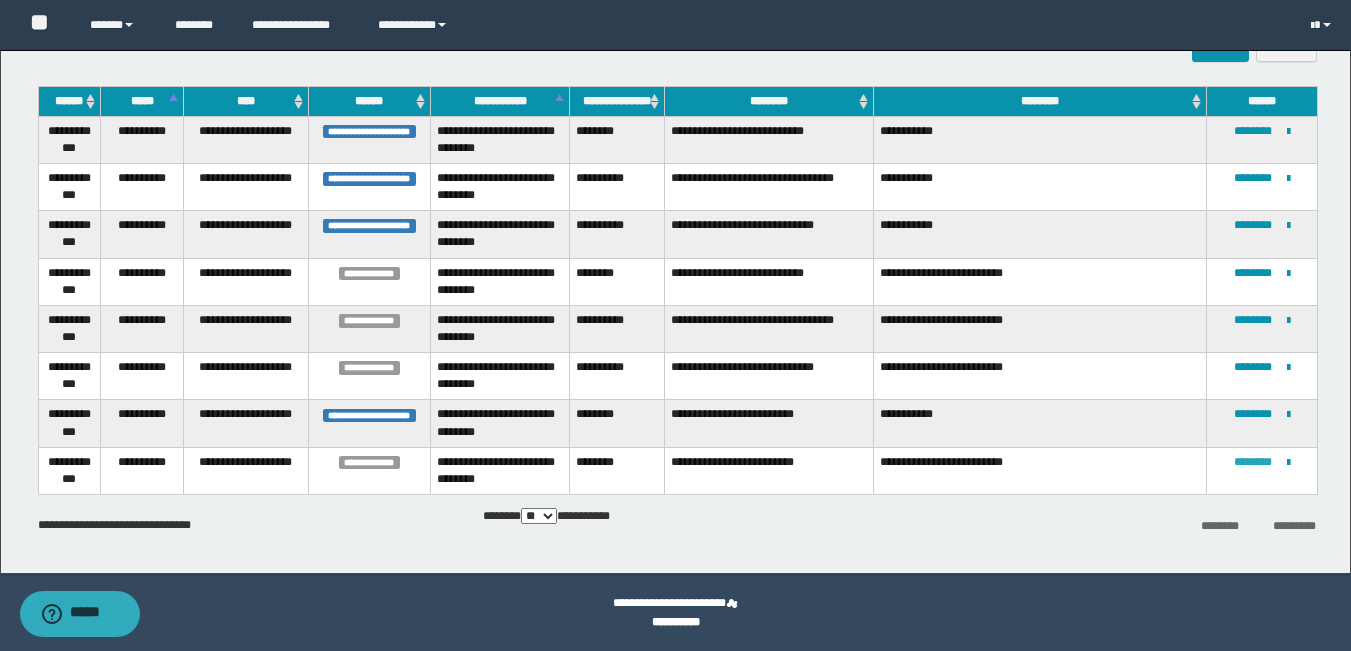 click on "********" at bounding box center (1253, 462) 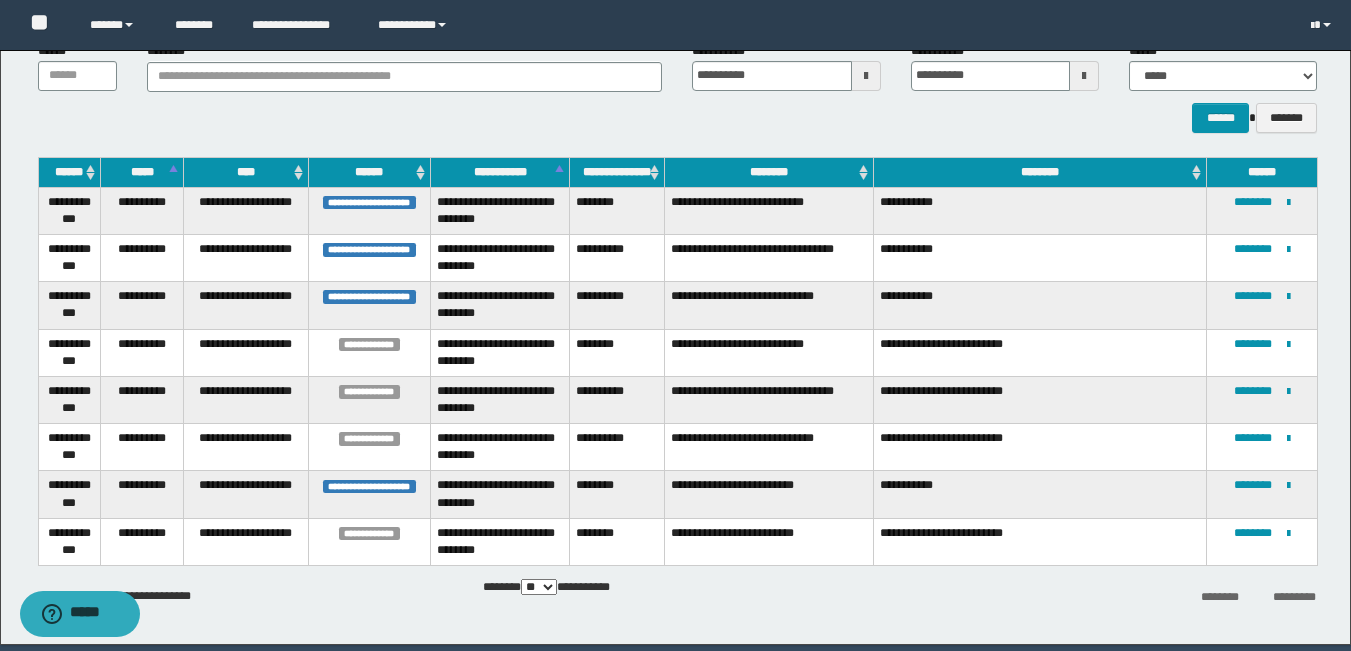 scroll, scrollTop: 0, scrollLeft: 0, axis: both 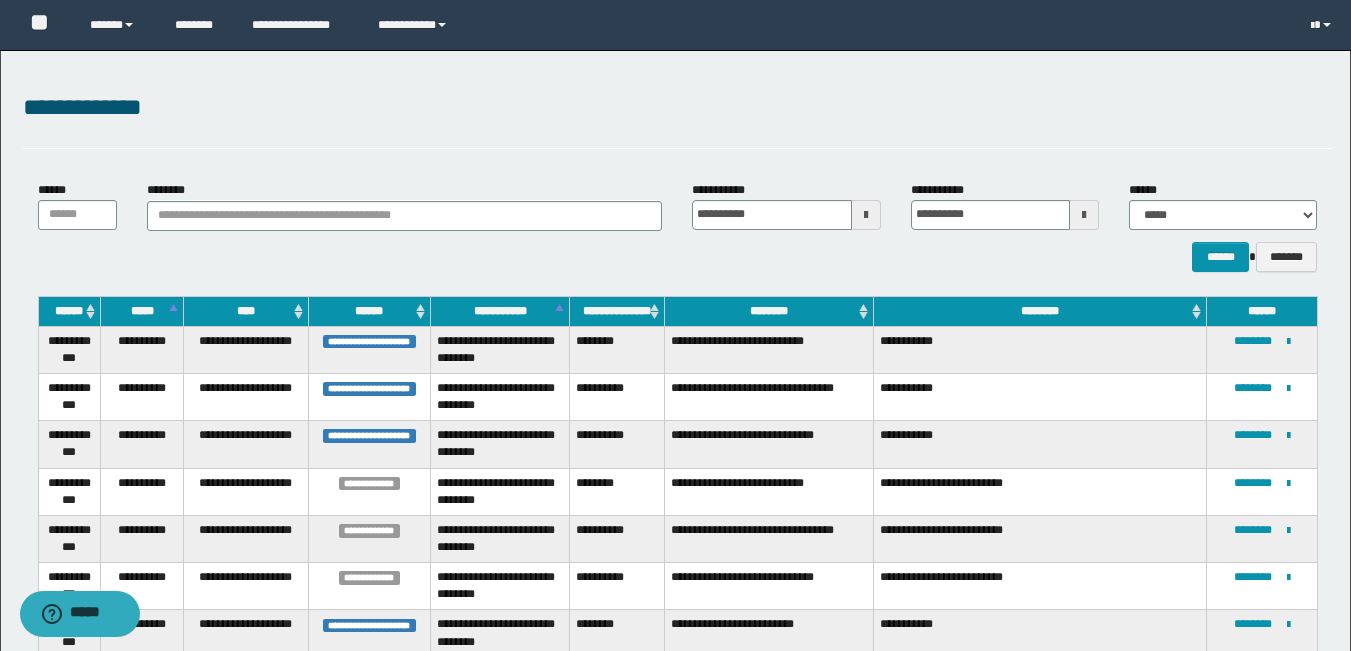 click on "**********" at bounding box center (677, 119) 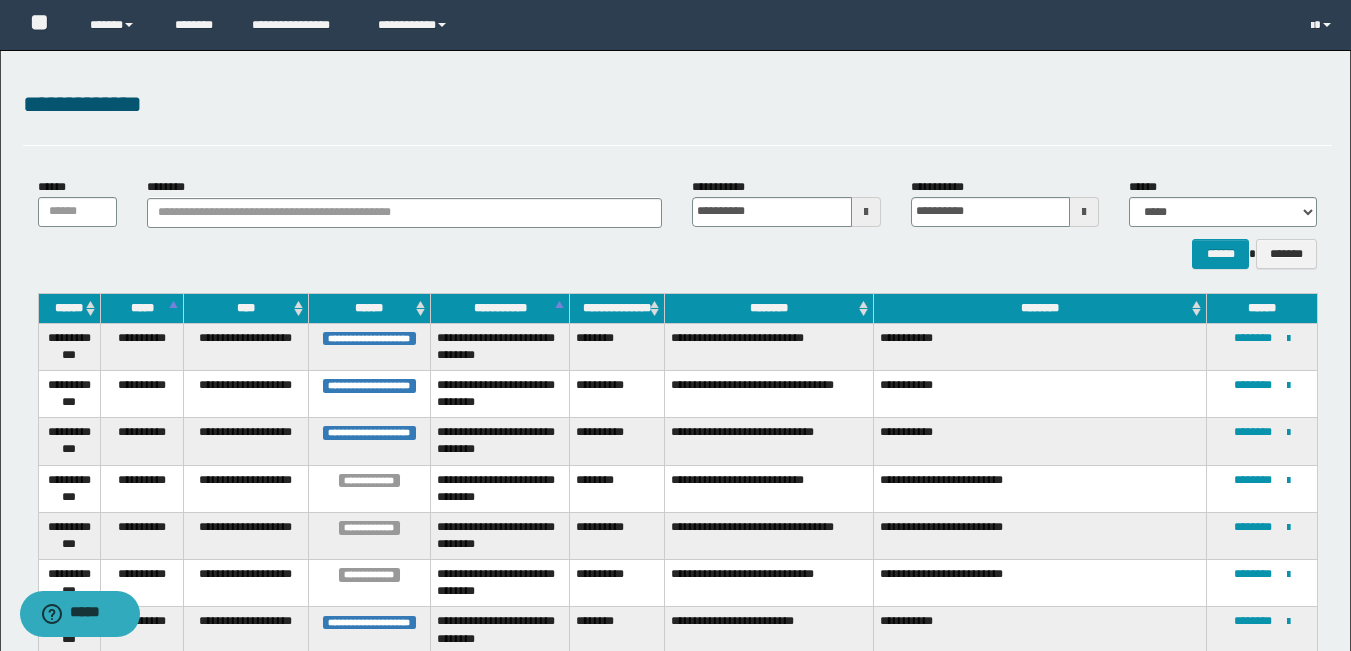 scroll, scrollTop: 0, scrollLeft: 0, axis: both 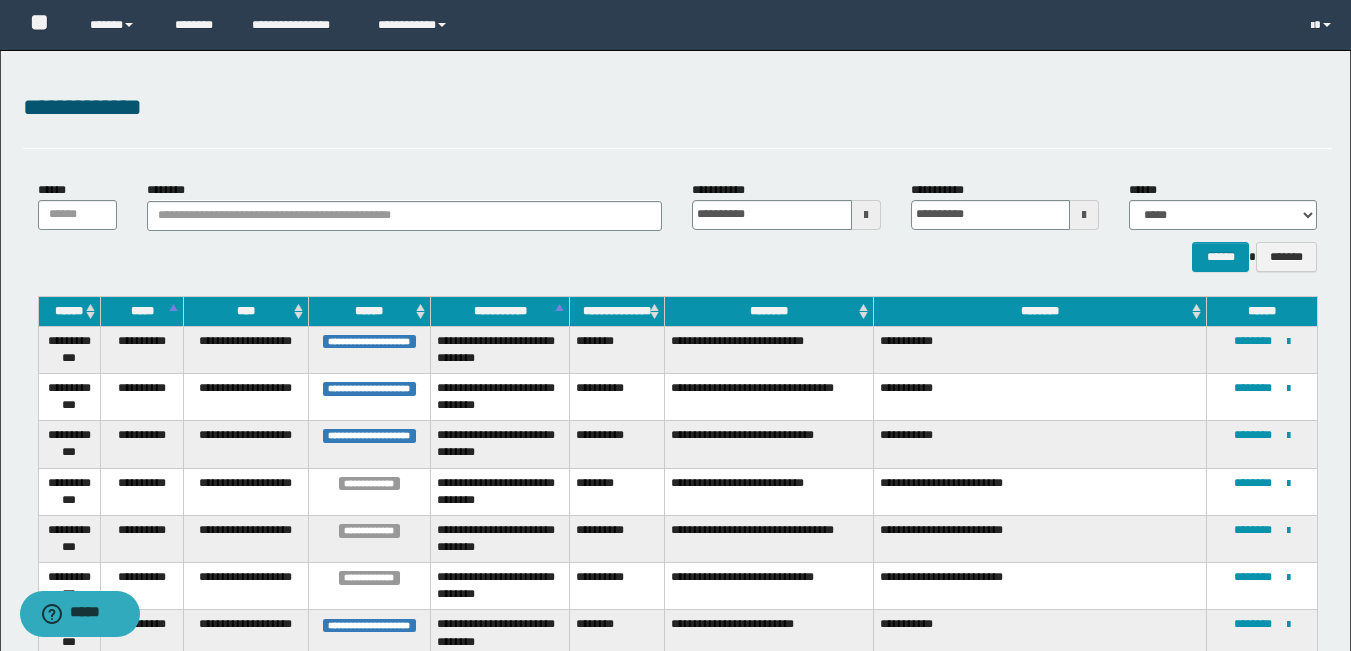 click on "**********" at bounding box center (677, 119) 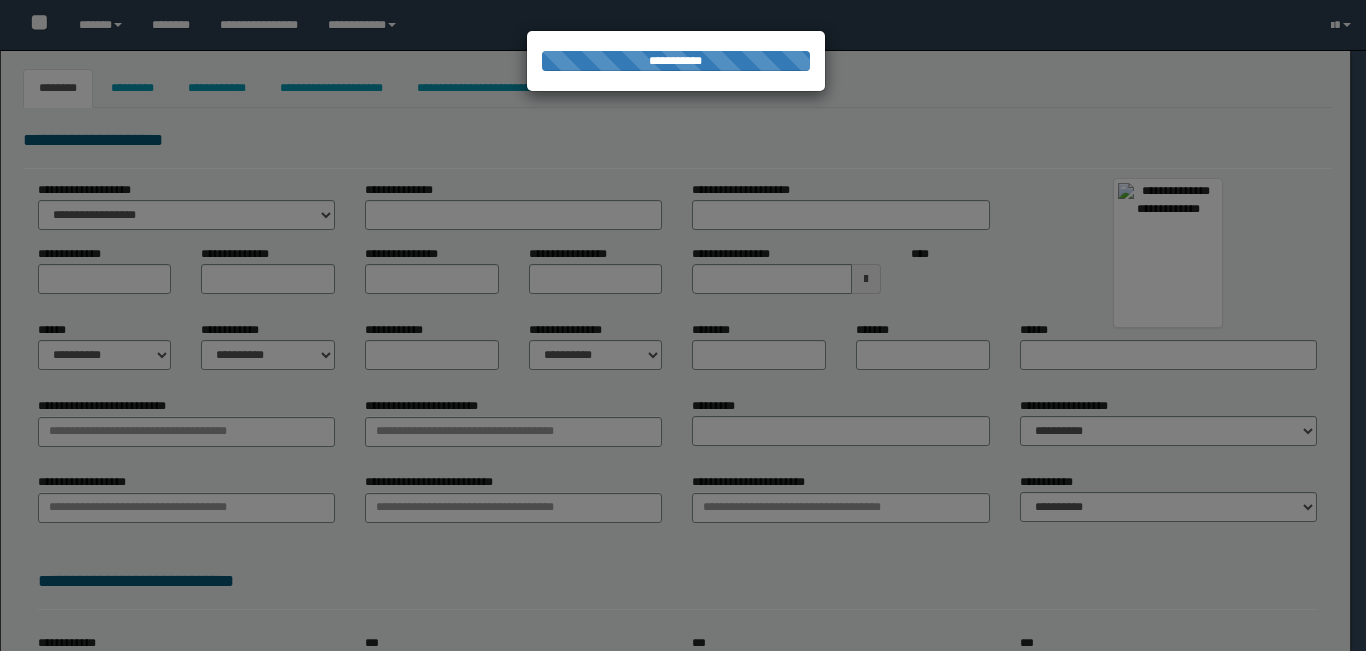 type on "********" 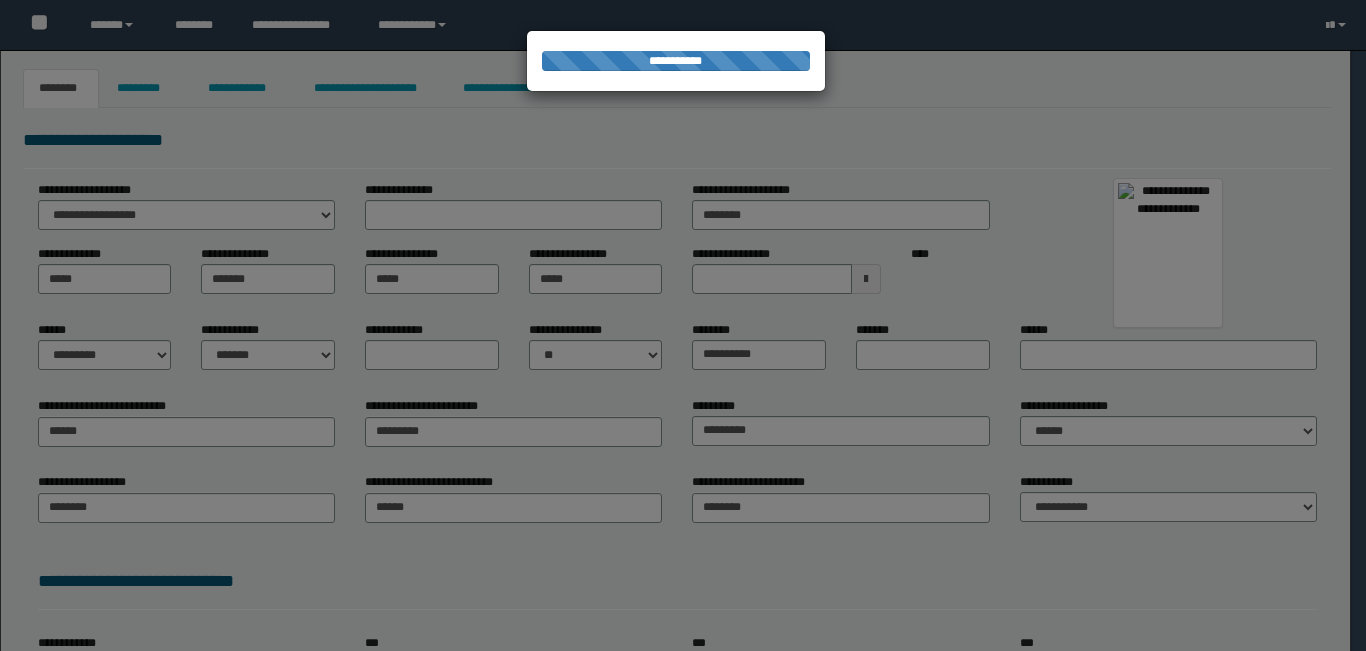 scroll, scrollTop: 0, scrollLeft: 0, axis: both 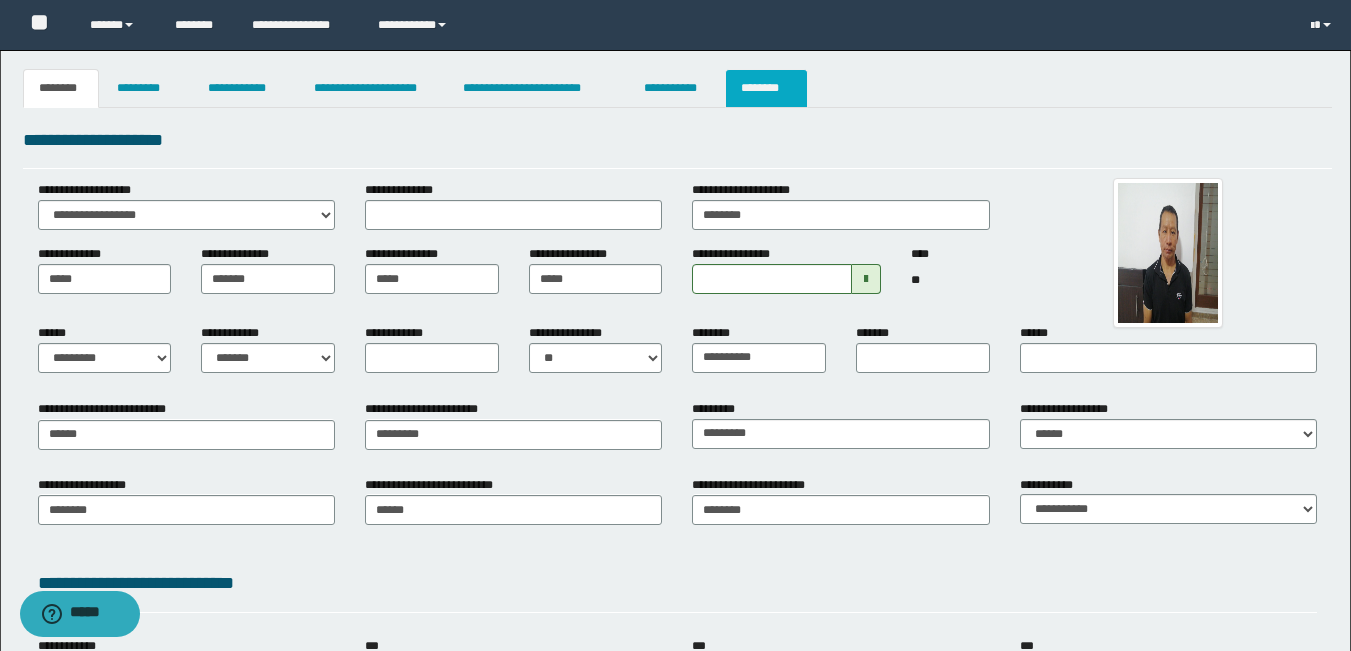 click on "********" at bounding box center (766, 88) 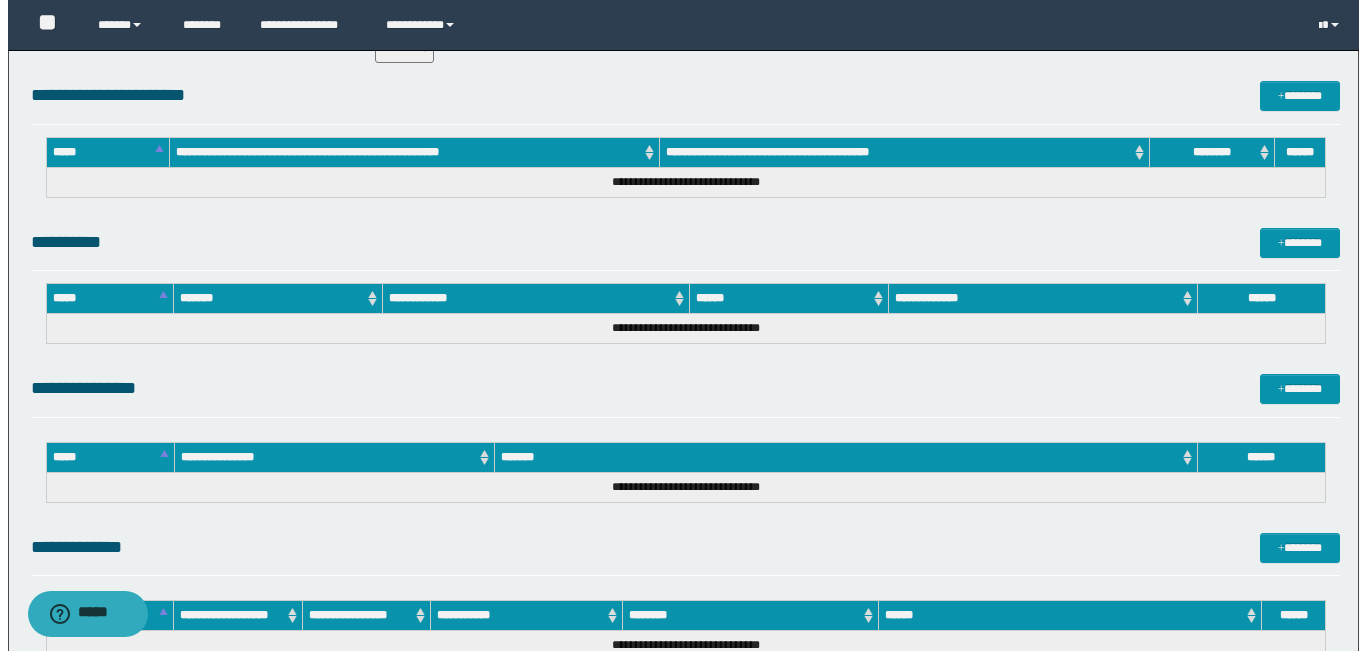scroll, scrollTop: 980, scrollLeft: 0, axis: vertical 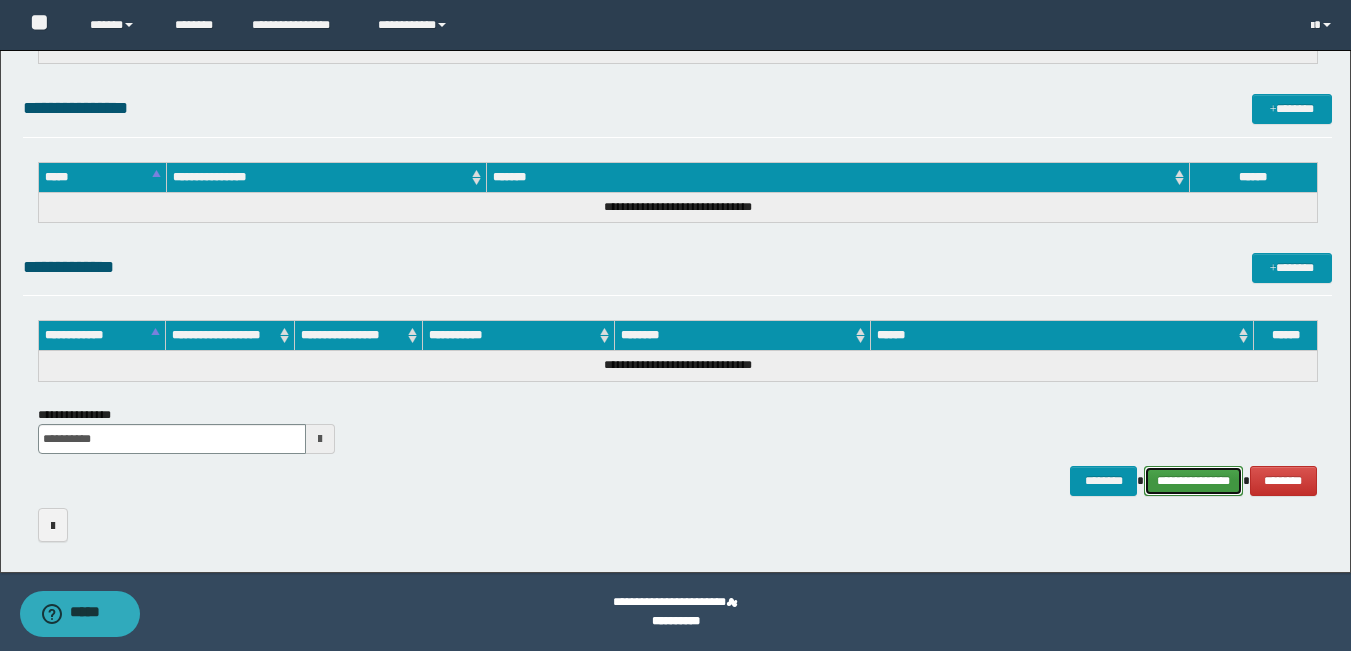 click on "**********" at bounding box center (1193, 481) 